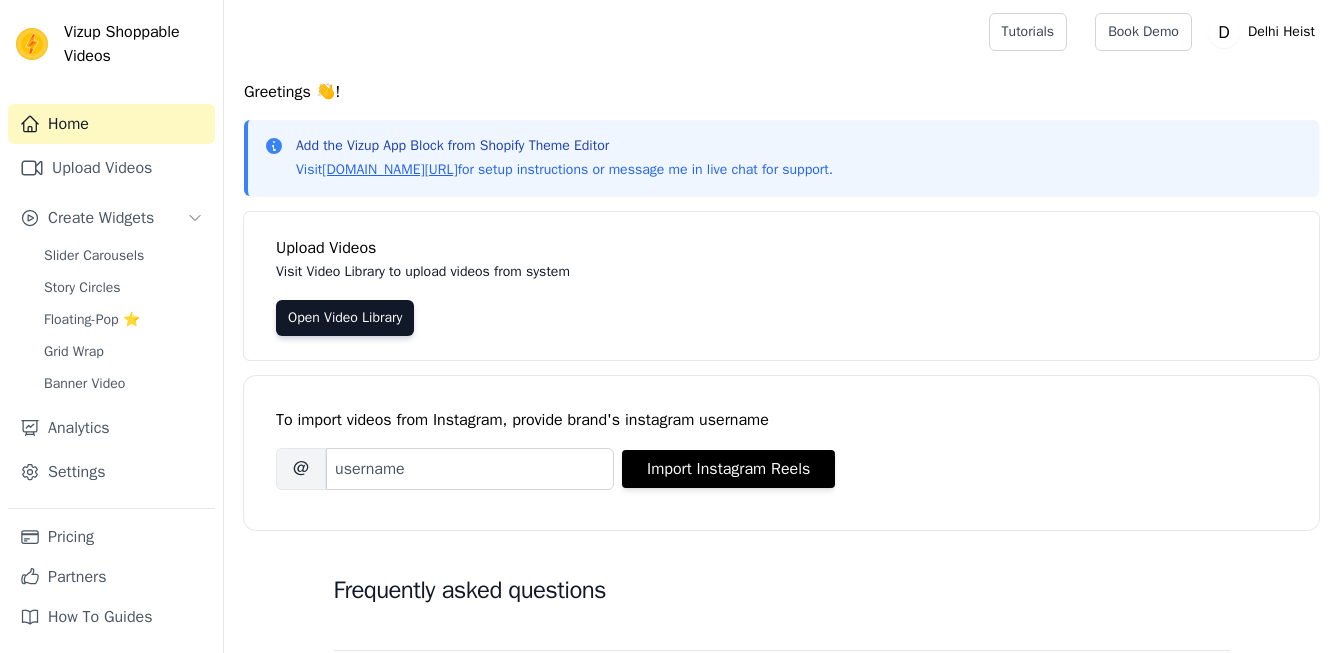 scroll, scrollTop: 0, scrollLeft: 0, axis: both 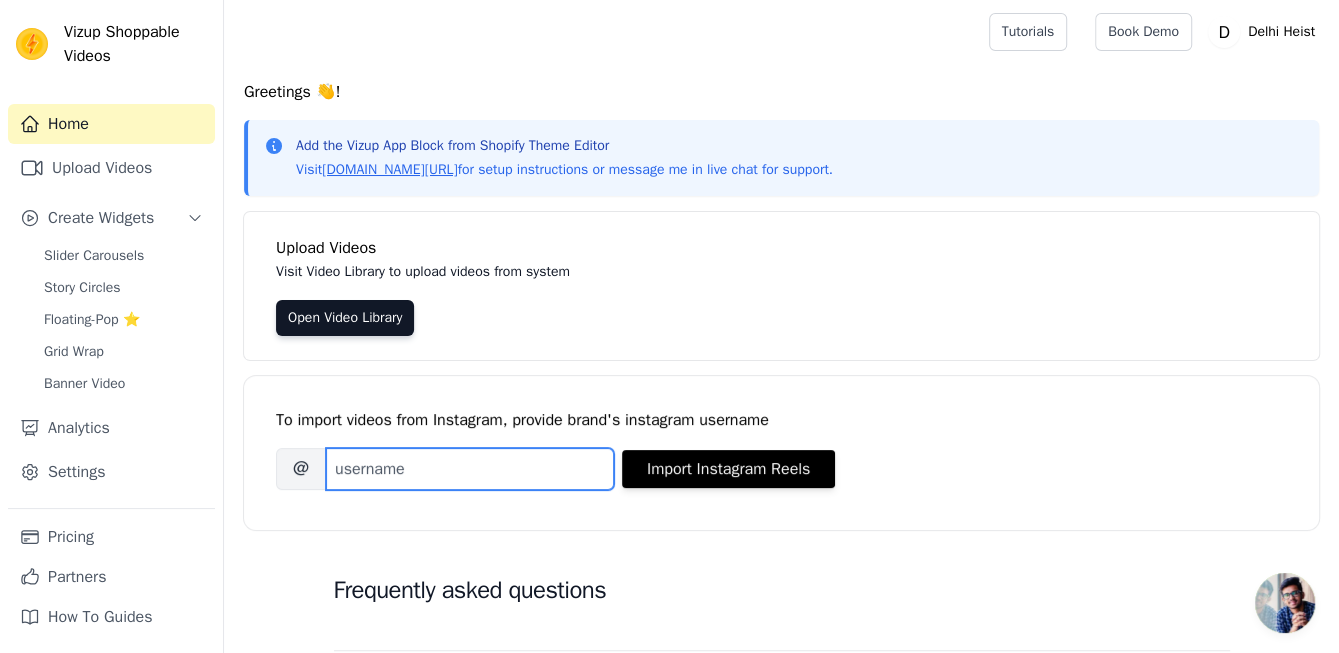 click on "Brand's Instagram Username" at bounding box center [470, 469] 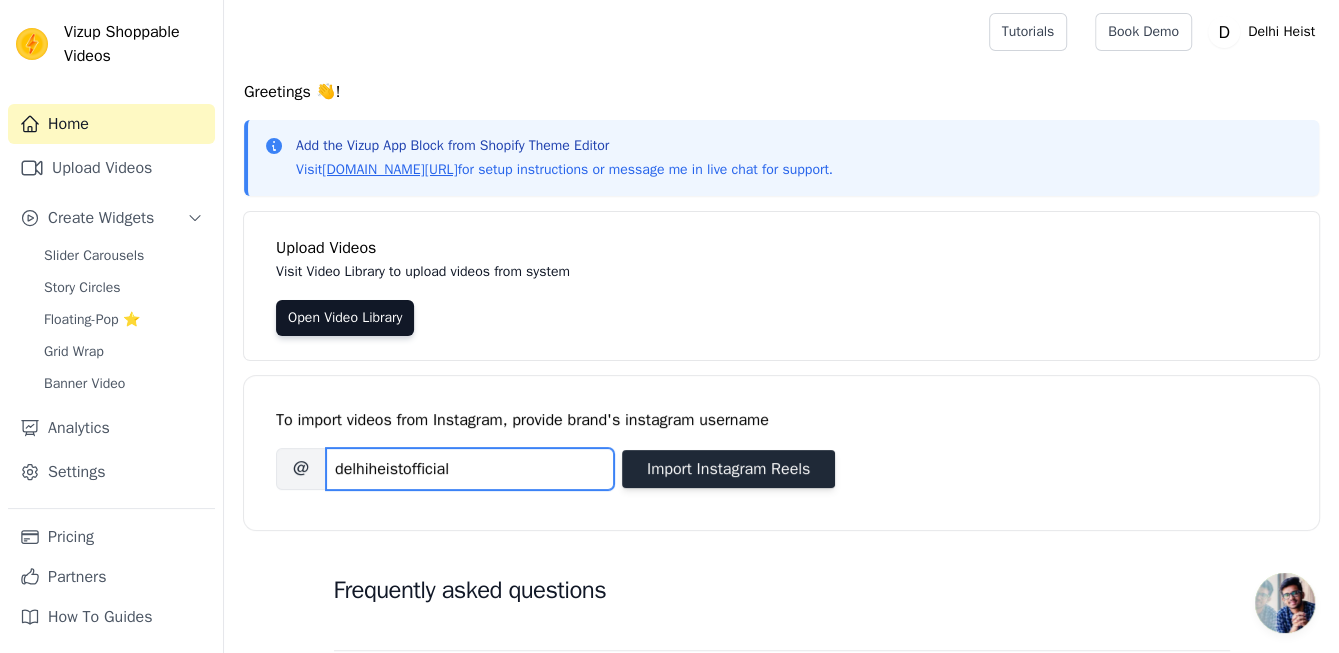 type on "delhiheistofficial" 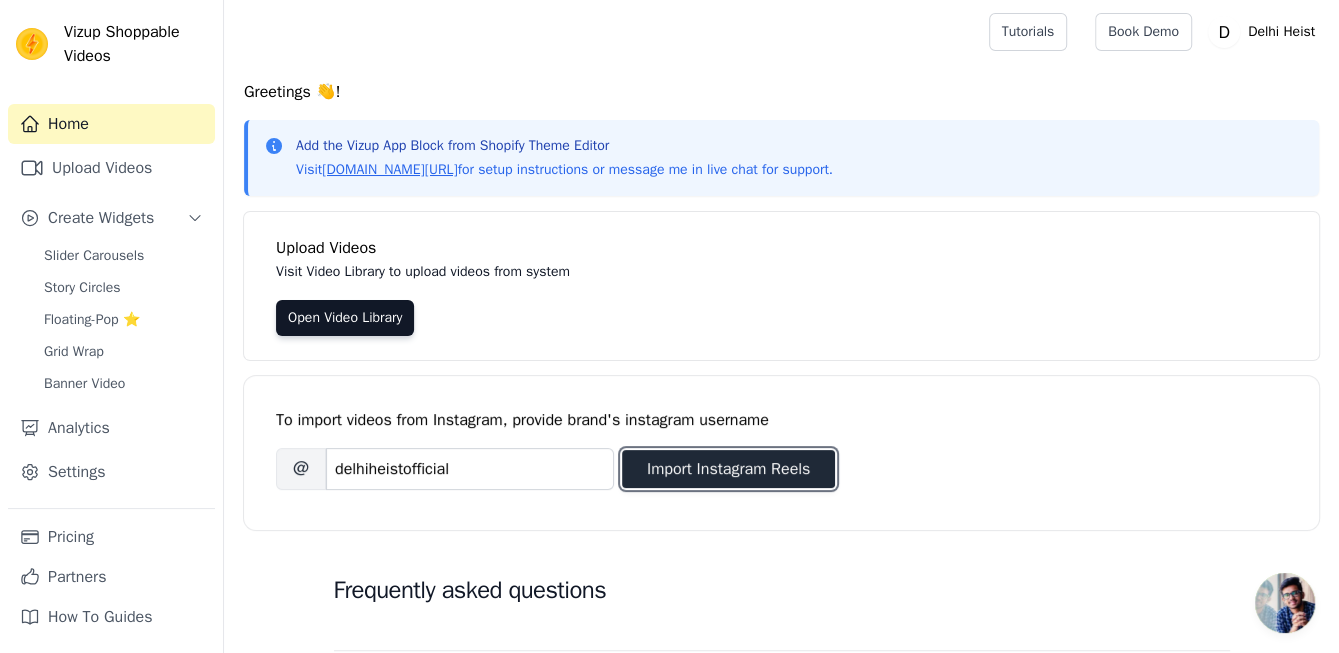click on "Import Instagram Reels" at bounding box center (728, 469) 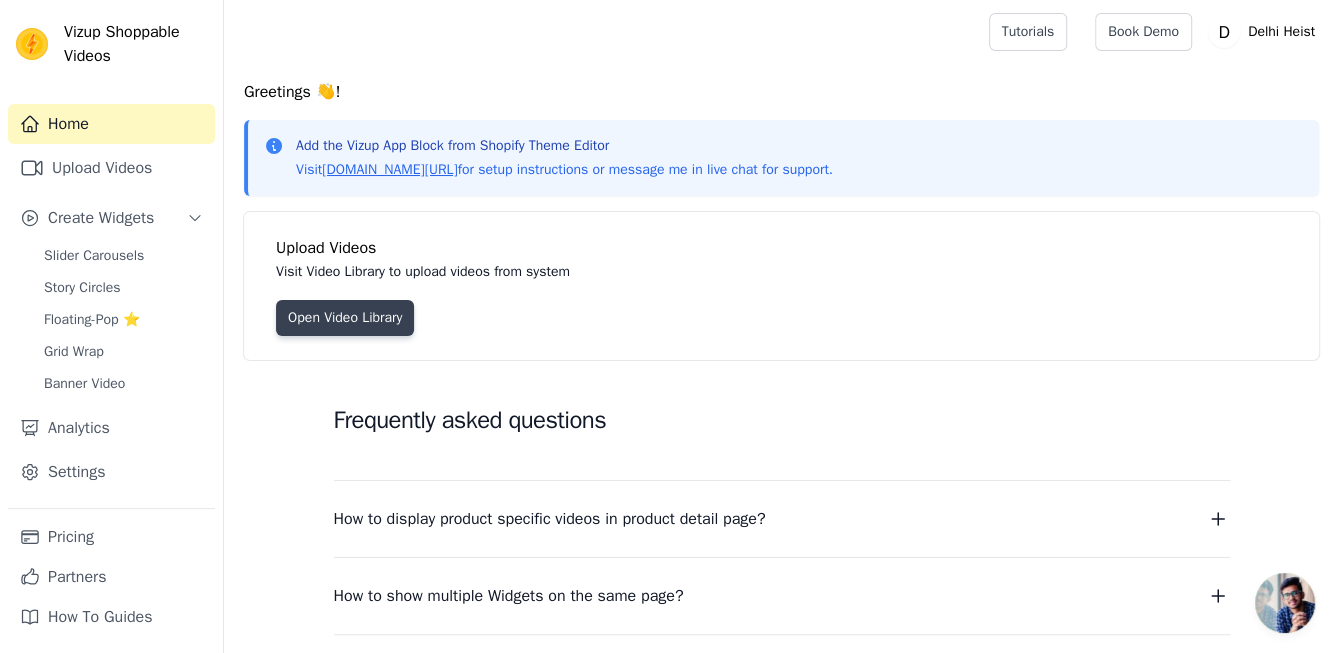 click on "Open Video Library" at bounding box center (345, 318) 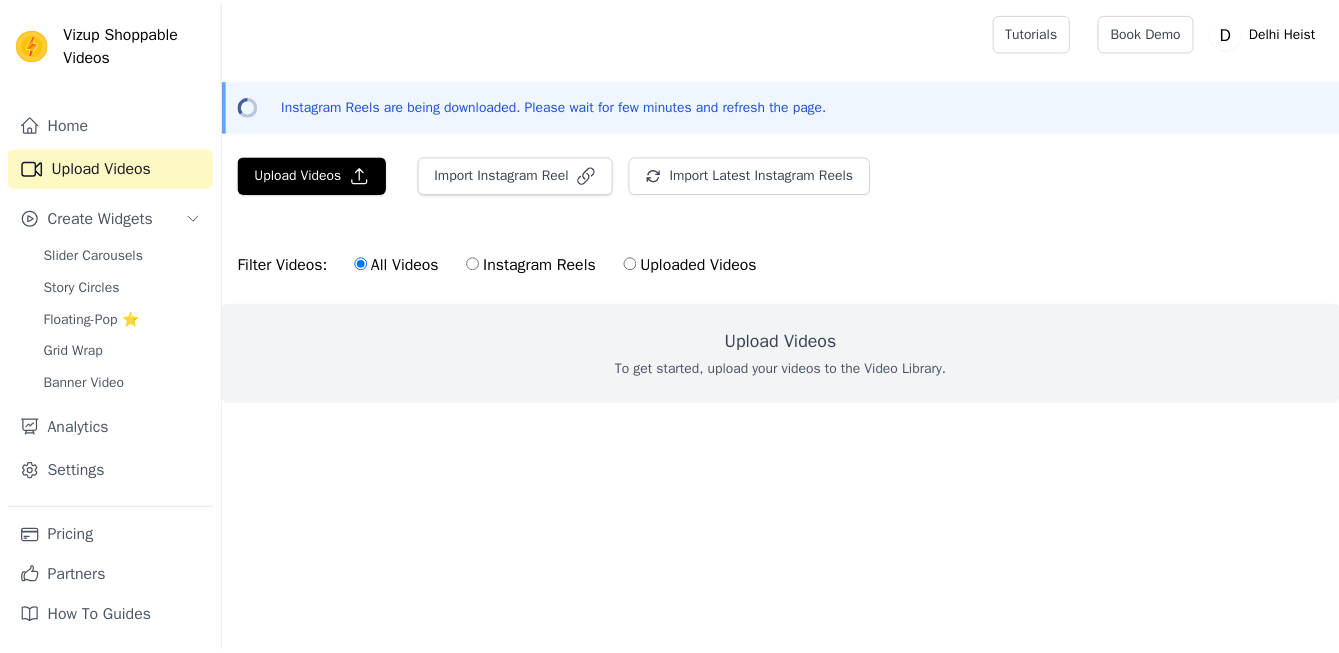 scroll, scrollTop: 0, scrollLeft: 0, axis: both 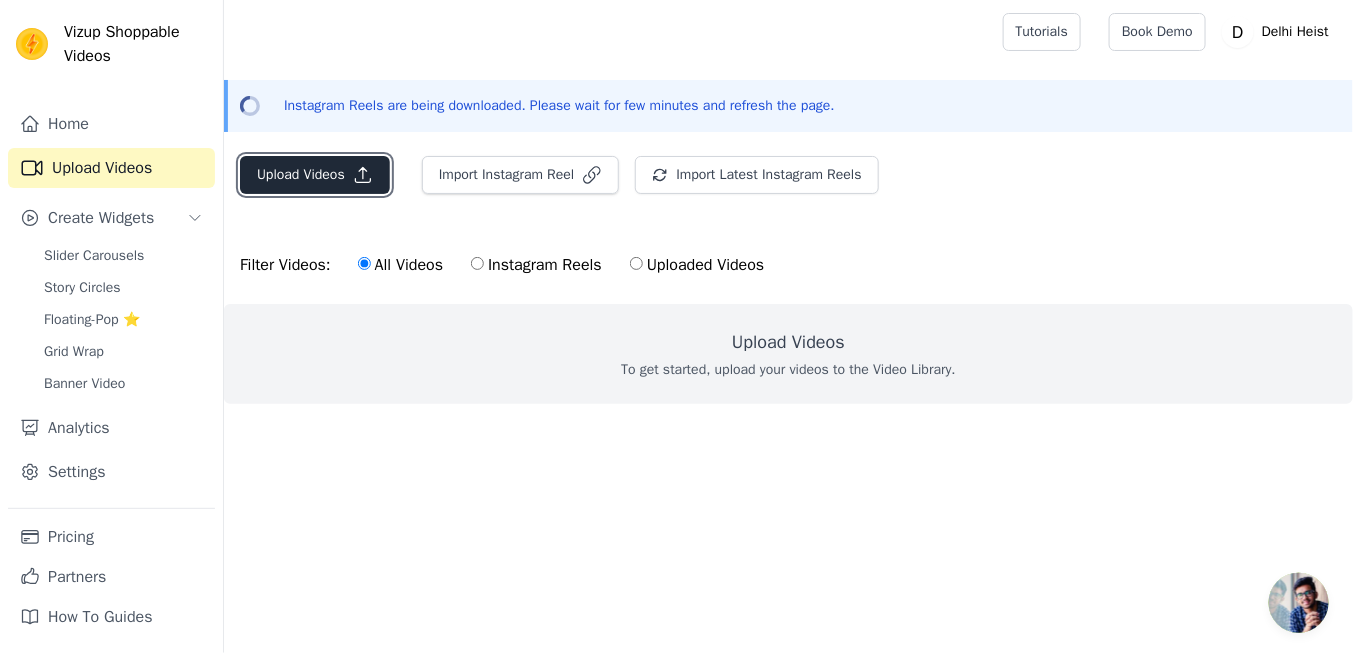 click on "Upload Videos" at bounding box center [315, 175] 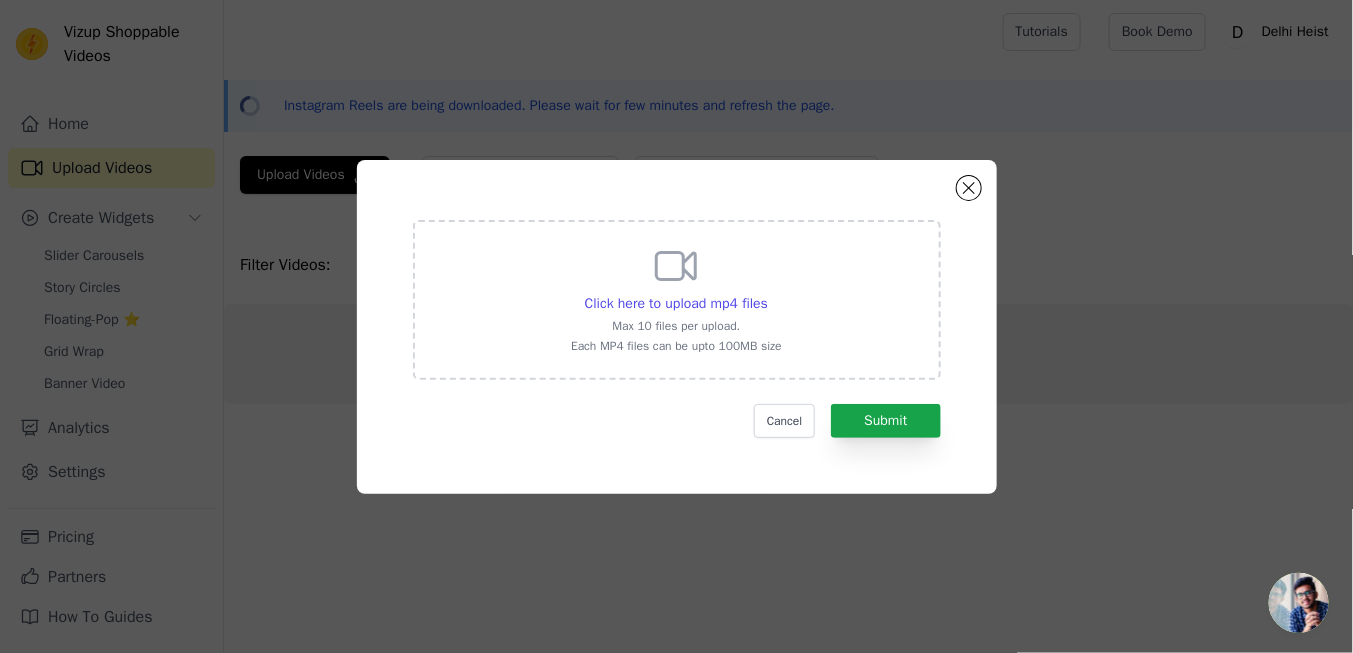 click on "Max 10 files per upload." at bounding box center [676, 326] 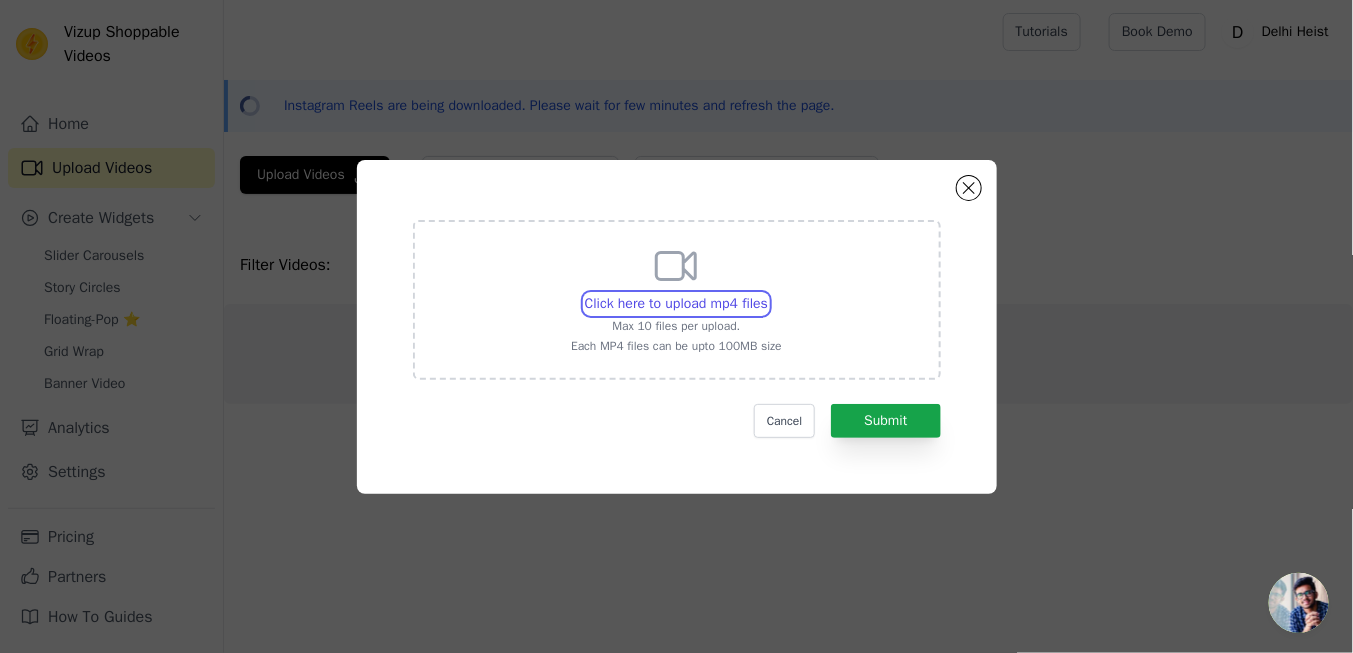 click on "Click here to upload mp4 files     Max 10 files per upload.   Each MP4 files can be upto 100MB size" at bounding box center (767, 293) 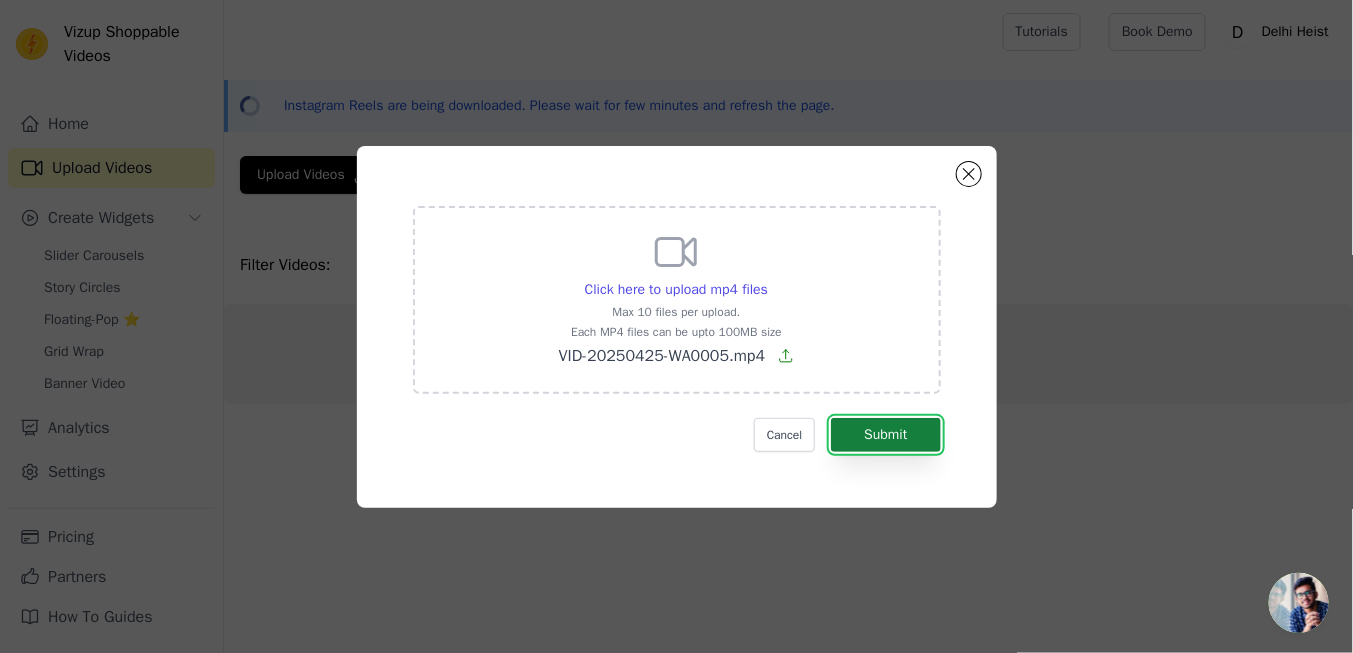 click on "Submit" at bounding box center (885, 435) 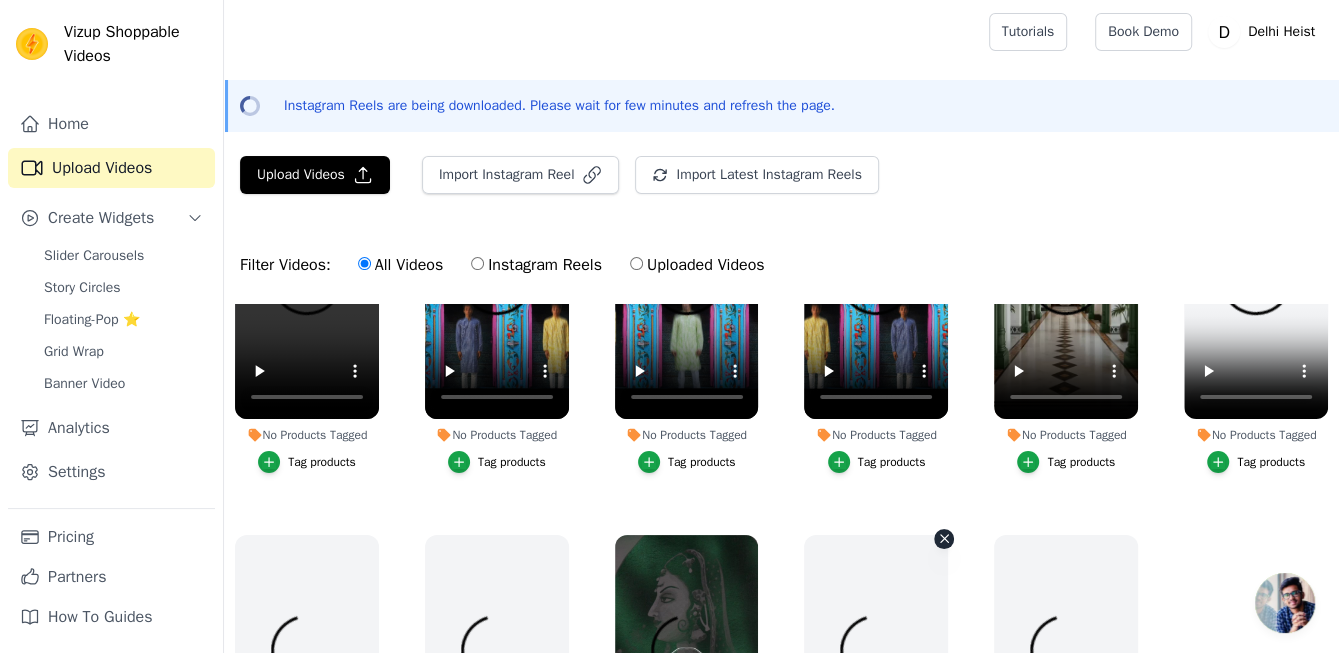 scroll, scrollTop: 158, scrollLeft: 0, axis: vertical 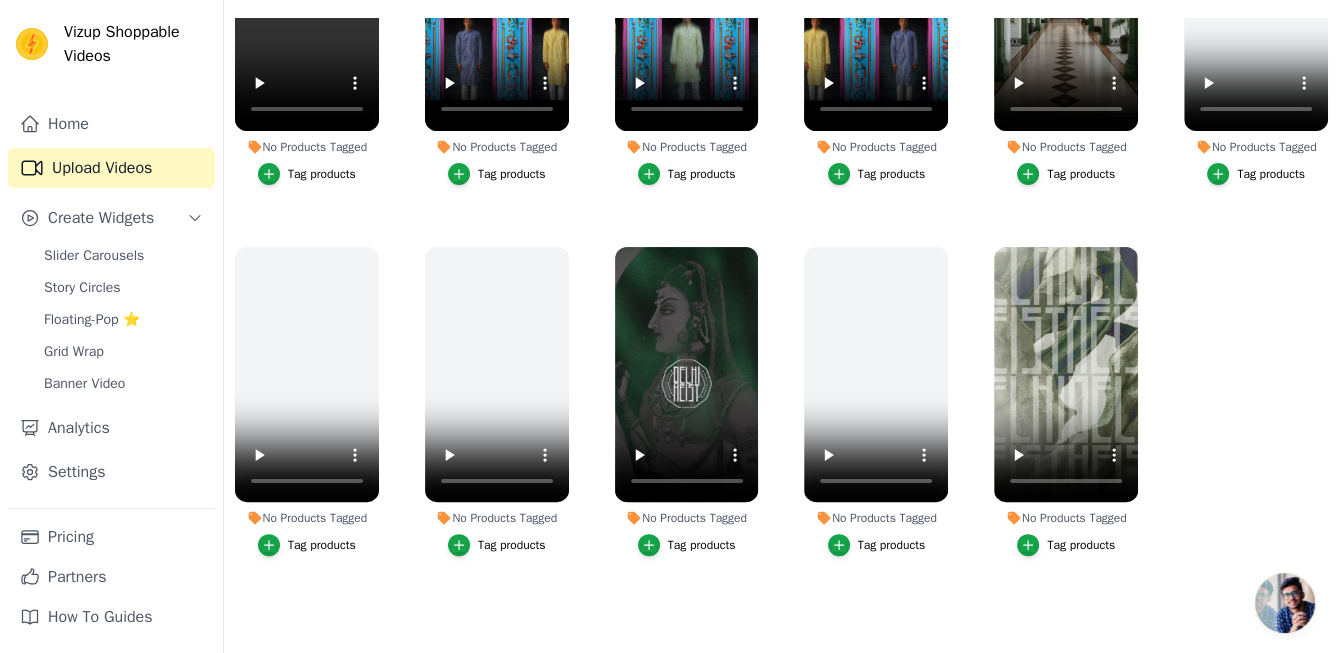 click on "Tag products" at bounding box center (1081, 545) 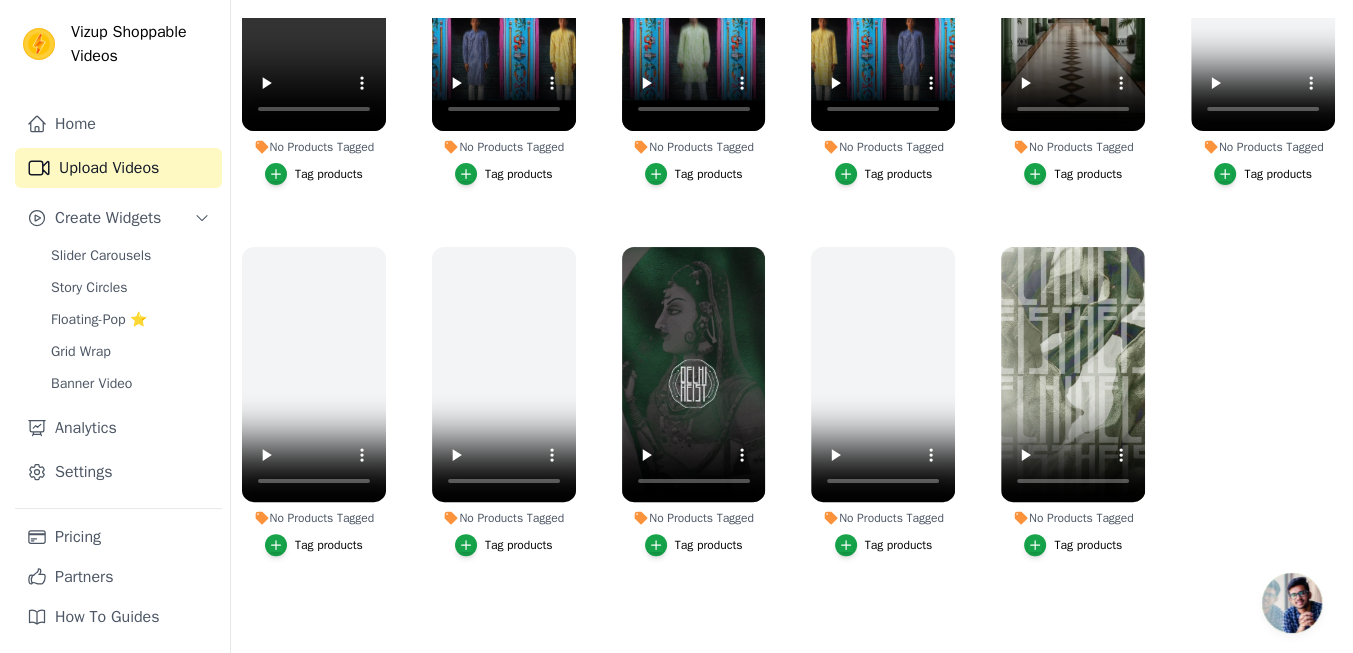 scroll, scrollTop: 0, scrollLeft: 0, axis: both 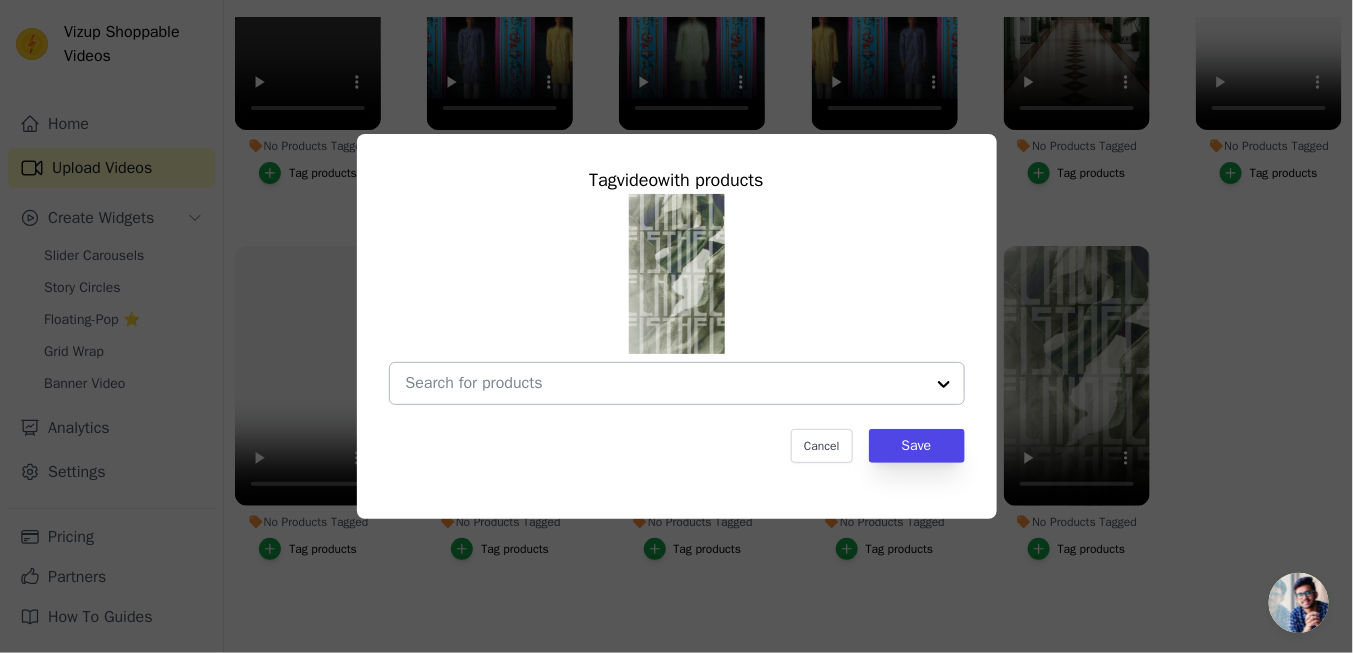 click on "No Products Tagged     Tag  video  with products                         Cancel   Save     Tag products" at bounding box center [665, 383] 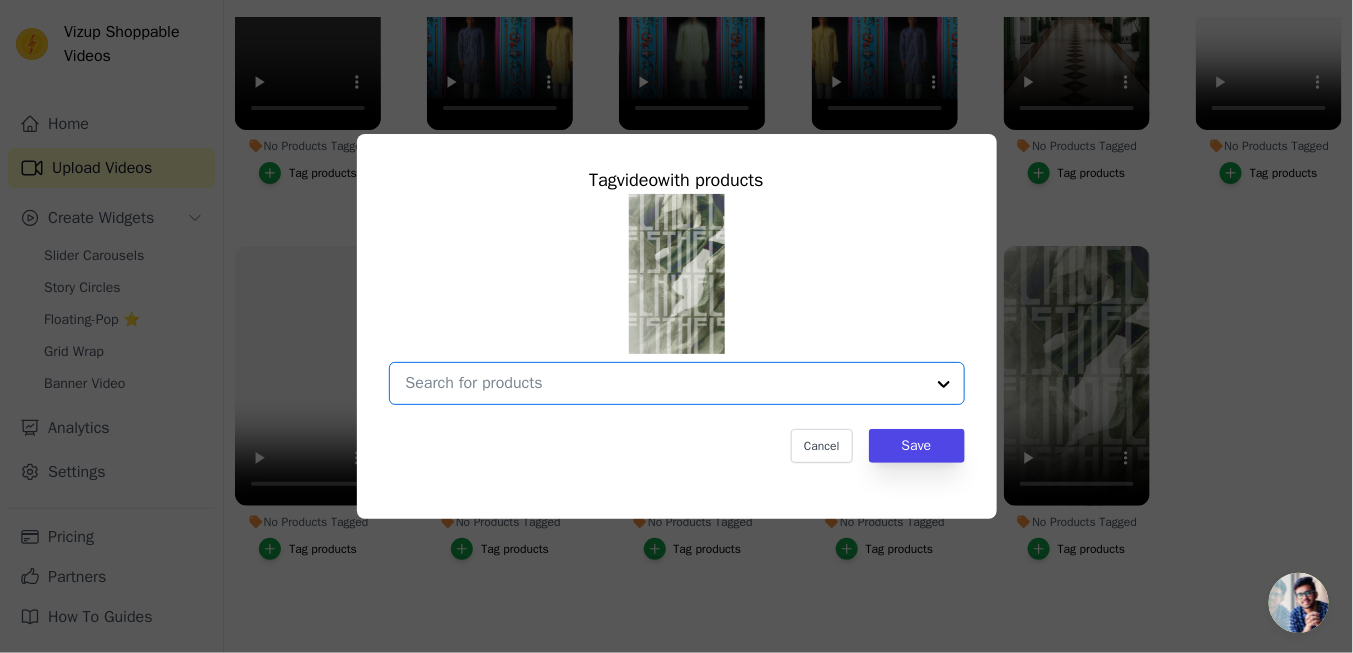 click on "No Products Tagged     Tag  video  with products       Option undefined, selected.   Select is focused, type to refine list, press down to open the menu.                   Cancel   Save     Tag products" at bounding box center [665, 383] 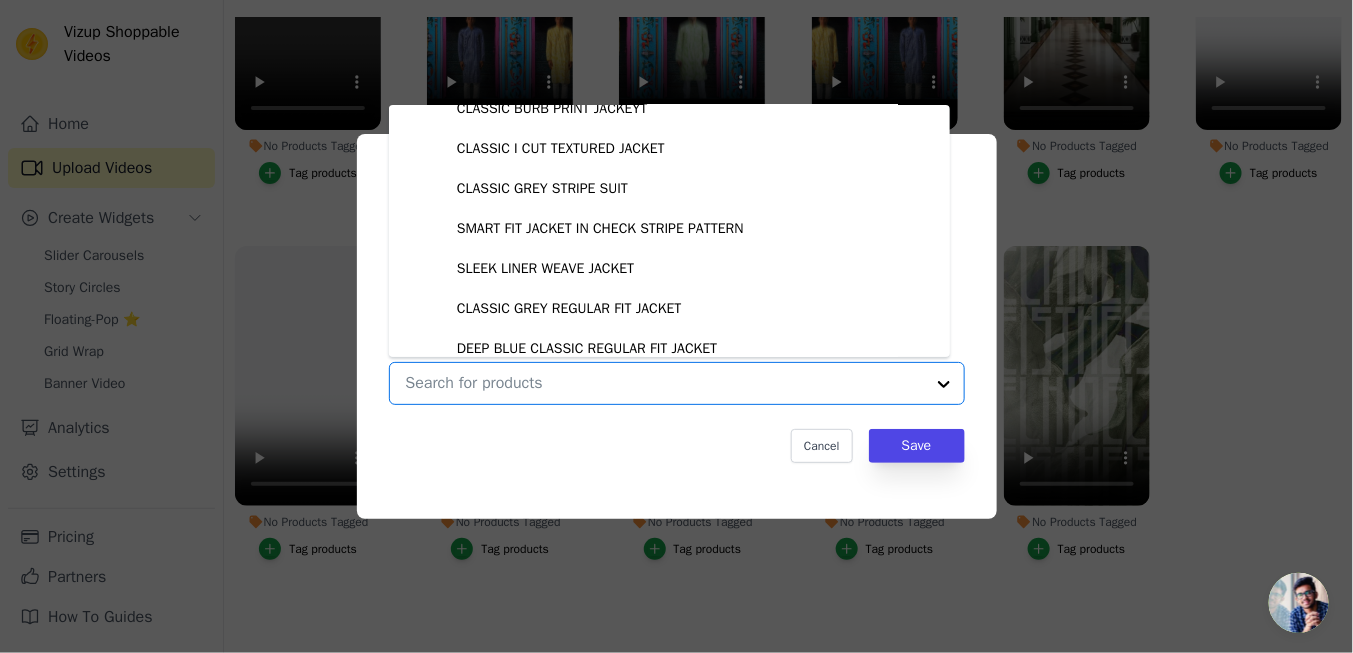 scroll, scrollTop: 1421, scrollLeft: 0, axis: vertical 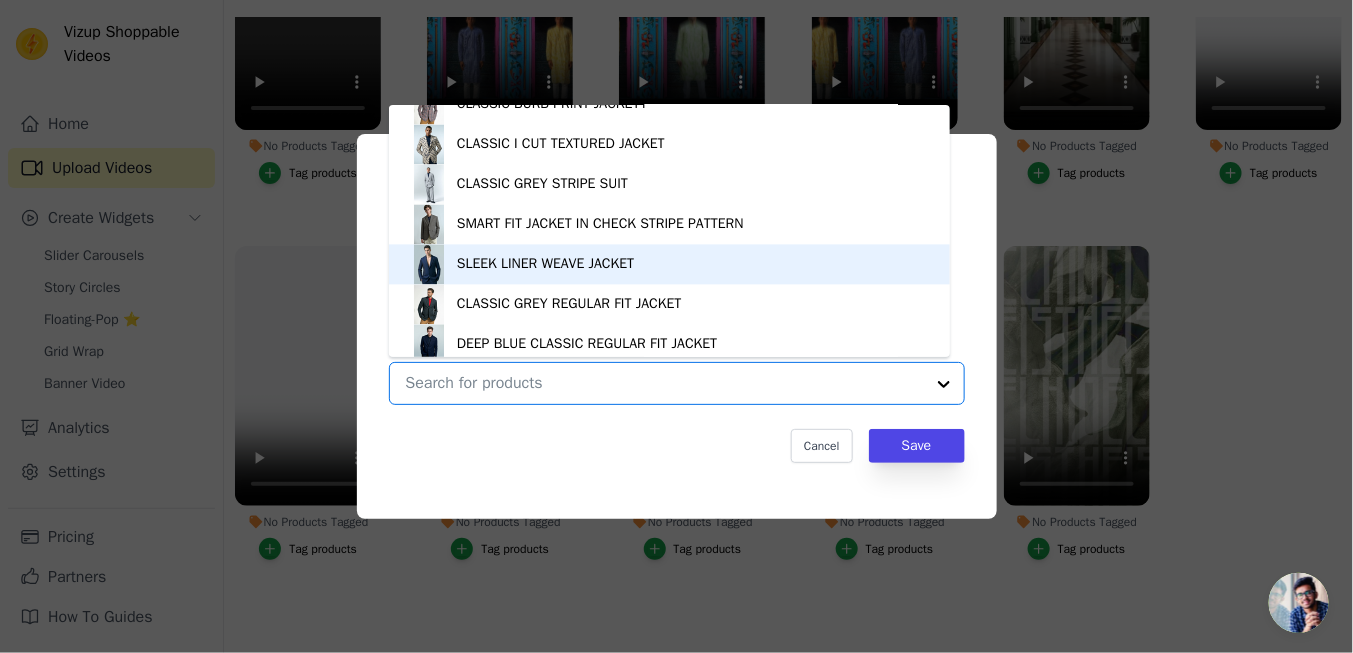 click on "Tag  video  with products         BLACK VELVET RETRO JACKET     OPLUS TEXTURED JACKET     COLOR WOVEN HIGHLIGHTED JACKET     TEXTURED SKIN BLACK JACKET     AMERICAN REMIX STRIPE JACKET     ILLUSION PRINTS JACKET     RETRO GRID FORMAL JACKET     EASTERN ECHO FORMAL JACKET     RETRO RED STRIPE JACKET     WOVEN STATEMENT JACKET     SLATE BLUE OFFICE WEAR JACKET     BLUE RAY-PATTERNED JACKET     GREY PINSTRIPE FORMAL JACKET     ELEGENT TEXTURED SUIT JACKET     BOTANIC LINES SUIT     TEXTURED WEAVE NEO JACKET     ITALIAN VELVET WINE JACKET     SILVER STRUCTURED FORMAL JACKET     CLASSIC TEXTURED BLUE JACKET     MIDNIGHT TEXTURE JACKET     ETHNO PRINTED JACKET     RETRO TWIST PRINTED JACKET     ARCHITECTURAL TEXTURED JACKET     URBAN STRIPE JACKET     BLUE PINSTRIPE FORMAL JACKET     MONOCHROME TEXTURED JACKET     BLACK RETRO MOSS TUXEDO     WOVEN STRUCTURE JACKET     MUGHAL MUSE FORMAL JACKET     LOOM LUXE TEXTURE JACKETS     GOLDEN TEXTURE LOOM JACKET     REGULAR FORMAL GREY SUIT     GREY REGULAR THEME JACKET" at bounding box center [676, 326] 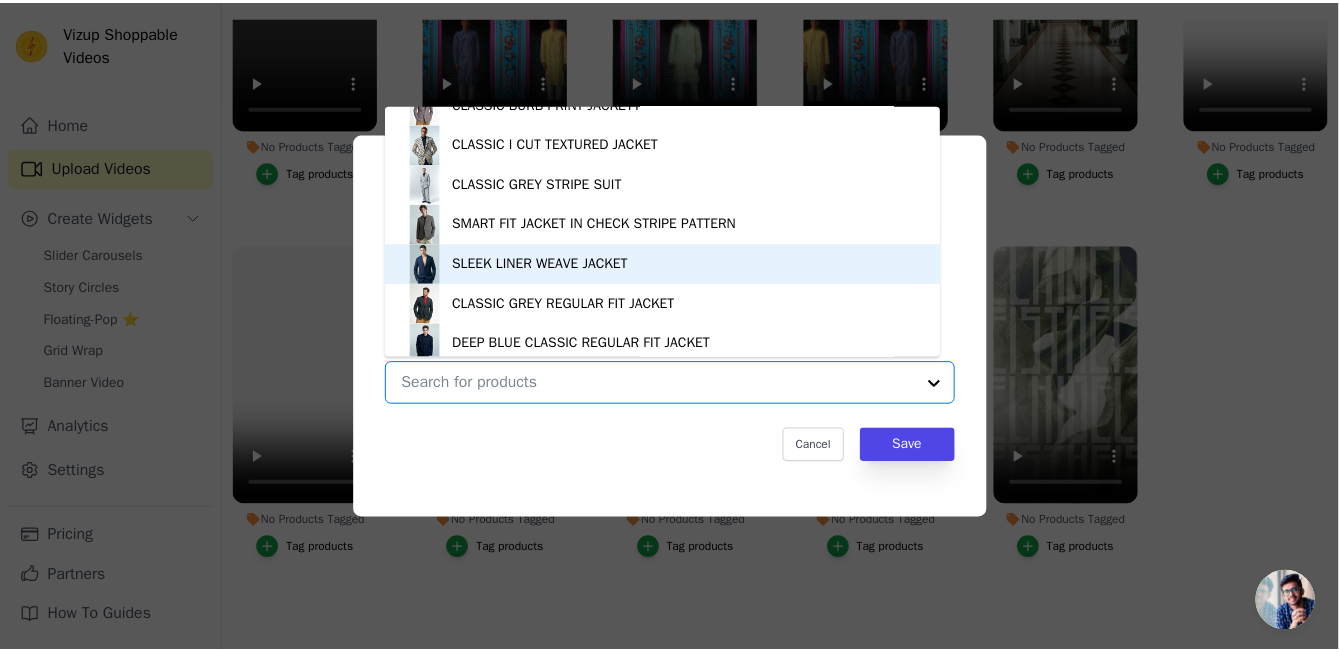 scroll, scrollTop: 202, scrollLeft: 0, axis: vertical 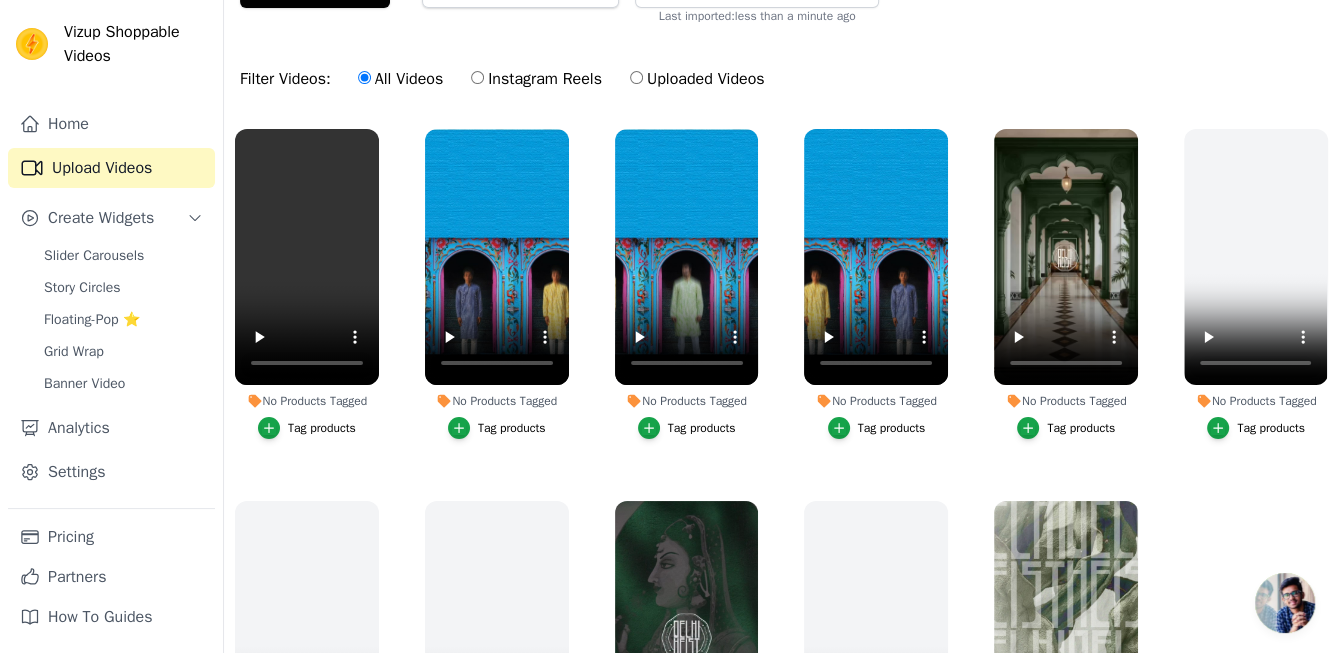 click on "Tag products" at bounding box center [892, 428] 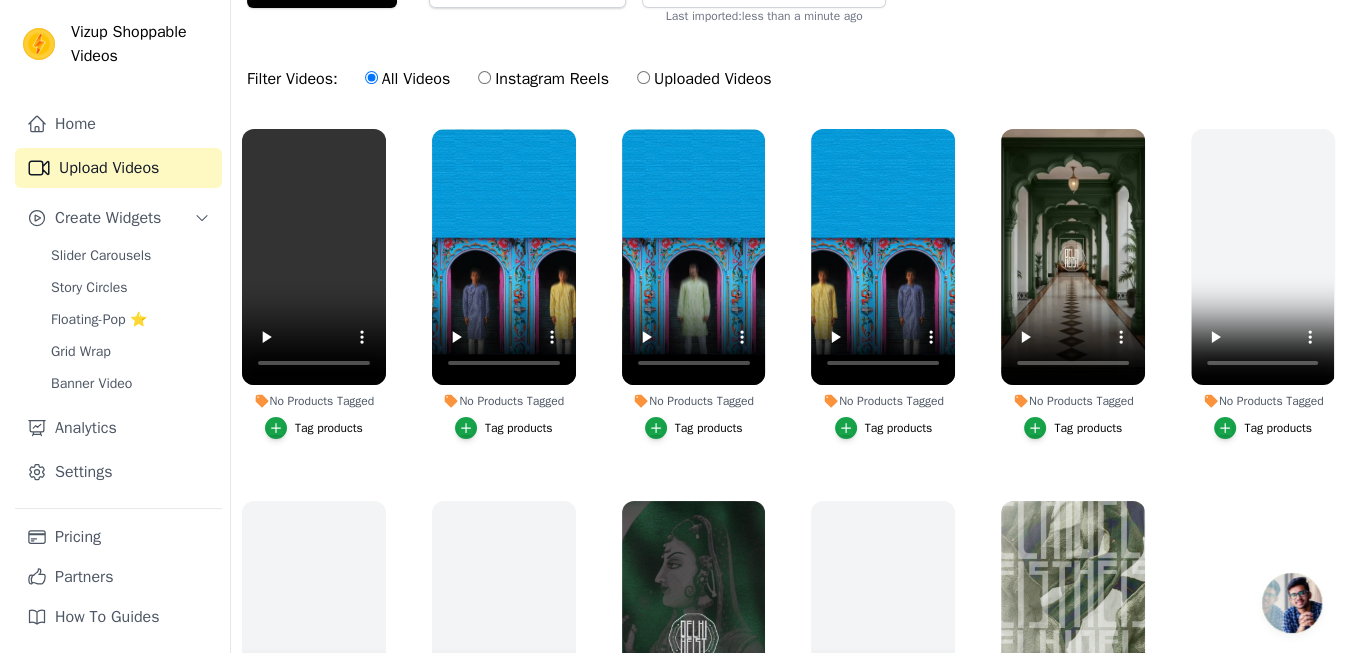 scroll, scrollTop: 0, scrollLeft: 0, axis: both 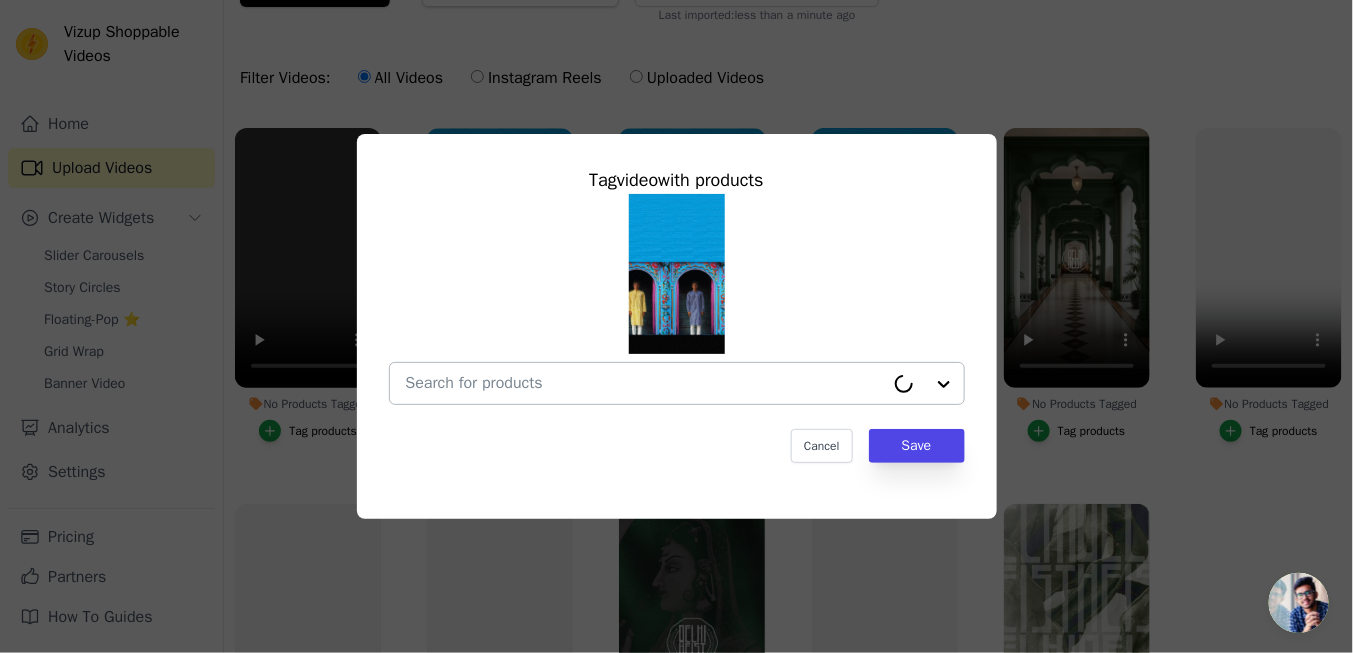 click on "No Products Tagged     Tag  video  with products                         Cancel   Save     Tag products" at bounding box center (645, 383) 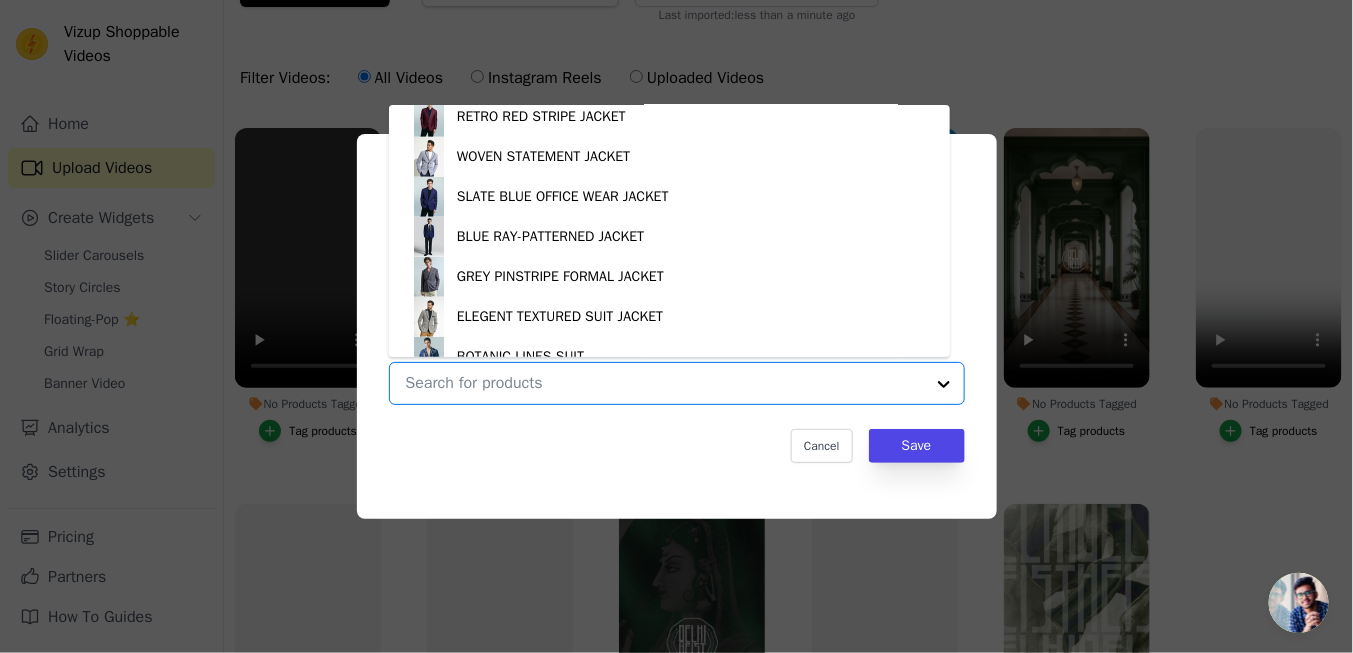 scroll, scrollTop: 0, scrollLeft: 0, axis: both 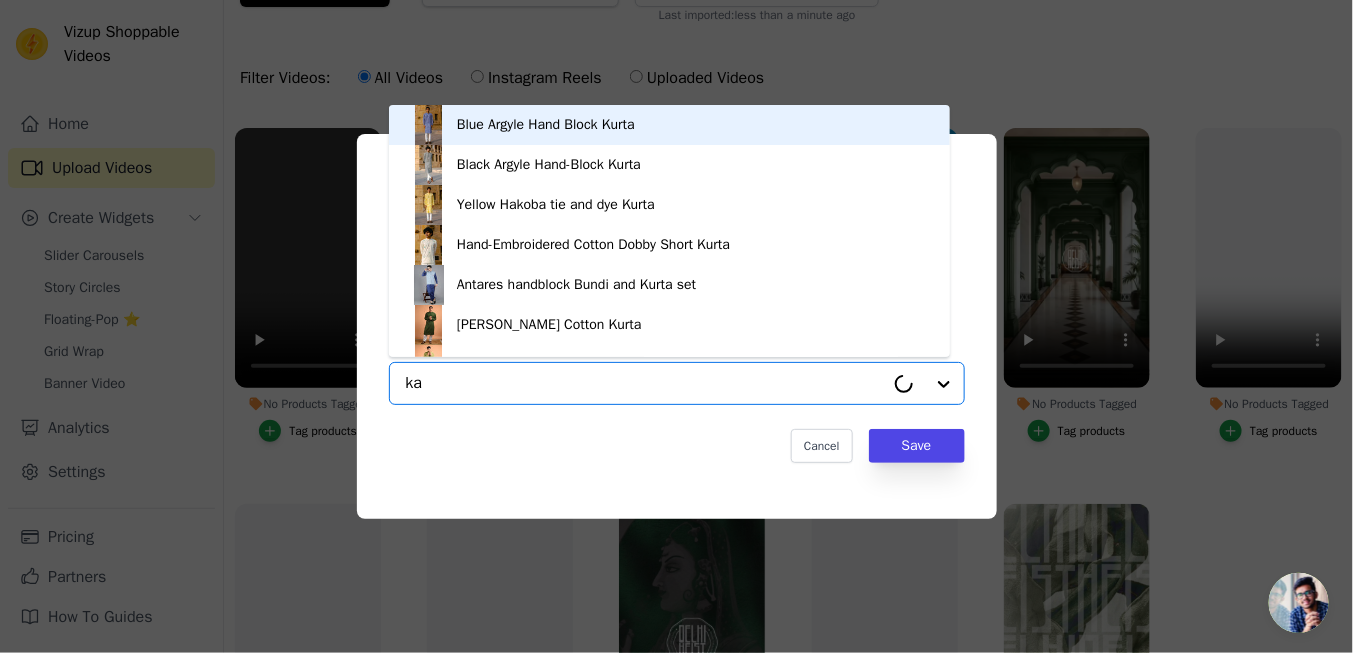 type on "k" 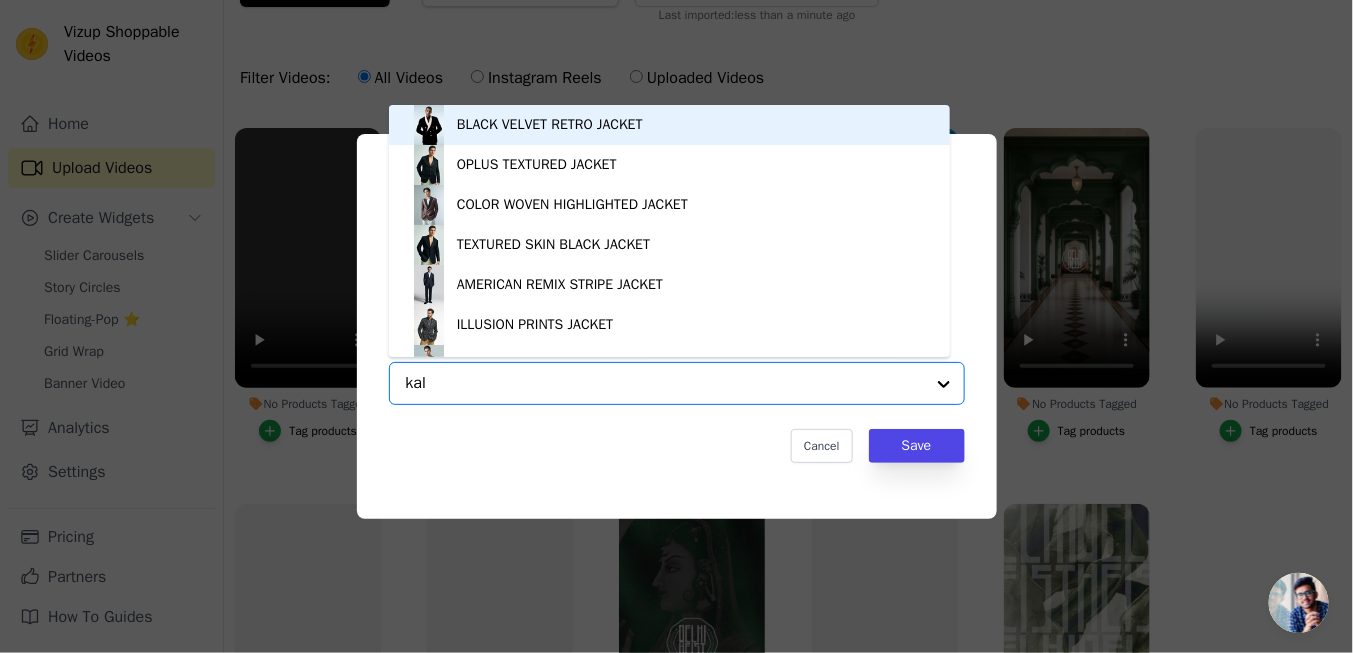 type on "kalp" 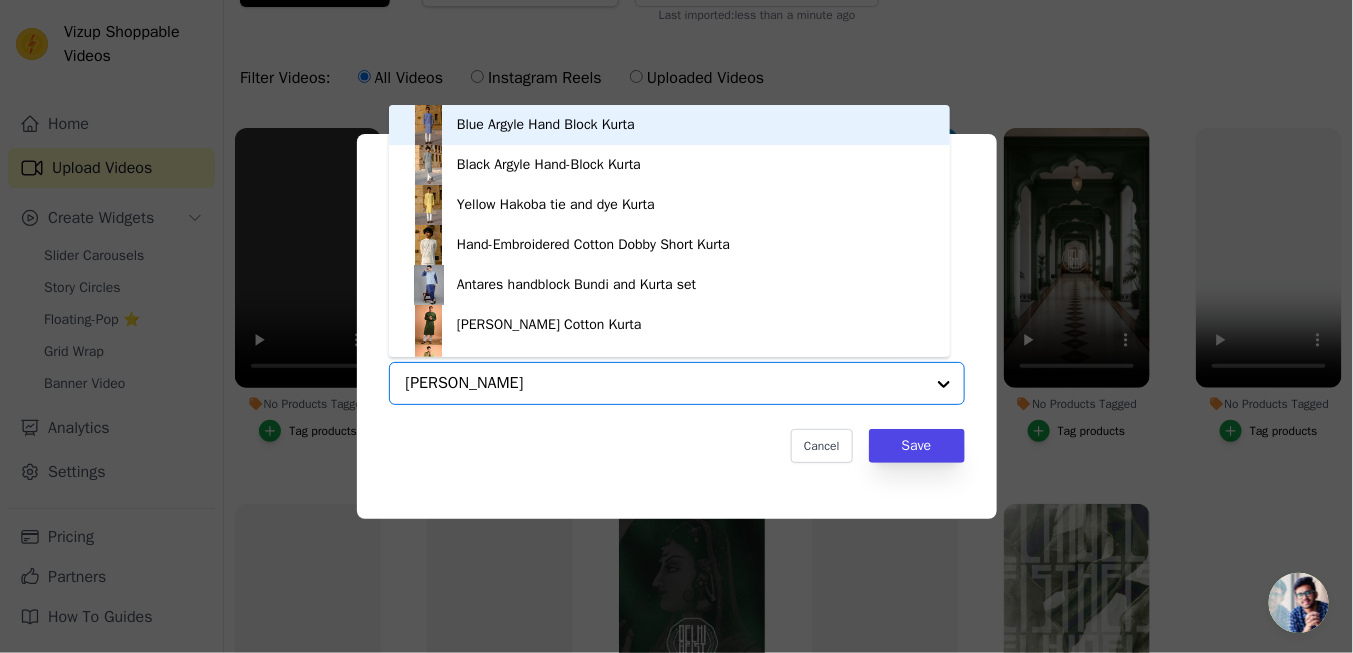click on "Blue Argyle Hand Block Kurta" at bounding box center (546, 125) 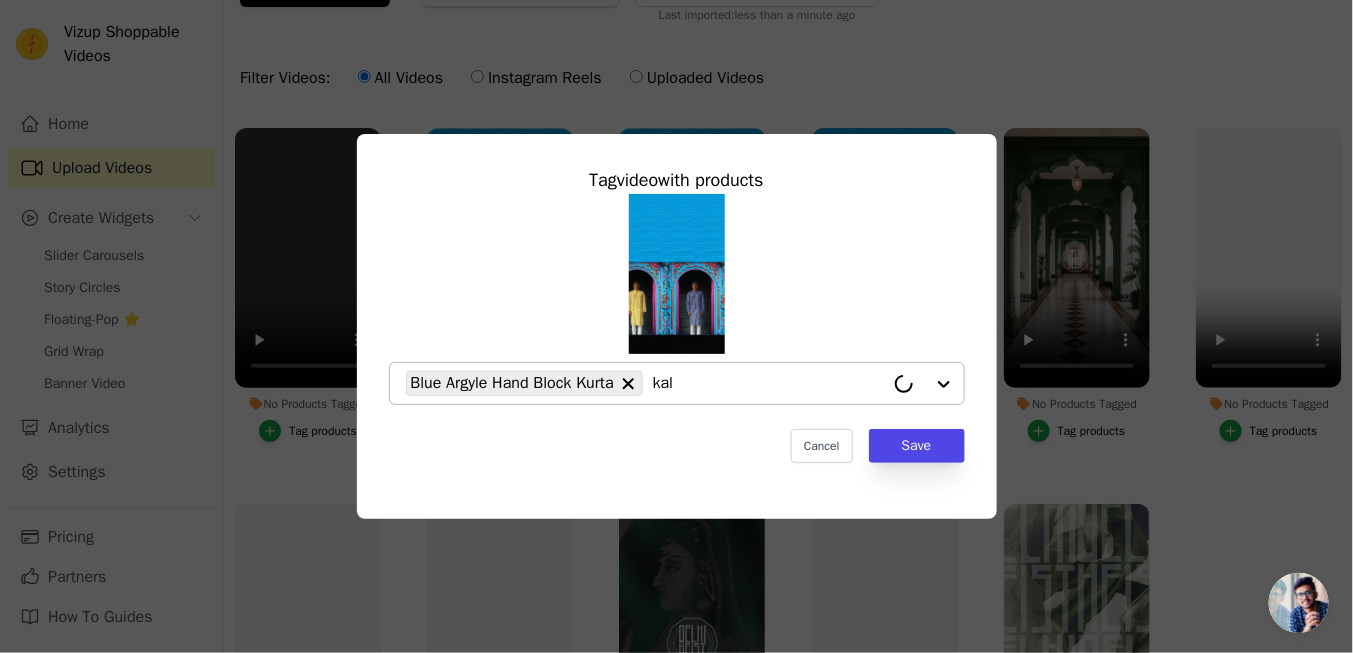 type on "kalp" 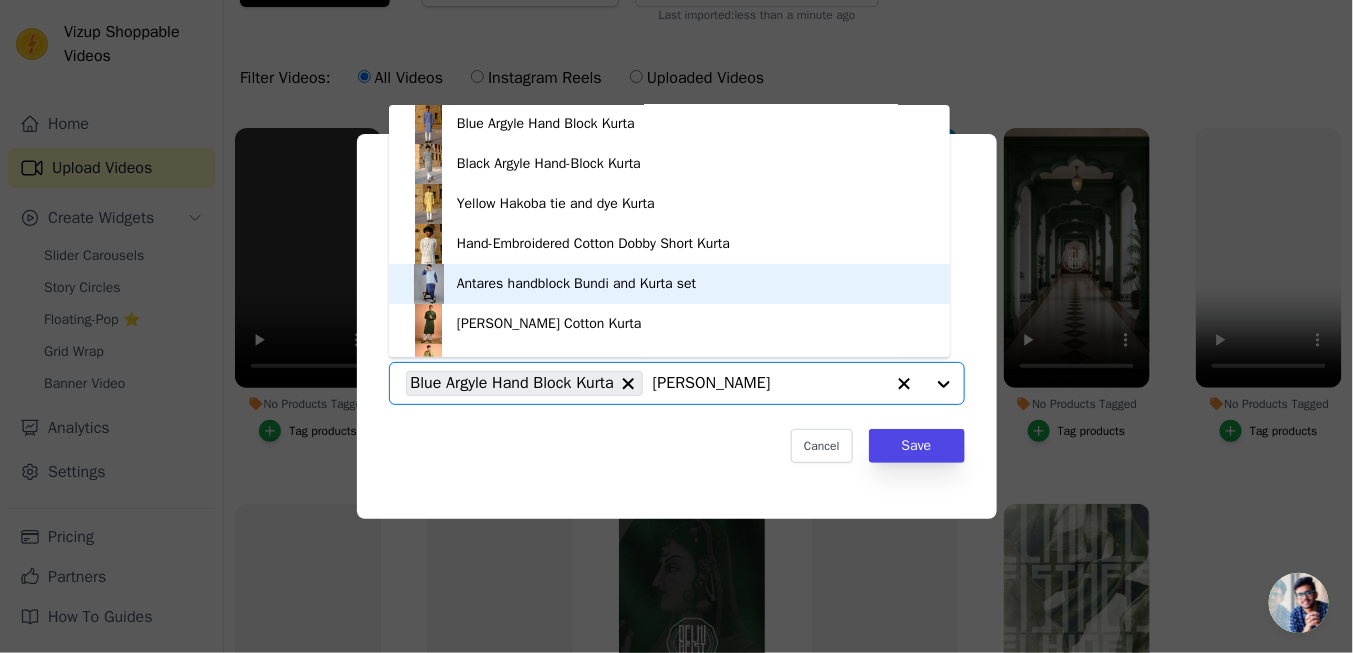 scroll, scrollTop: 0, scrollLeft: 0, axis: both 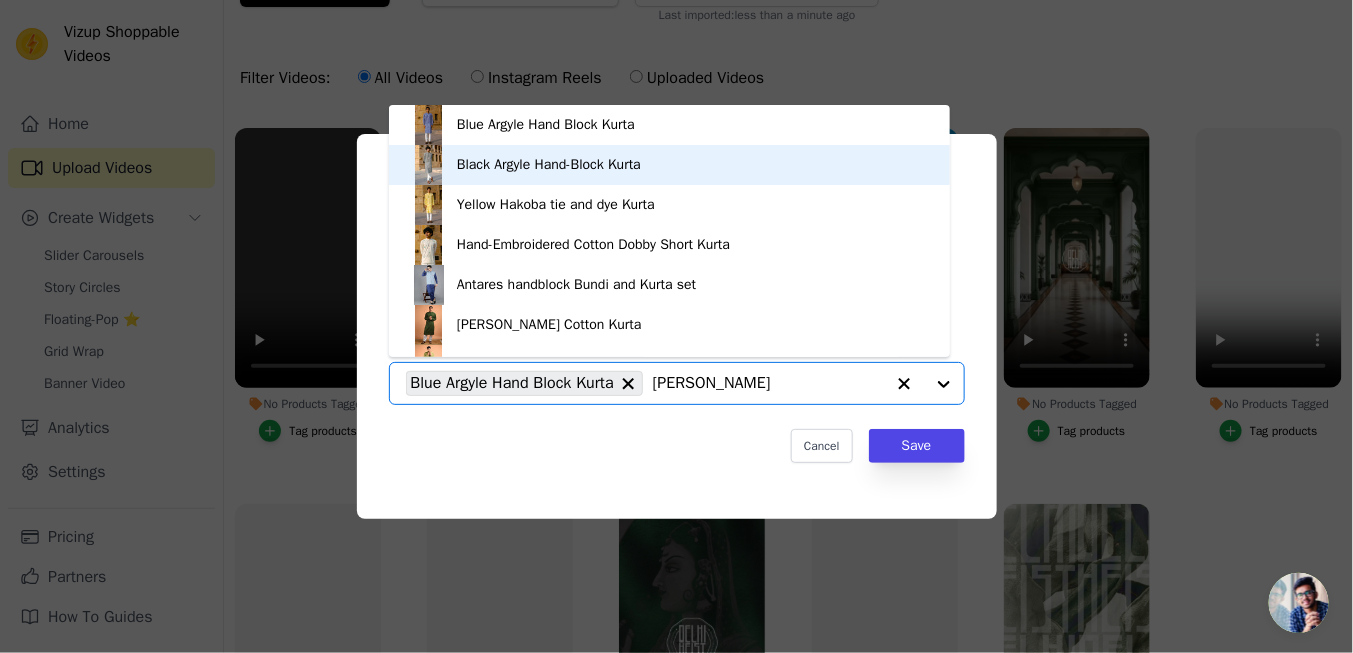 click on "Black Argyle Hand-Block Kurta" at bounding box center (669, 165) 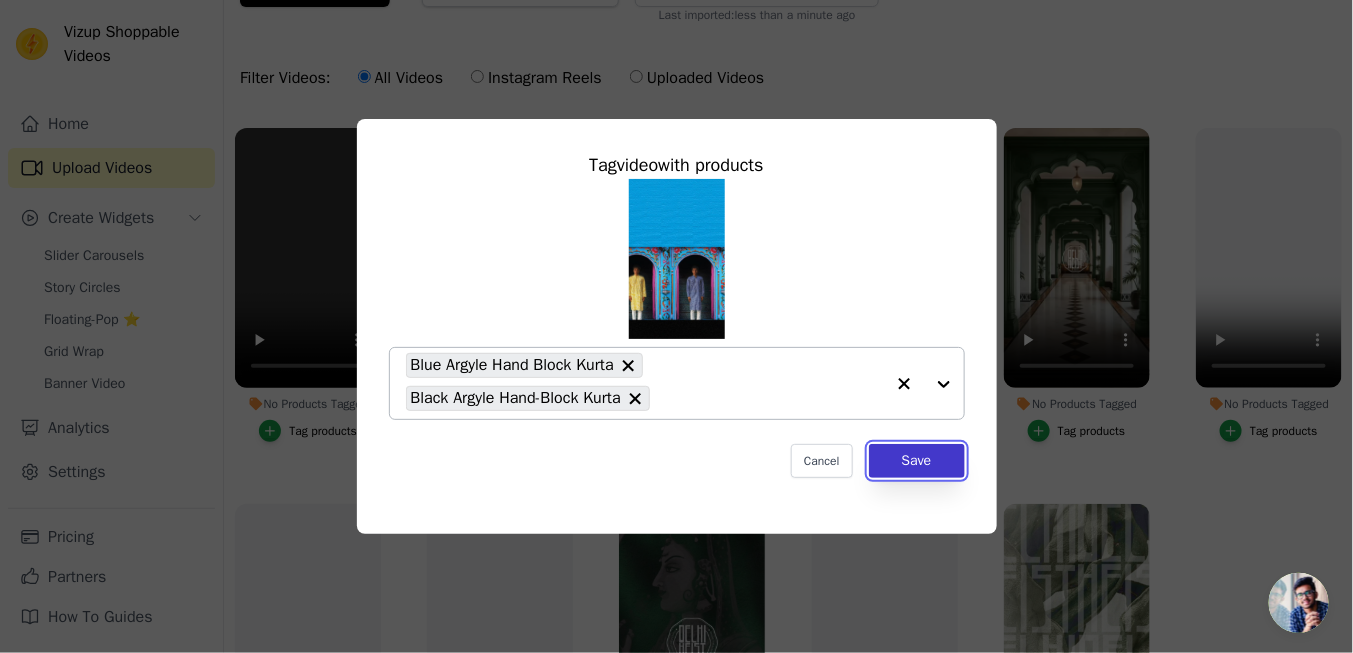 click on "Save" at bounding box center [917, 461] 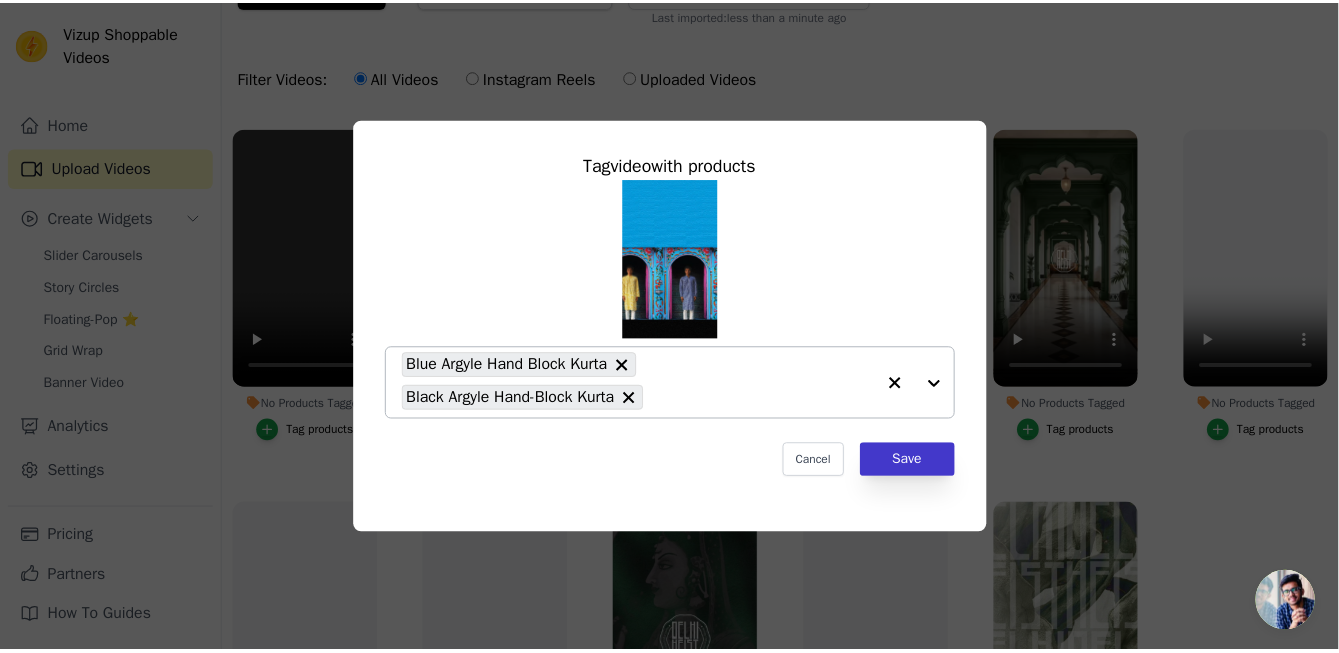 scroll, scrollTop: 102, scrollLeft: 0, axis: vertical 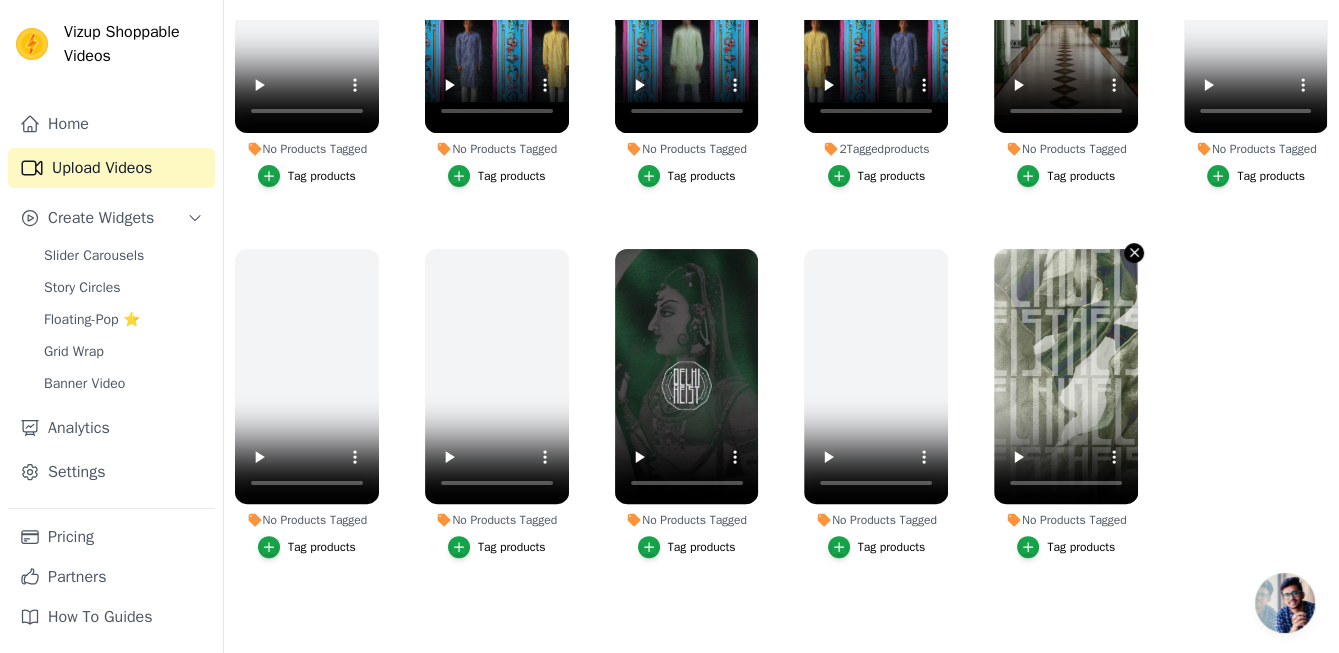 click 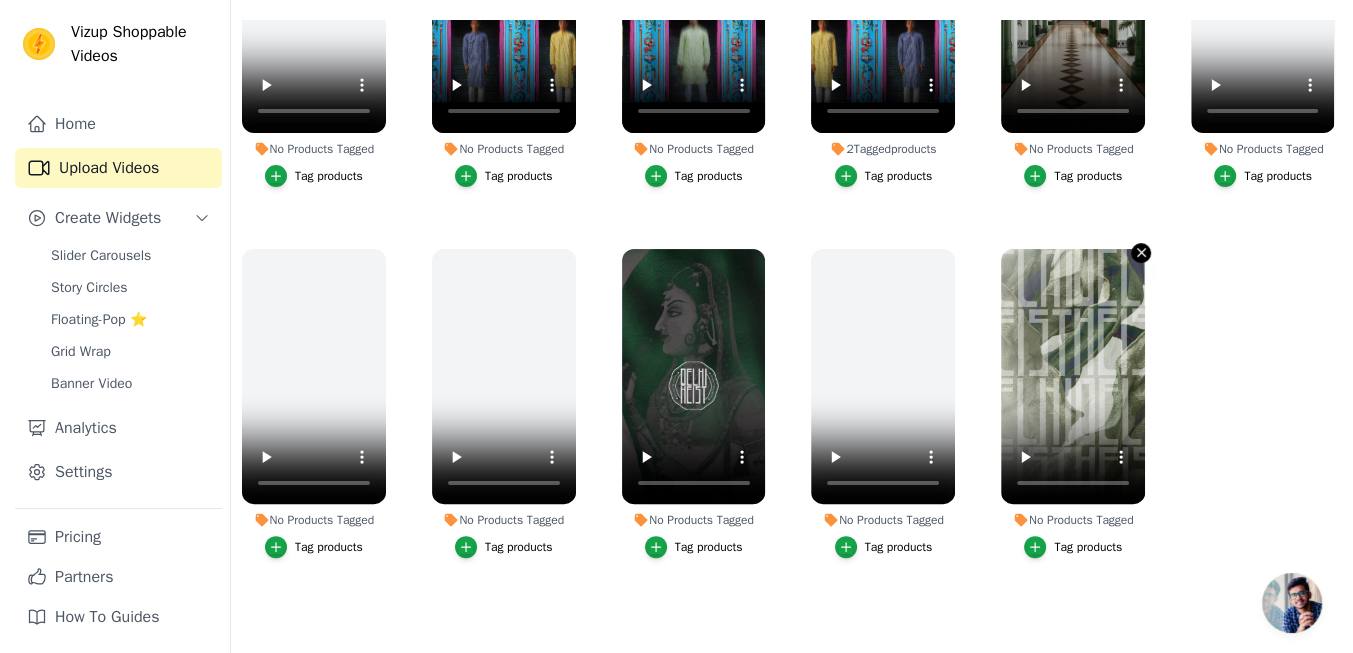 scroll, scrollTop: 0, scrollLeft: 0, axis: both 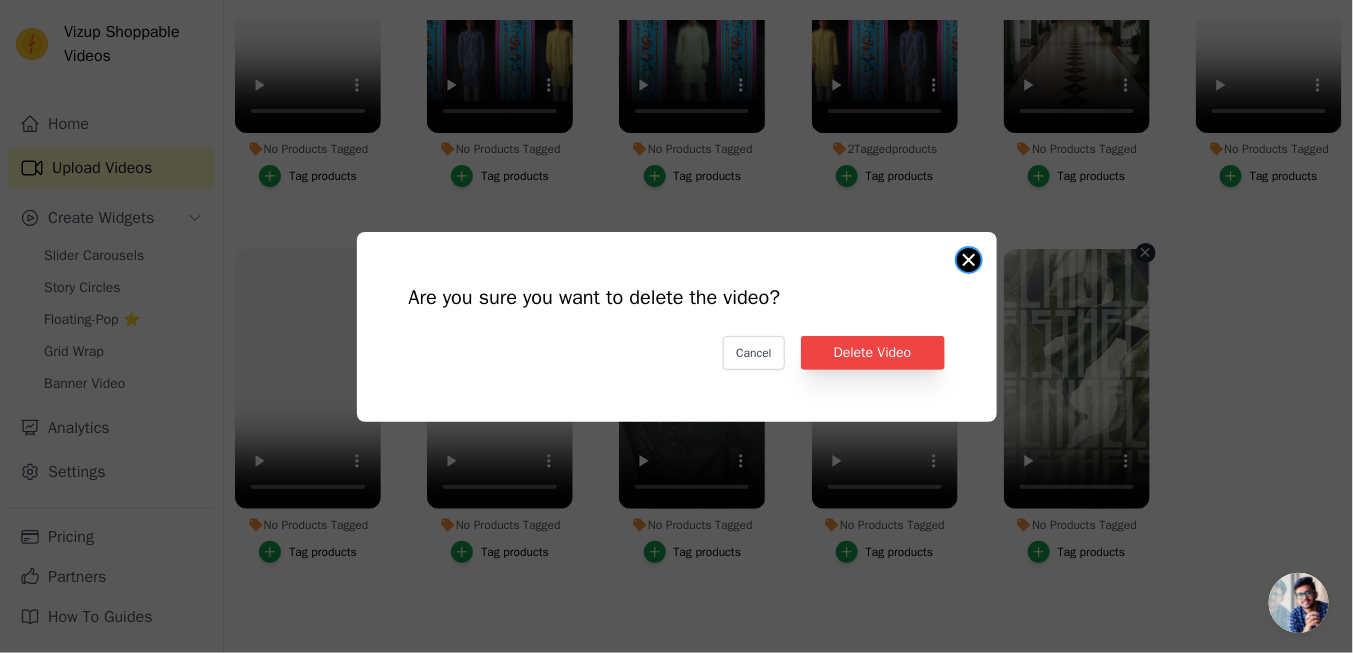 click on "Are you sure you want to delete the video?   Cancel   Delete Video
No Products Tagged       Tag products" at bounding box center [969, 260] 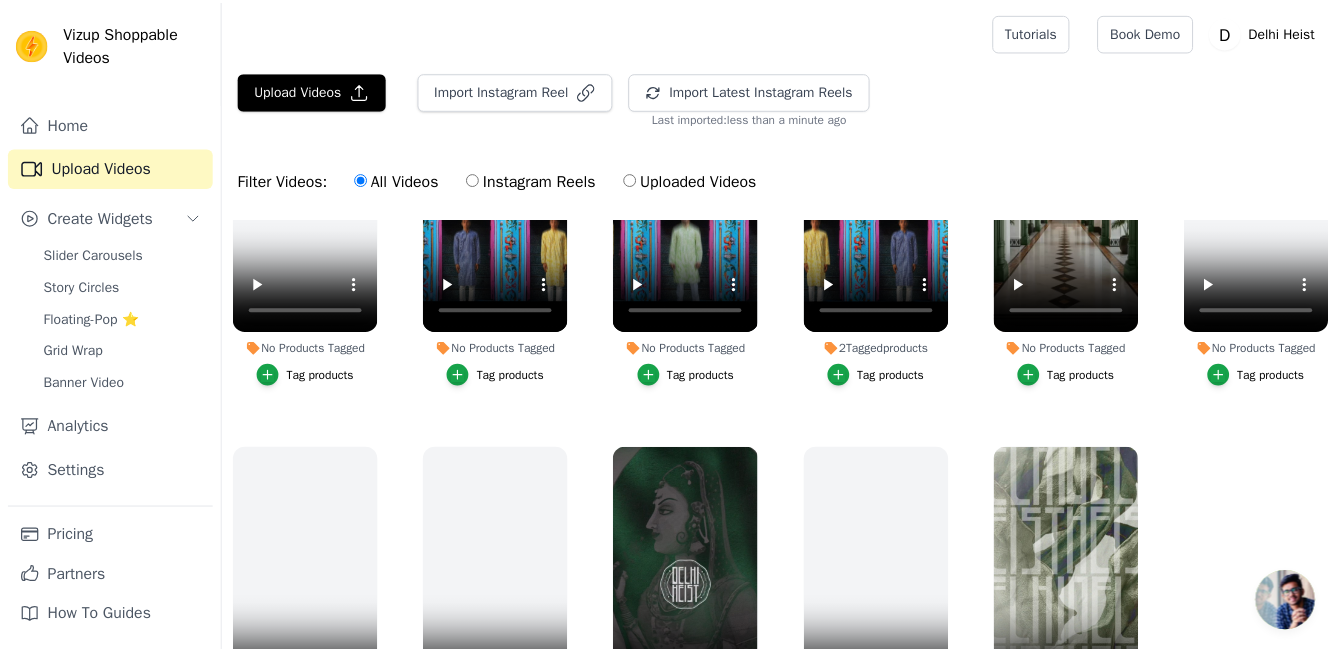 scroll, scrollTop: 200, scrollLeft: 0, axis: vertical 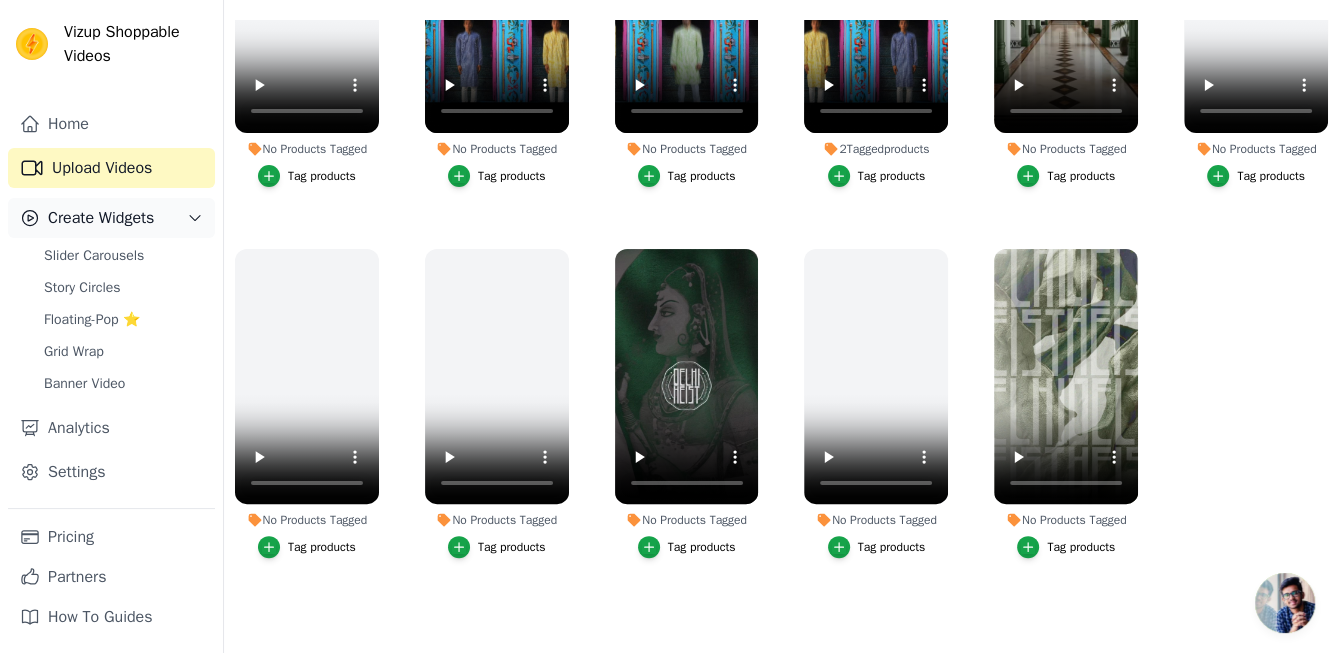 click on "Create Widgets" at bounding box center (101, 218) 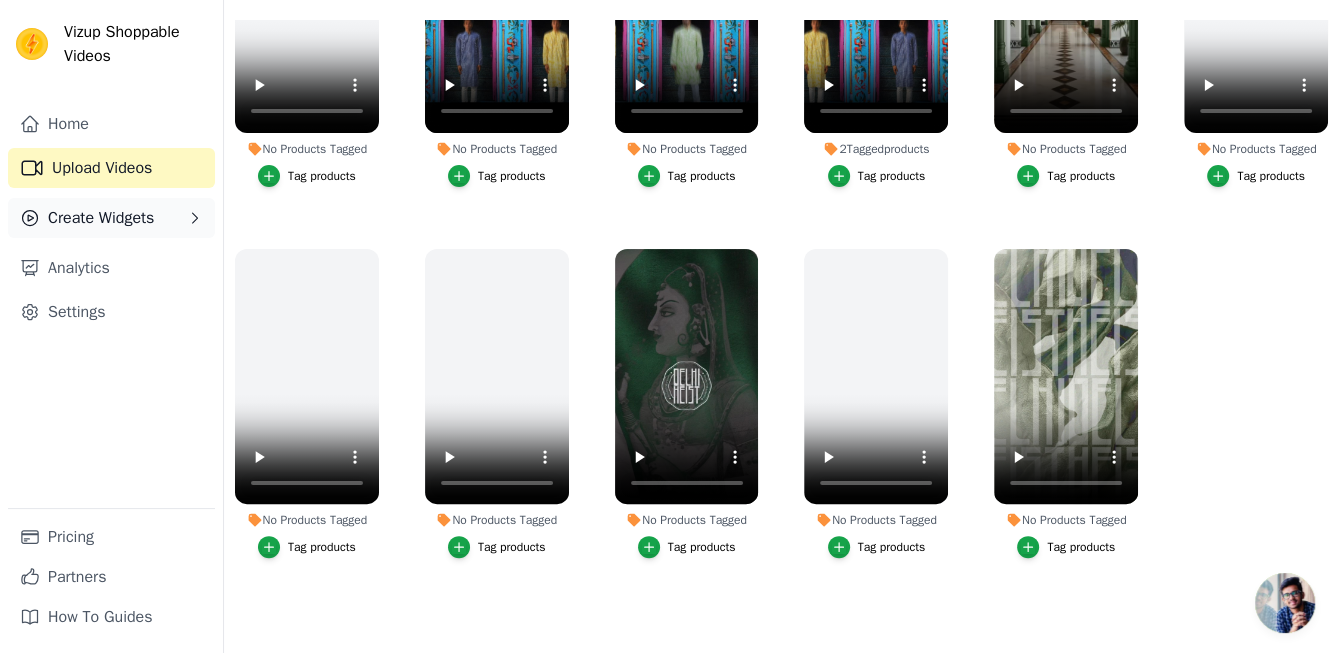 click on "Create Widgets" at bounding box center (101, 218) 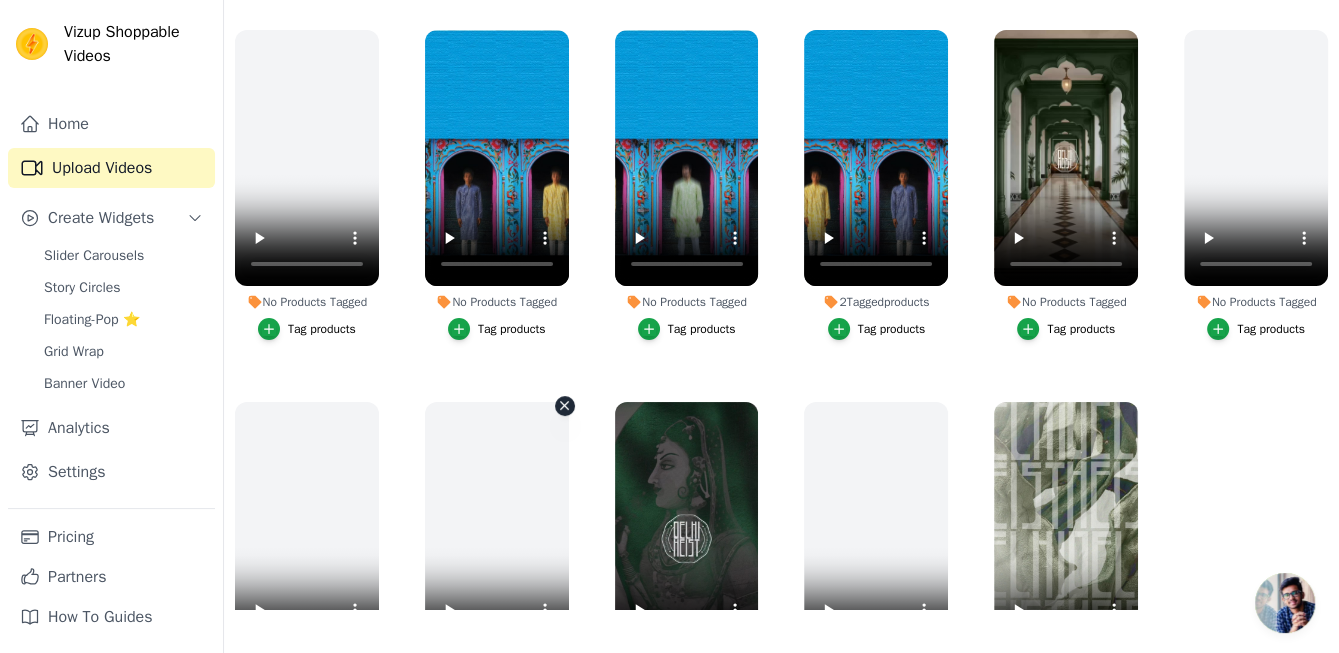 scroll, scrollTop: 0, scrollLeft: 0, axis: both 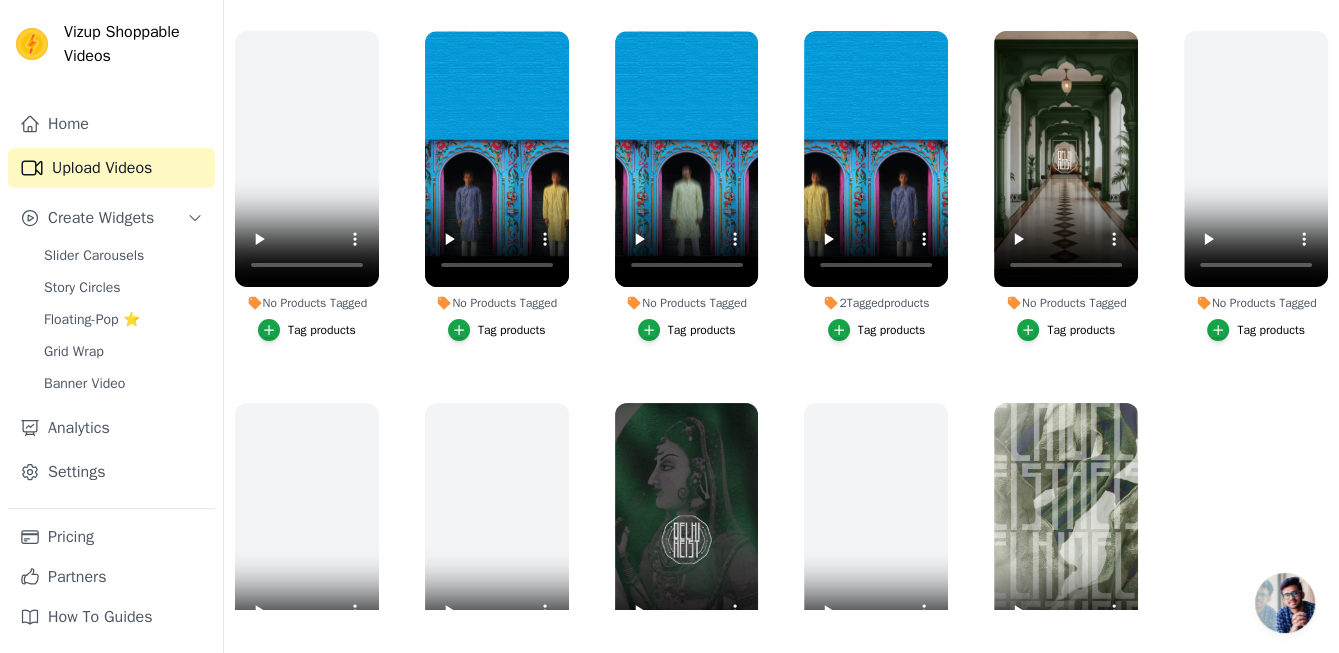 click on "Tag products" at bounding box center [702, 330] 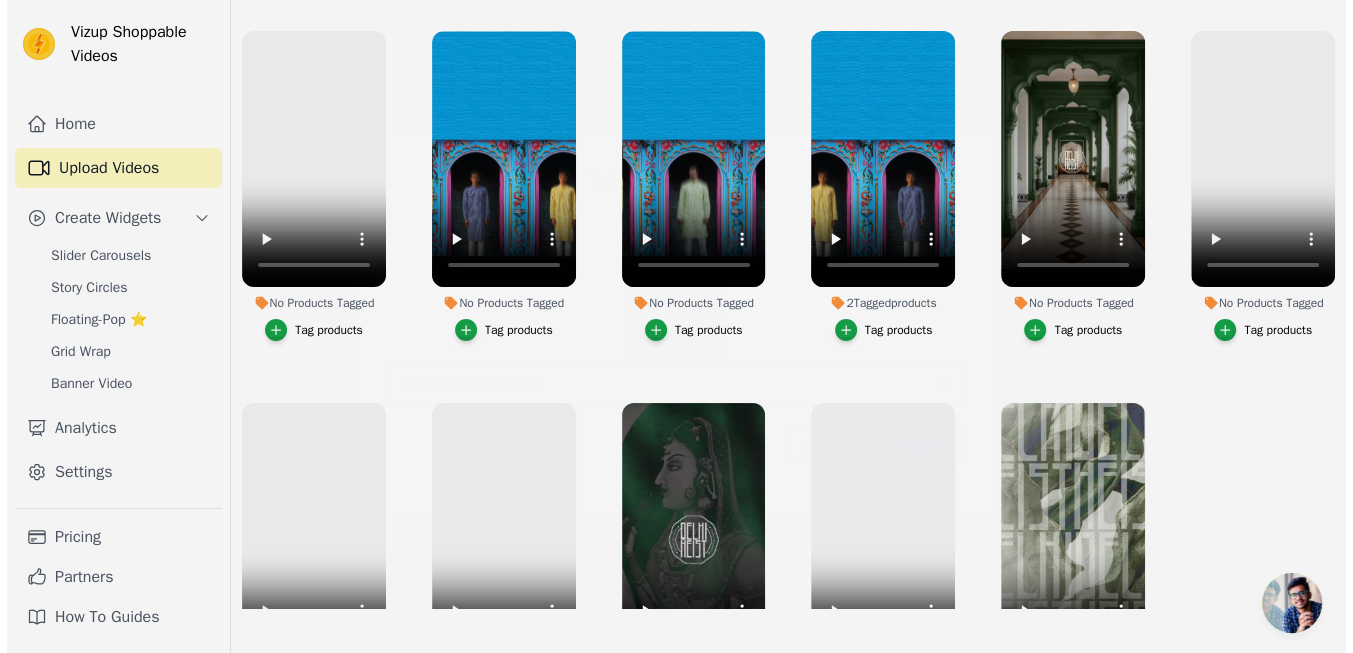 scroll, scrollTop: 0, scrollLeft: 0, axis: both 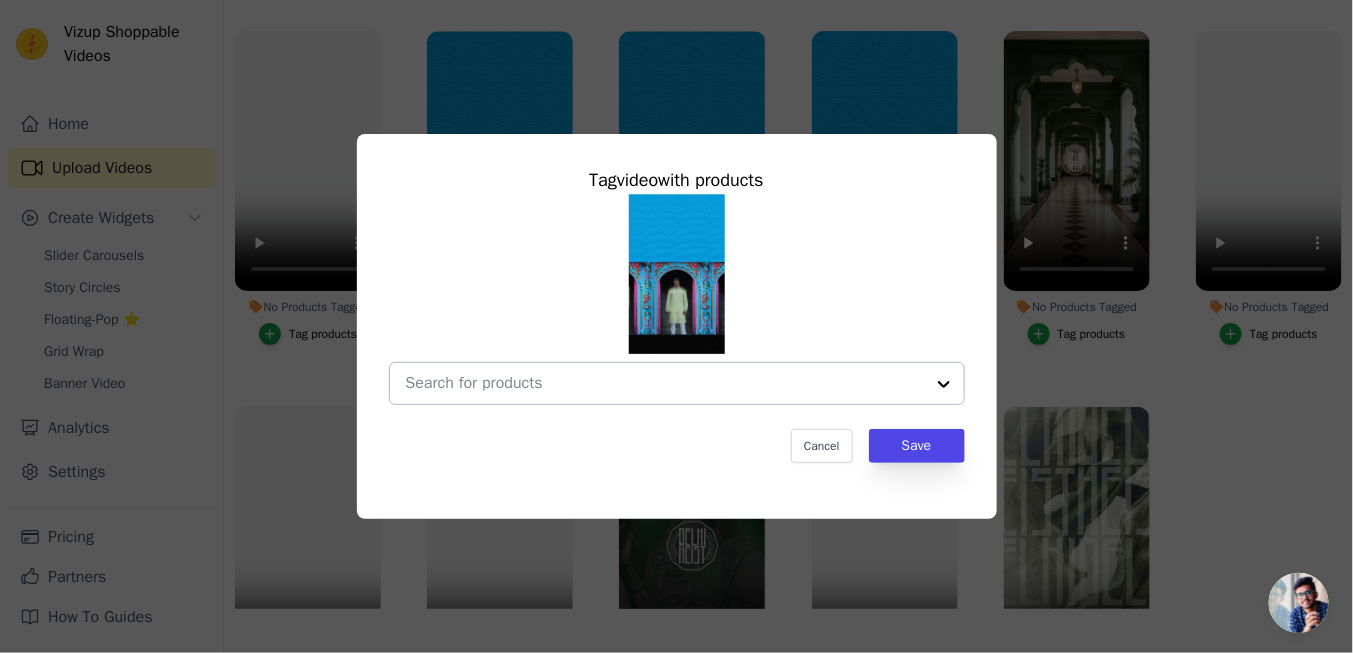 click on "No Products Tagged     Tag  video  with products                         Cancel   Save     Tag products" at bounding box center (665, 383) 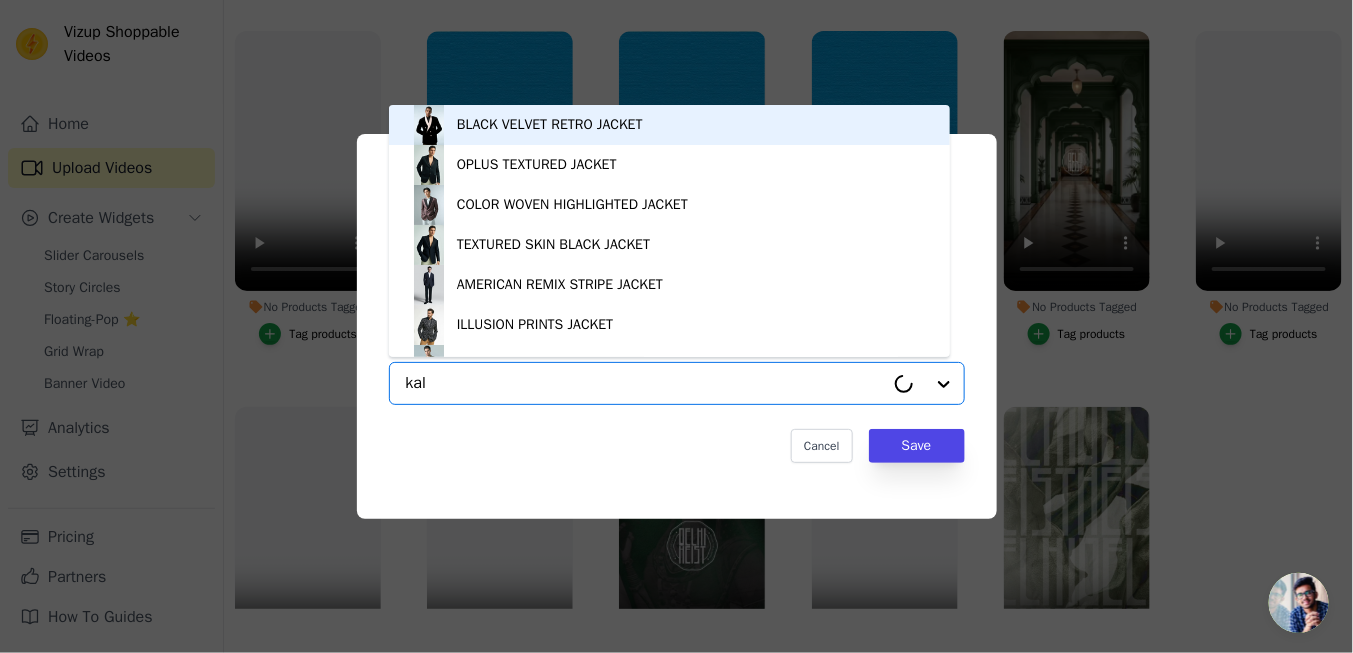 type on "kalp" 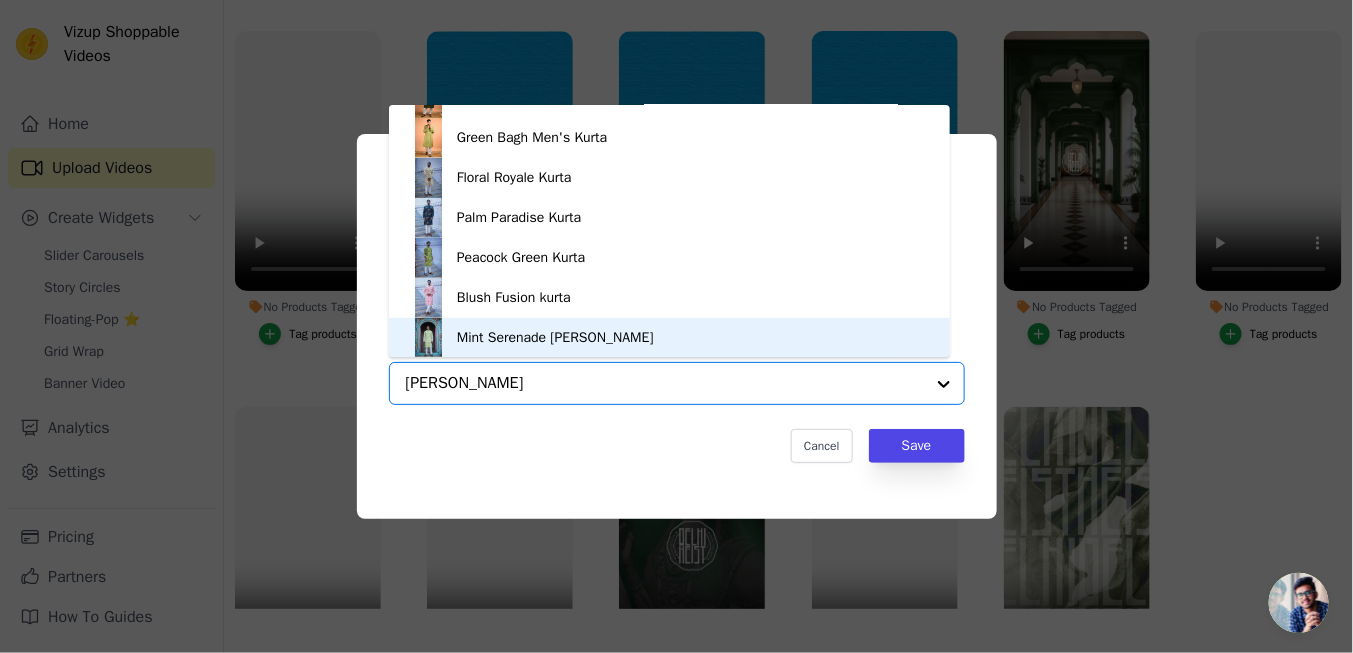 scroll, scrollTop: 228, scrollLeft: 0, axis: vertical 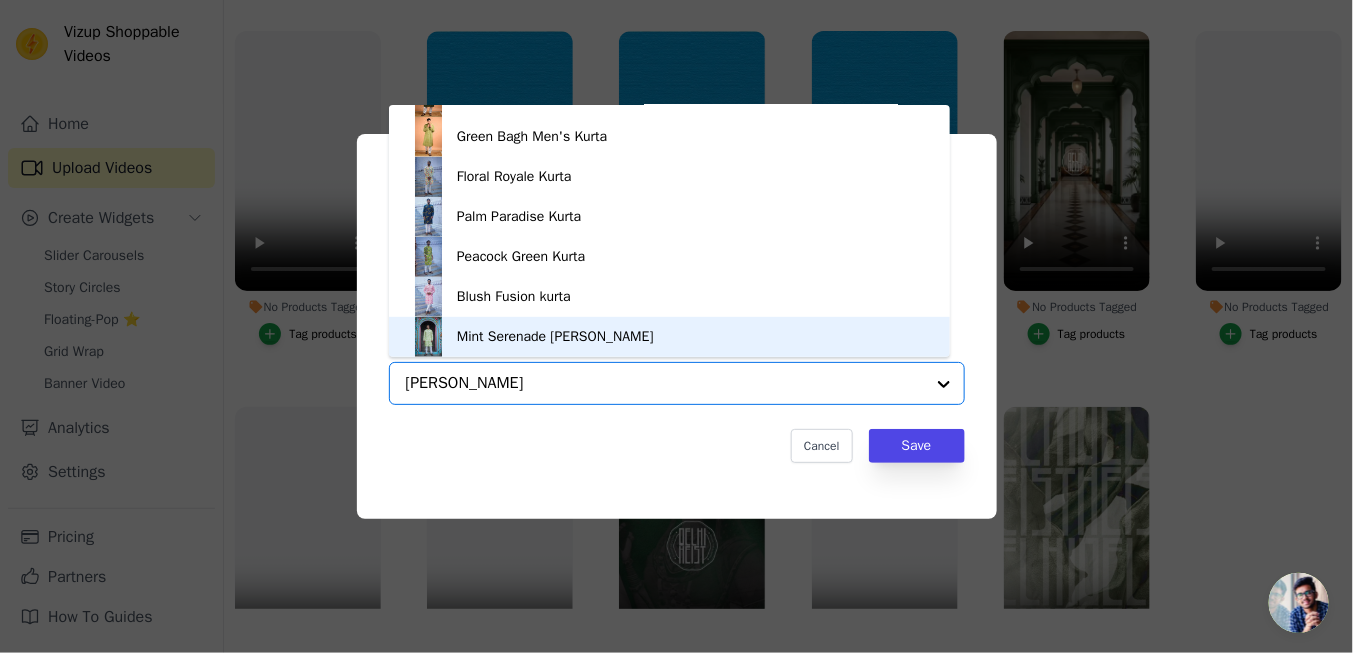 click on "Mint Serenade Kurta" at bounding box center [555, 337] 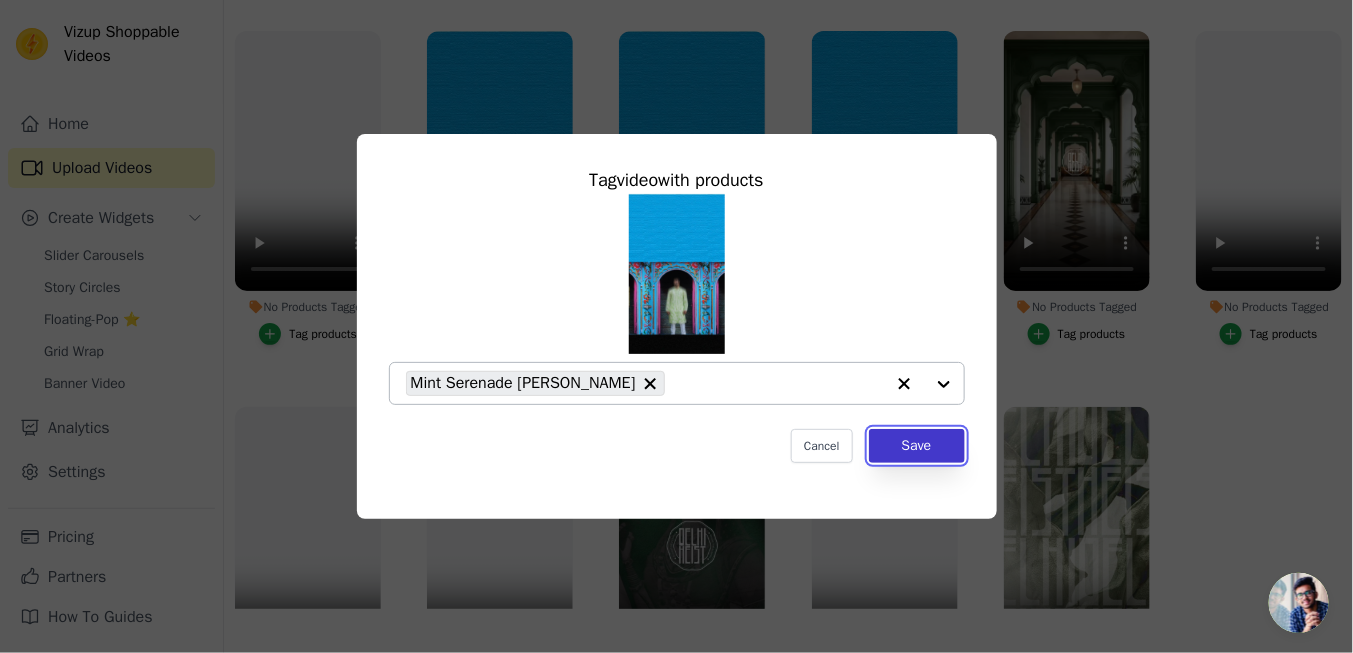 click on "Save" at bounding box center (917, 446) 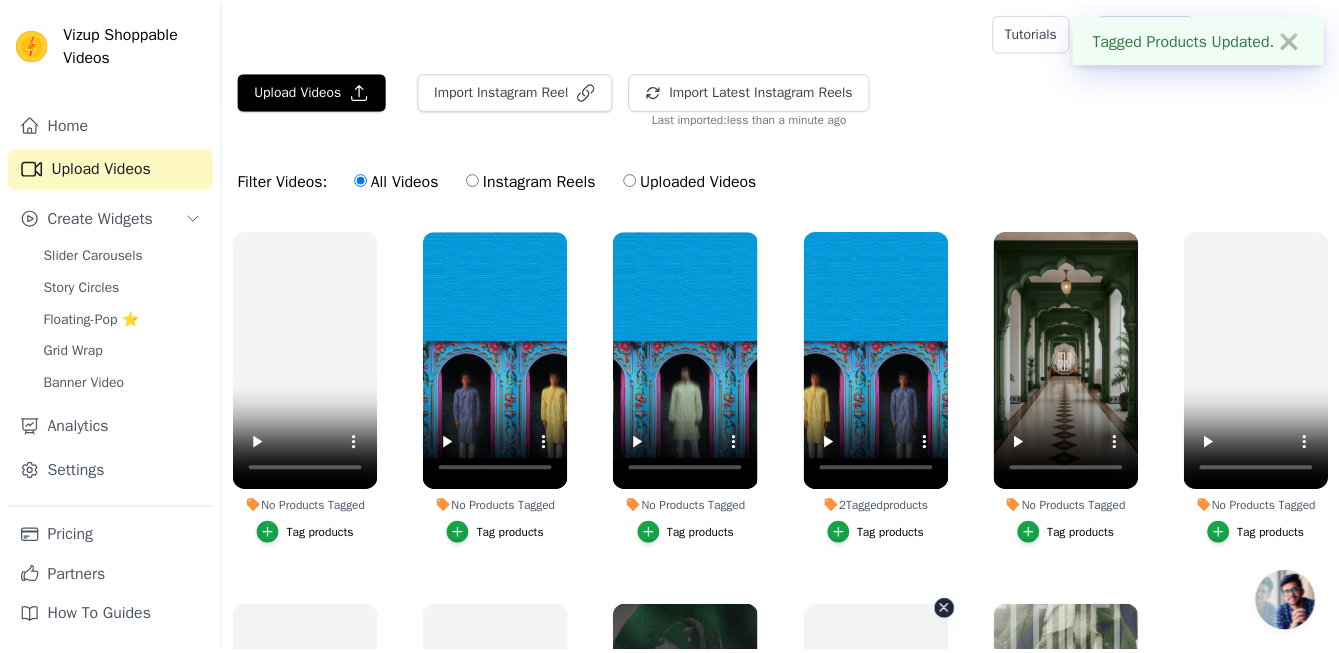 scroll, scrollTop: 200, scrollLeft: 0, axis: vertical 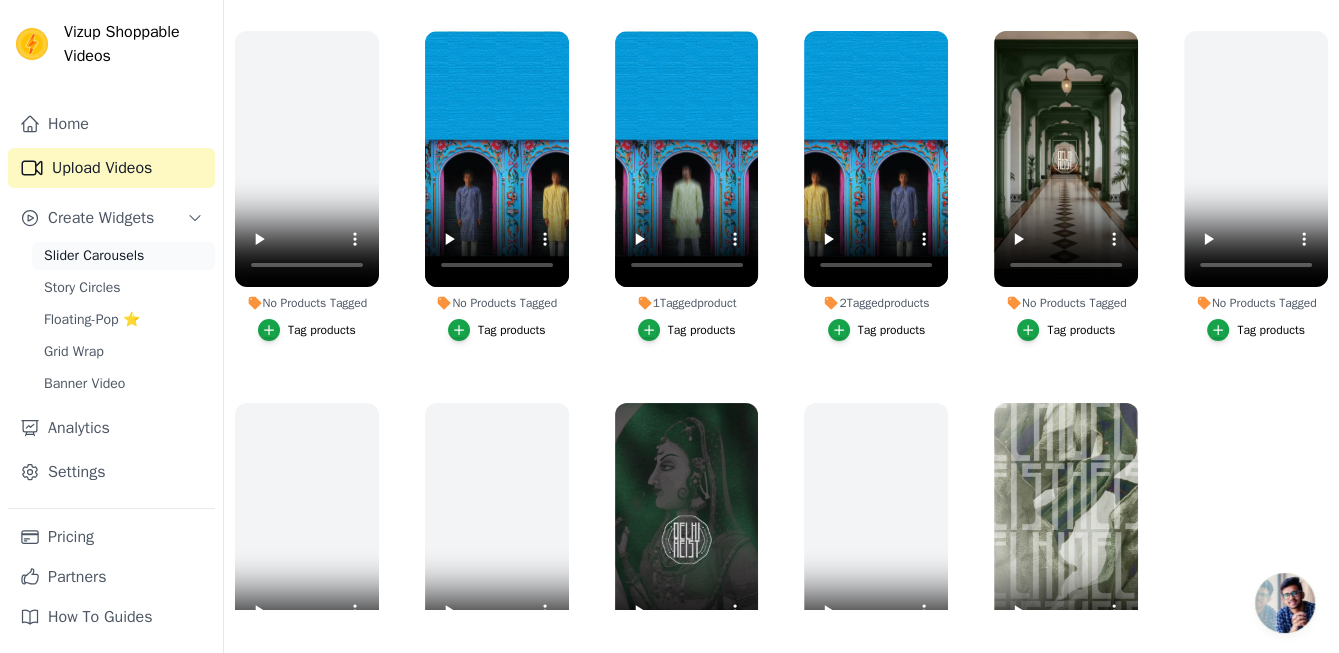 click on "Slider Carousels" at bounding box center (94, 256) 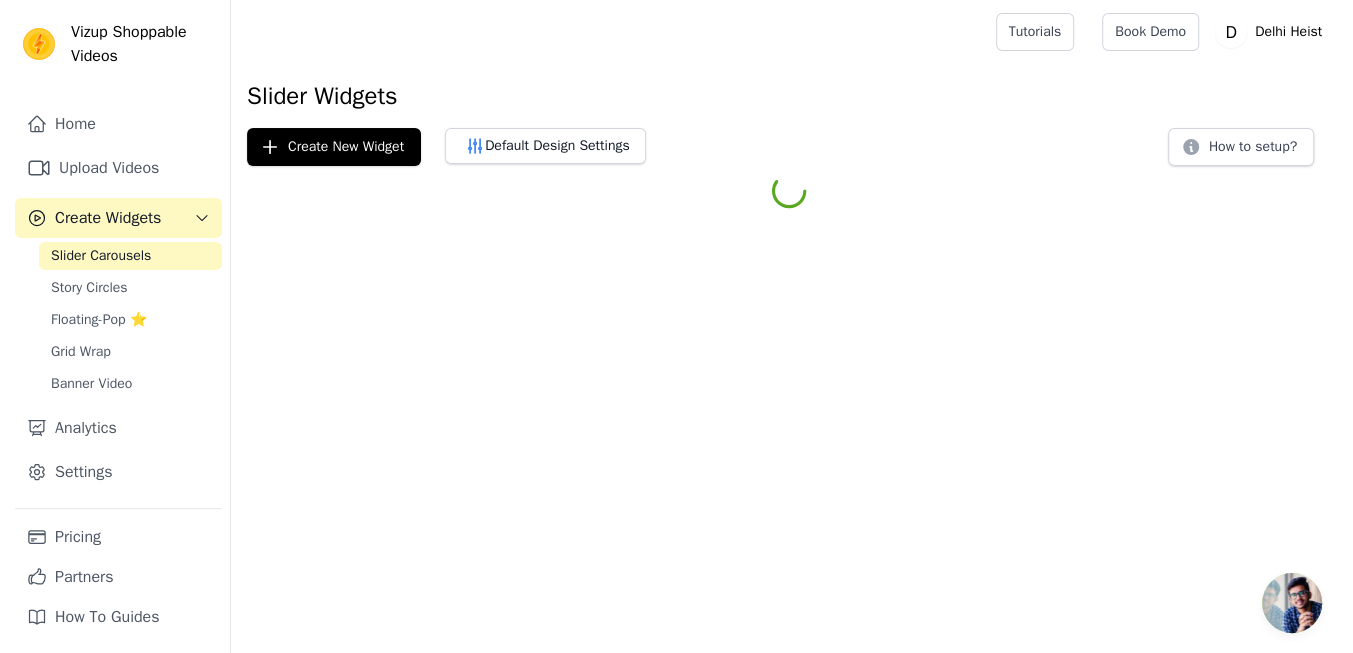 scroll, scrollTop: 0, scrollLeft: 0, axis: both 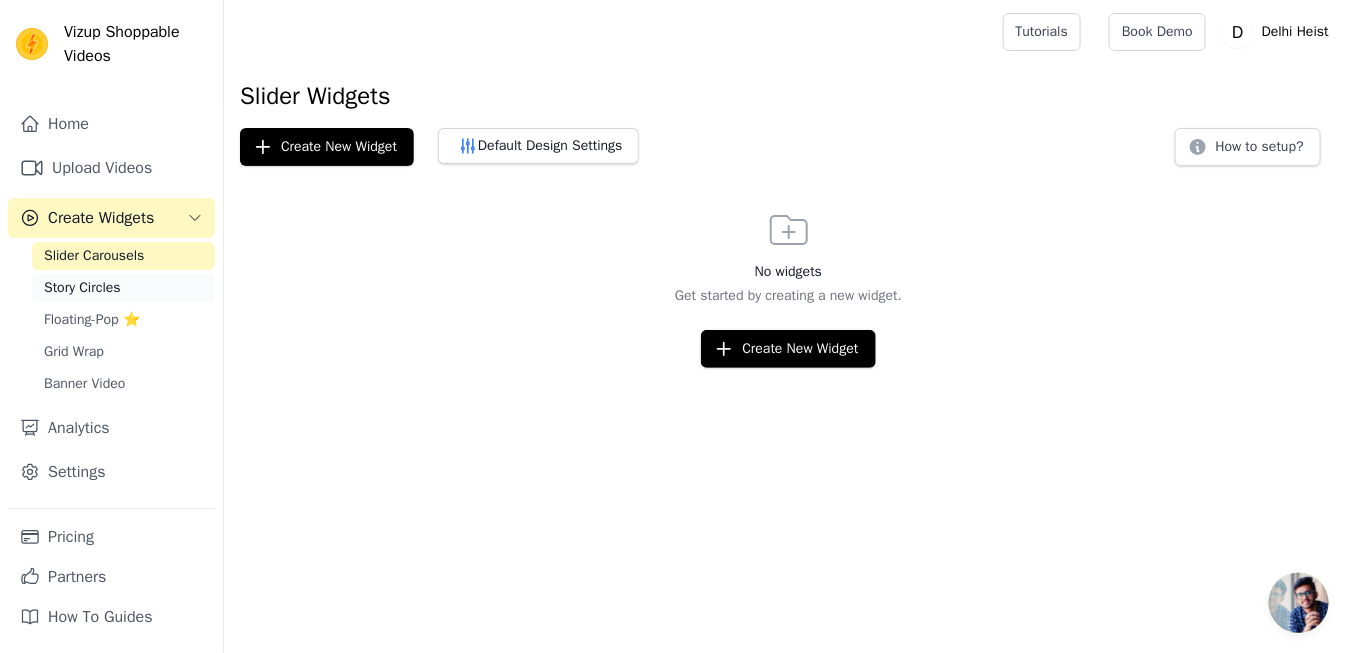 click on "Story Circles" at bounding box center [82, 288] 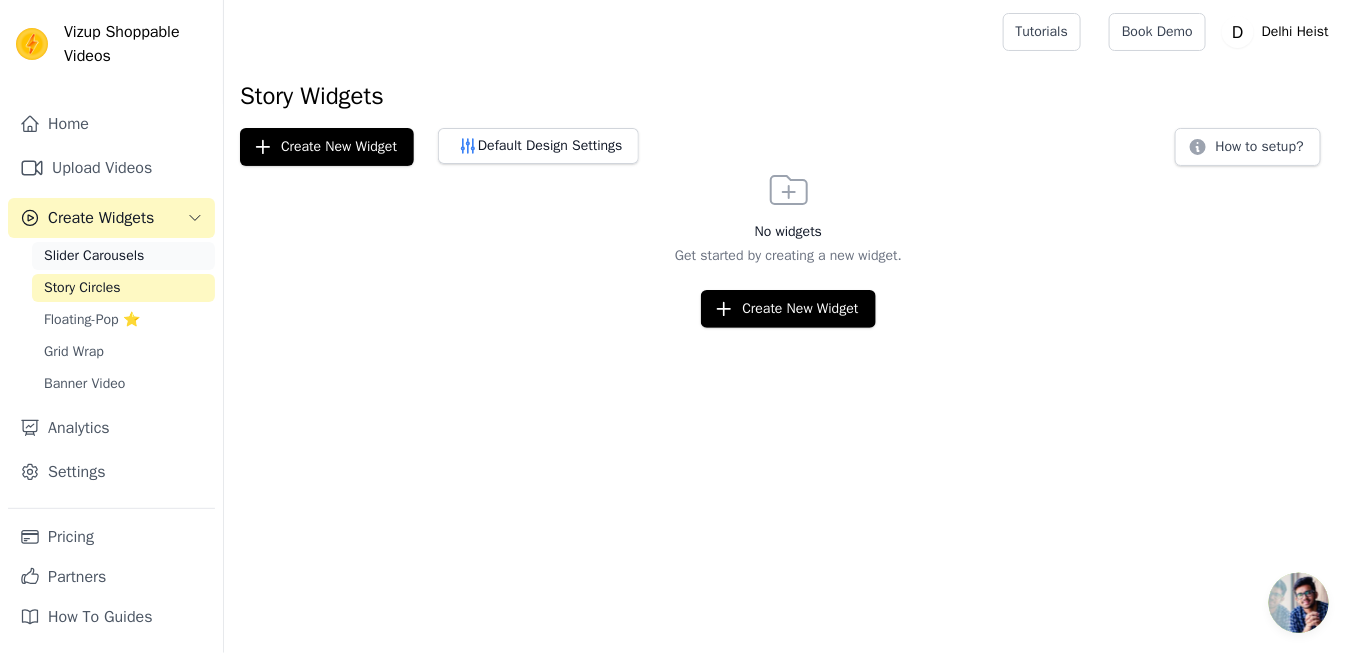click on "Slider Carousels" at bounding box center (123, 256) 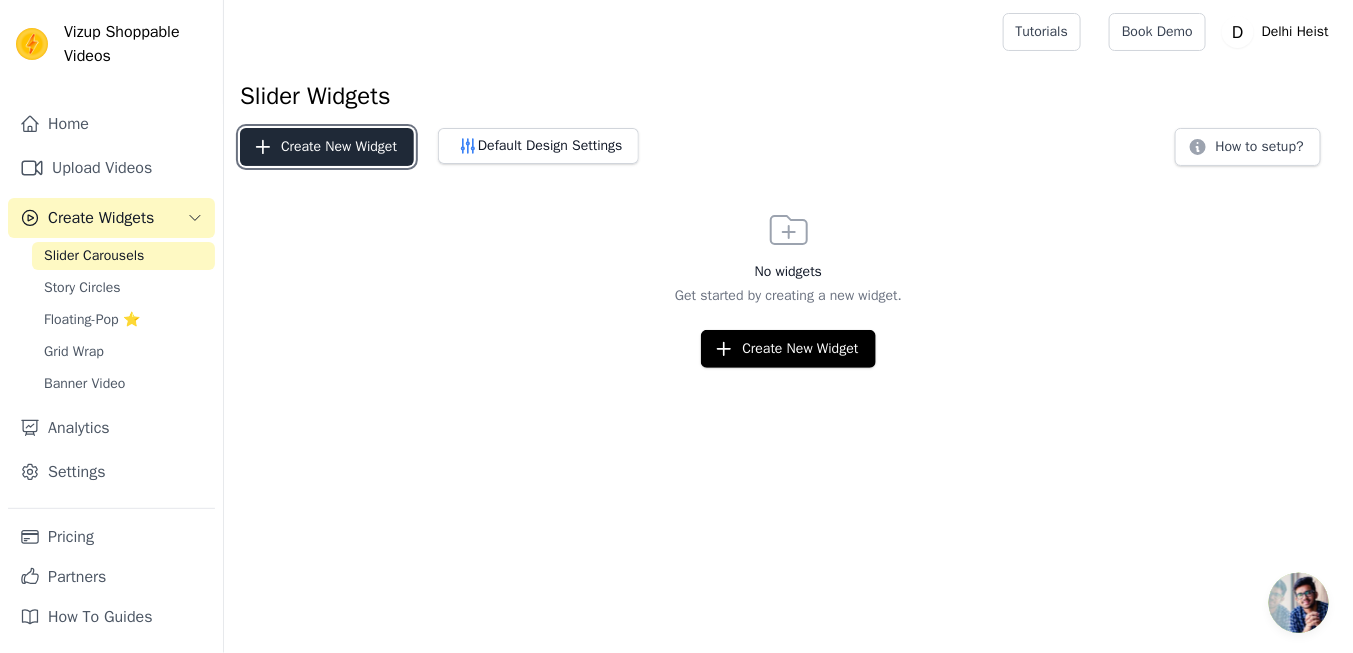 click on "Create New Widget" at bounding box center (327, 147) 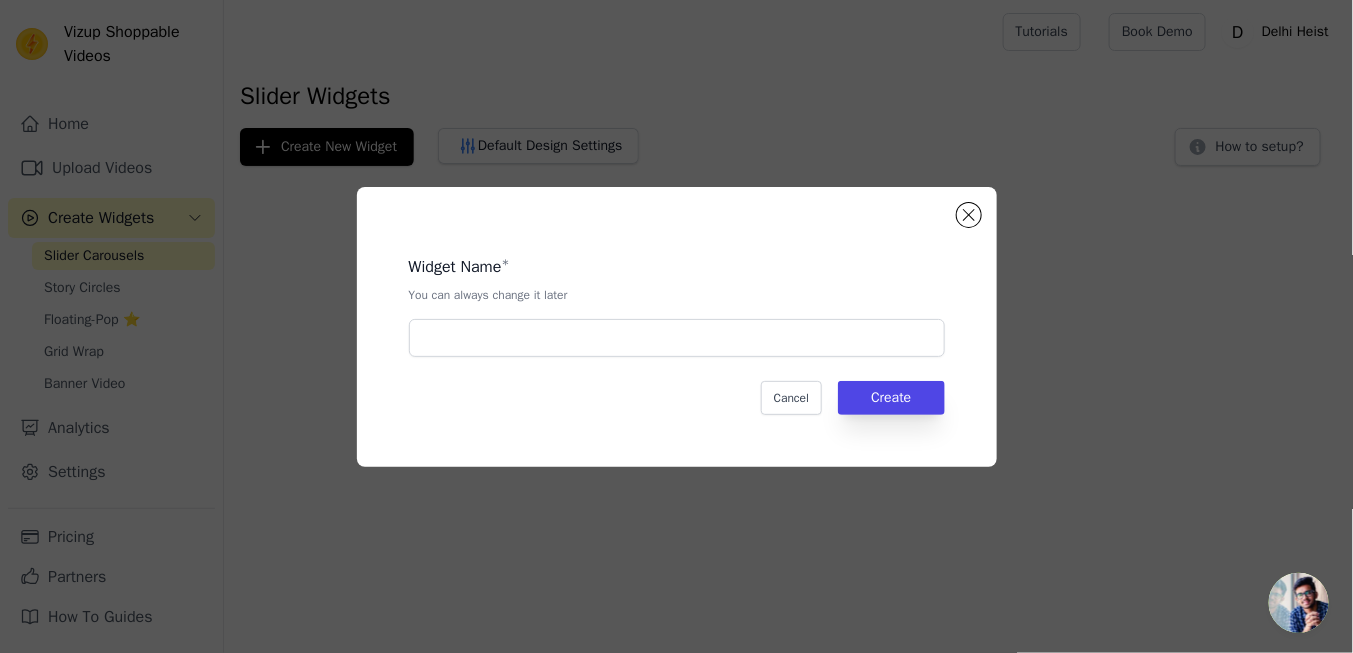 click on "Widget Name   *   You can always change it later       Cancel   Create" at bounding box center (676, 327) 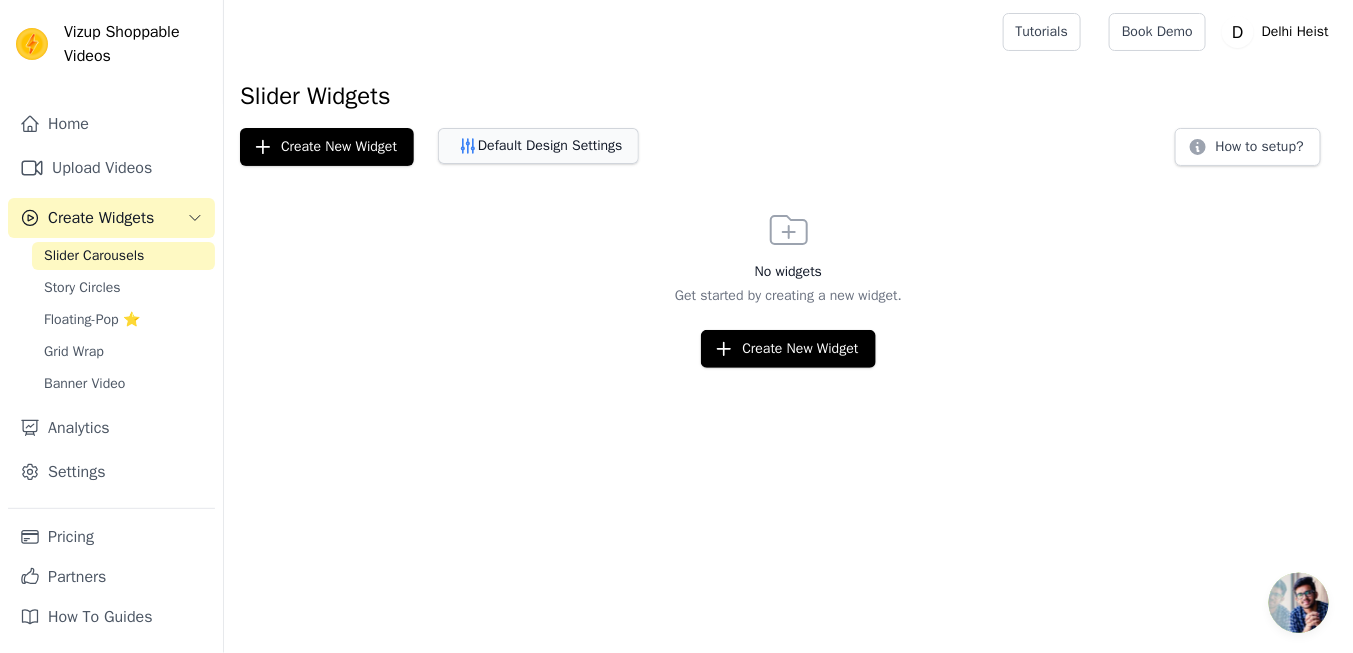 click on "Default Design Settings" at bounding box center [538, 146] 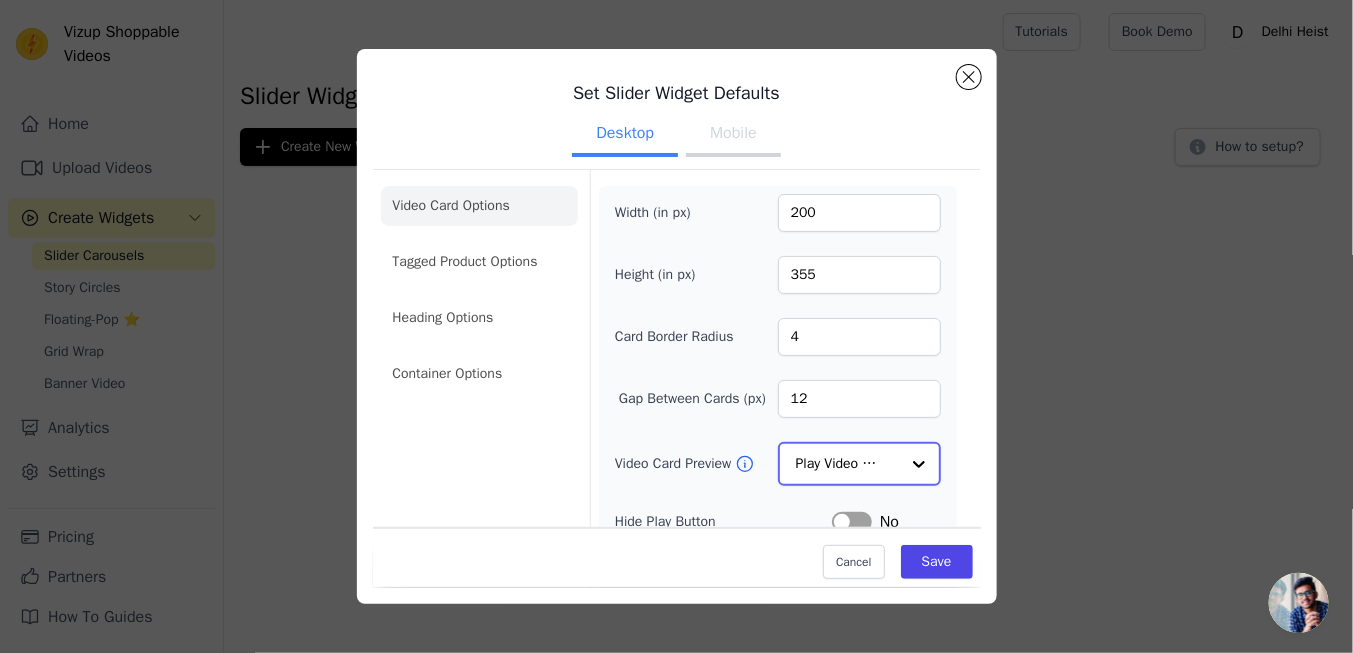 click on "Video Card Preview" 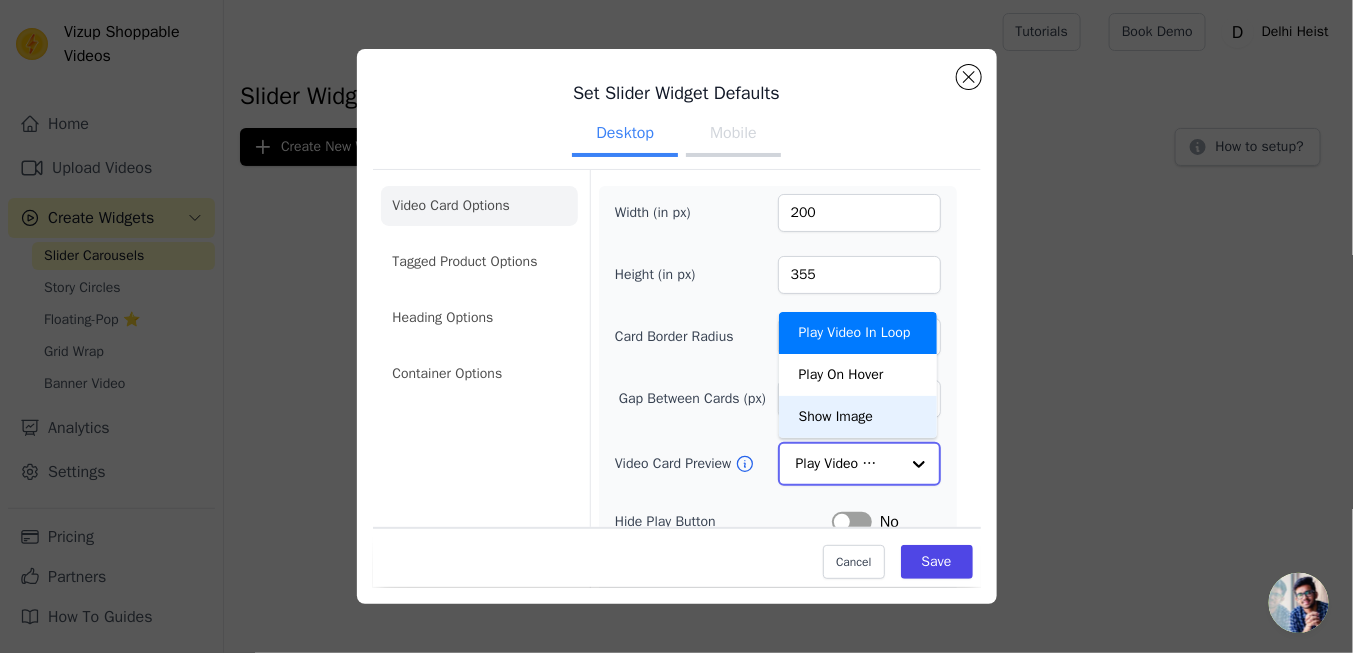 click on "Video Card Preview" 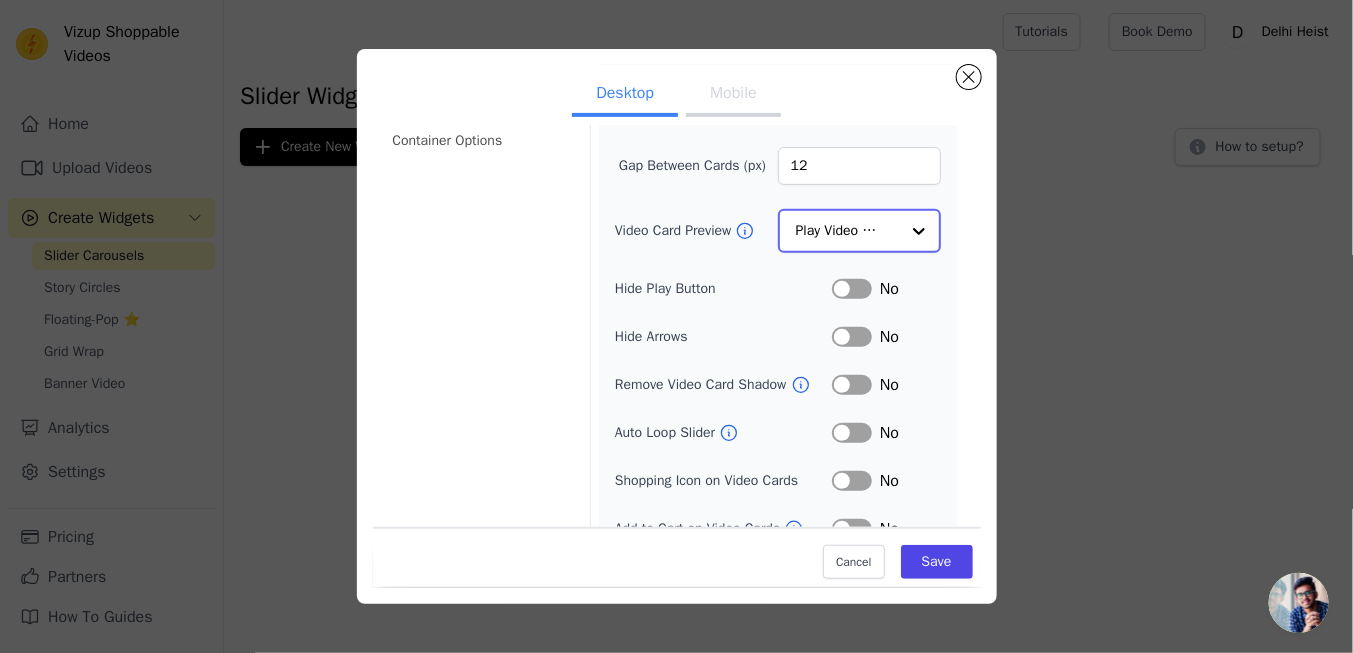 scroll, scrollTop: 257, scrollLeft: 0, axis: vertical 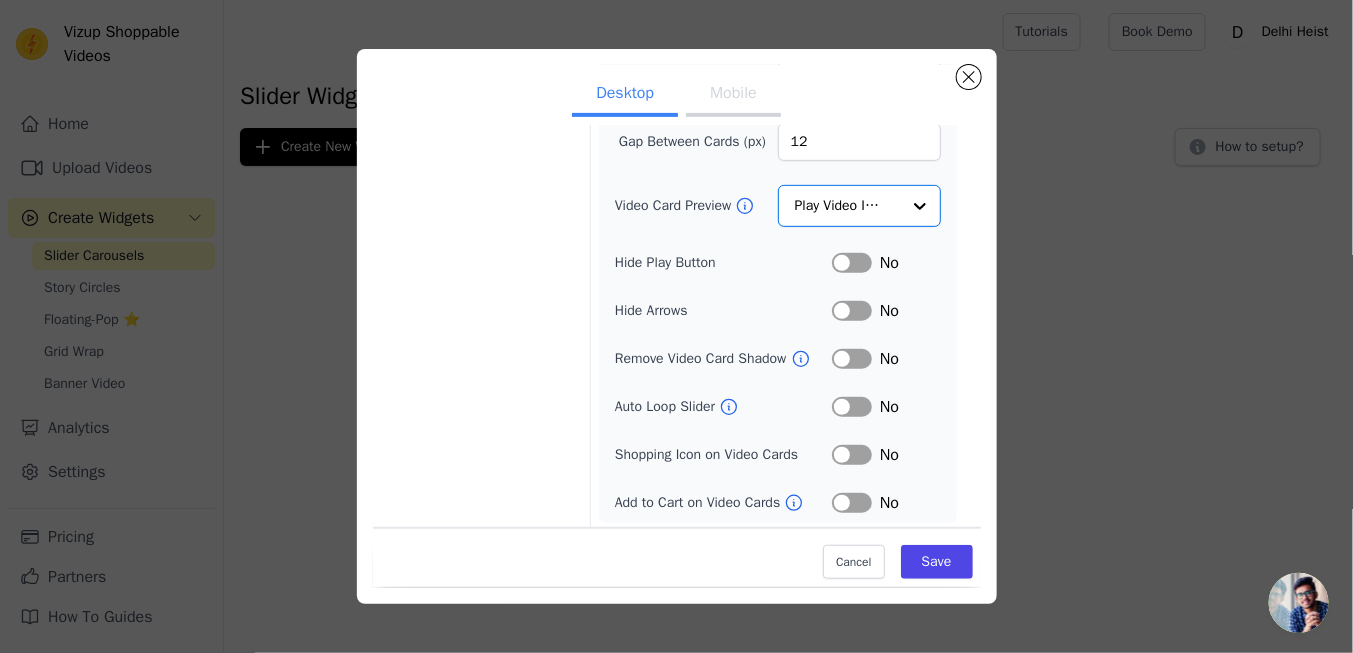 click on "Label" at bounding box center [852, 263] 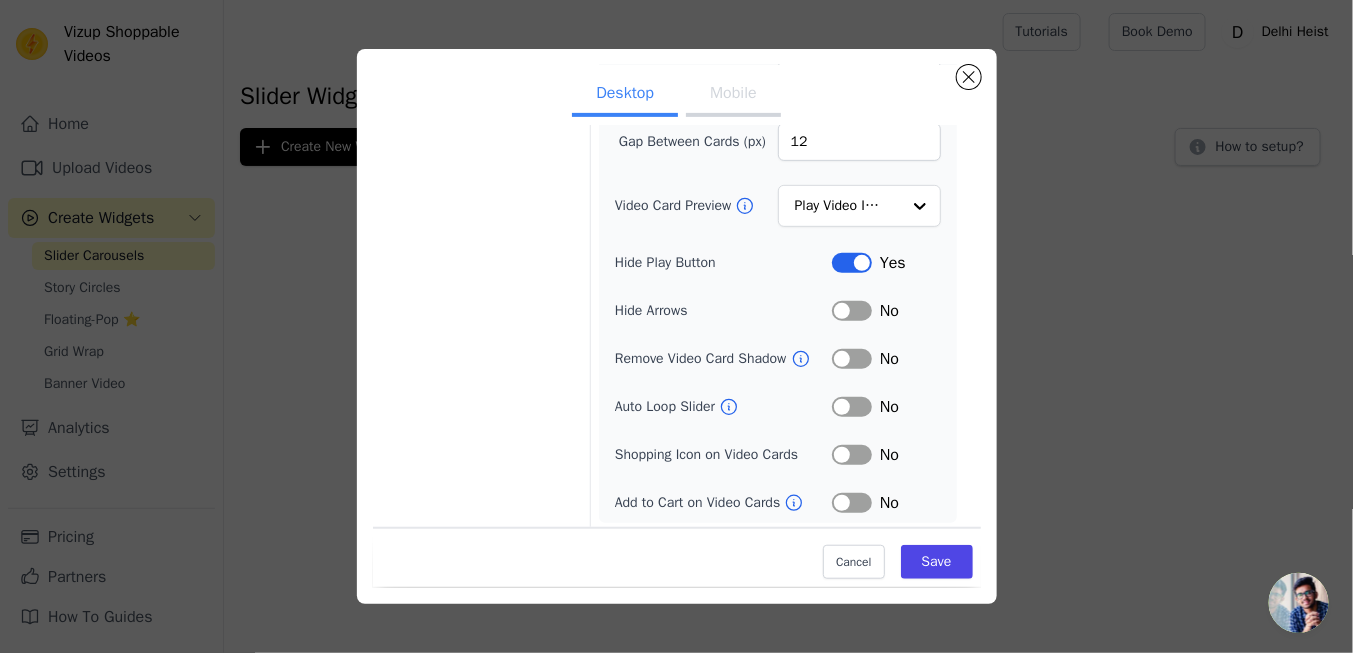 click on "Label" at bounding box center [852, 263] 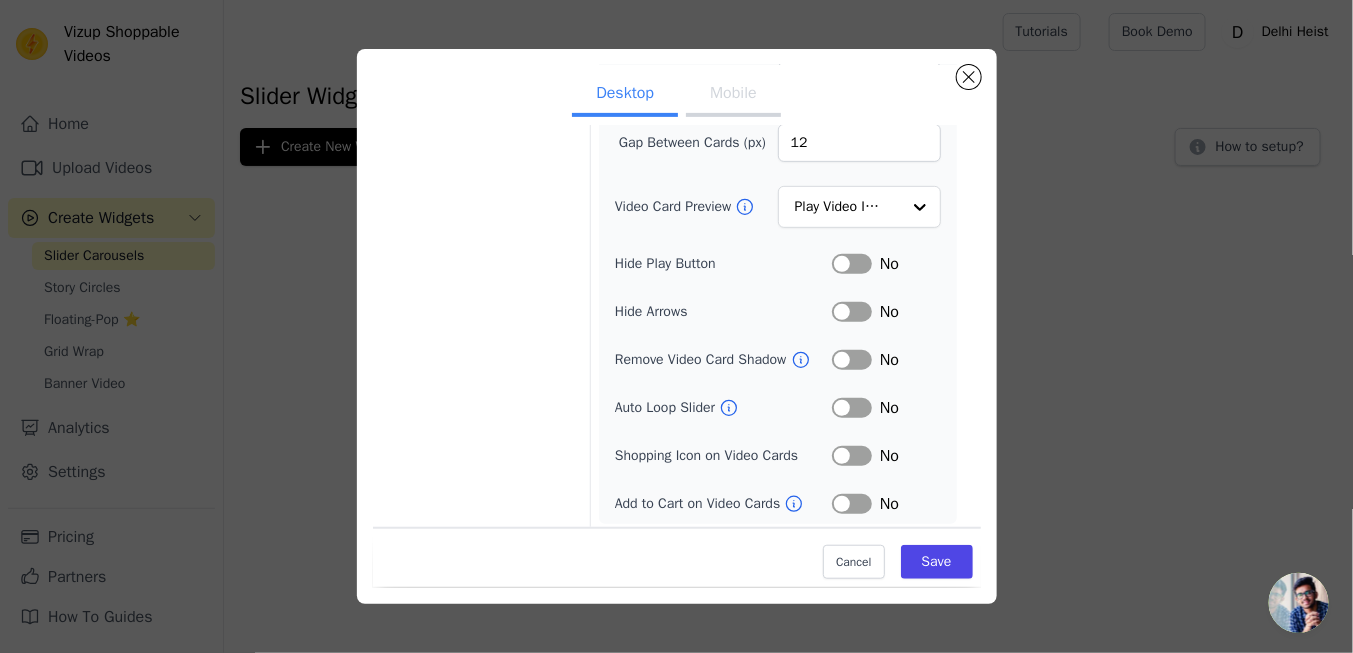 click on "Label" at bounding box center (852, 264) 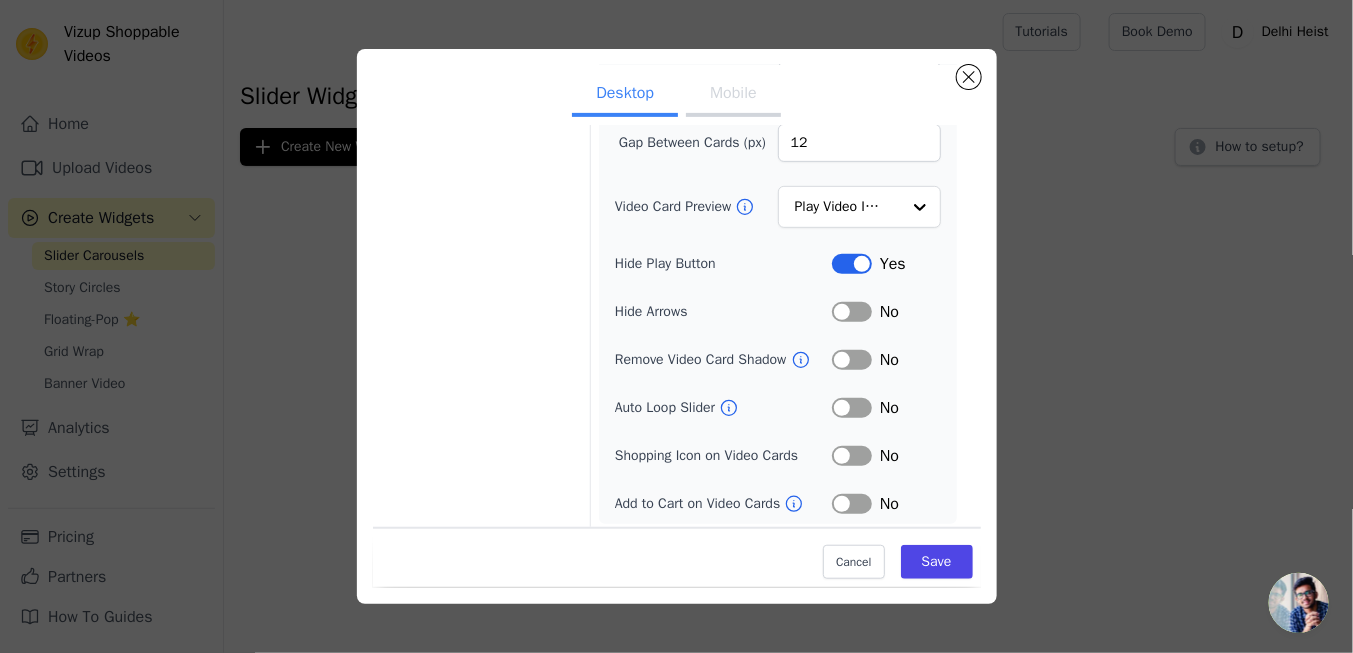 click on "Label" at bounding box center (852, 264) 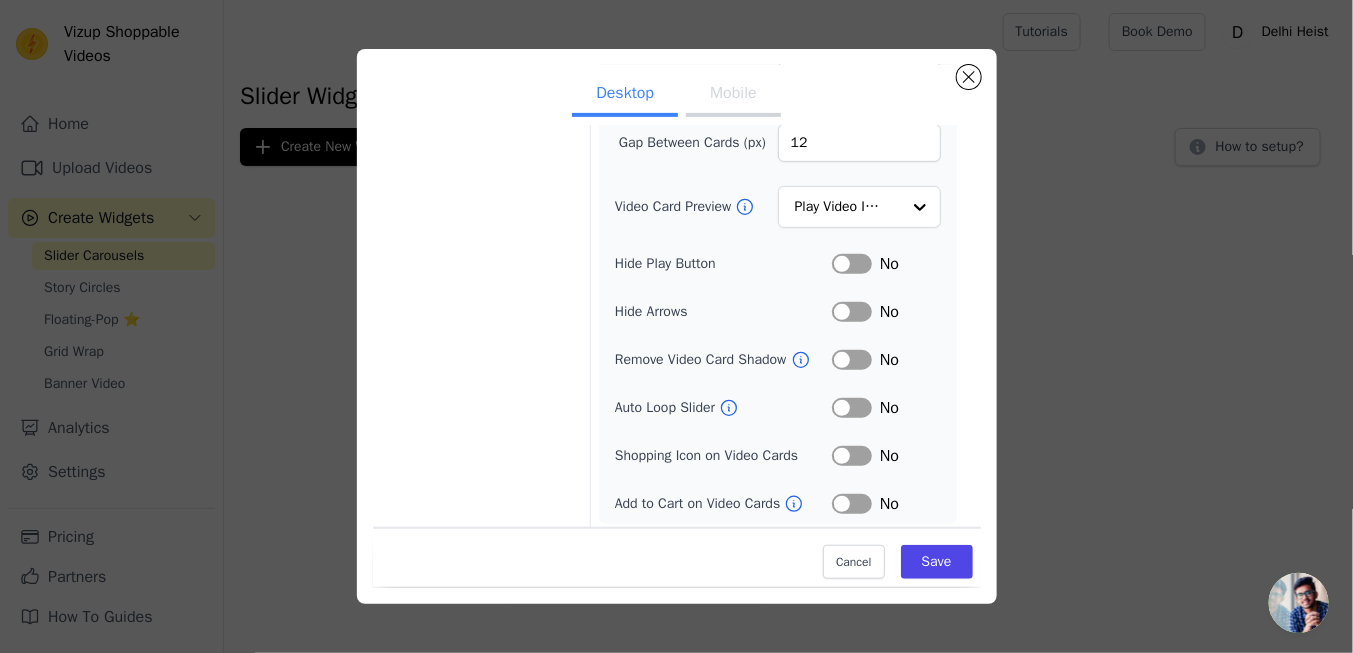 click on "Mobile" at bounding box center (733, 95) 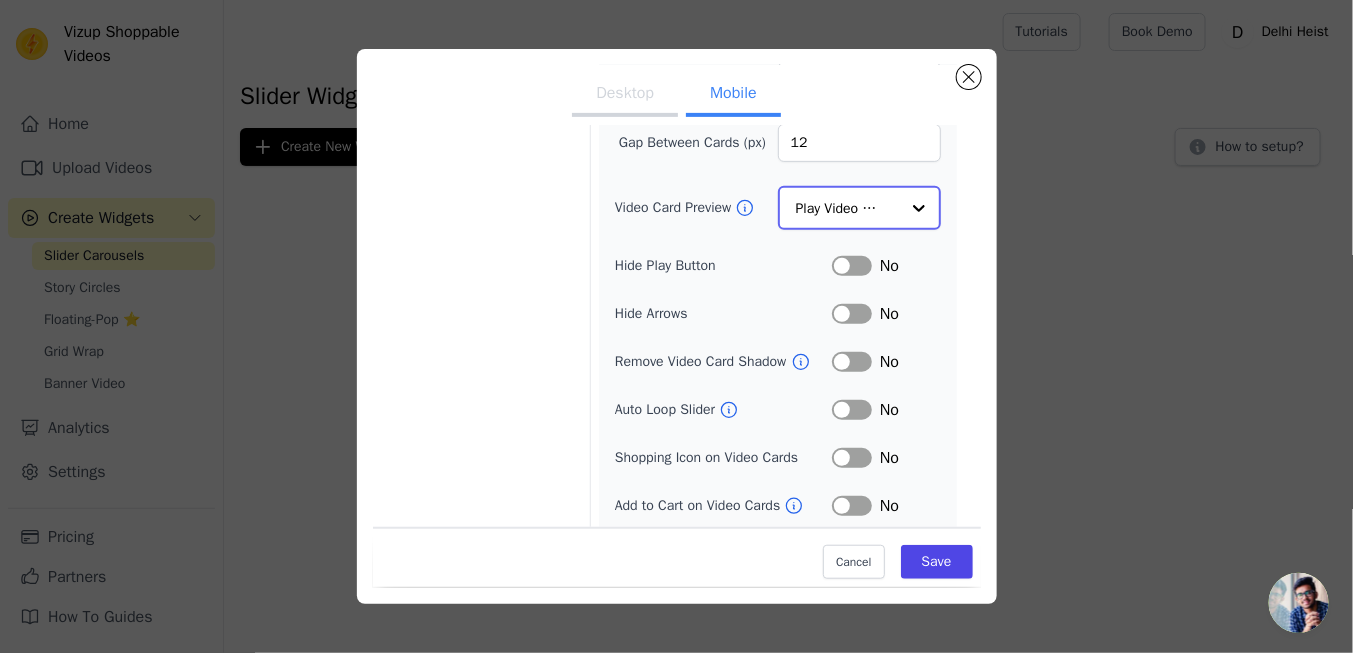 click on "Video Card Preview" 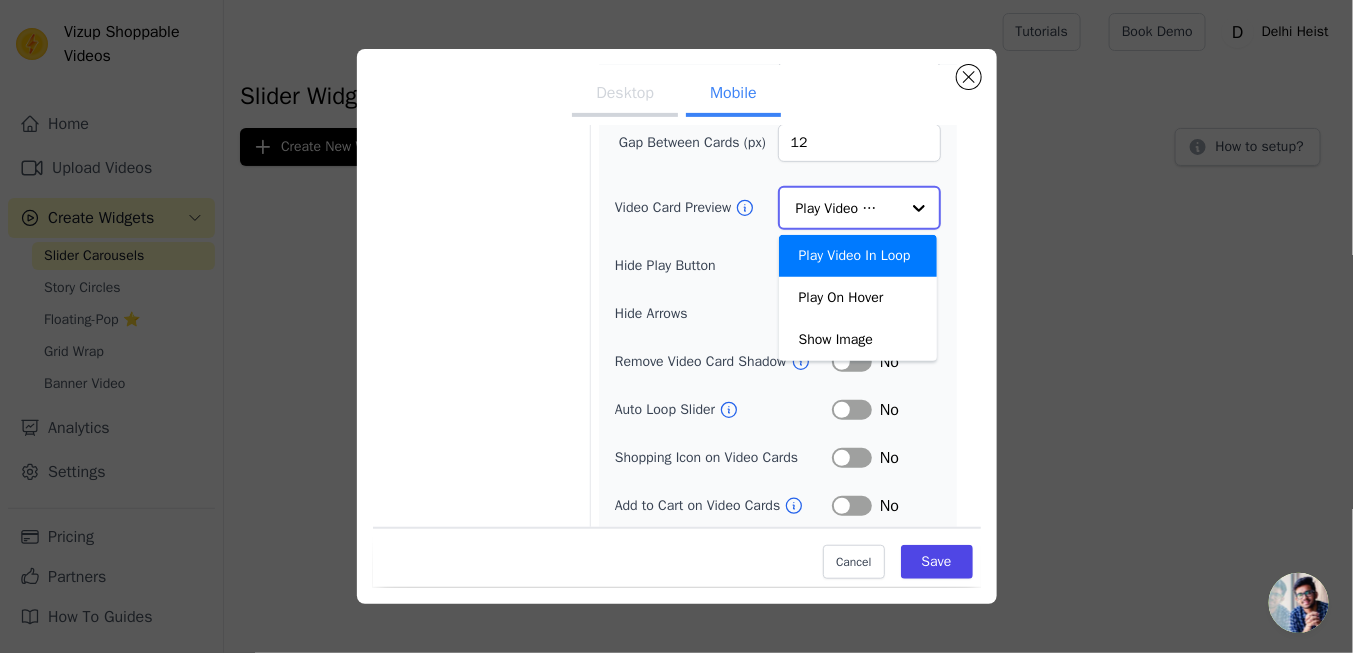 click on "Video Card Preview" 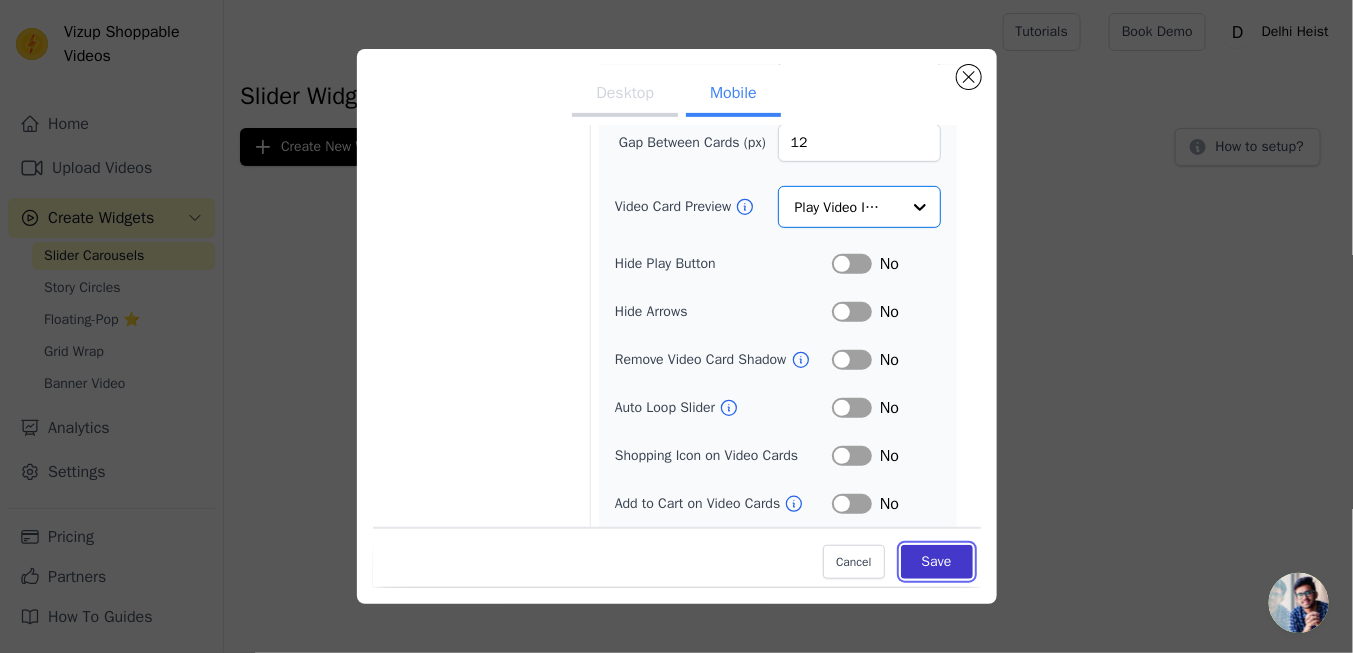 click on "Save" at bounding box center [937, 563] 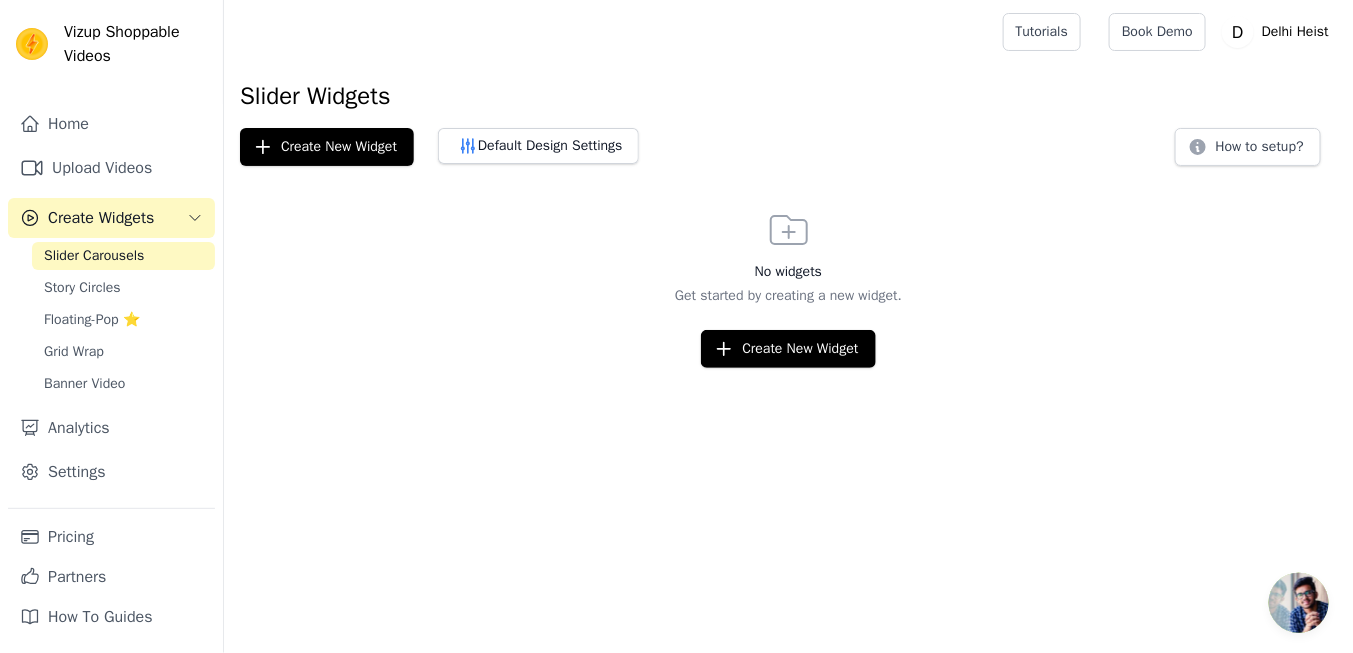 click on "Slider Carousels" at bounding box center [94, 256] 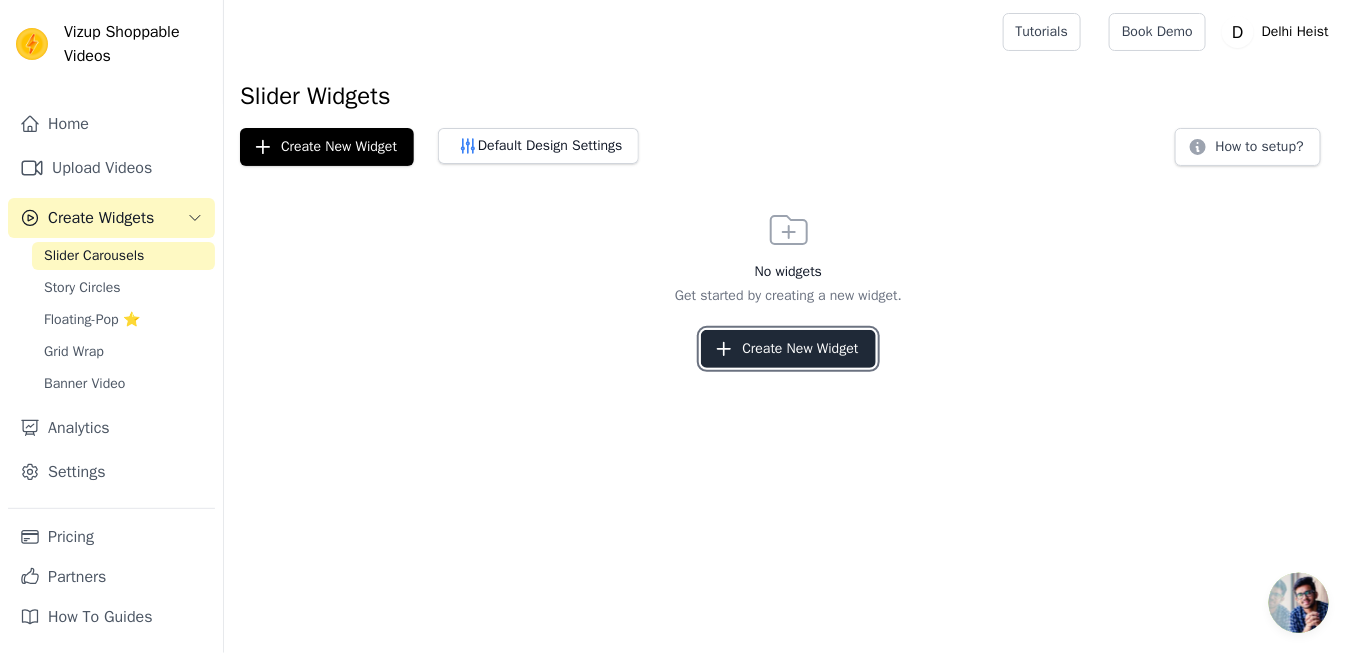 click on "Create New Widget" at bounding box center [788, 349] 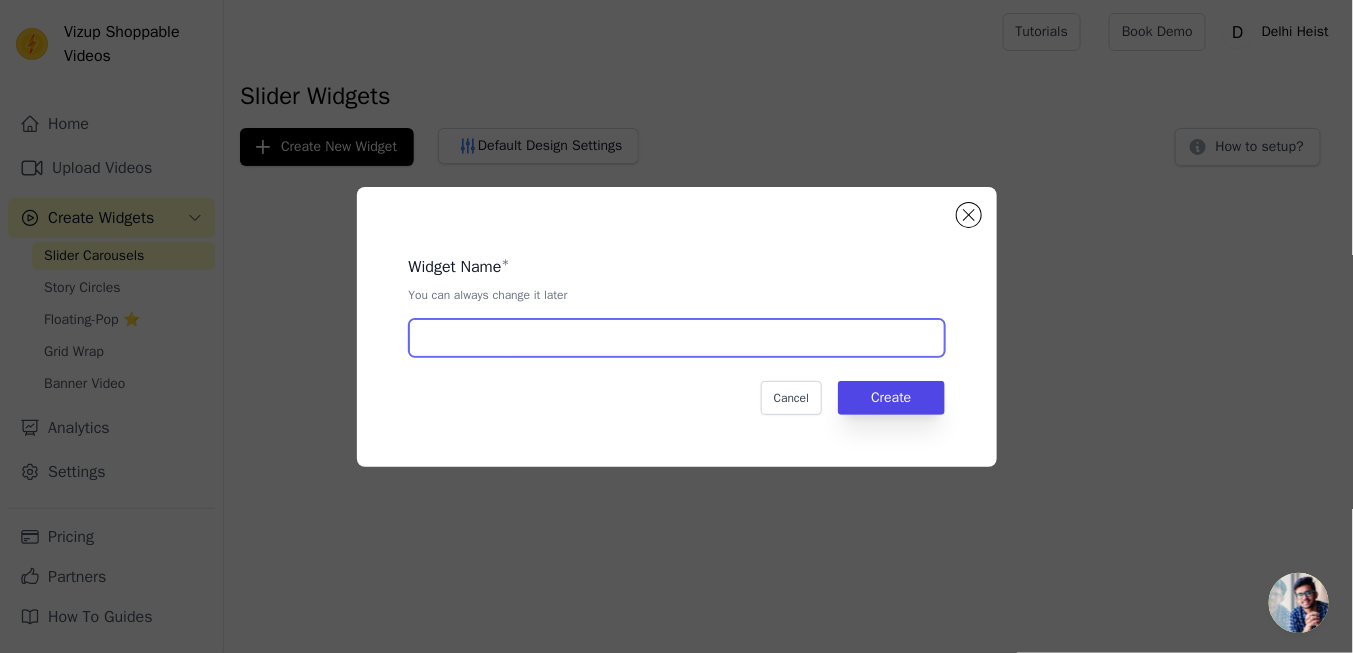 click at bounding box center [677, 338] 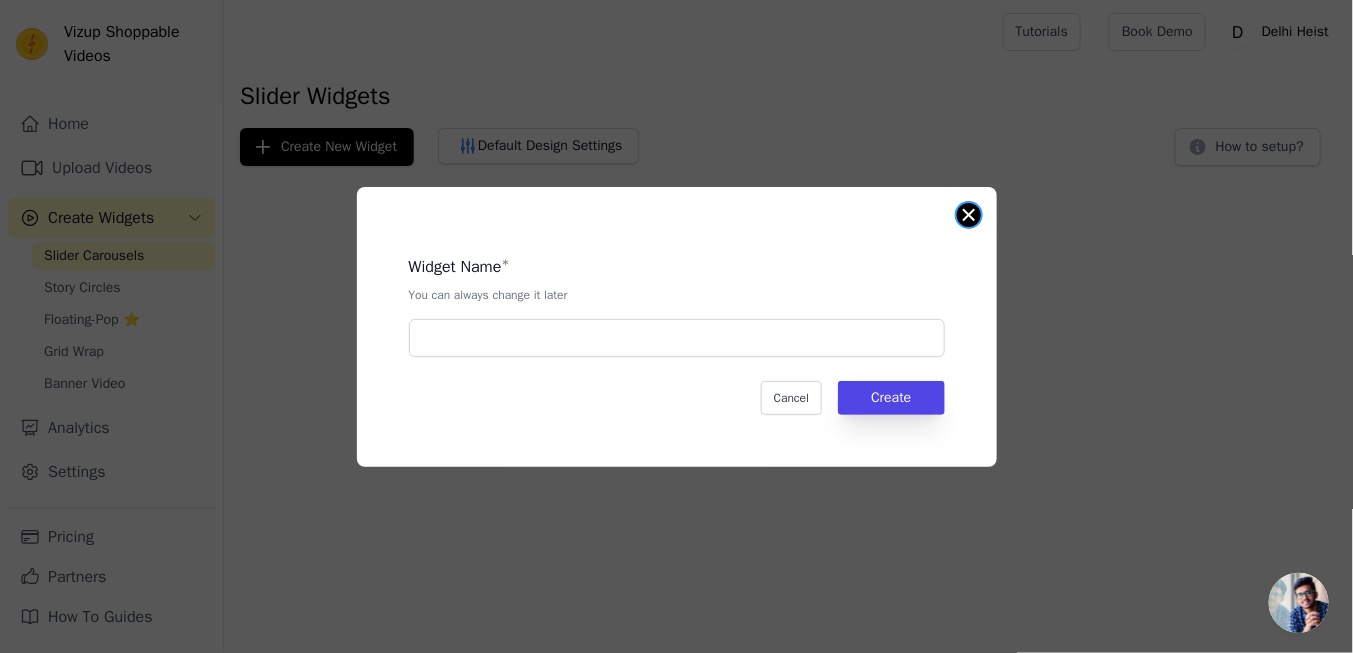 click at bounding box center (969, 215) 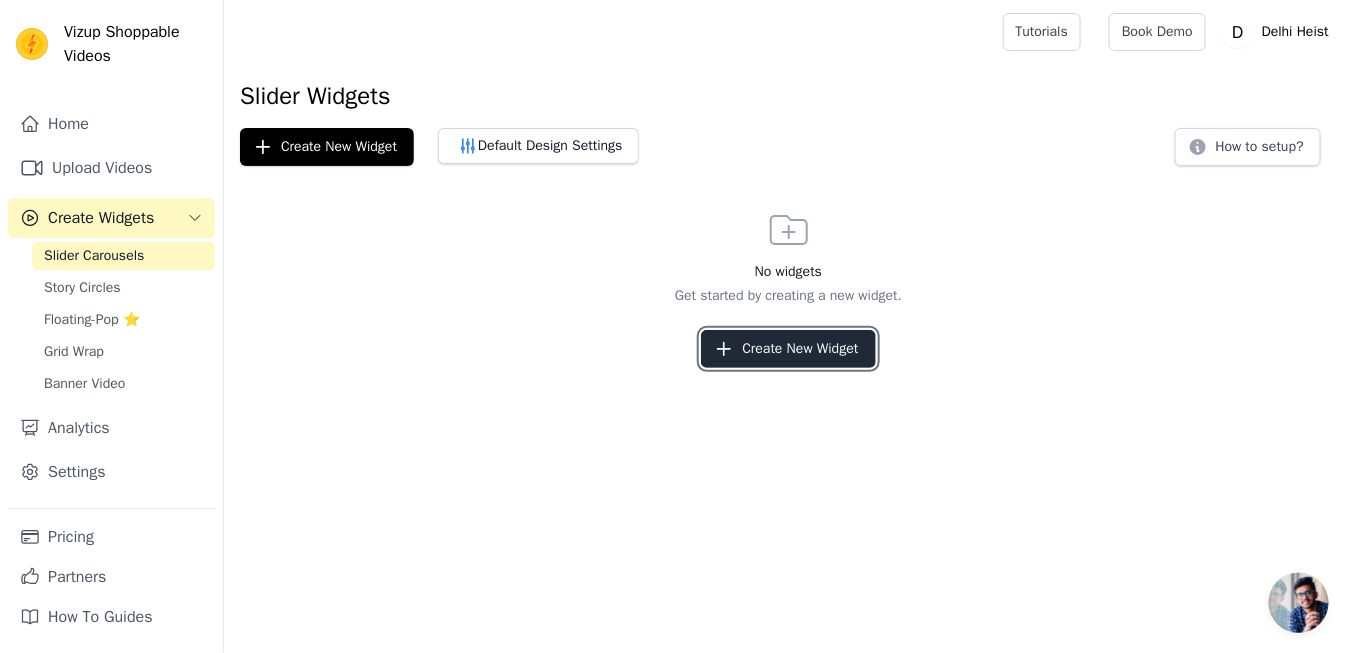 click on "Create New Widget" at bounding box center (788, 349) 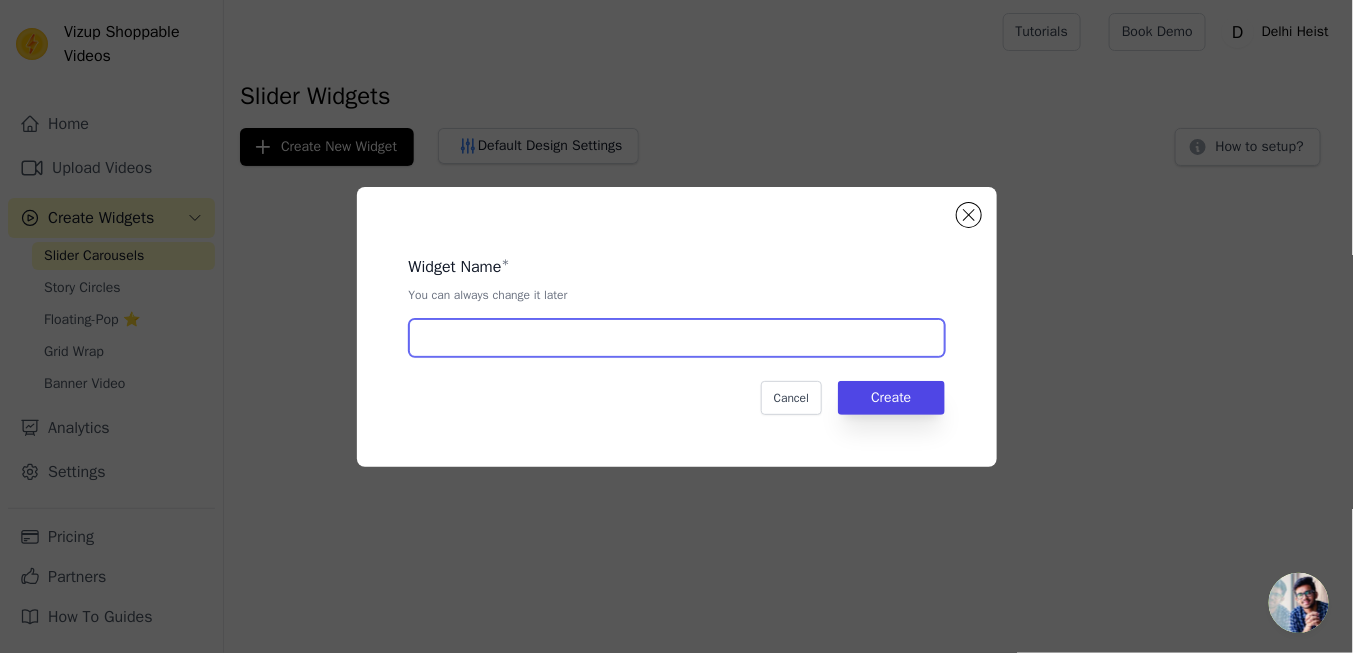 click at bounding box center [677, 338] 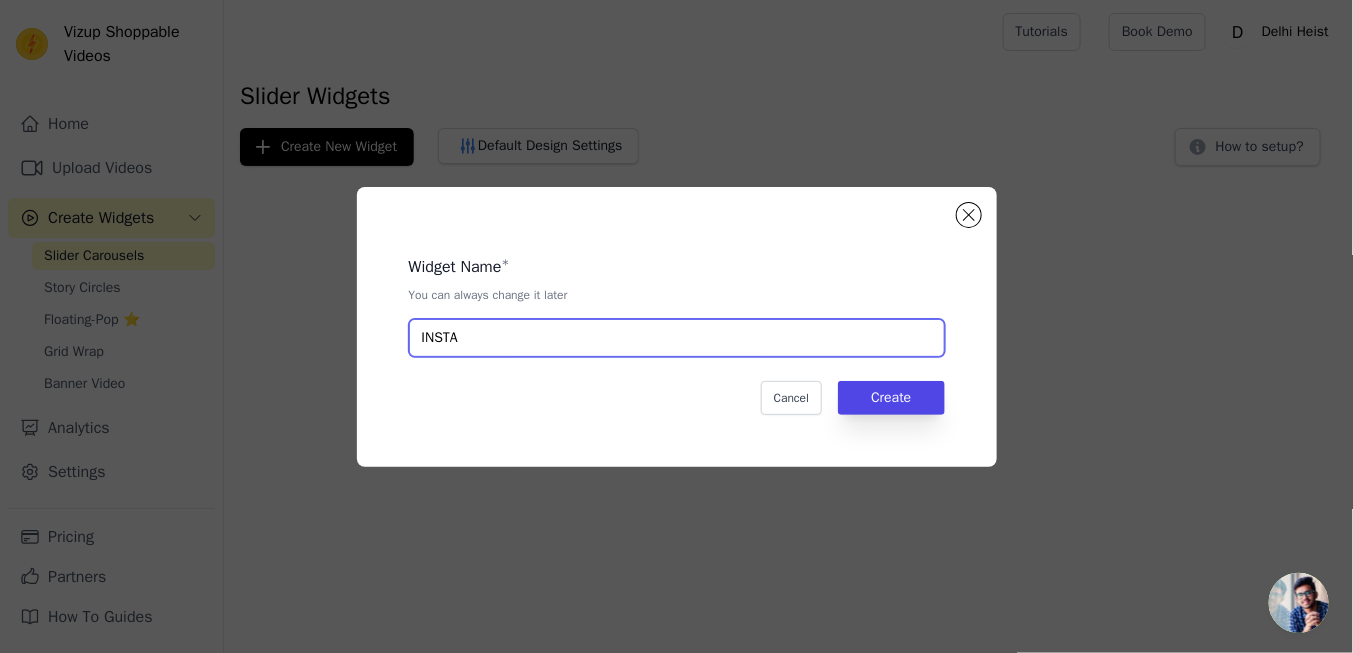 type on "INSTA" 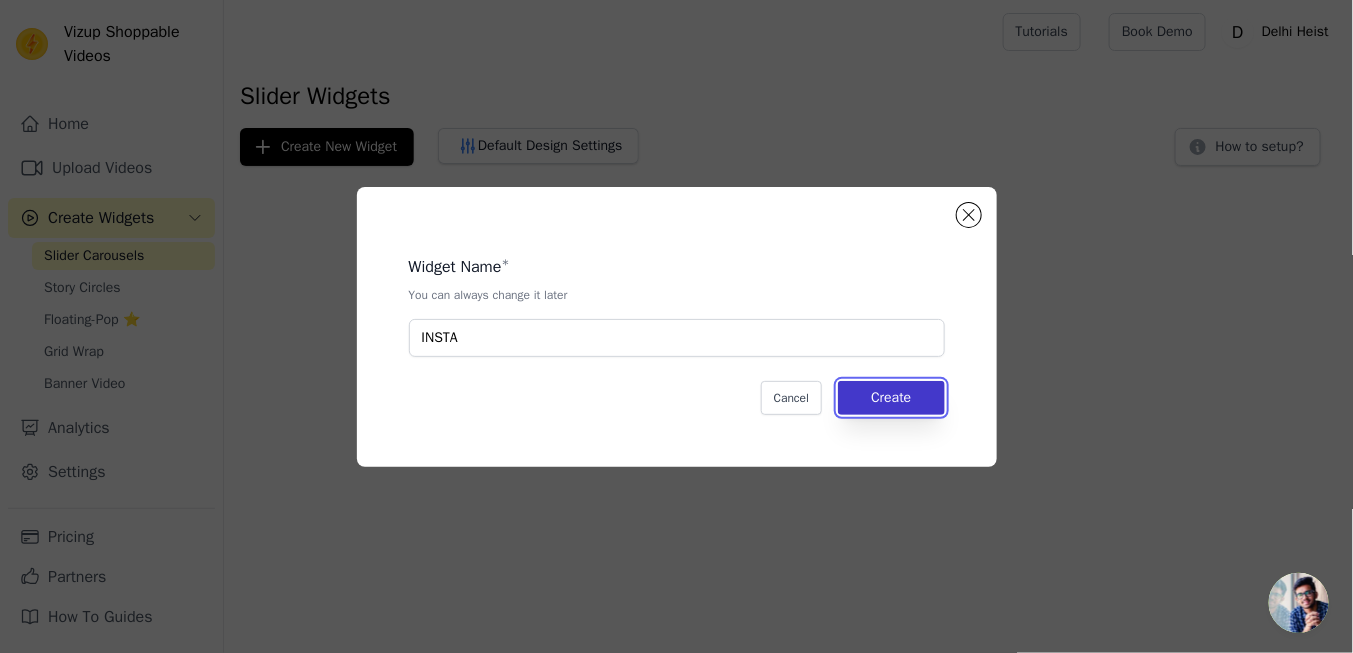 click on "Create" at bounding box center [891, 398] 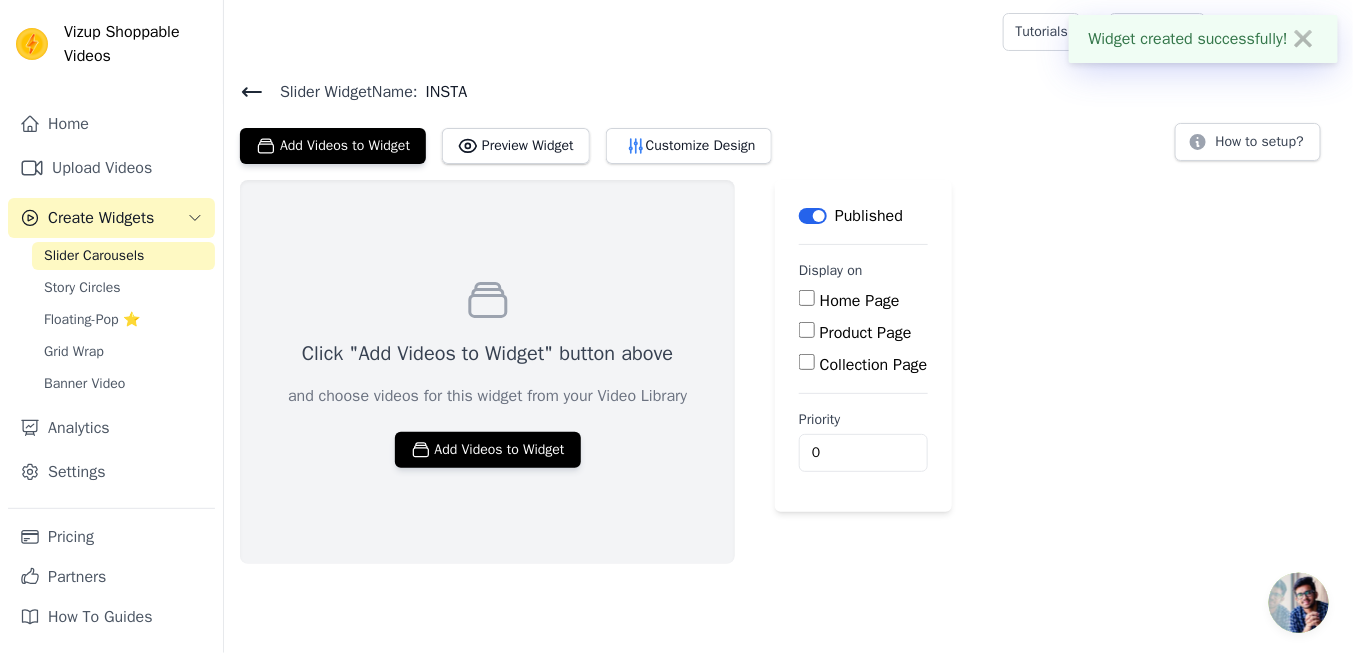 click on "Home Page" at bounding box center [860, 301] 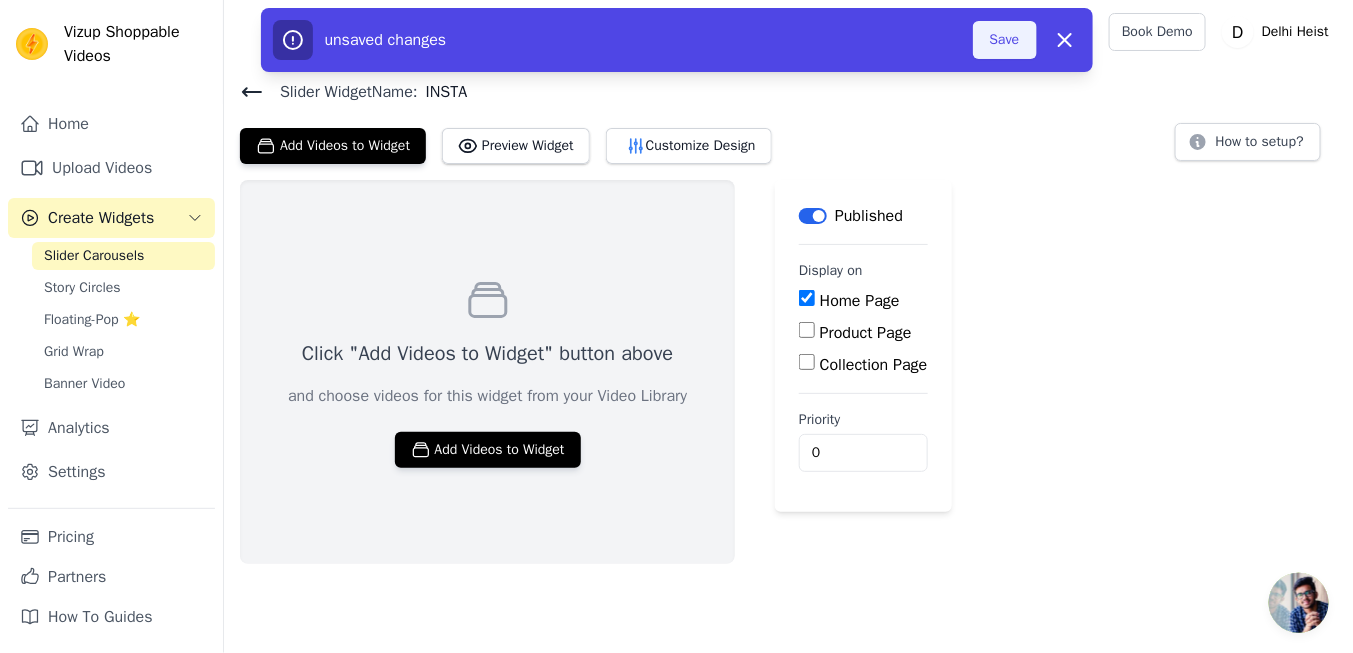 click on "Save" at bounding box center (1005, 40) 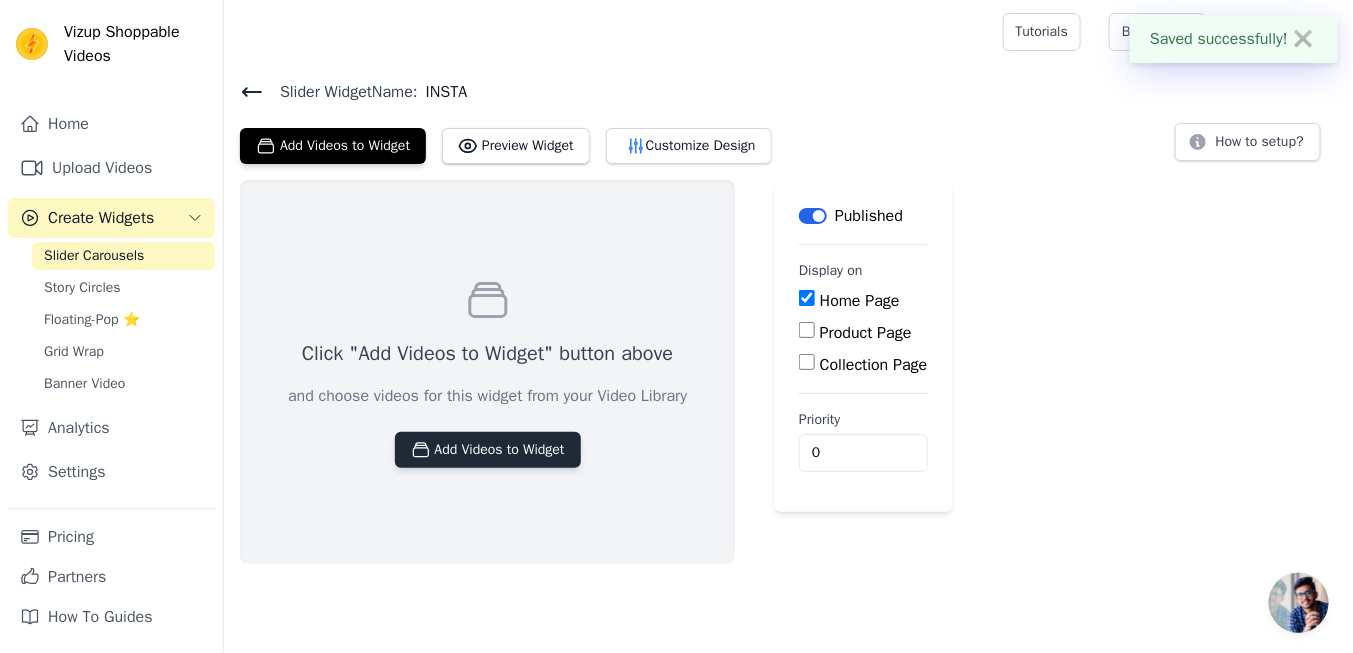 click on "Add Videos to Widget" at bounding box center (488, 450) 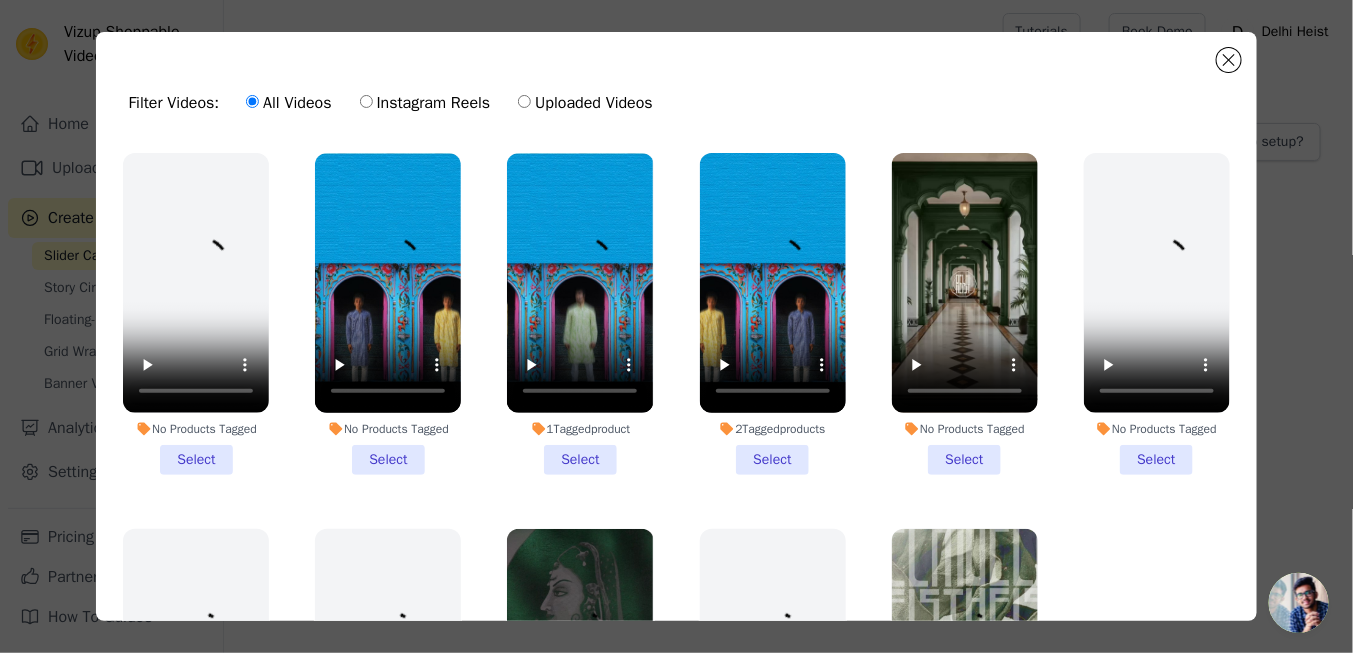 click on "2  Tagged  products     Select" at bounding box center [773, 314] 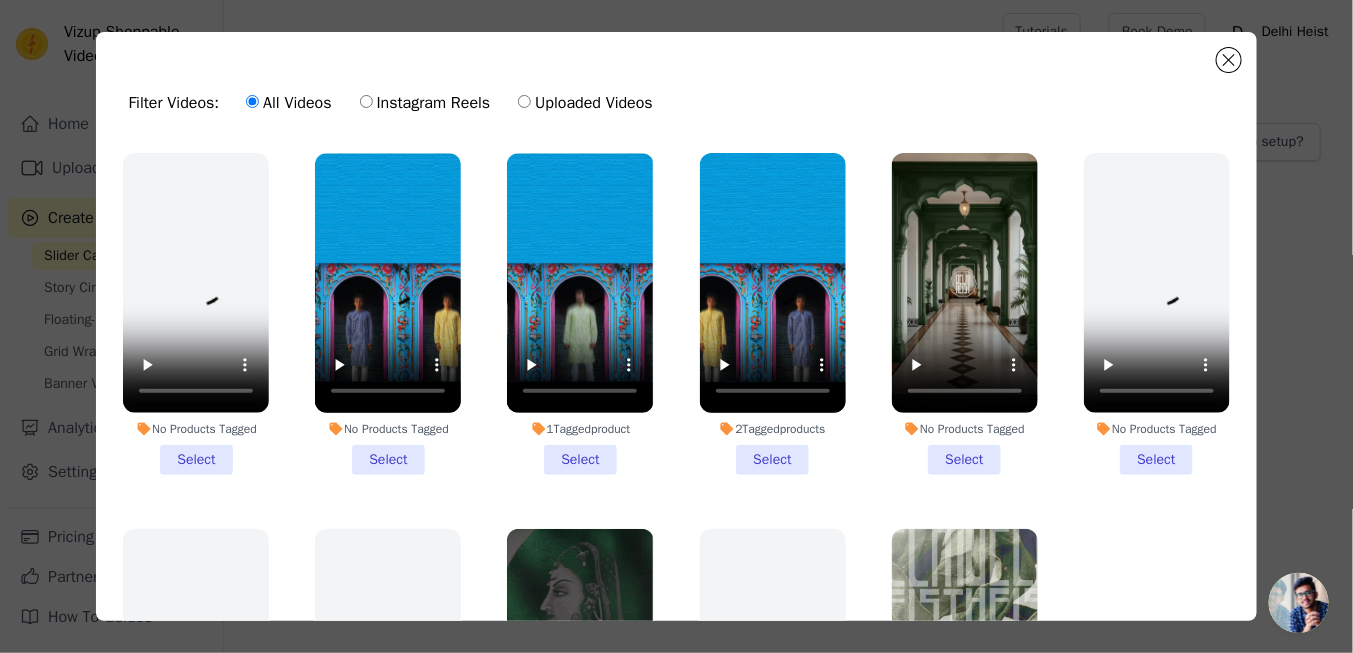 click on "2  Tagged  products     Select" at bounding box center (0, 0) 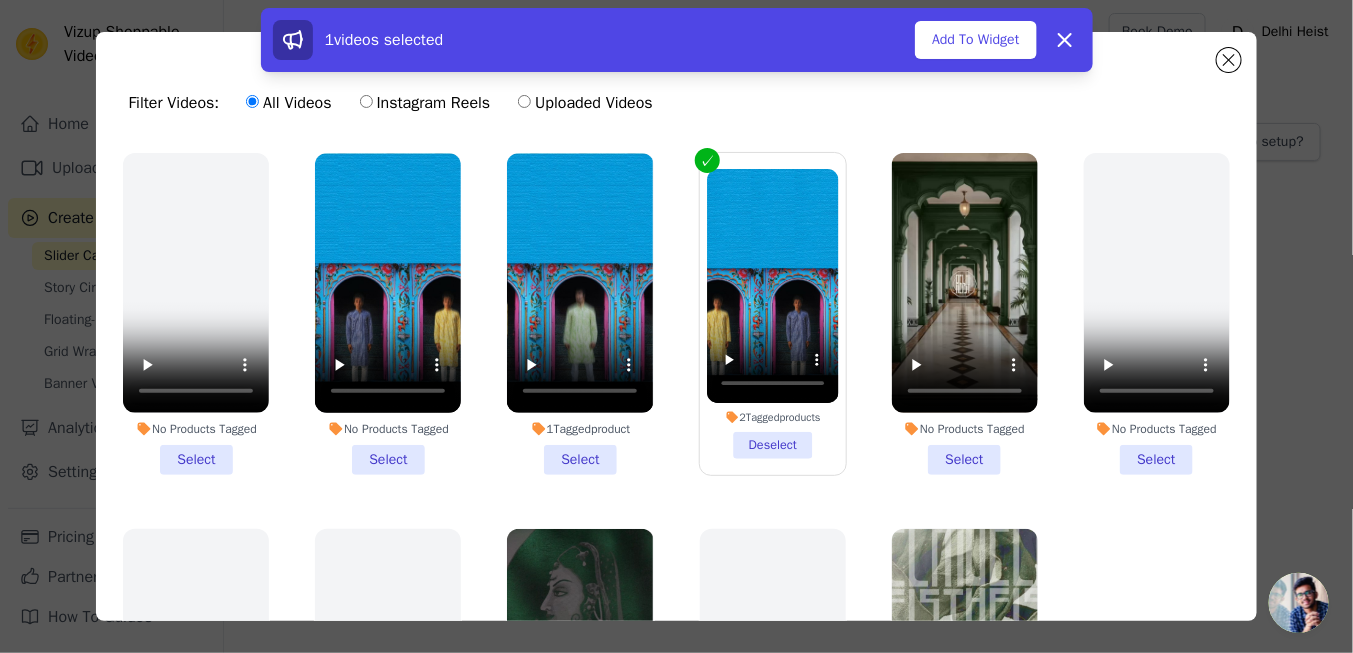 click on "1  Tagged  product     Select" at bounding box center [580, 314] 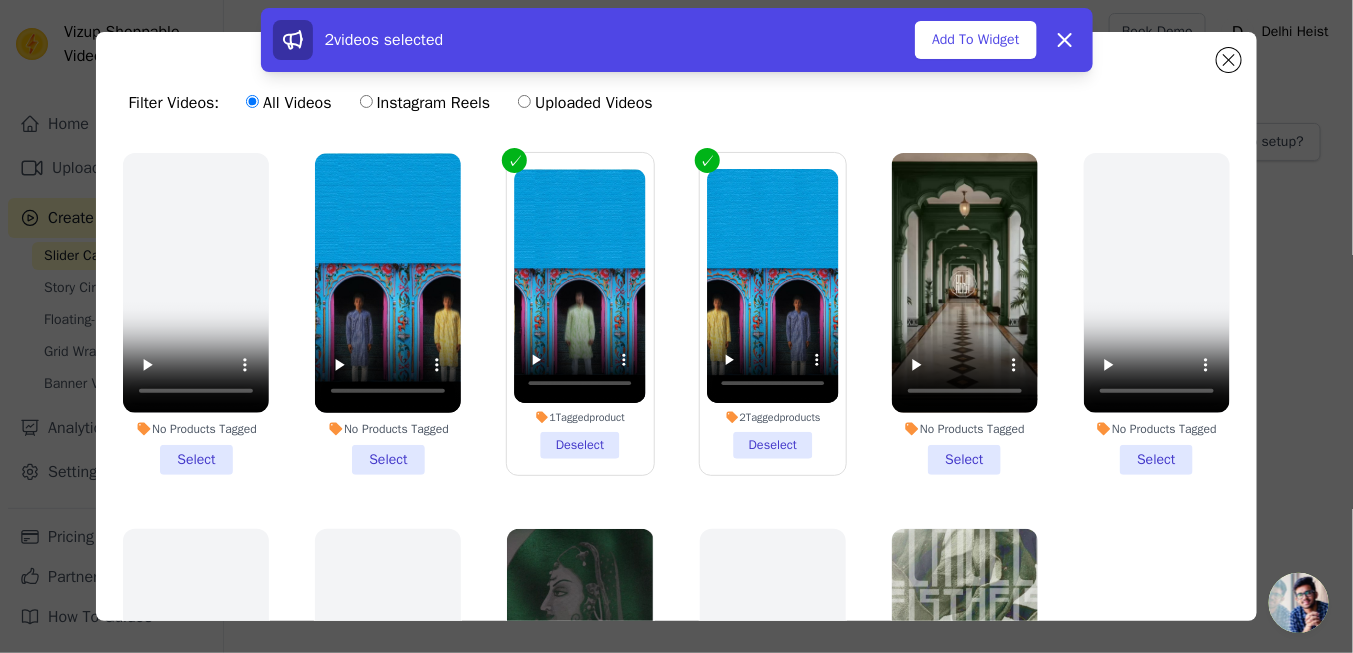 click on "No Products Tagged     Select" at bounding box center [388, 314] 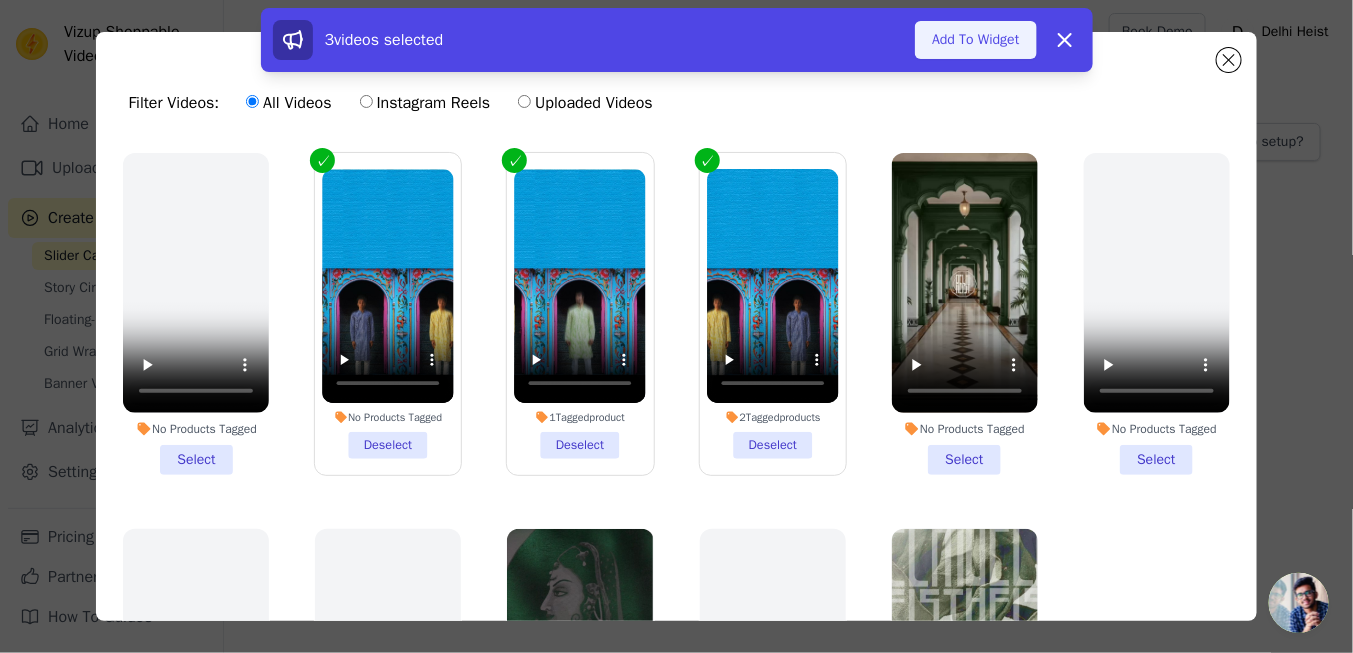 click on "Add To Widget" at bounding box center [975, 40] 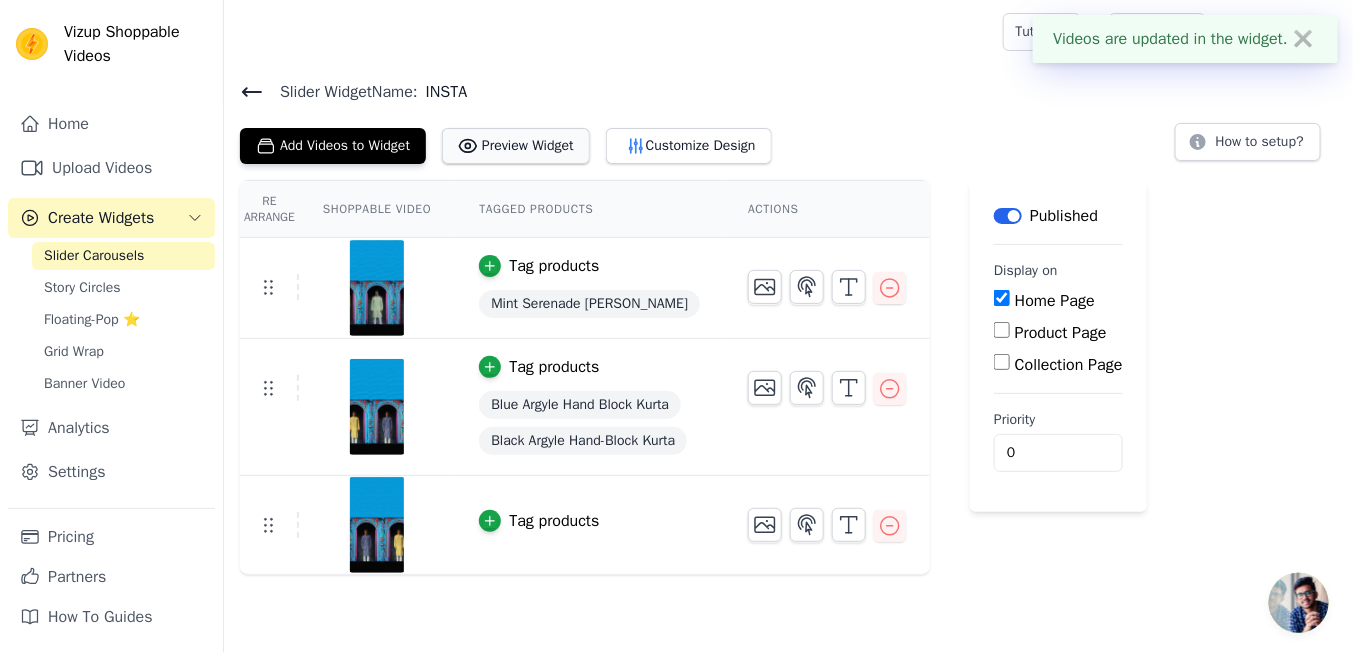 click on "Preview Widget" at bounding box center (516, 146) 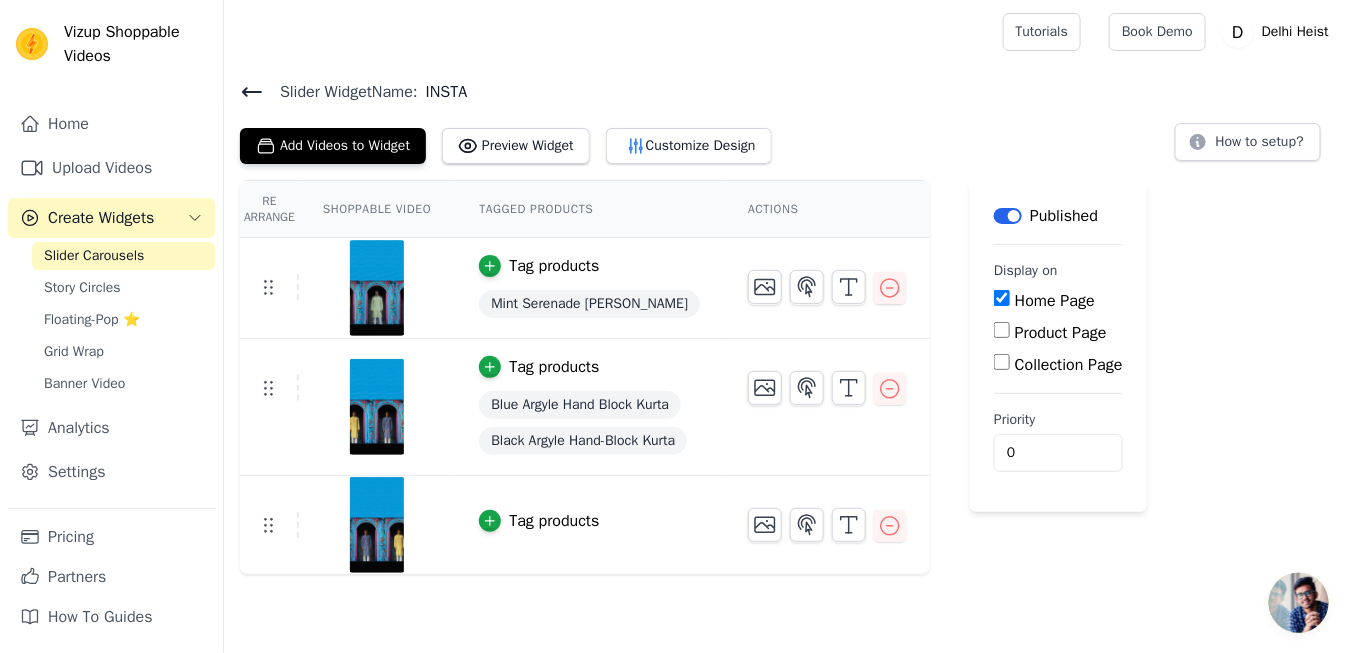 click on "Blue Argyle Hand Block Kurta" at bounding box center [580, 405] 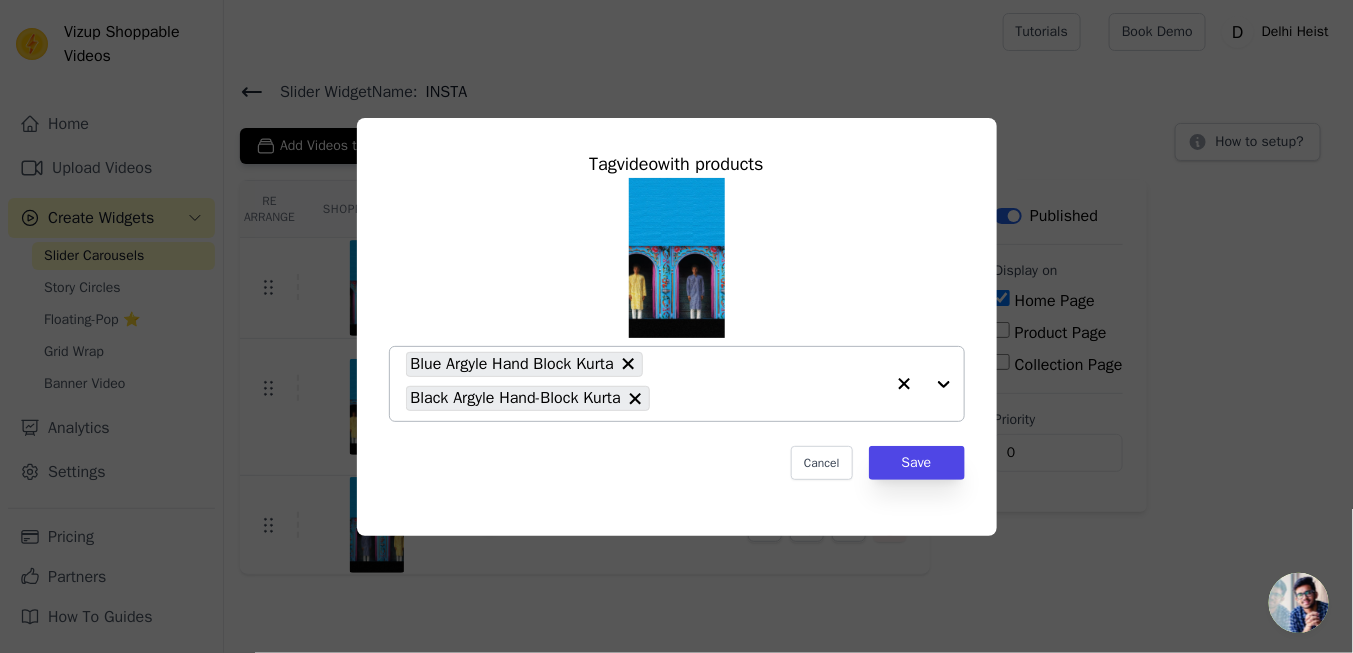 click 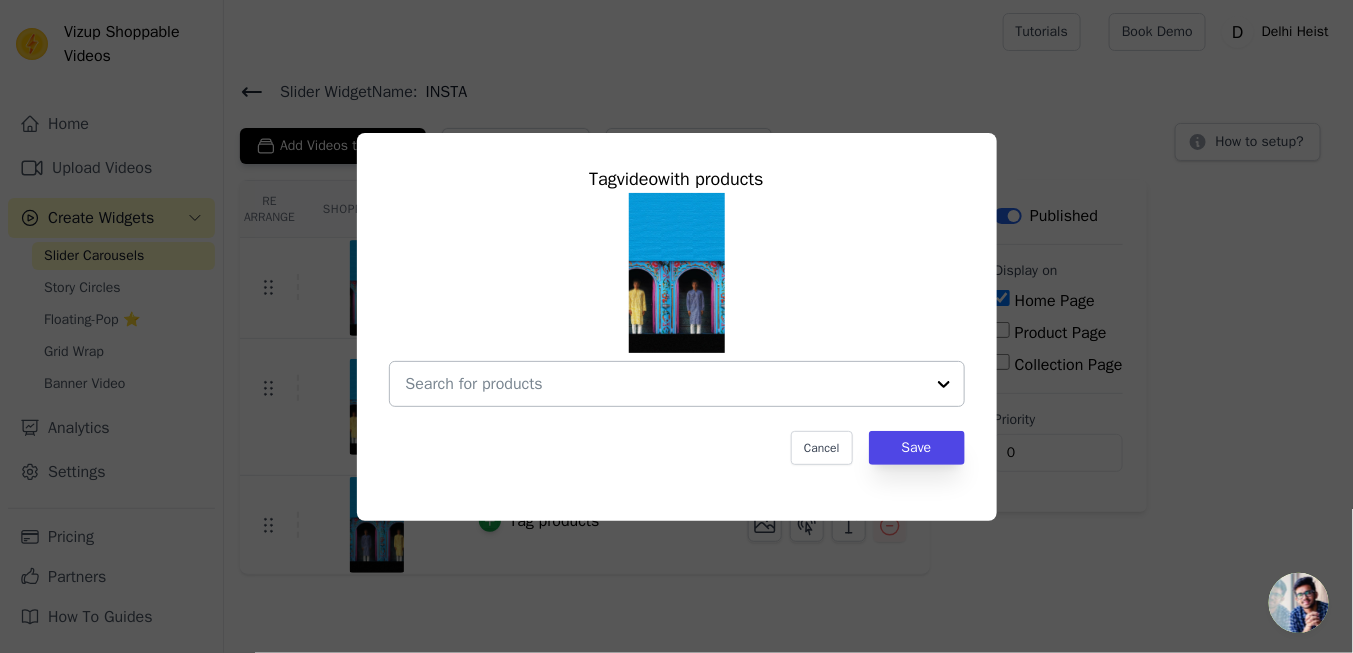 click at bounding box center (665, 384) 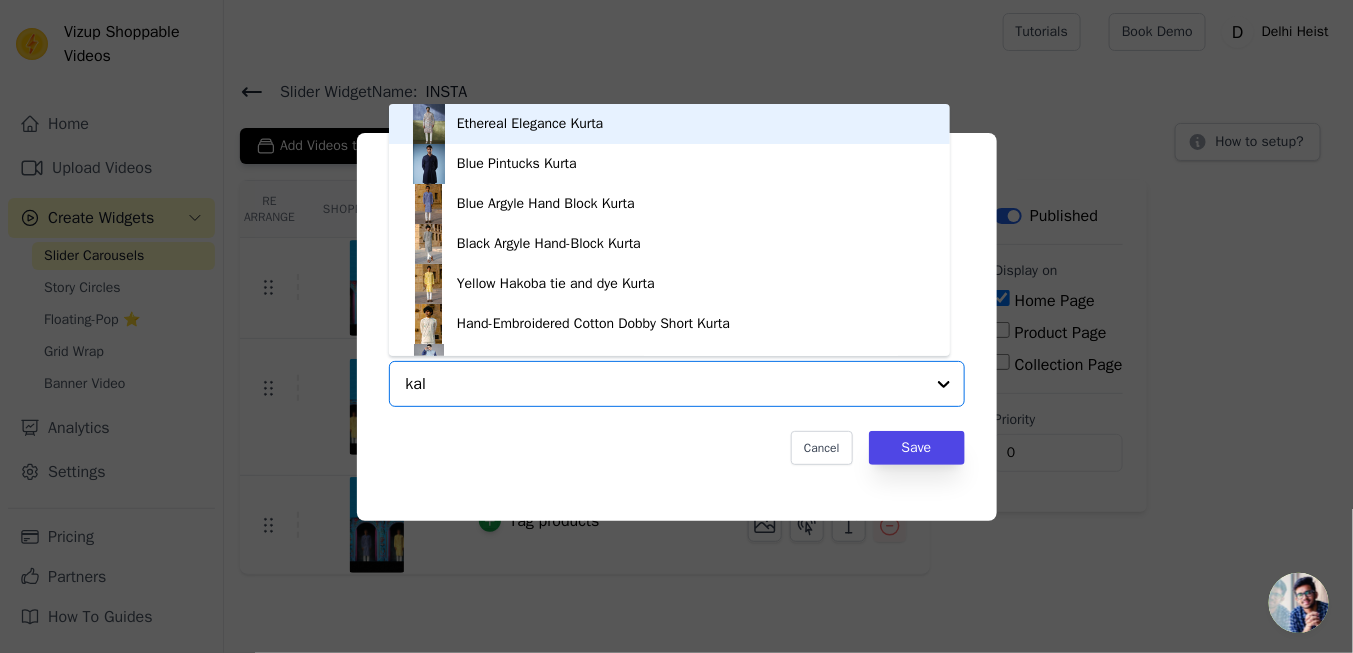 type on "kalp" 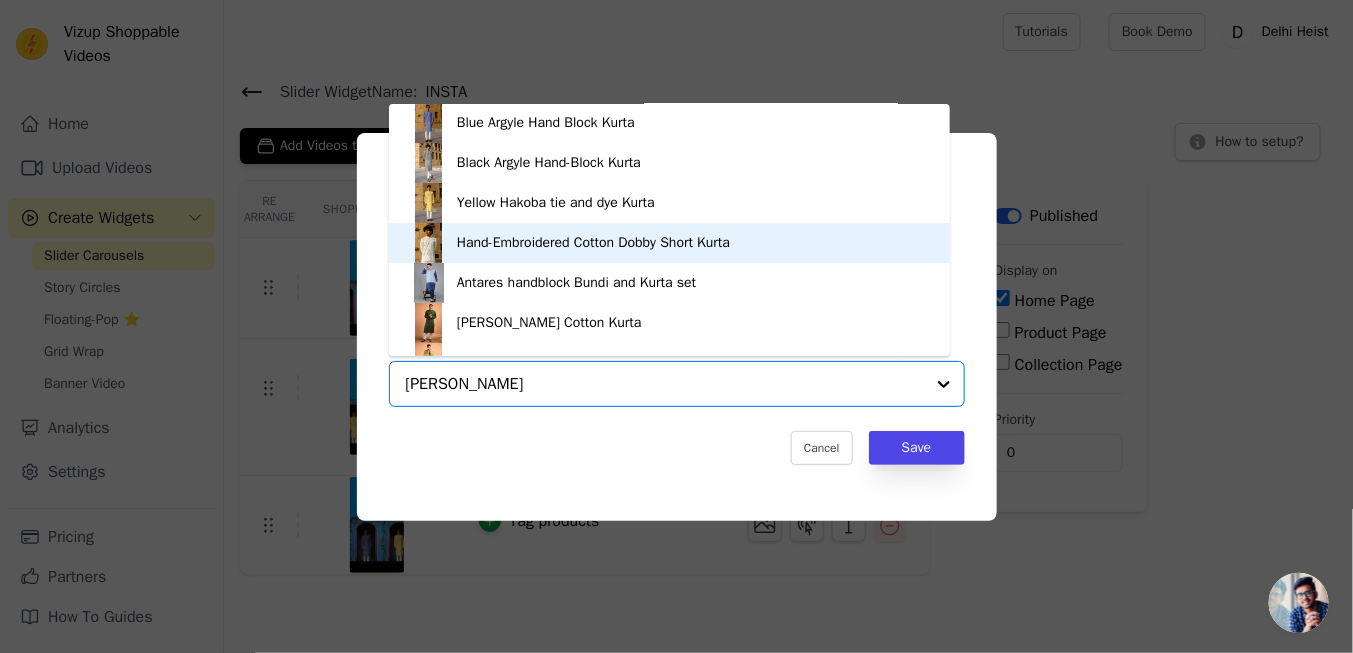 scroll, scrollTop: 0, scrollLeft: 0, axis: both 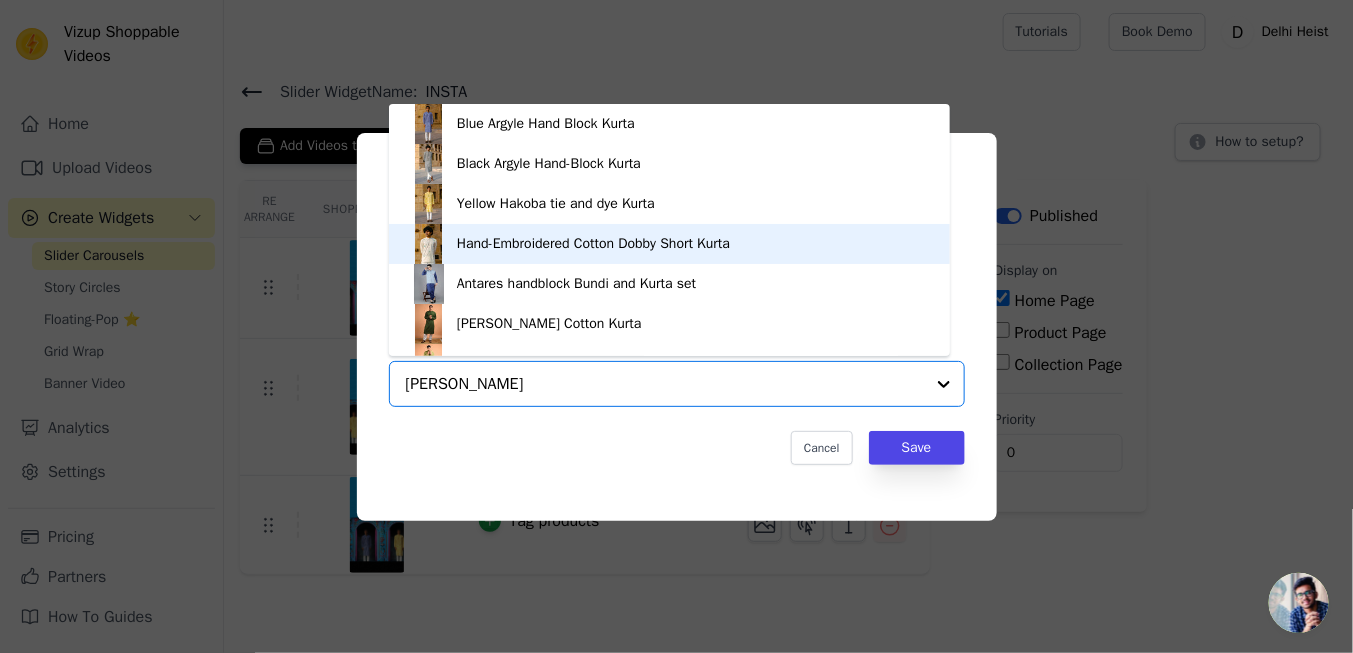 click on "Hand-Embroidered Cotton Dobby Short Kurta" at bounding box center [593, 244] 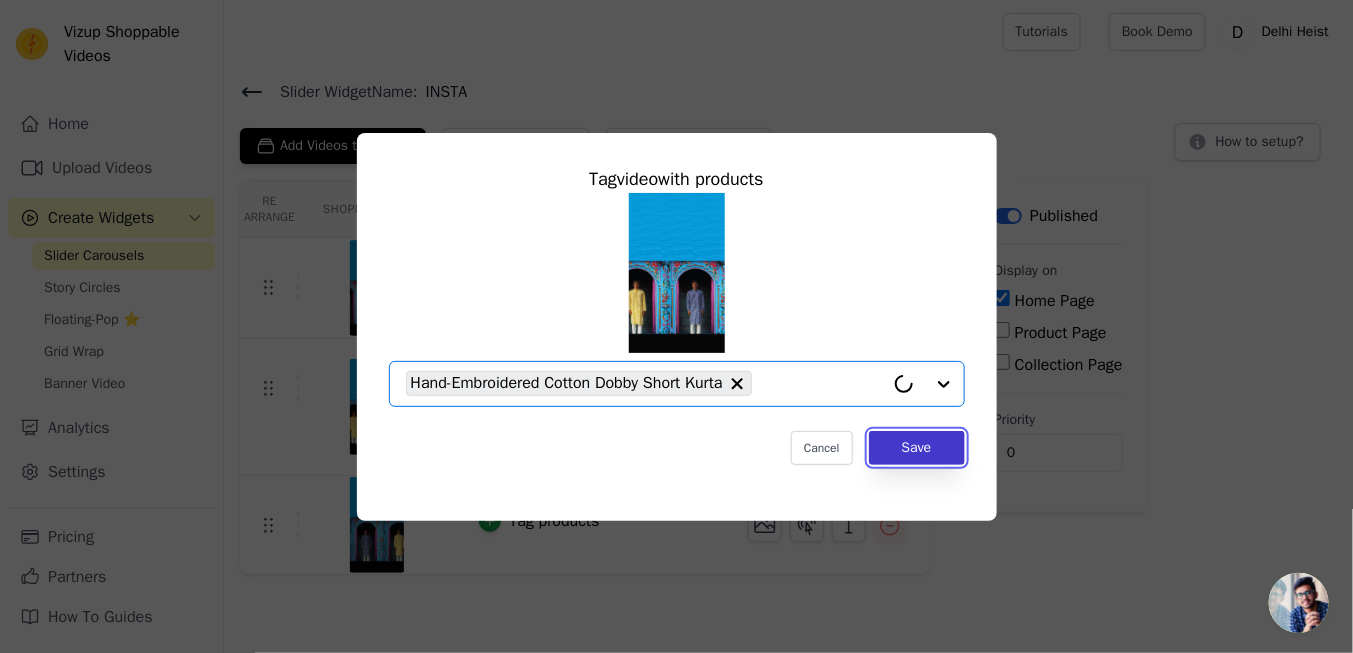 click on "Save" at bounding box center [917, 448] 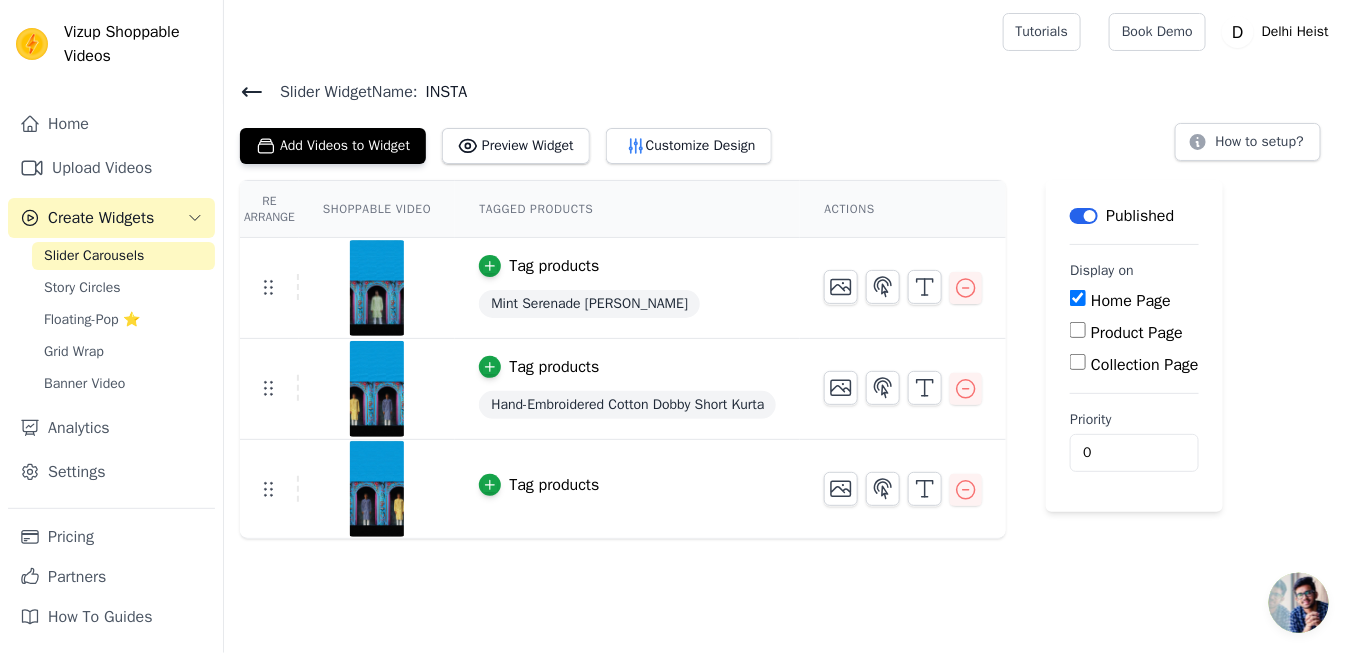 click on "Tag products" at bounding box center (554, 485) 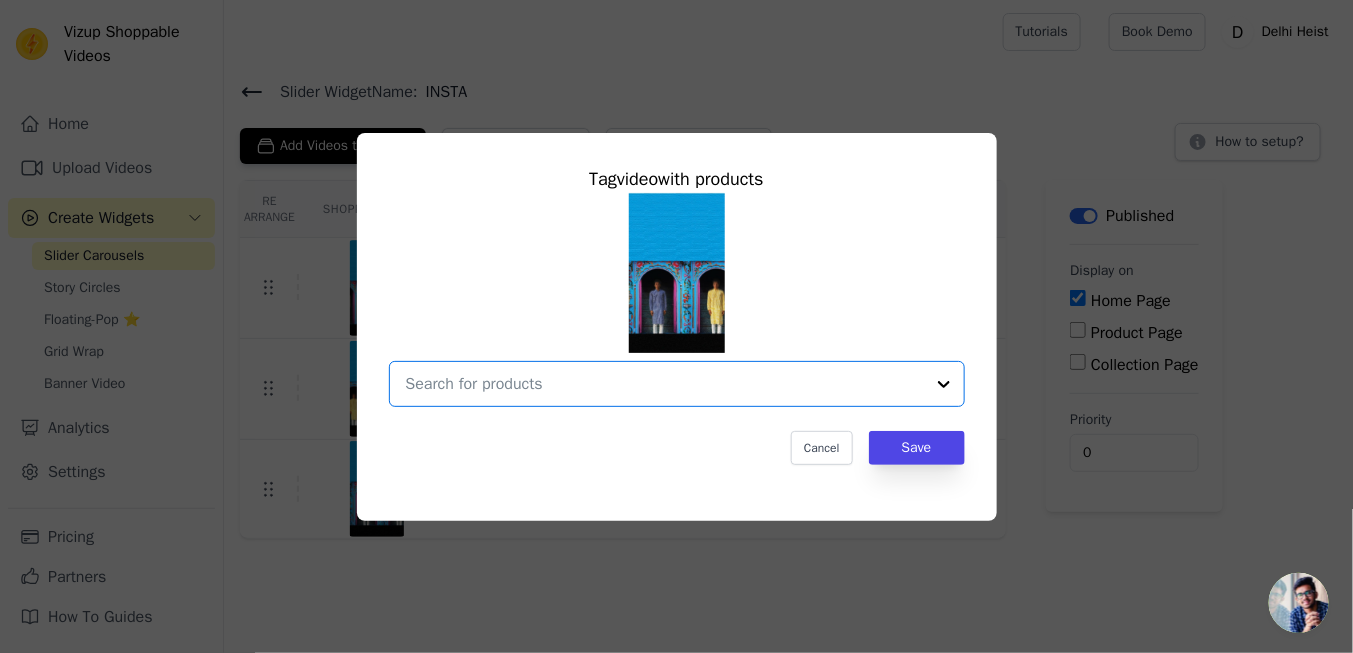 click at bounding box center (665, 384) 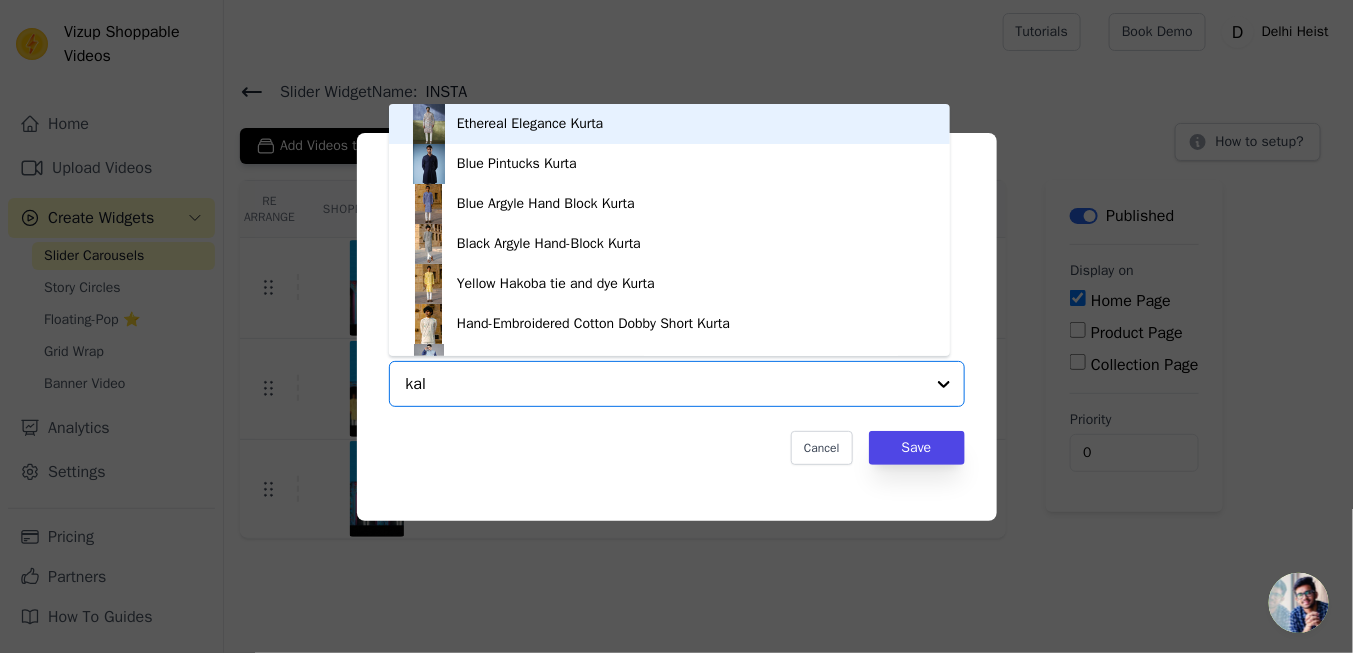 type on "kalp" 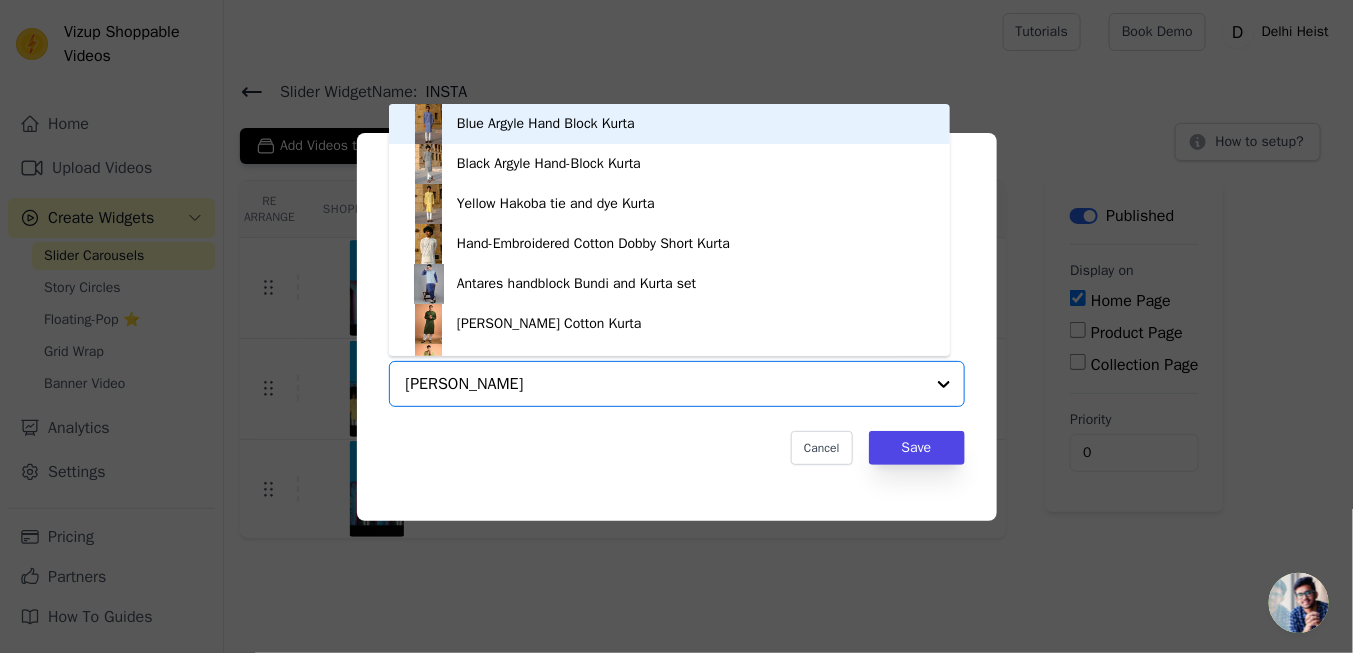 scroll, scrollTop: 28, scrollLeft: 0, axis: vertical 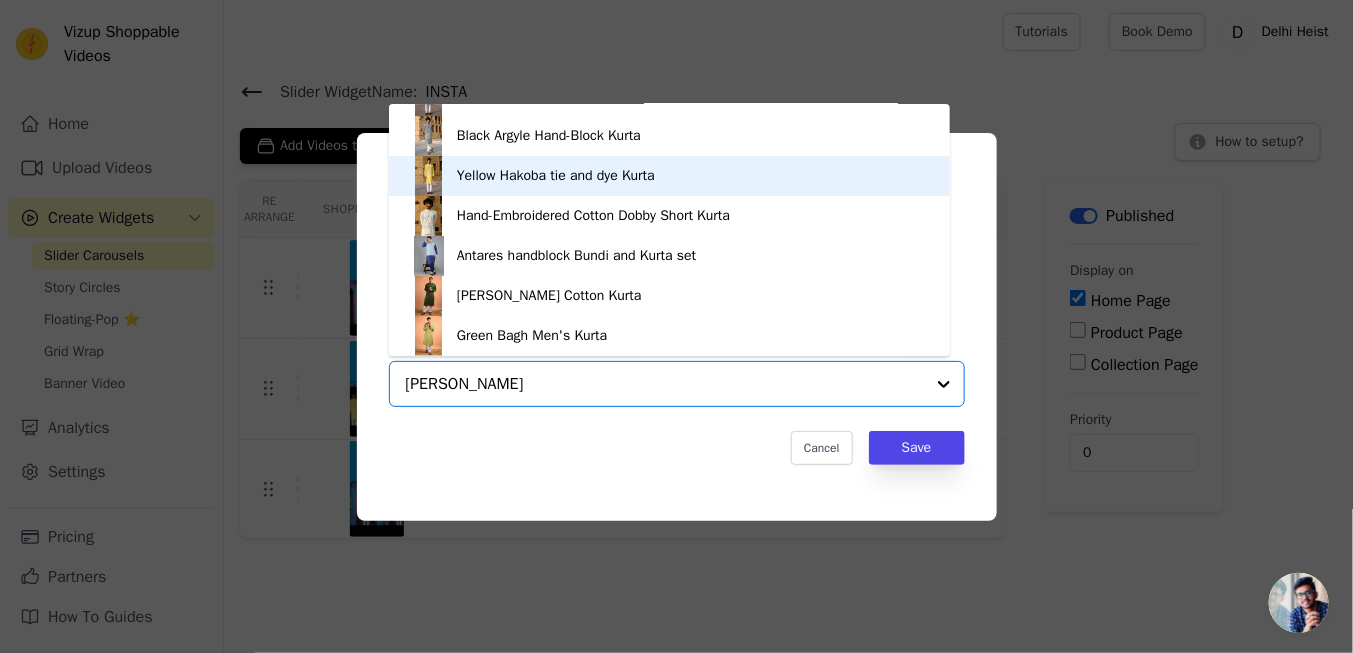 click on "Yellow Hakoba tie and dye Kurta" at bounding box center (556, 176) 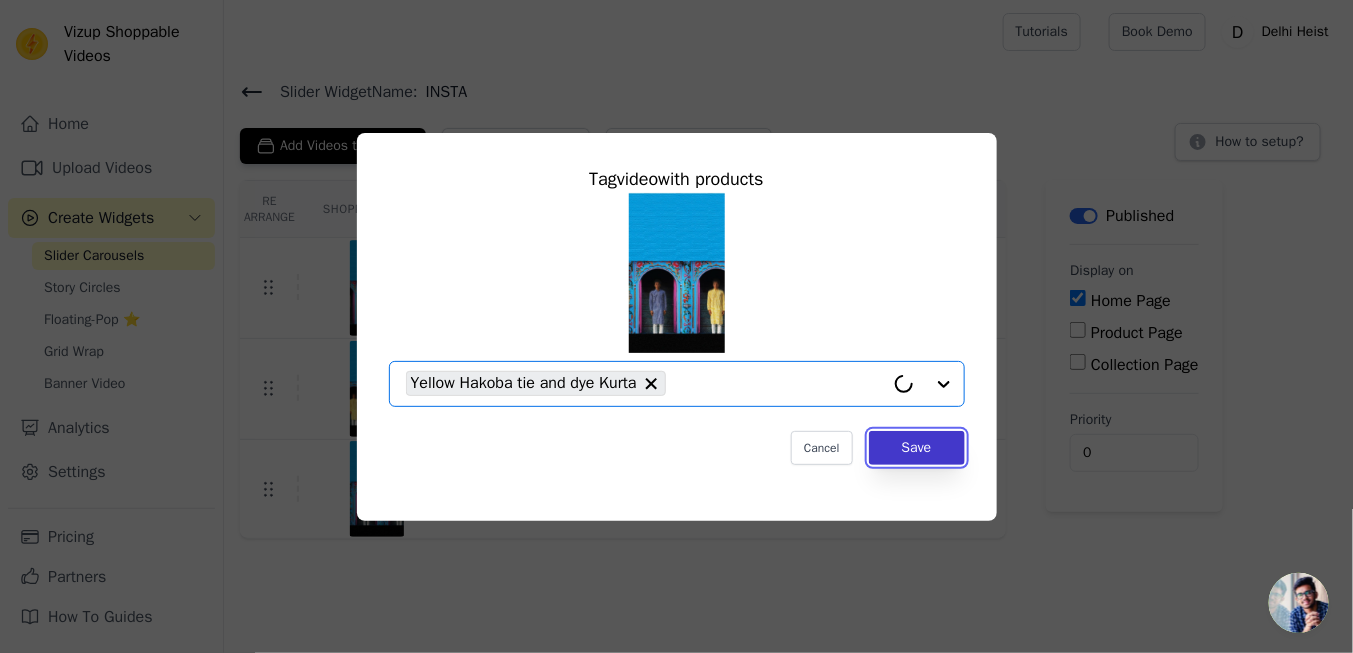 click on "Save" at bounding box center (917, 448) 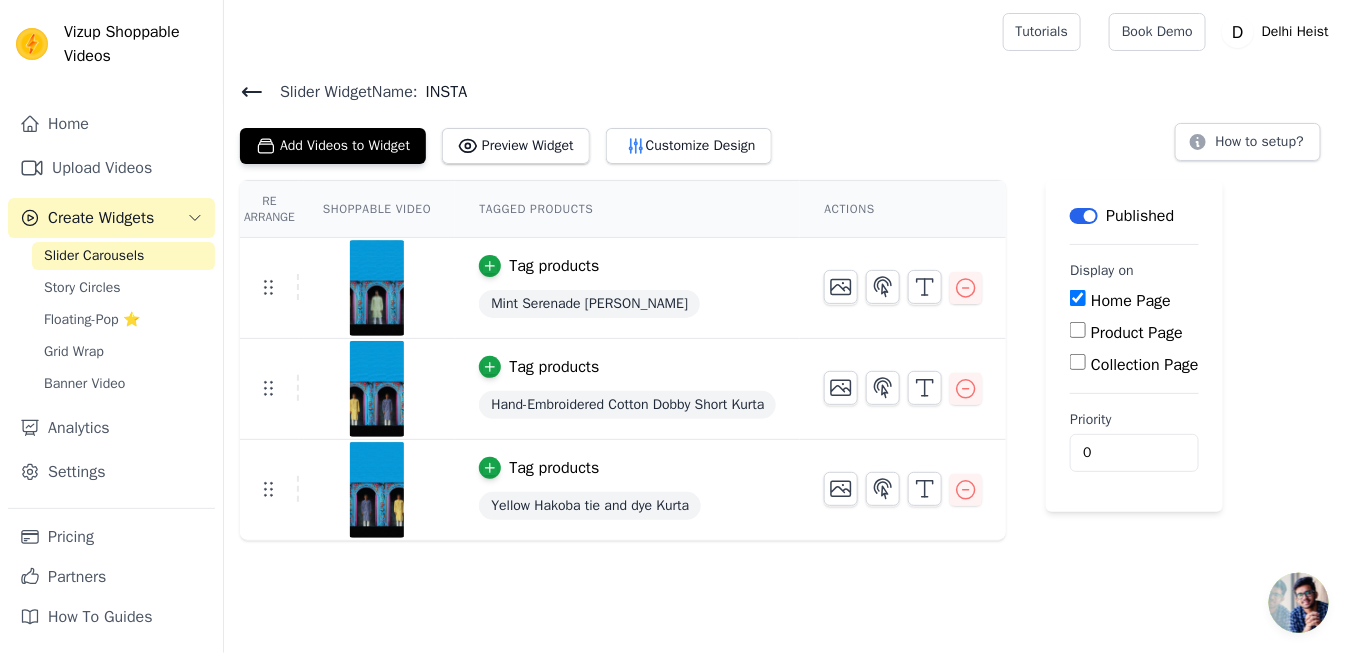 click on "Tag products" at bounding box center [554, 266] 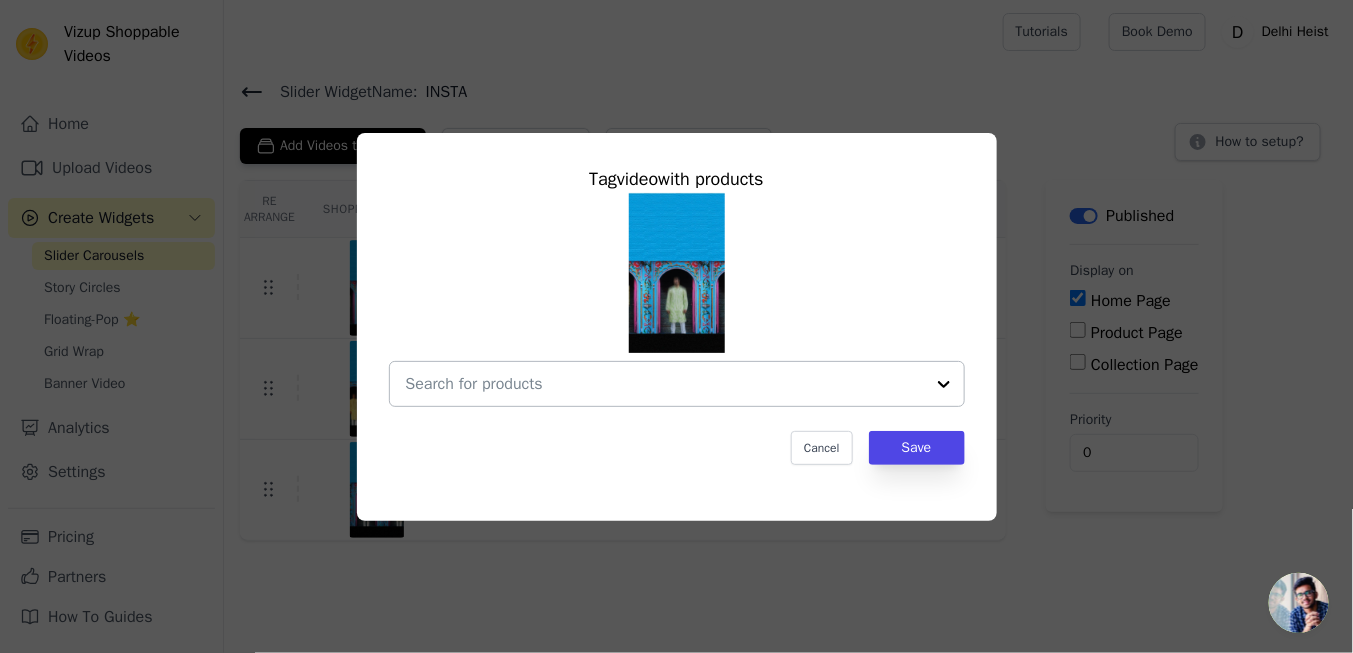 click at bounding box center (665, 384) 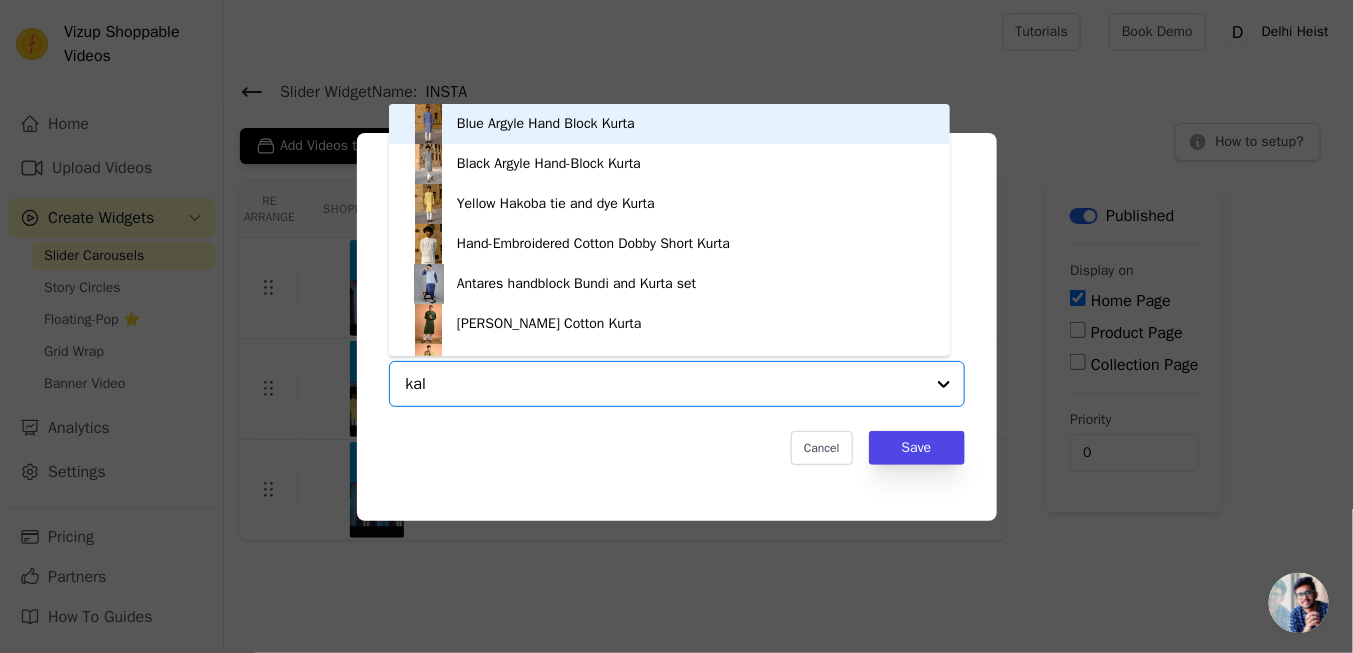 type on "kalp" 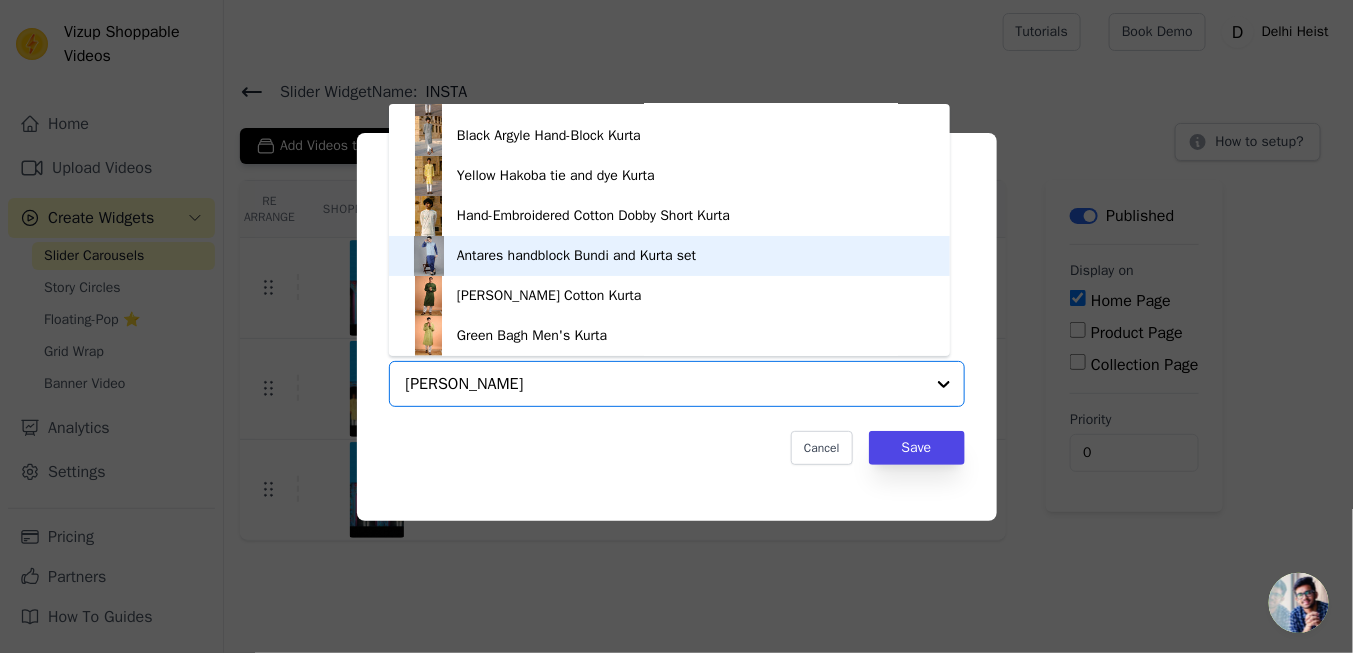 scroll, scrollTop: 0, scrollLeft: 0, axis: both 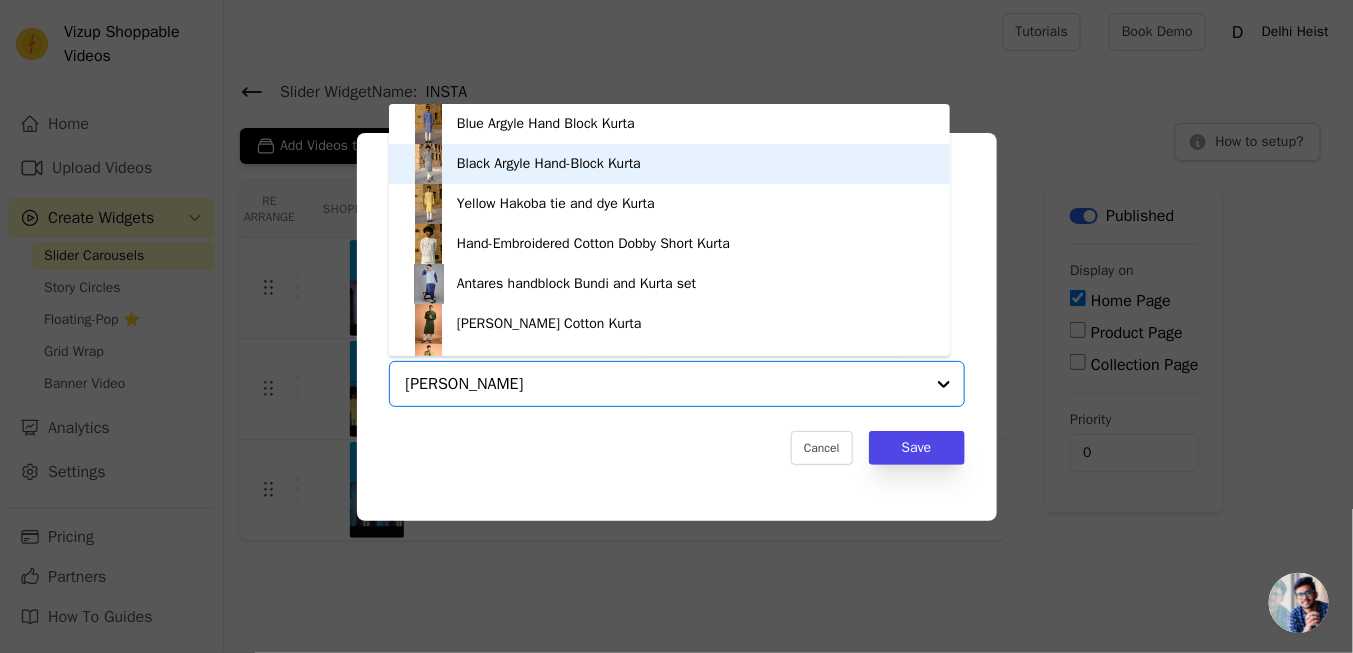 click on "Black Argyle Hand-Block Kurta" at bounding box center (549, 164) 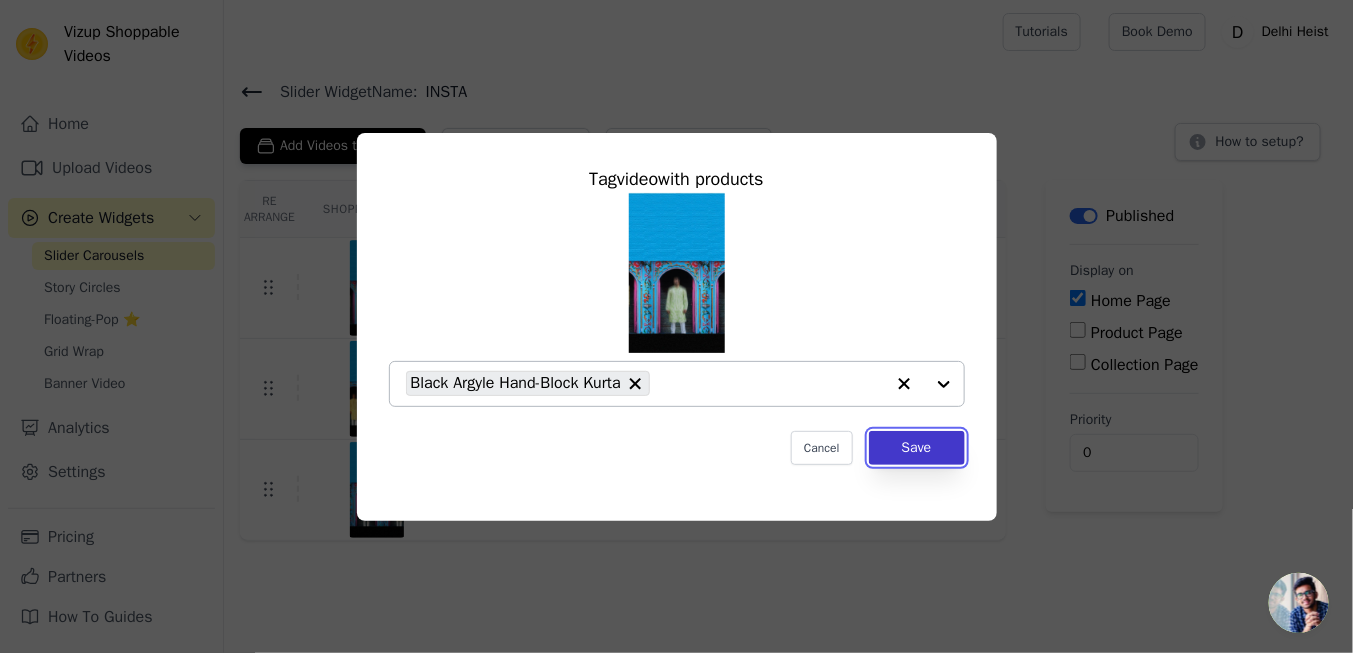 click on "Save" at bounding box center [917, 448] 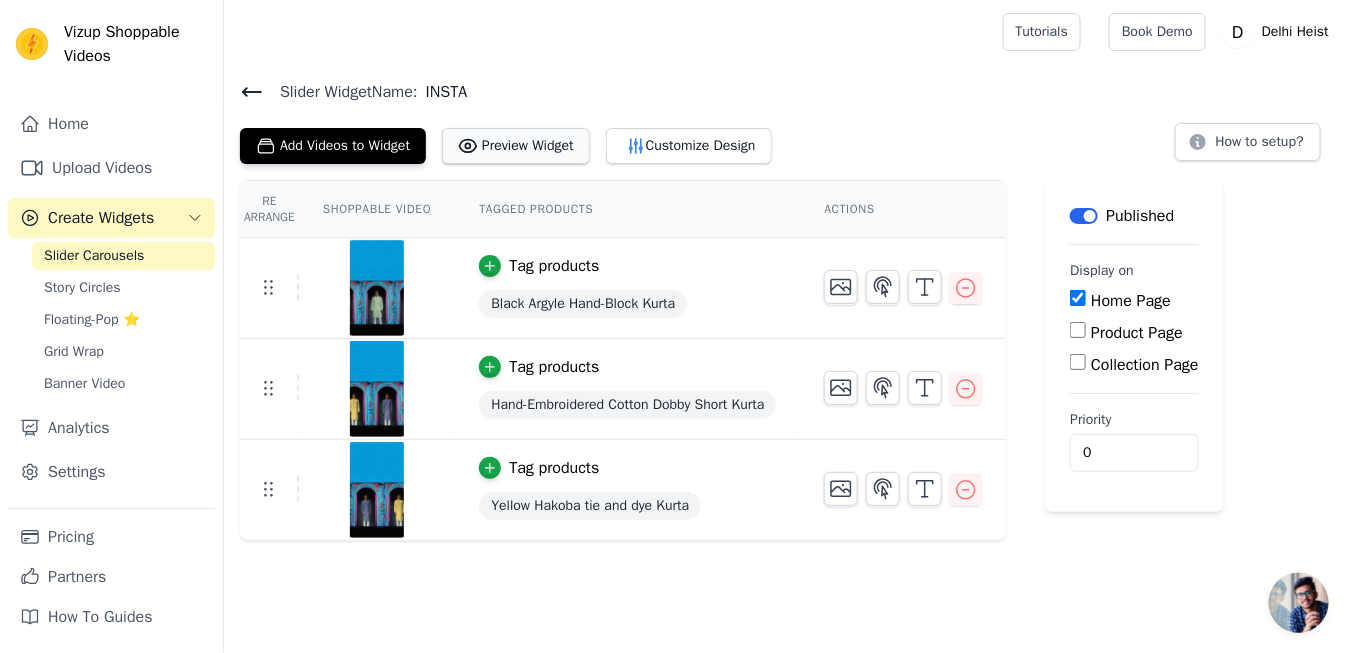 click on "Preview Widget" at bounding box center [516, 146] 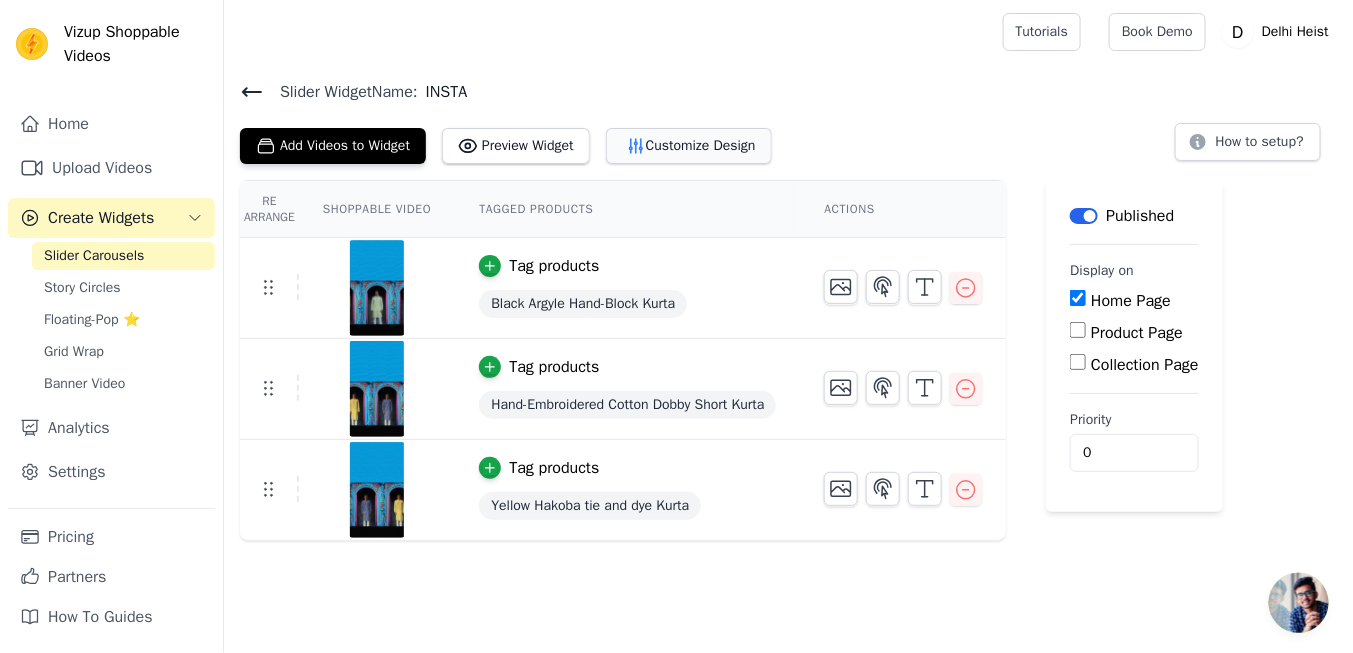 click 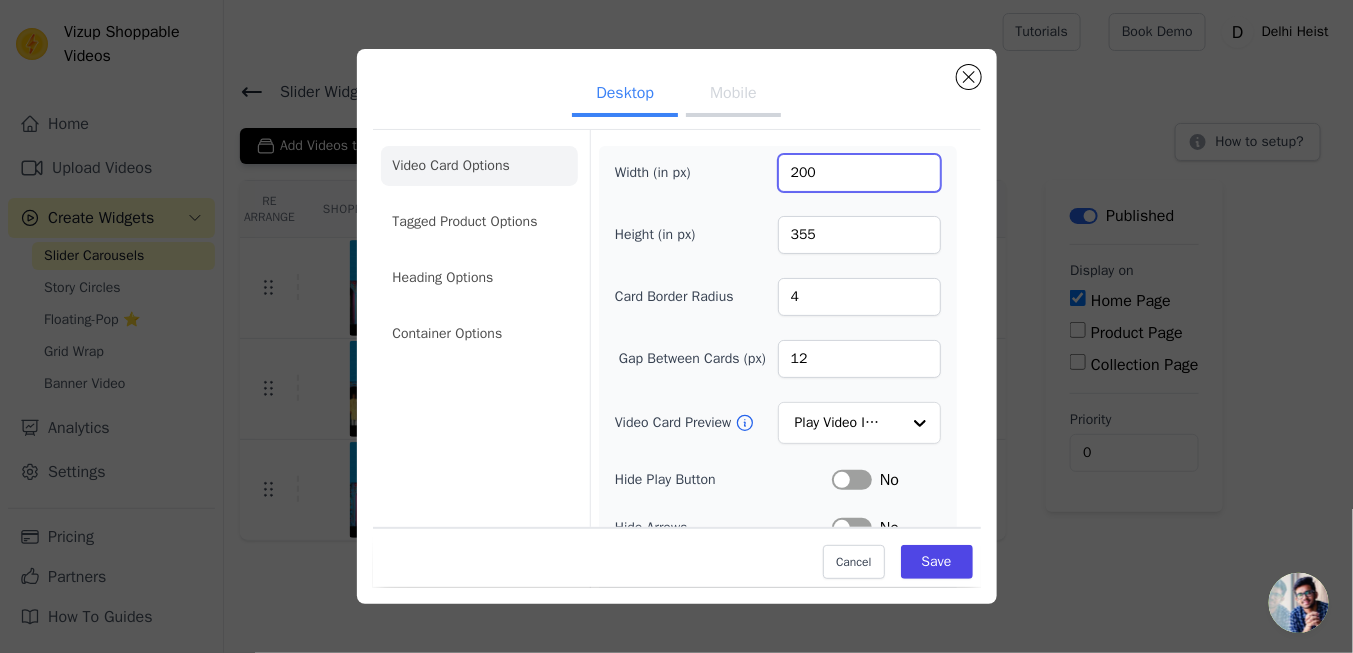 click on "200" at bounding box center (859, 173) 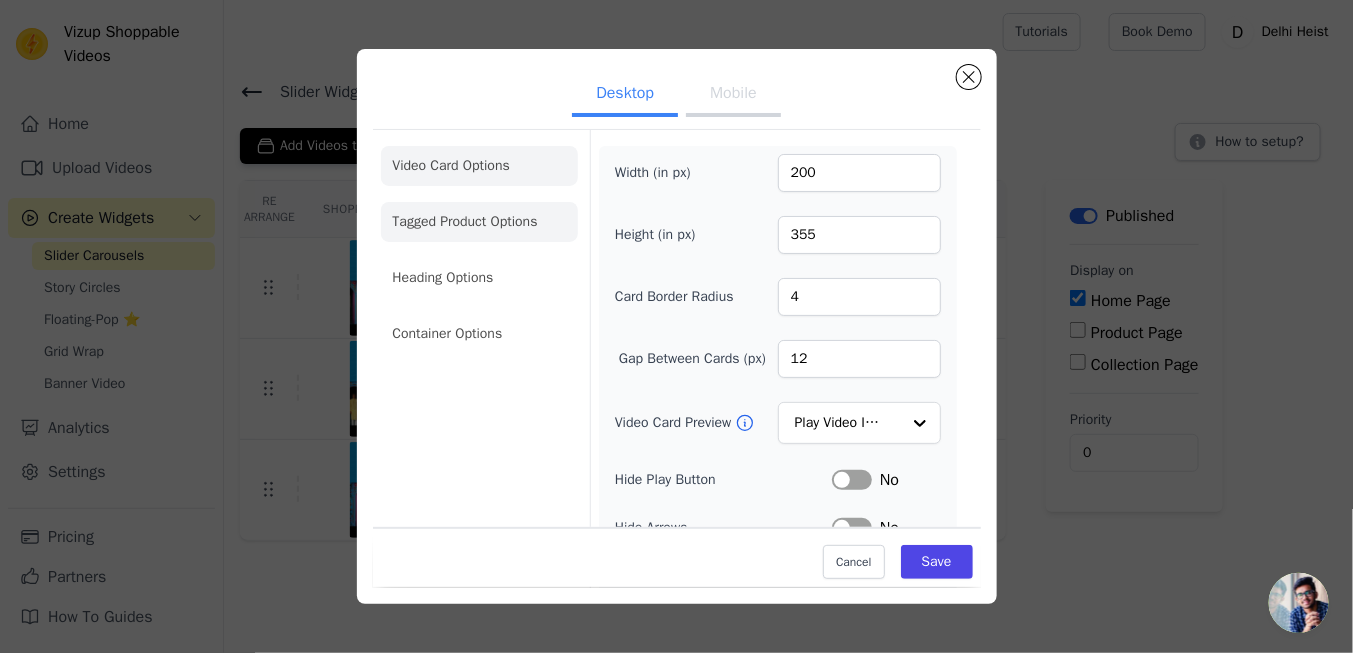 click on "Tagged Product Options" 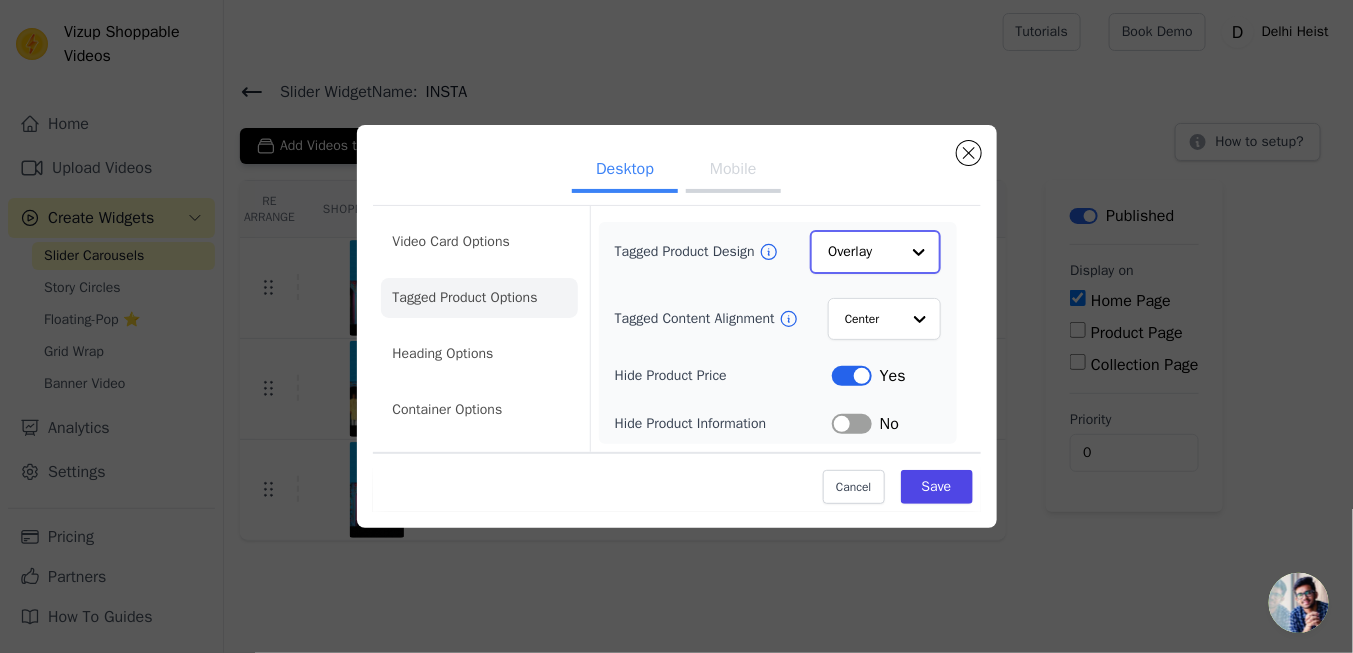 click at bounding box center [919, 252] 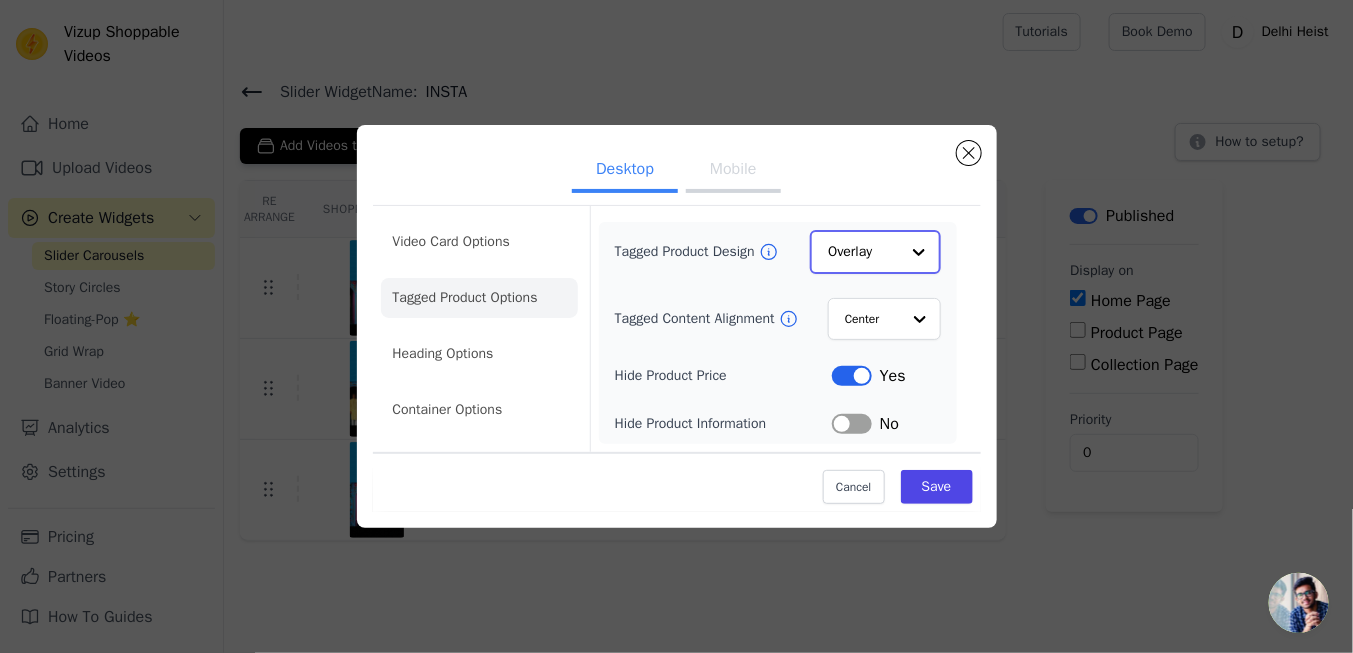 click at bounding box center (919, 252) 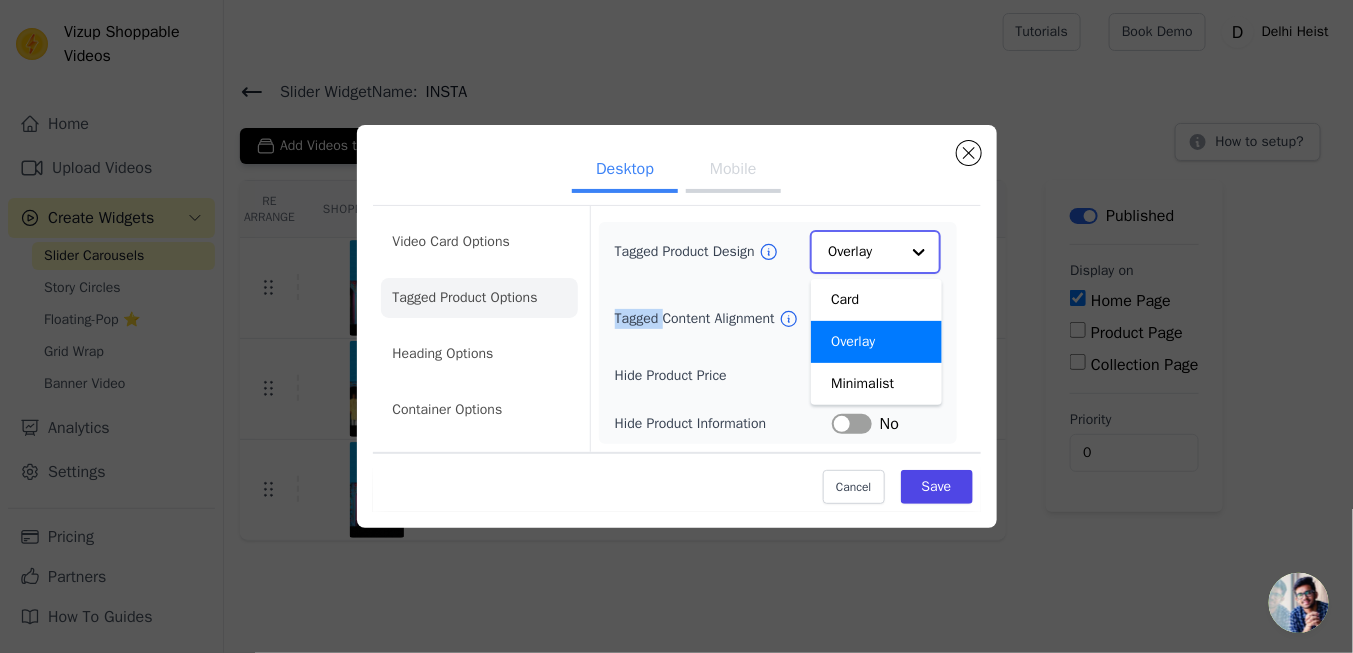 click at bounding box center (919, 252) 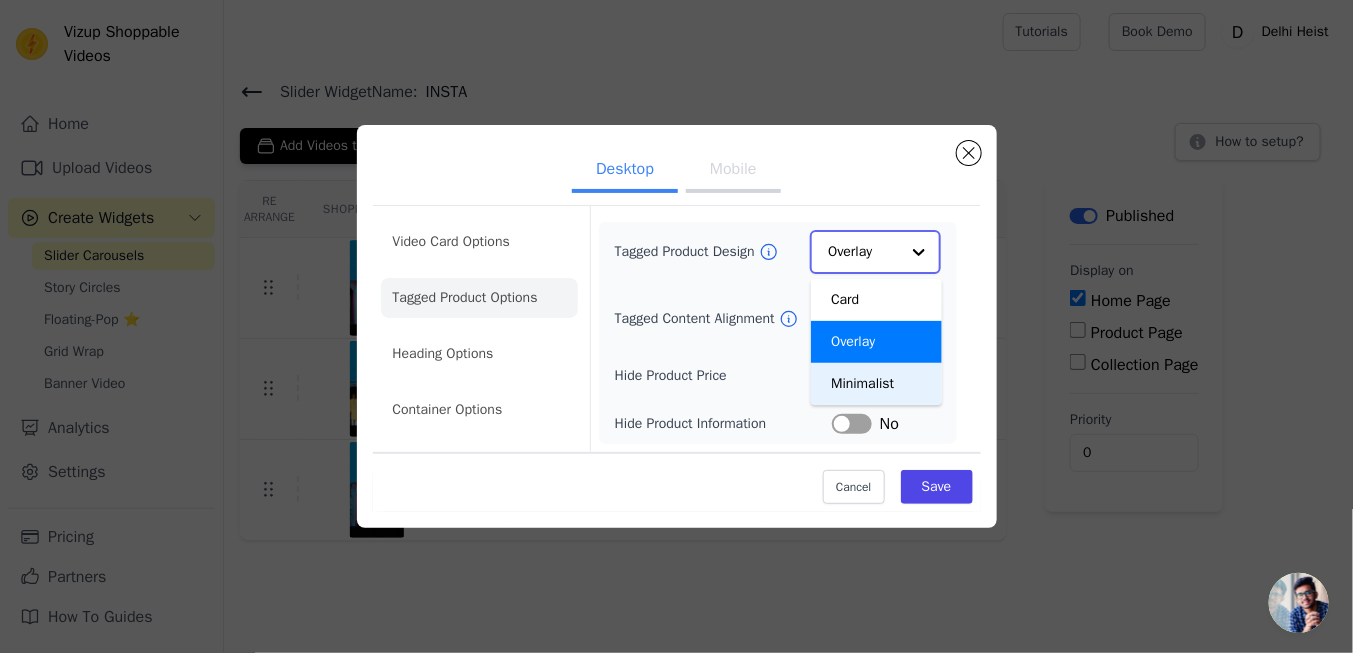 click on "Minimalist" at bounding box center [876, 384] 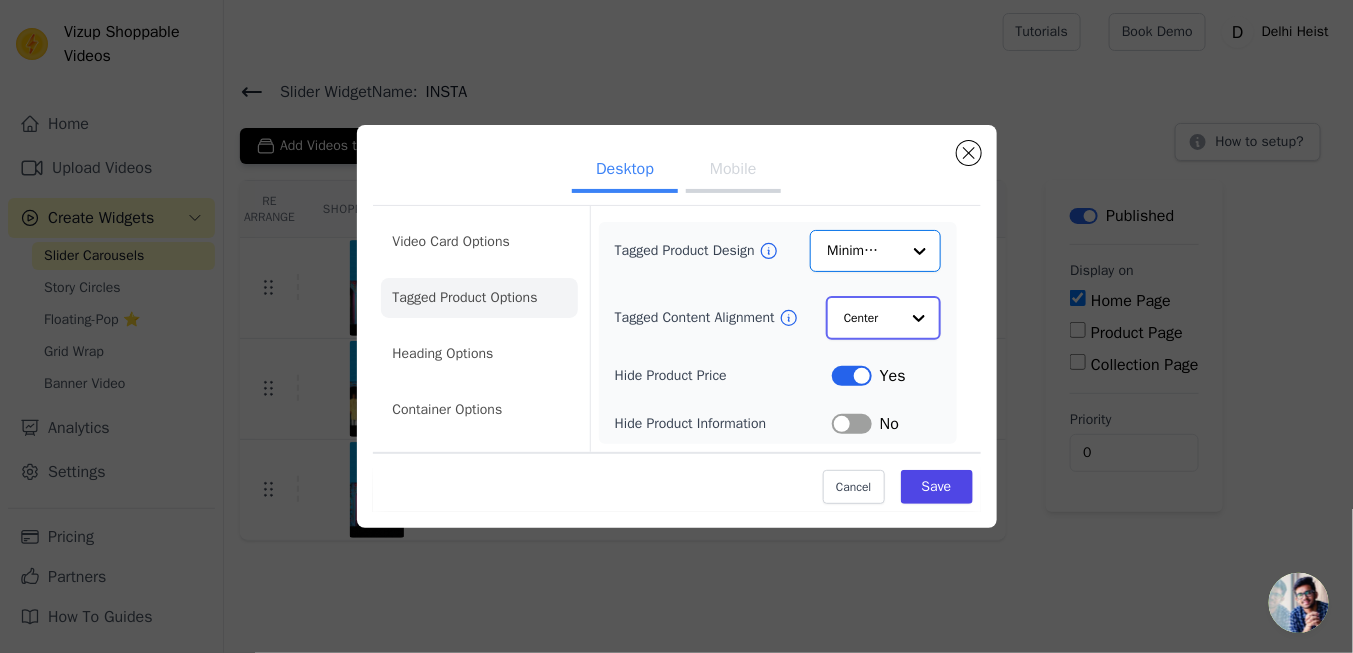 click on "Tagged Content Alignment" 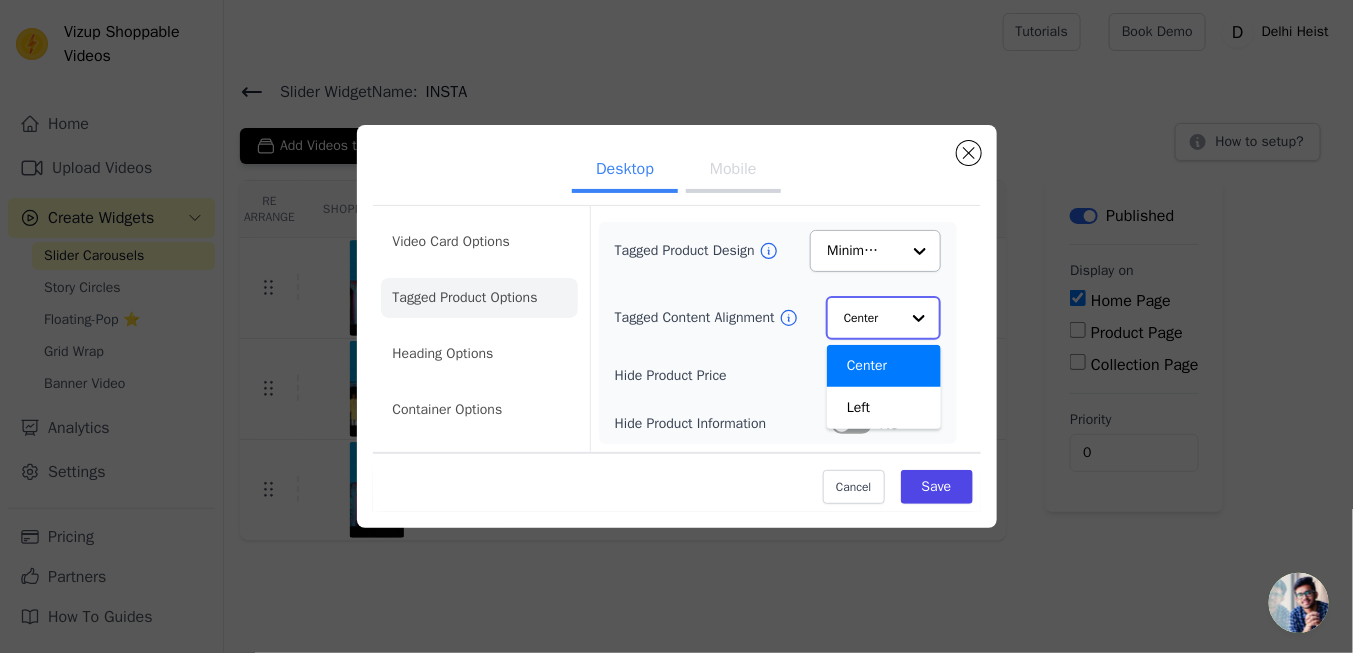 click on "Tagged Content Alignment" 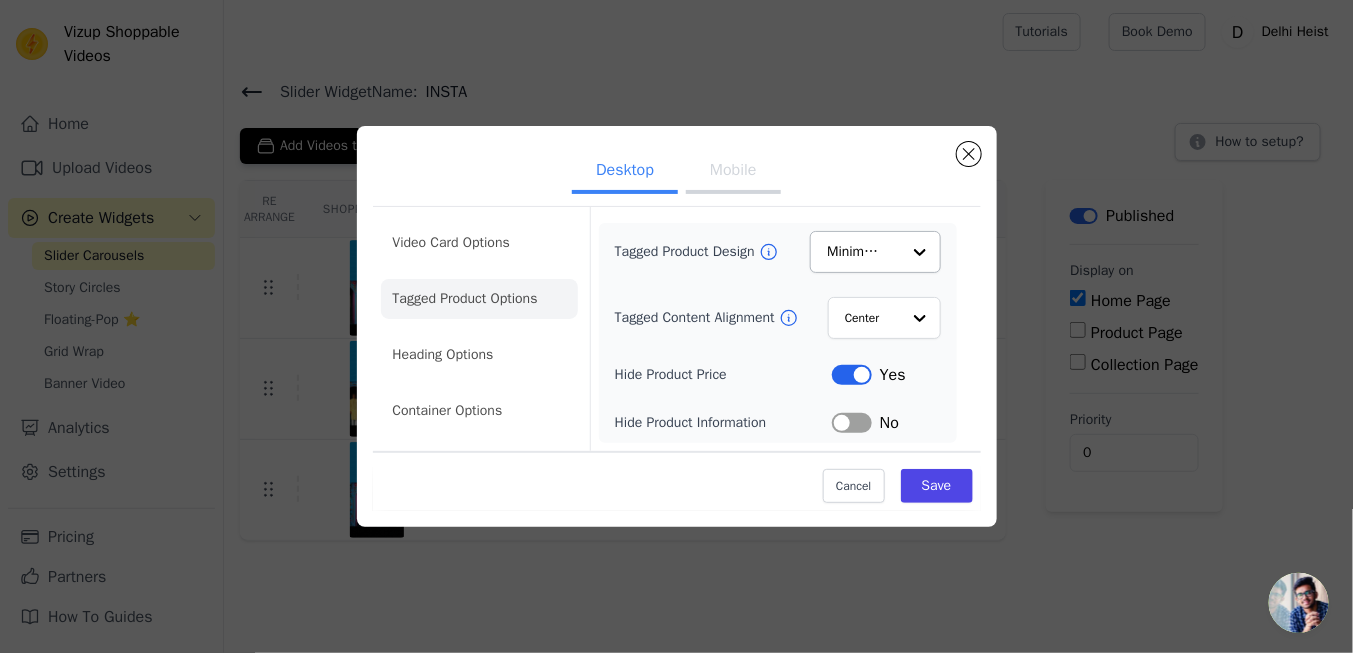 click on "Label" at bounding box center (852, 375) 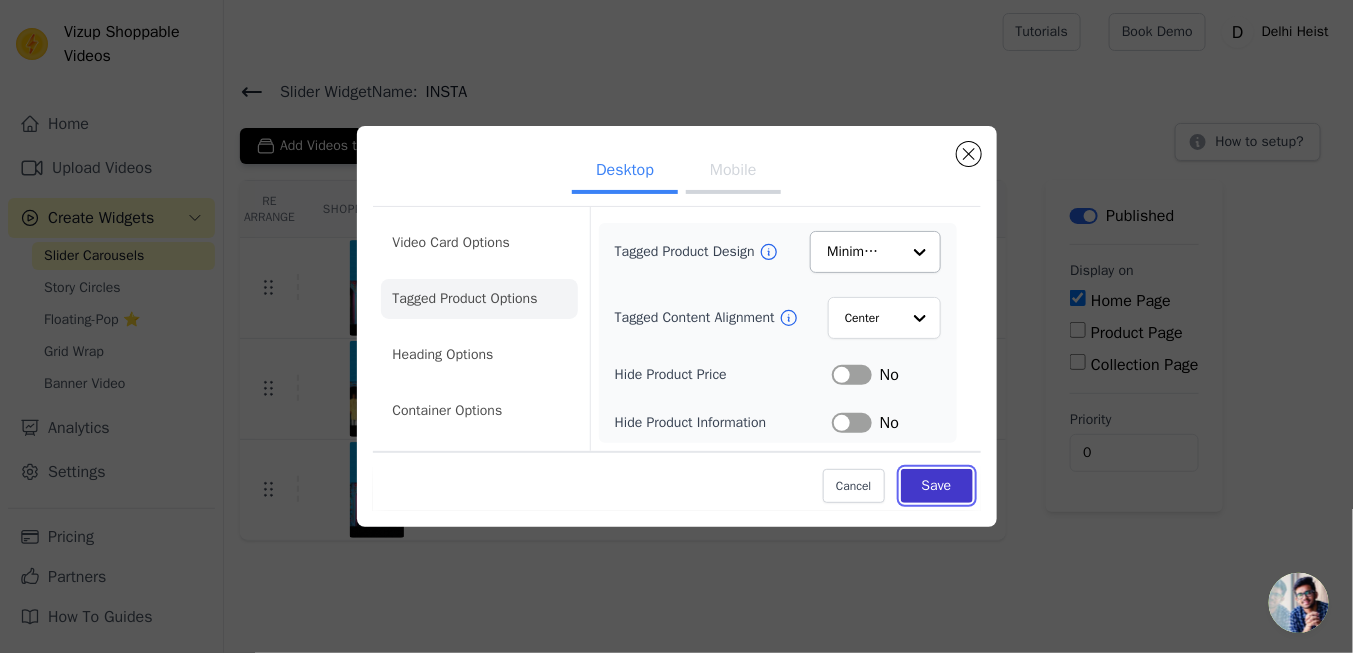 click on "Save" at bounding box center [937, 486] 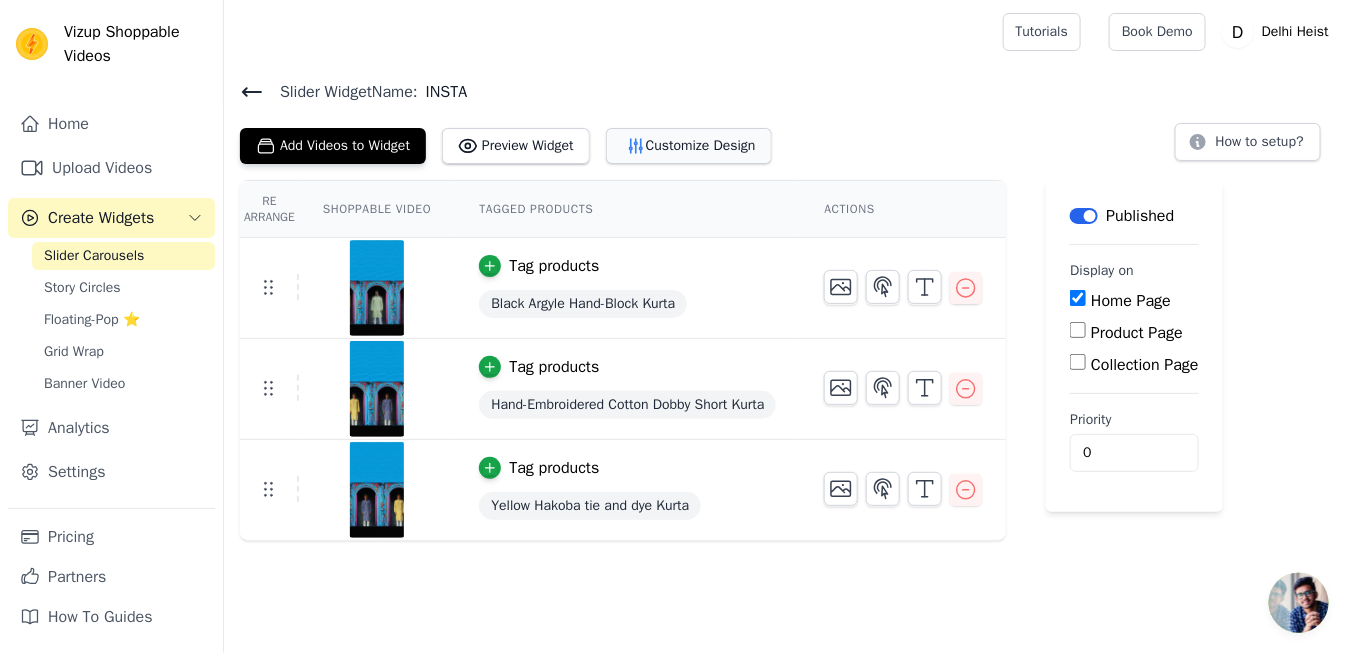 click on "Customize Design" at bounding box center [689, 146] 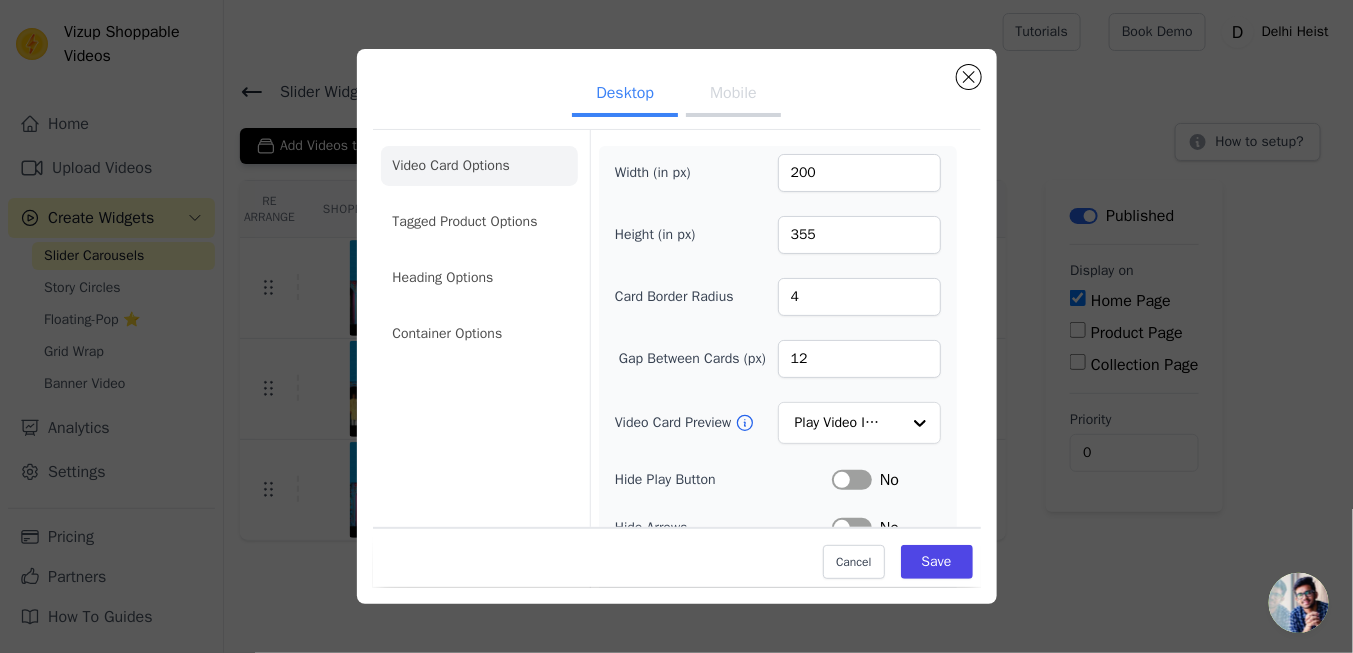 scroll, scrollTop: 0, scrollLeft: 0, axis: both 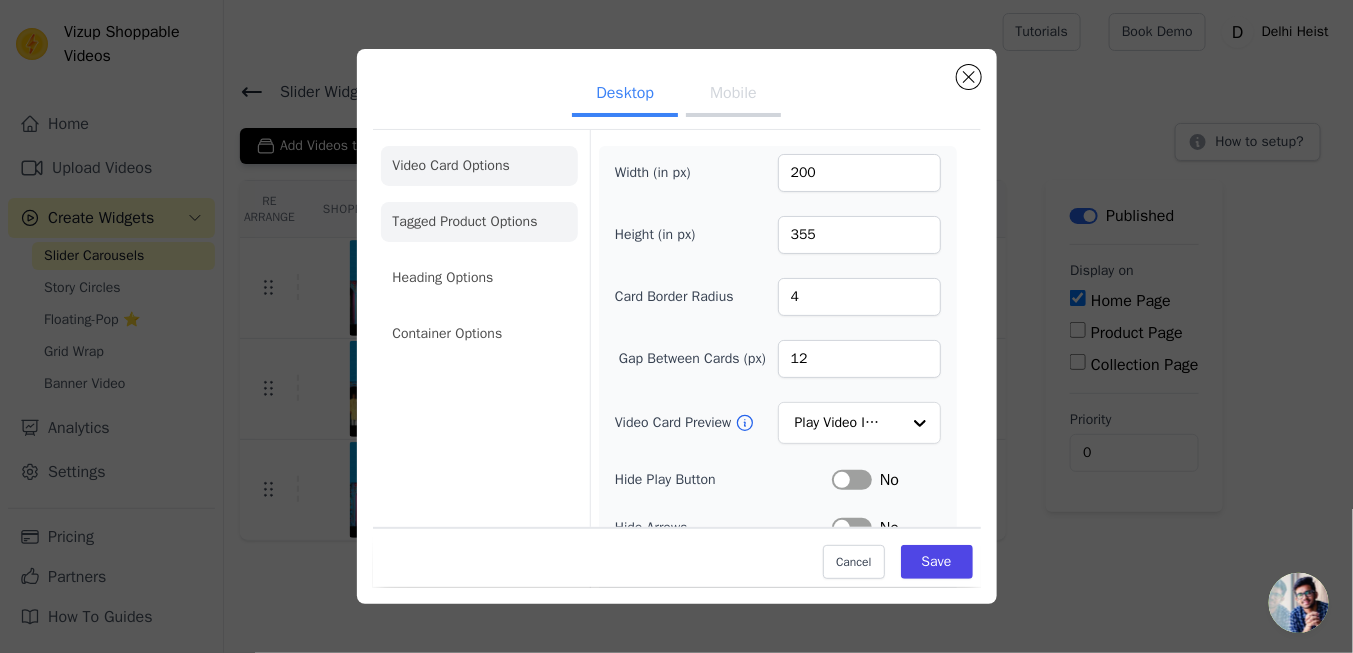 click on "Tagged Product Options" 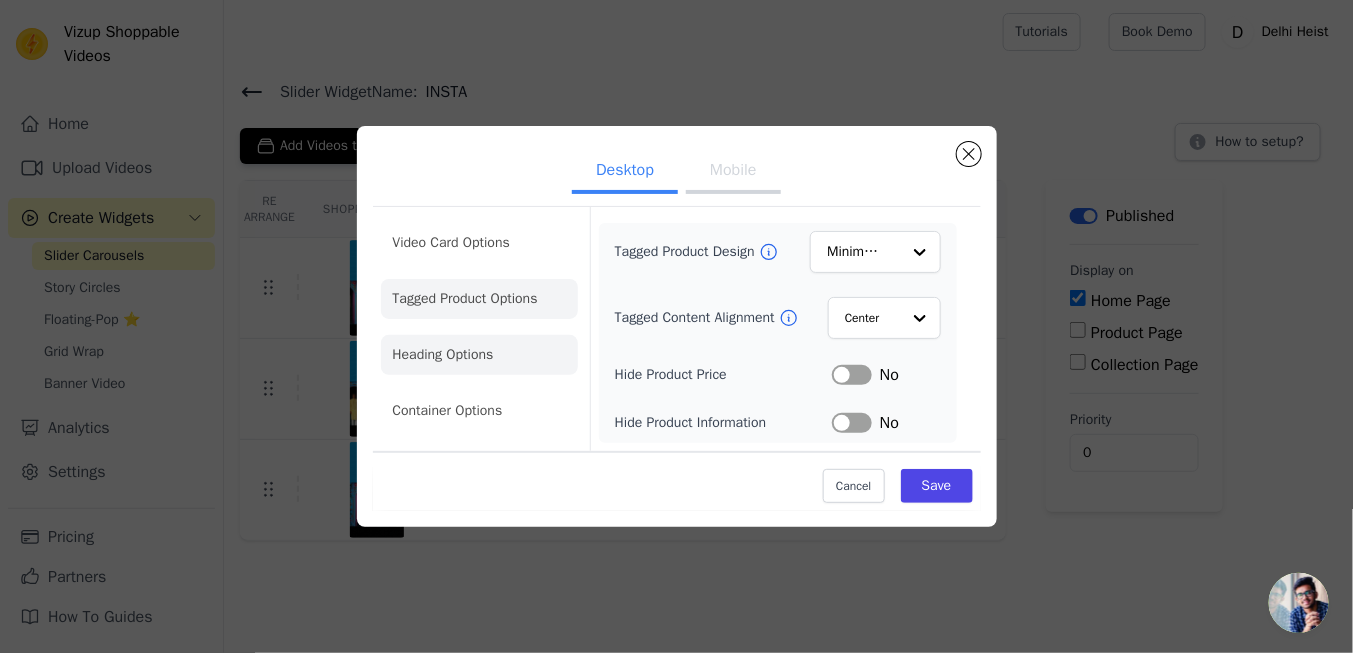 click on "Heading Options" 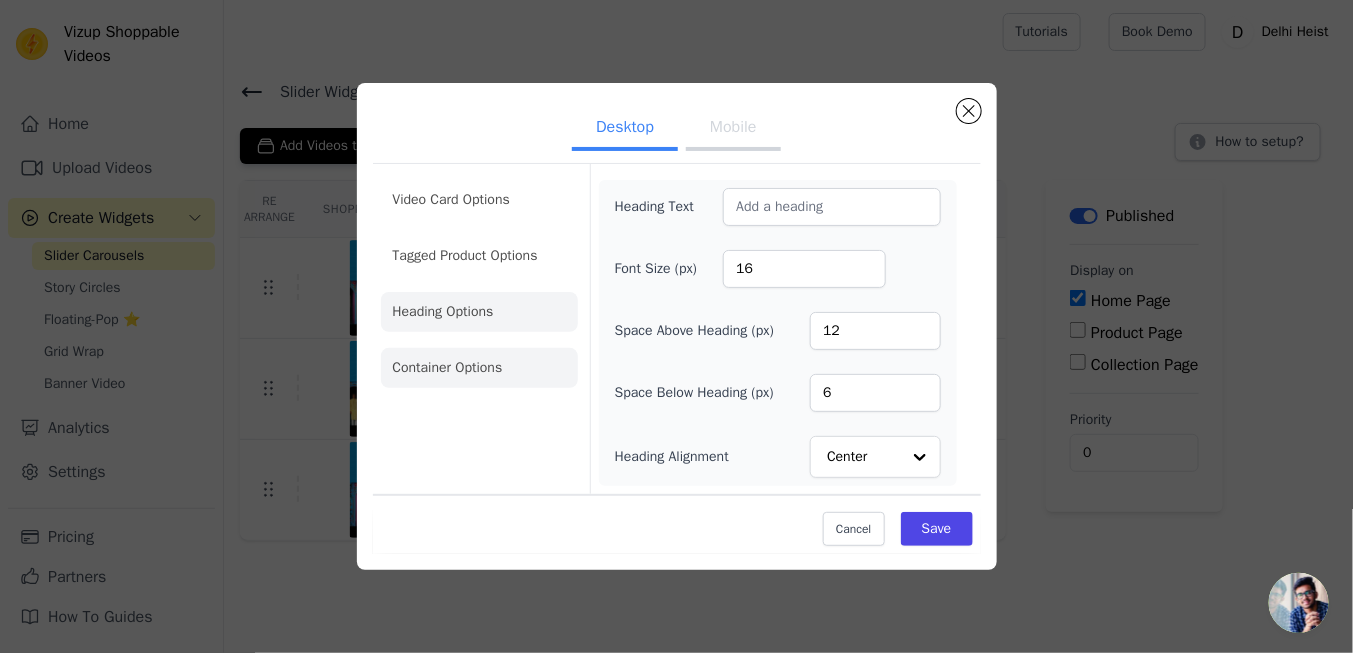 click on "Container Options" 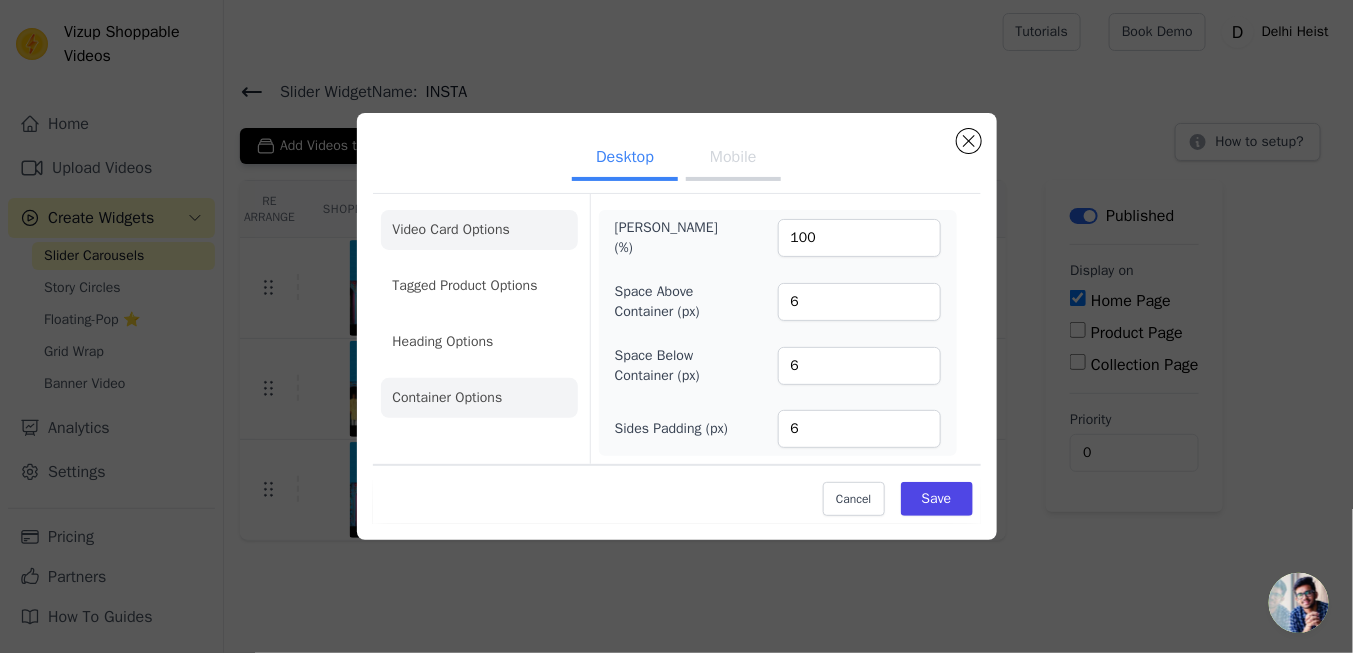 click on "Video Card Options" 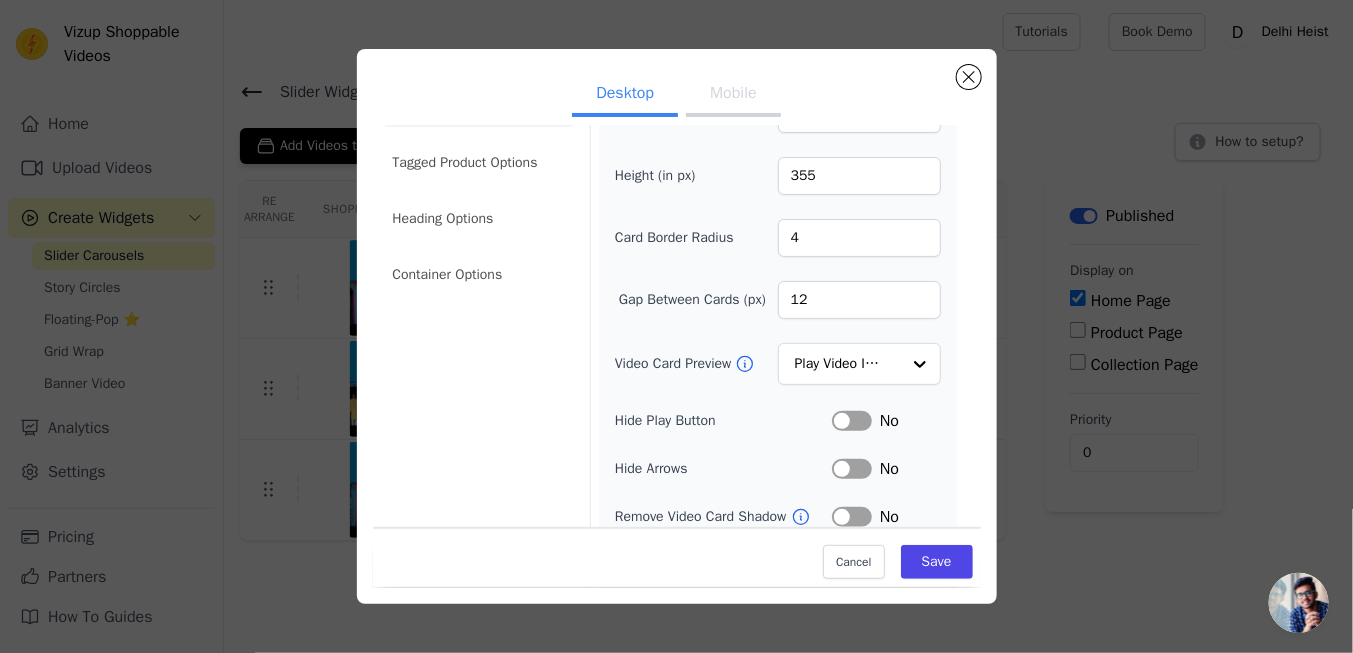 scroll, scrollTop: 100, scrollLeft: 0, axis: vertical 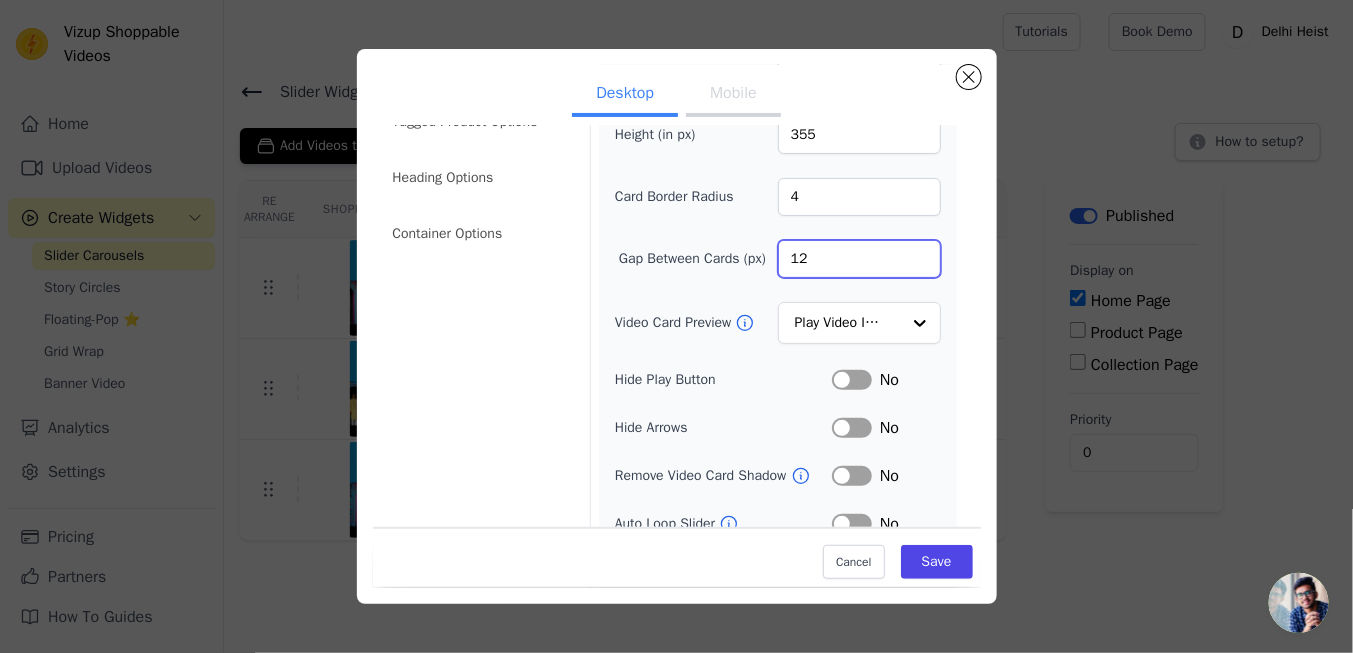 click on "12" at bounding box center (859, 259) 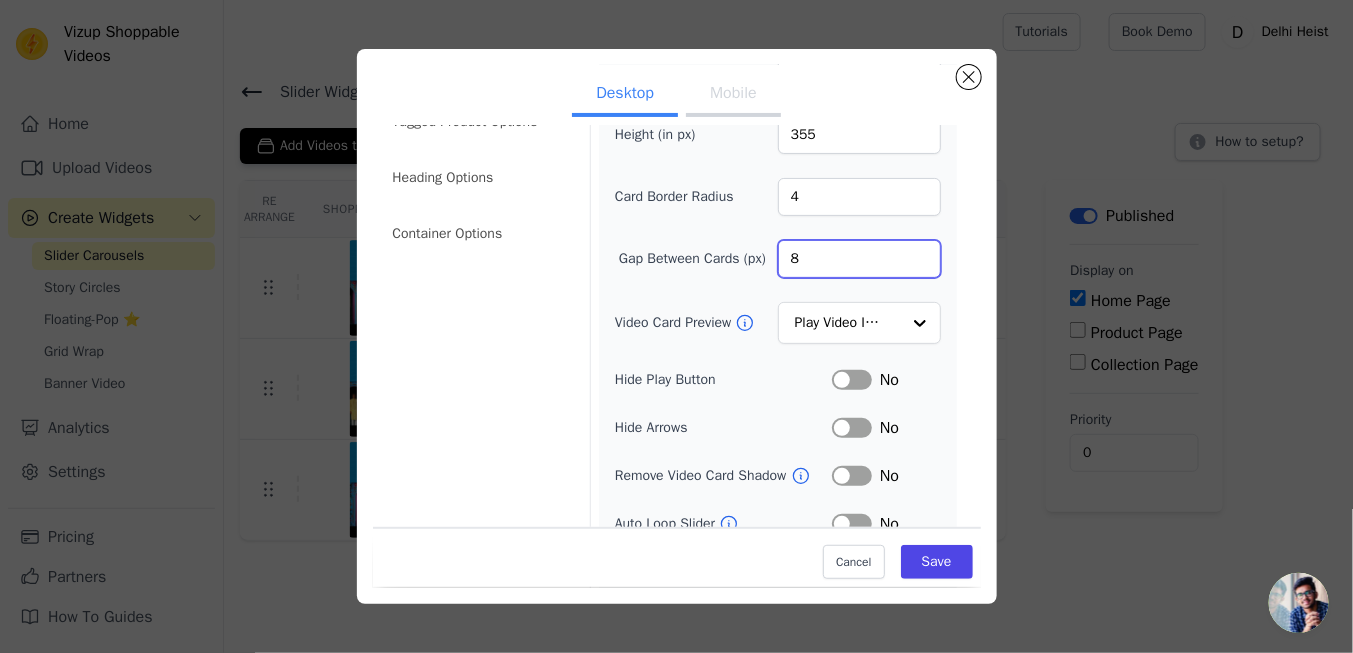 type on "8" 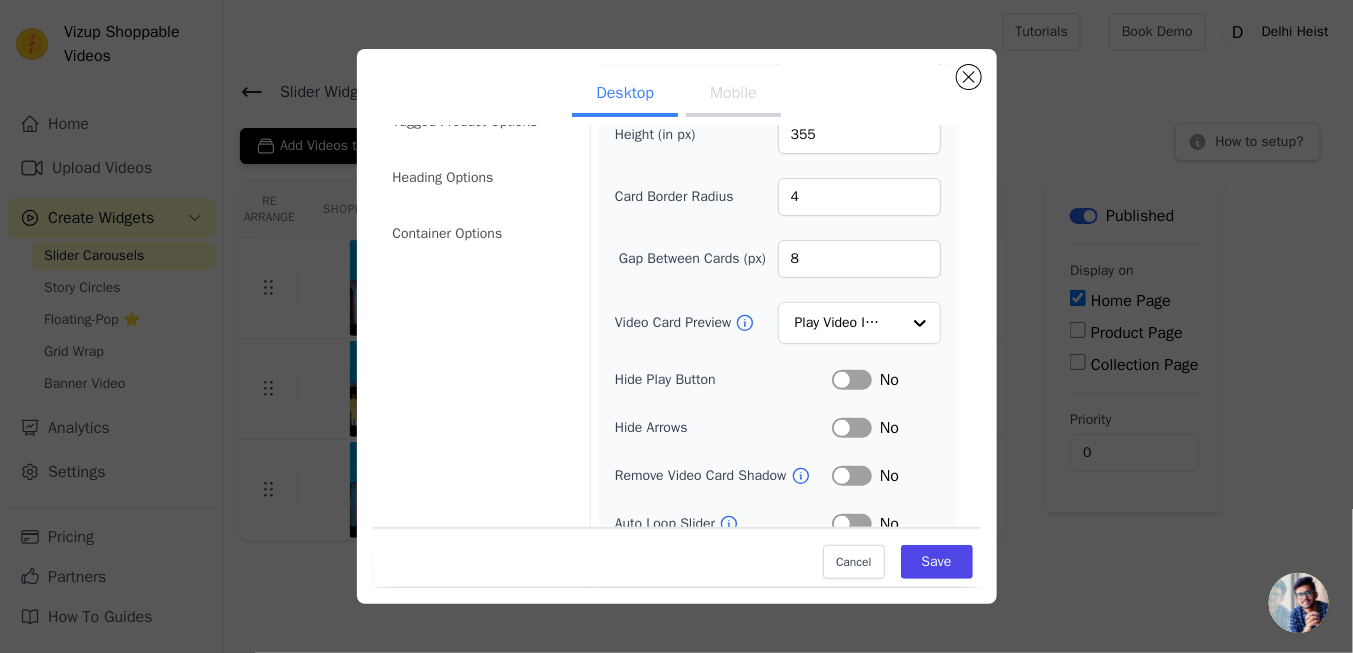 click on "Width (in px)   200   Height (in px)   355   Card Border Radius   4   Gap Between Cards (px)   8   Video Card Preview           Play Video In Loop               Hide Play Button   Label     No   Hide Arrows   Label     No   Remove Video Card Shadow     Label     No   Auto Loop Slider     Label     No   Shopping Icon on Video Cards   Label     No   Add to Cart on Video Cards     Label     No" at bounding box center (778, 343) 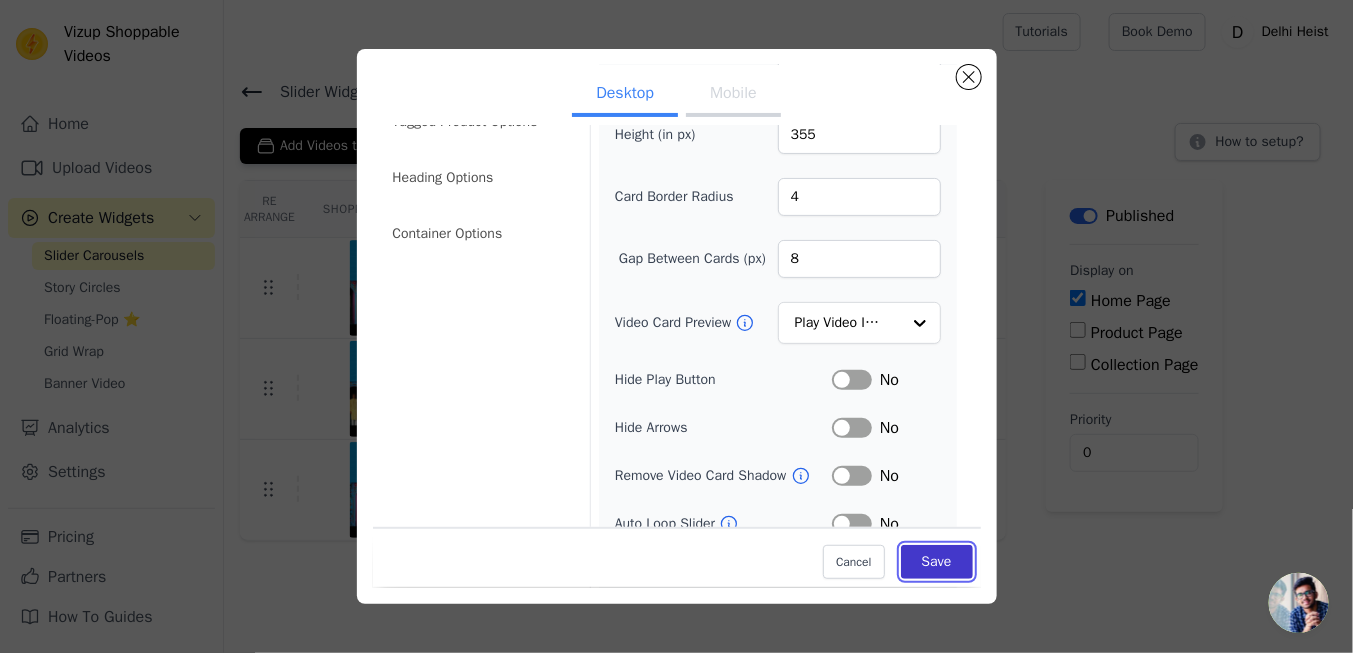 click on "Save" at bounding box center (937, 563) 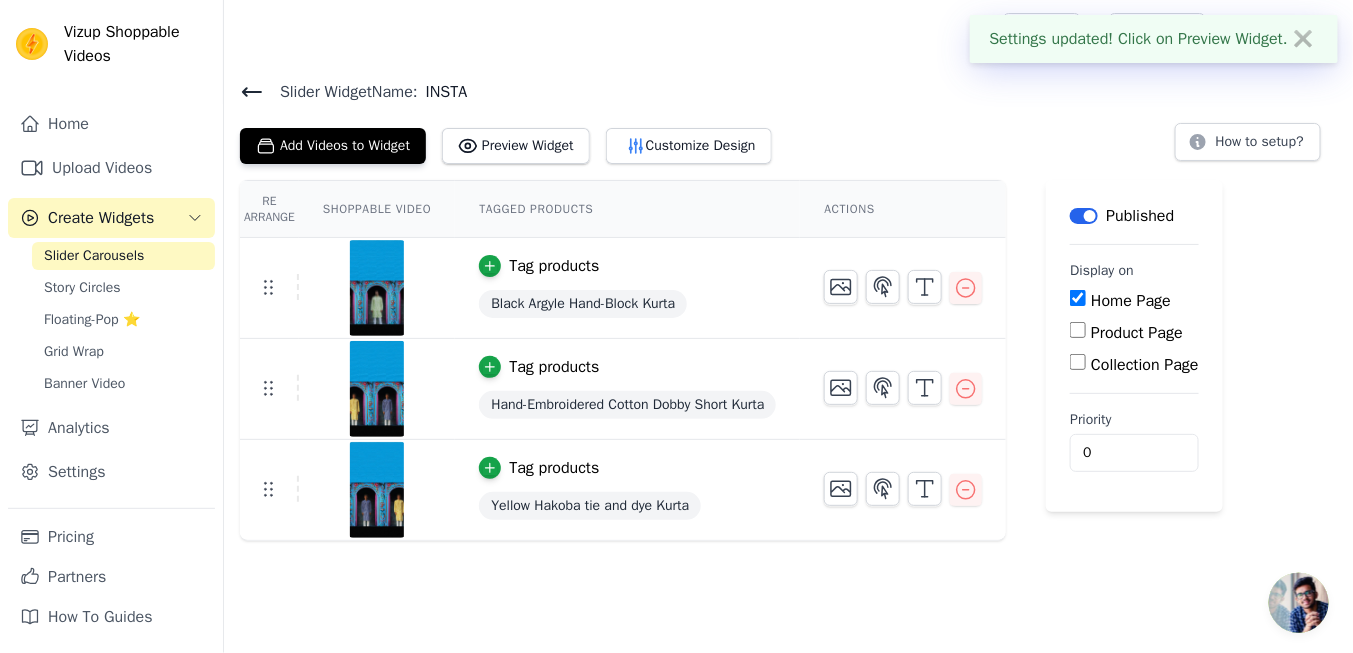 click on "Shoppable Video" at bounding box center [377, 209] 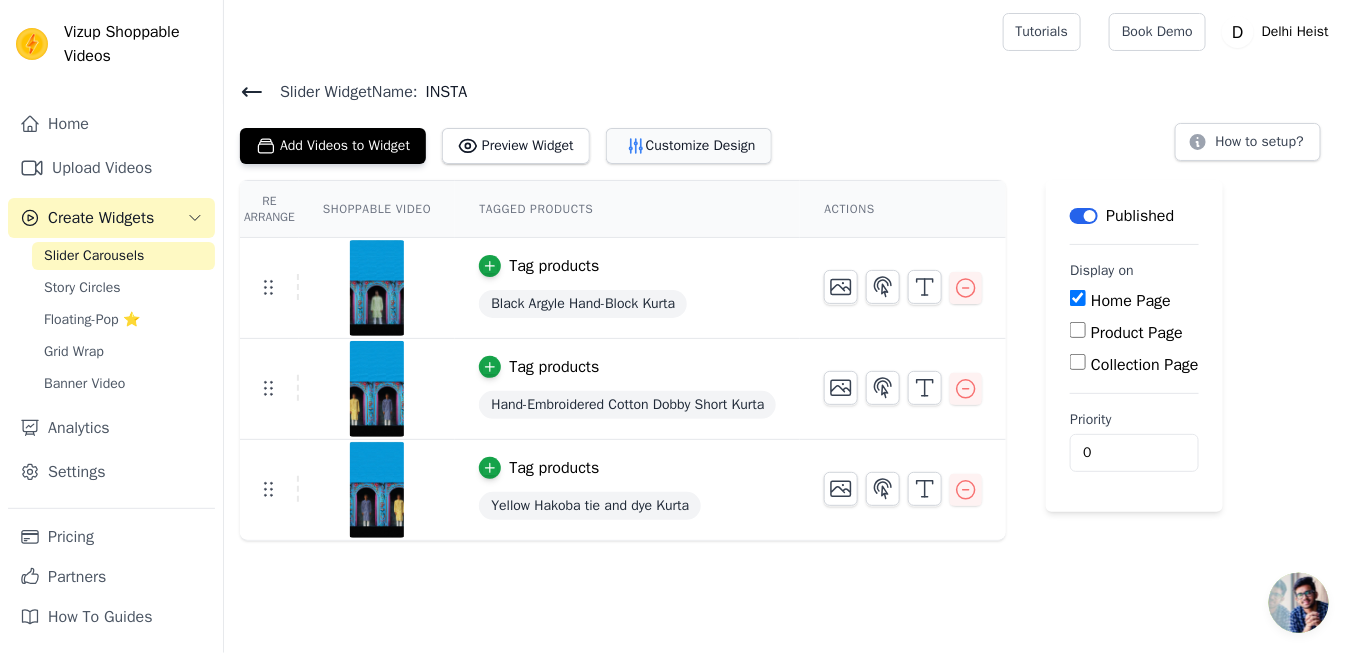 click on "Customize Design" at bounding box center (689, 146) 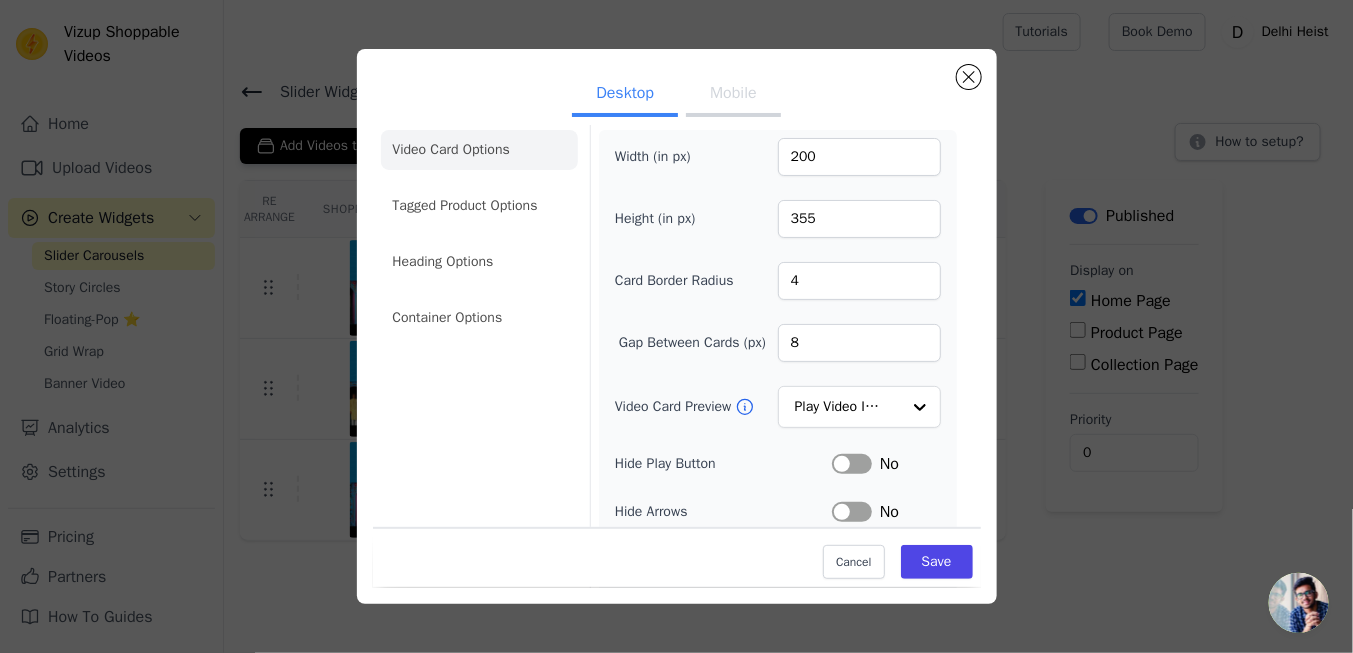 scroll, scrollTop: 0, scrollLeft: 0, axis: both 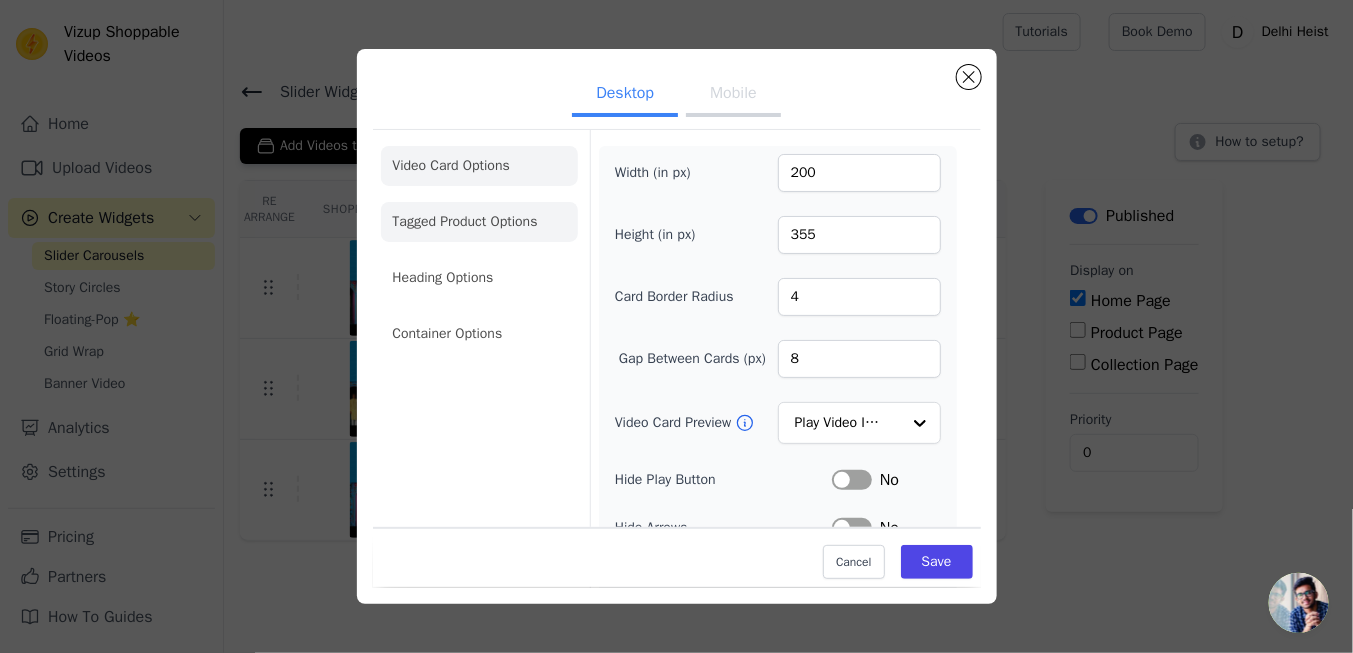 click on "Tagged Product Options" 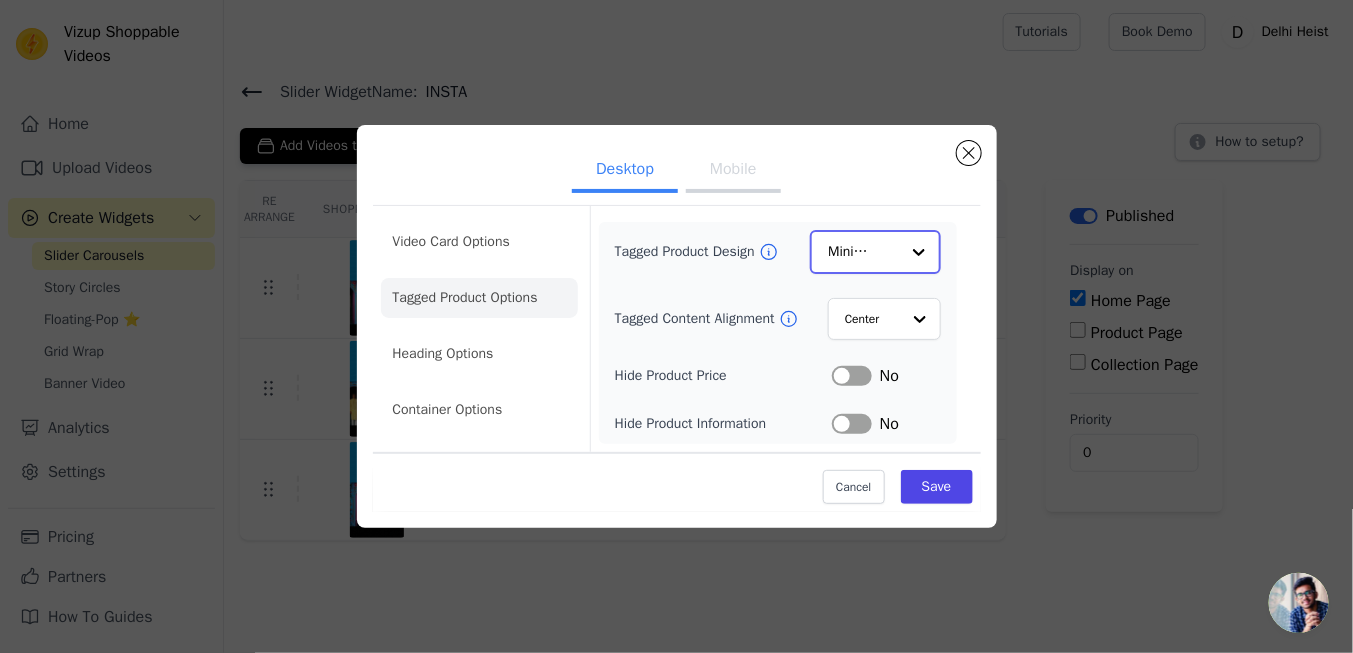 click on "Tagged Product Design" 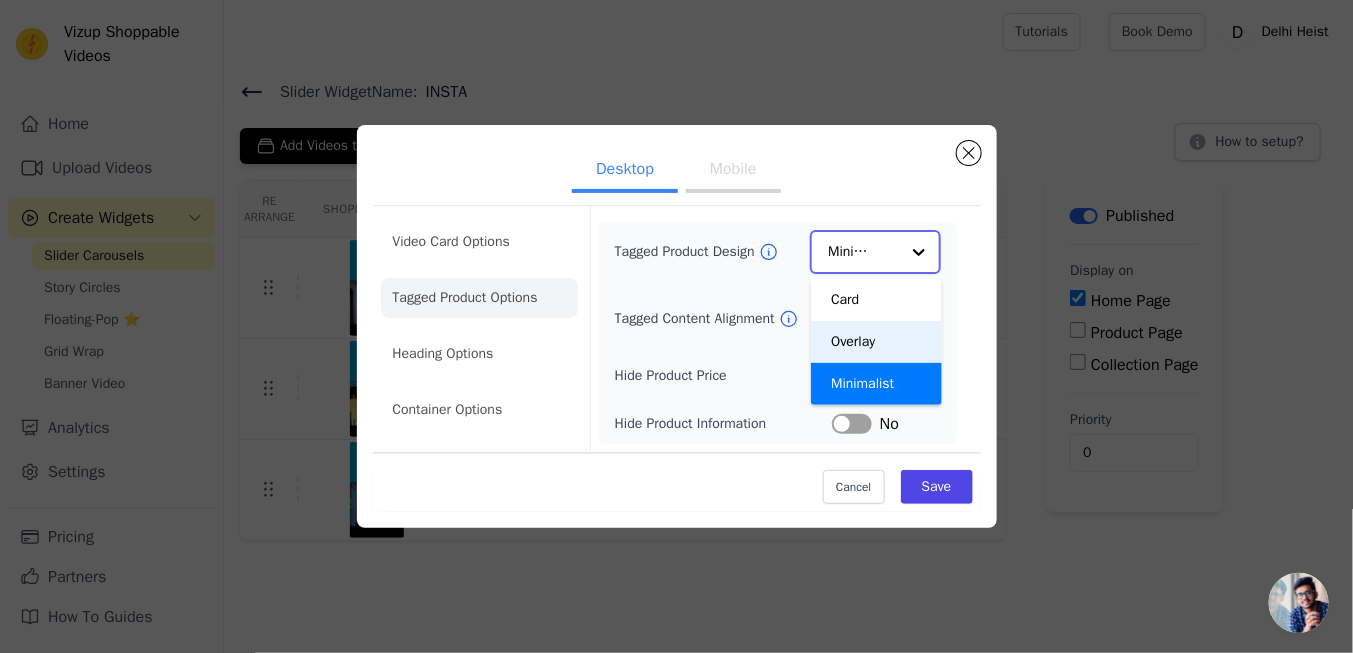 click on "Overlay" at bounding box center [876, 342] 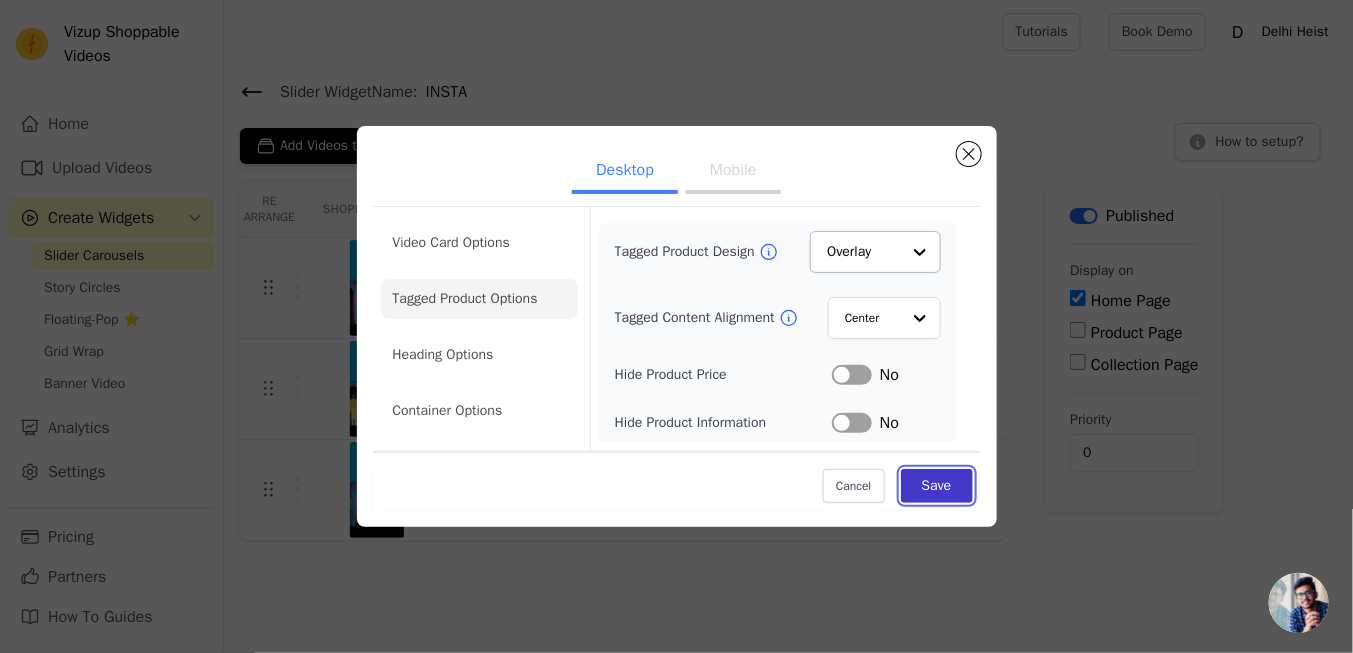 click on "Save" at bounding box center [937, 486] 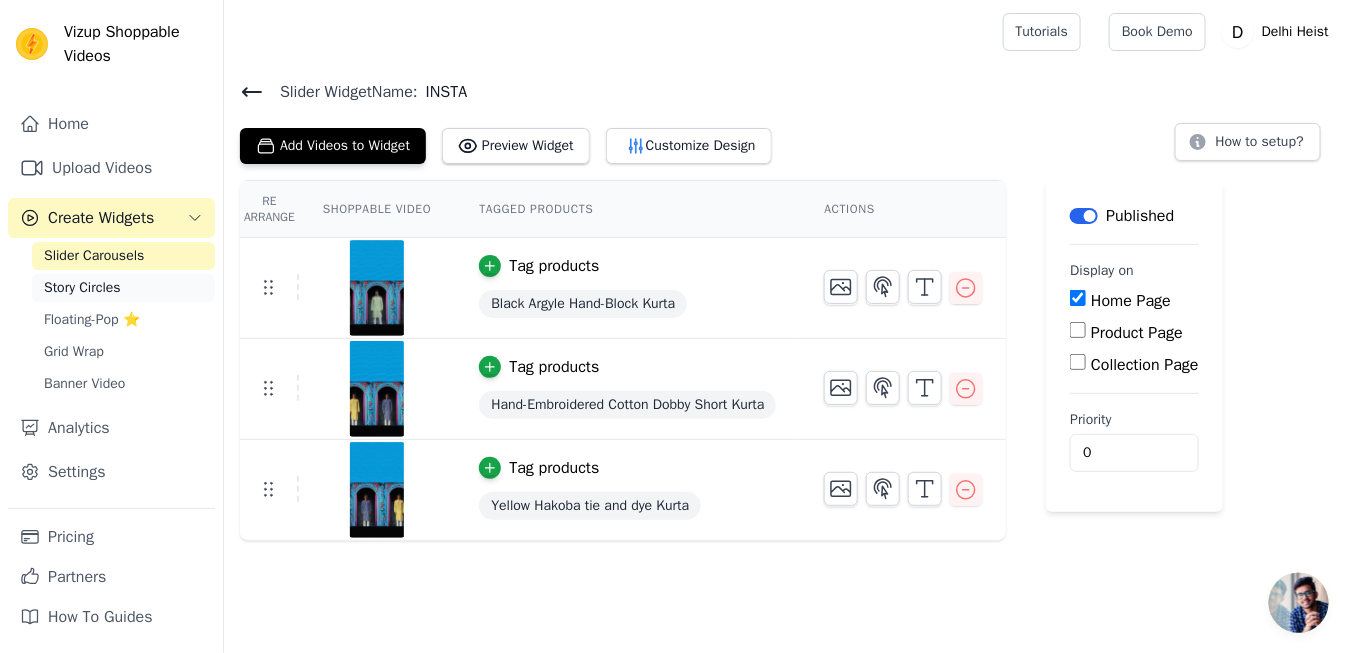 click on "Story Circles" at bounding box center [82, 288] 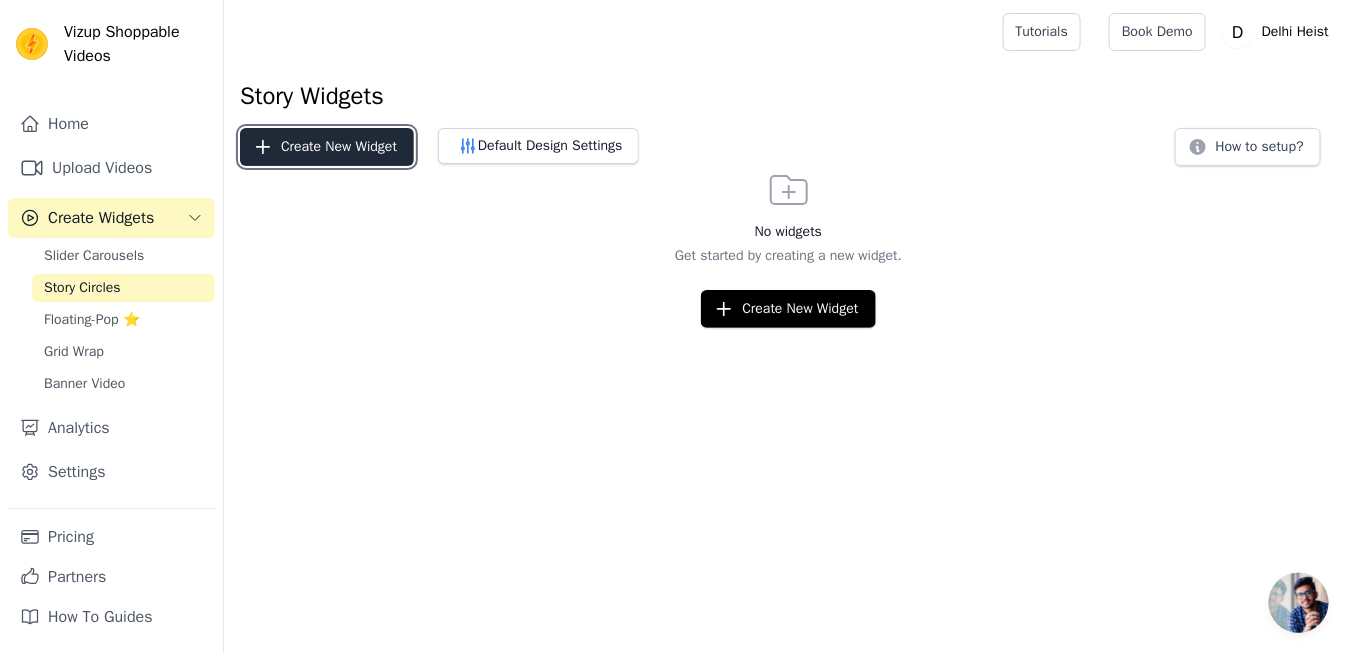 click on "Create New Widget" at bounding box center (327, 147) 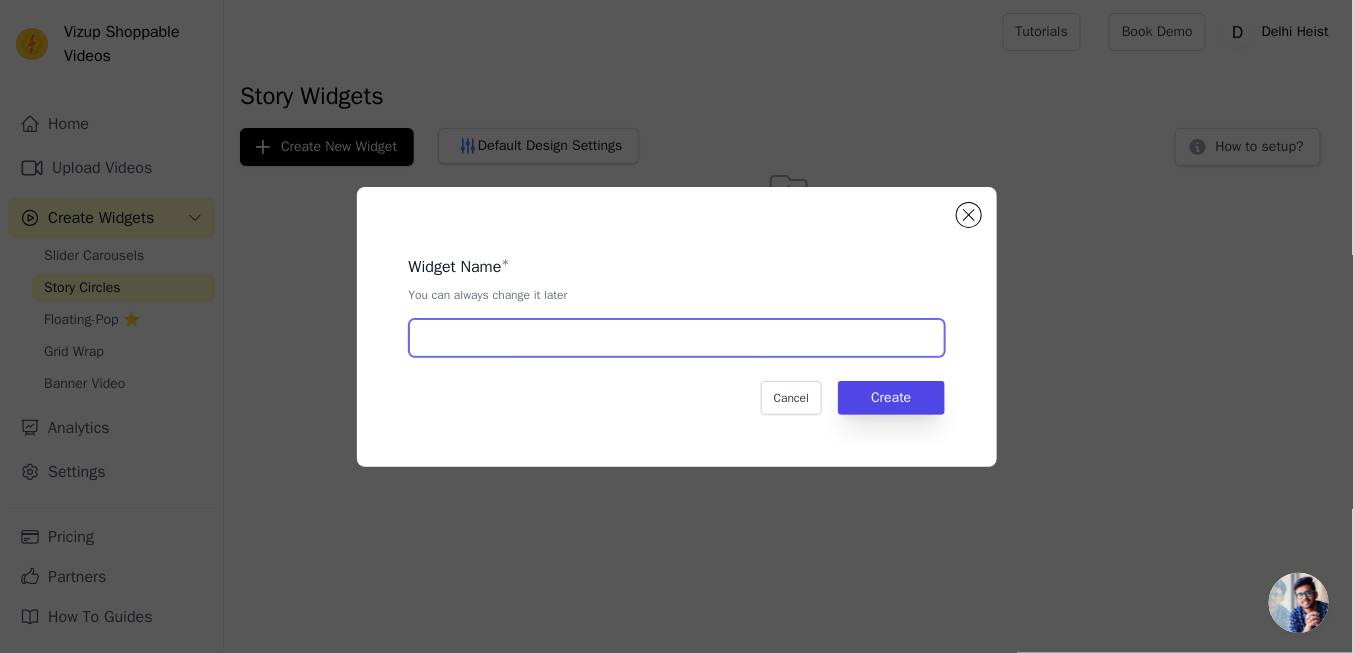 click at bounding box center [677, 338] 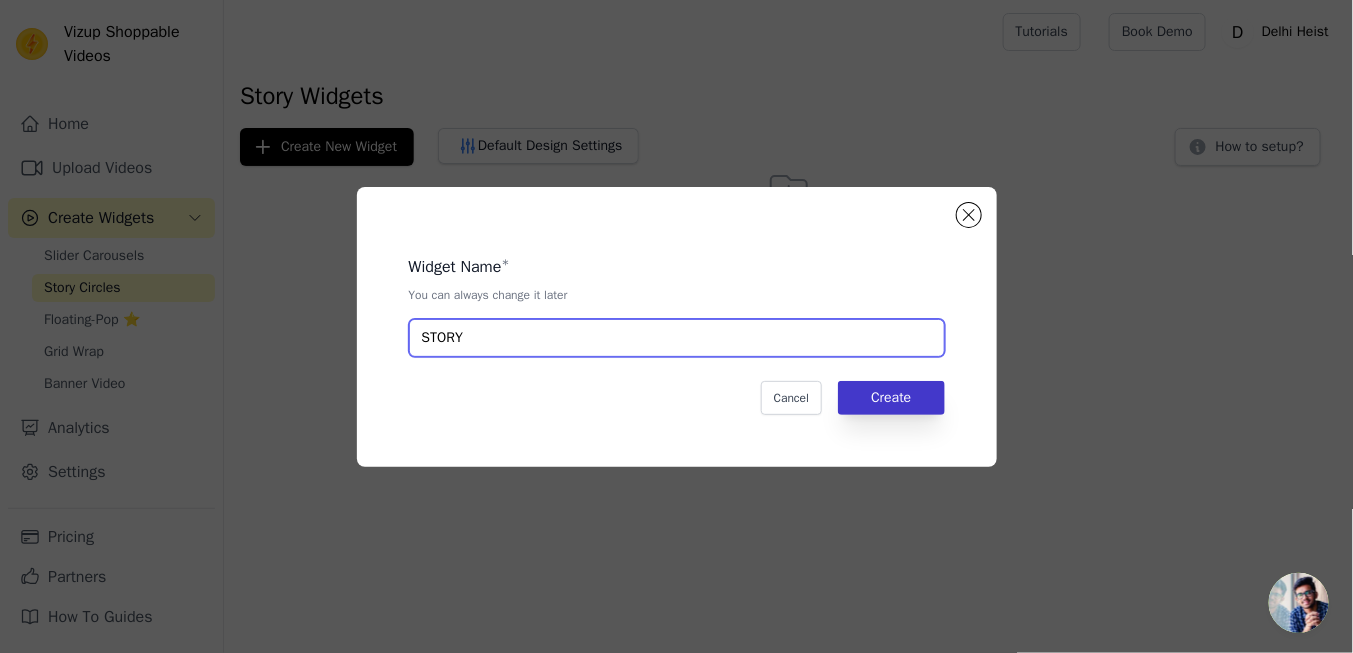 type on "STORY" 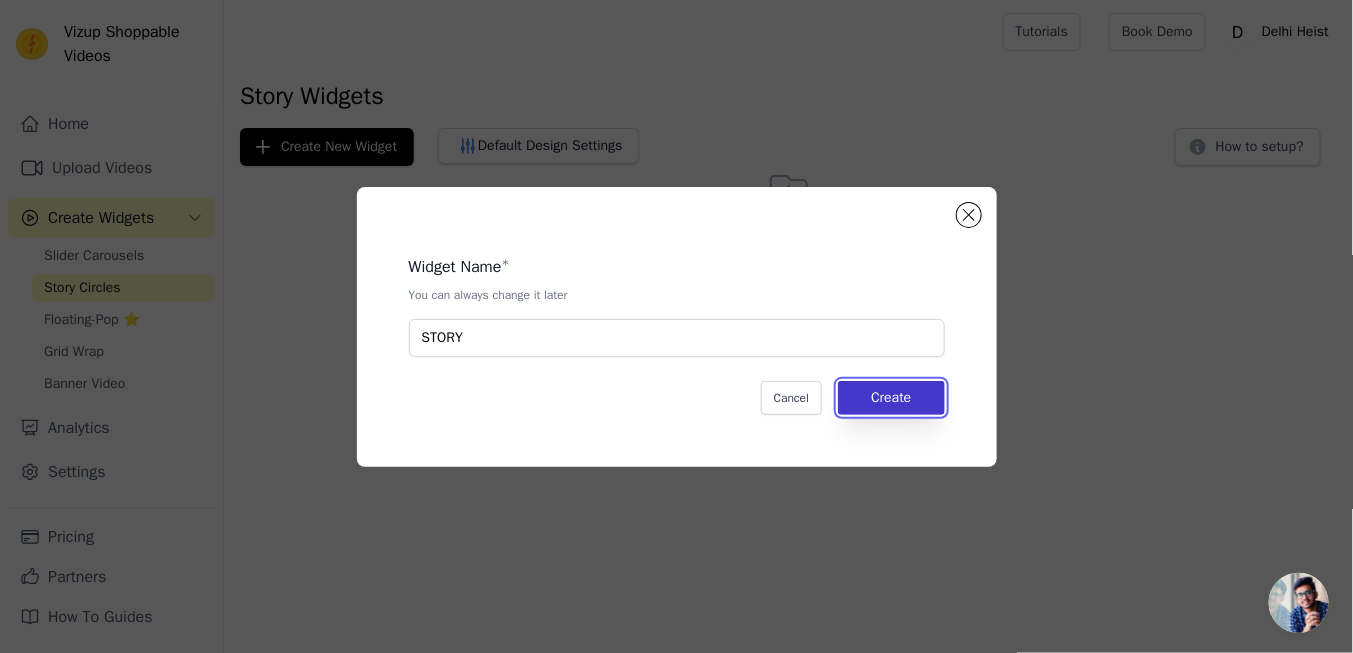 click on "Create" at bounding box center (891, 398) 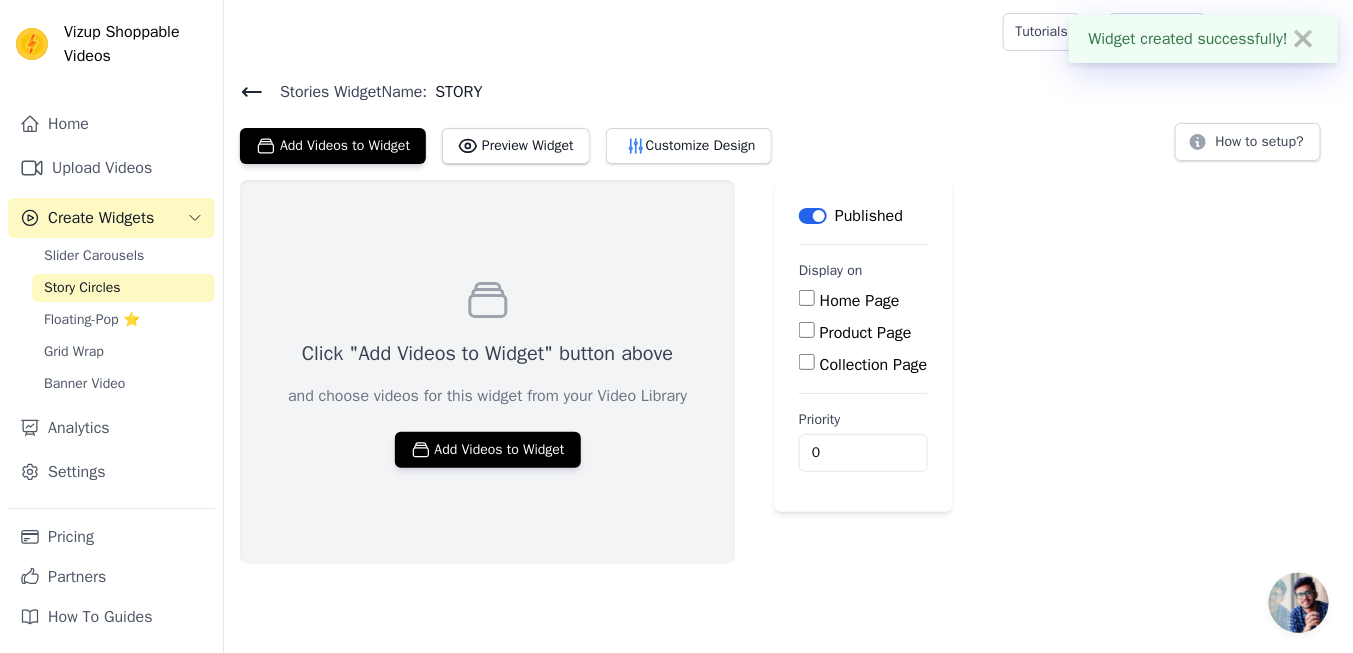 click on "Home Page" at bounding box center (860, 301) 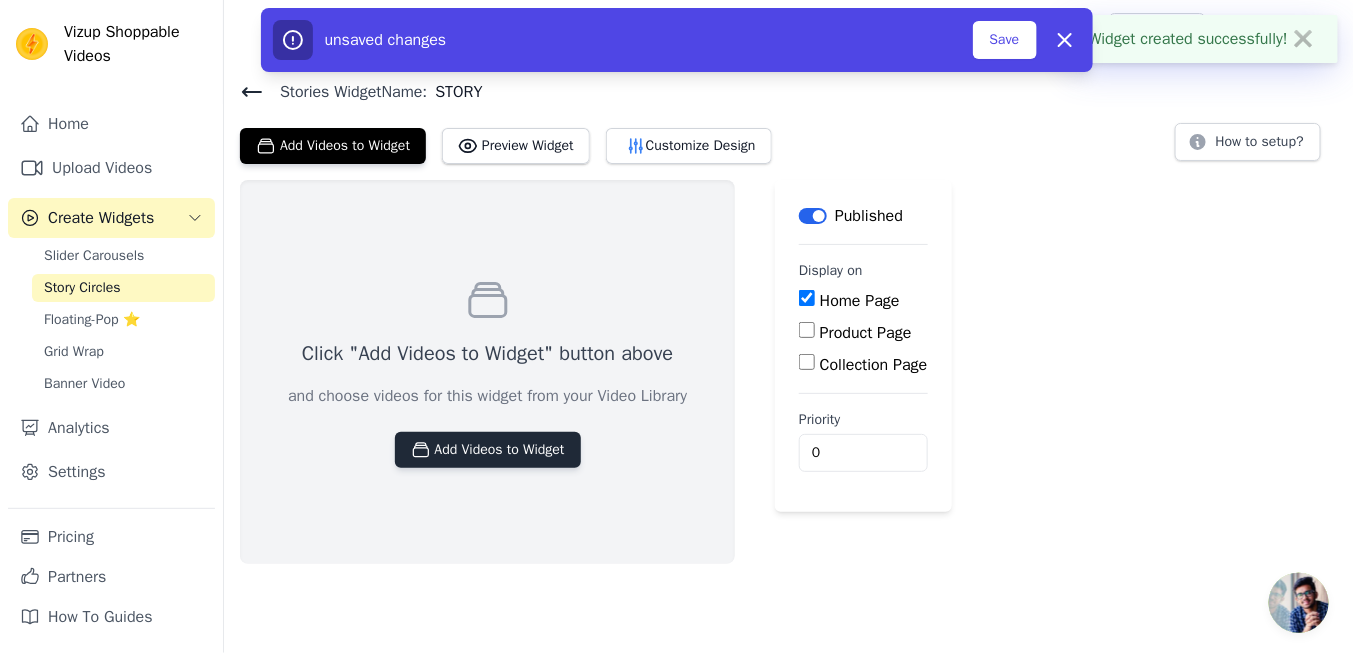 click on "Add Videos to Widget" at bounding box center [488, 450] 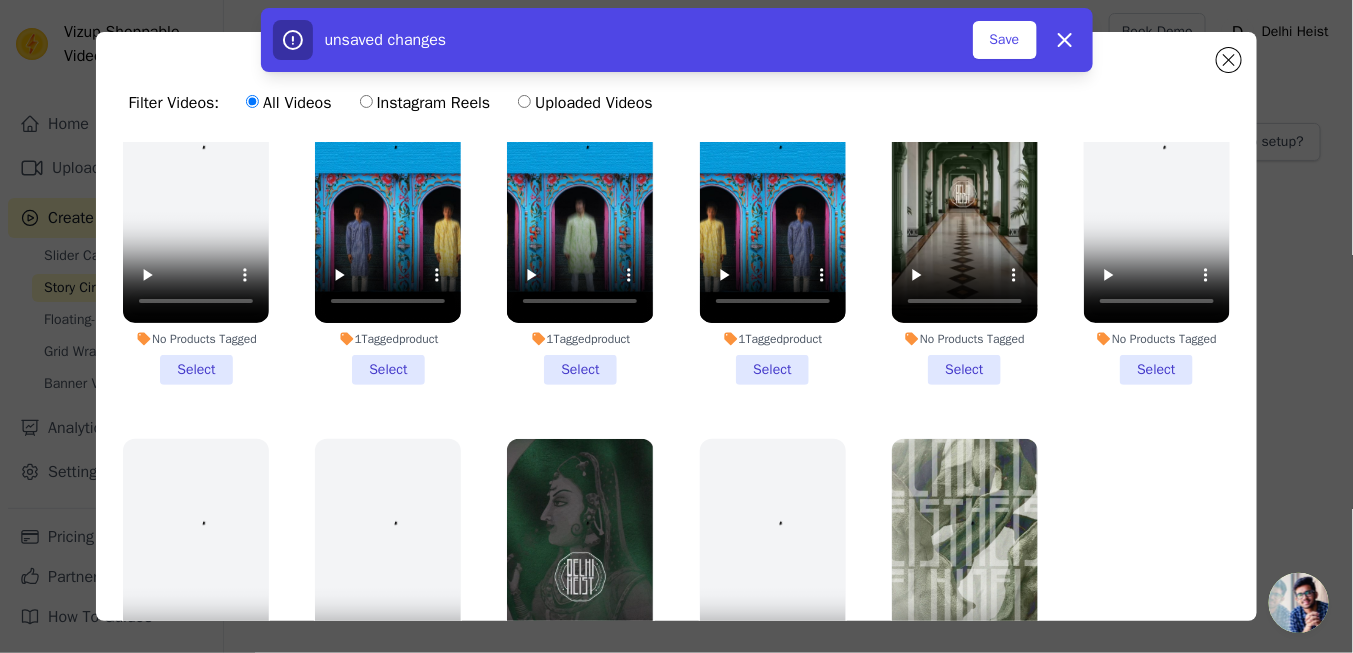 scroll, scrollTop: 0, scrollLeft: 0, axis: both 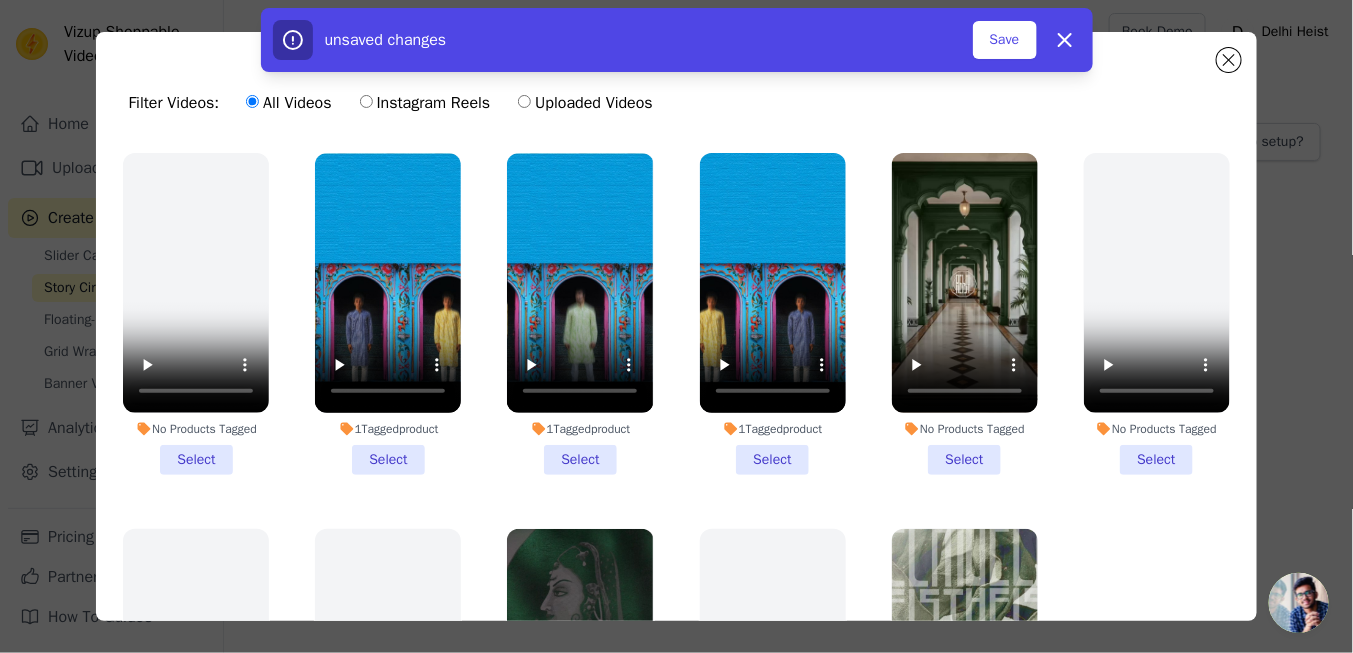 click on "Instagram Reels" at bounding box center [425, 103] 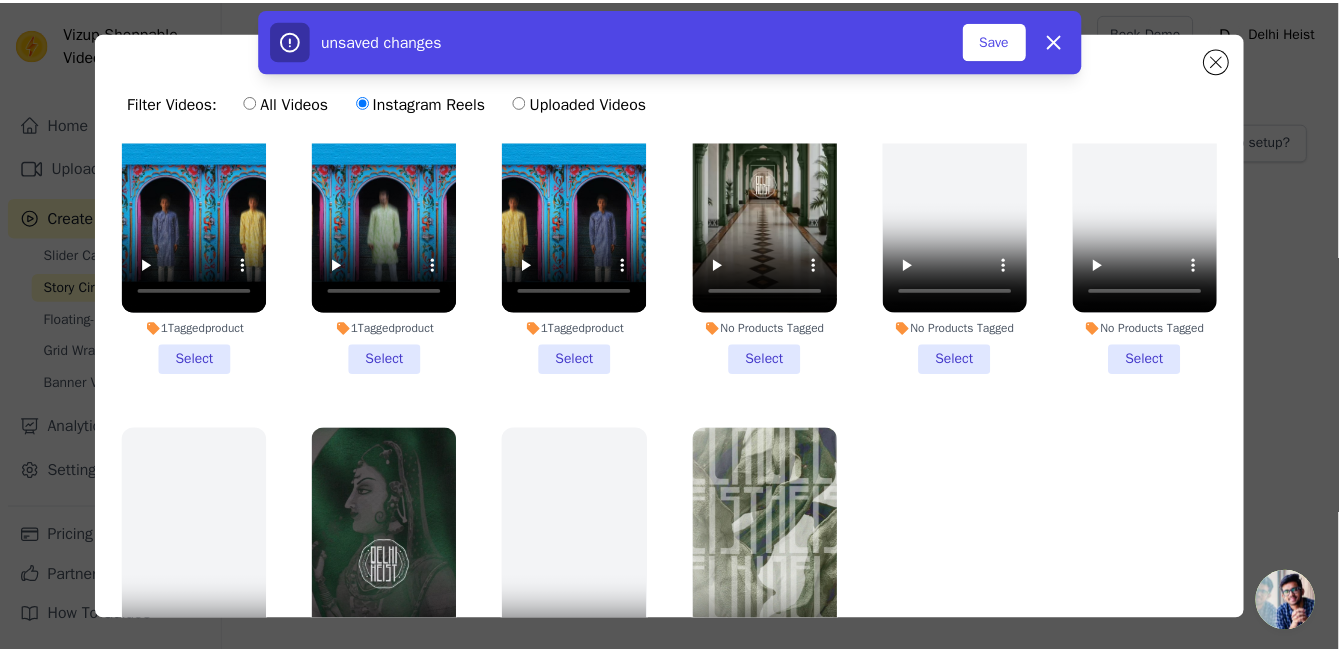 scroll, scrollTop: 0, scrollLeft: 0, axis: both 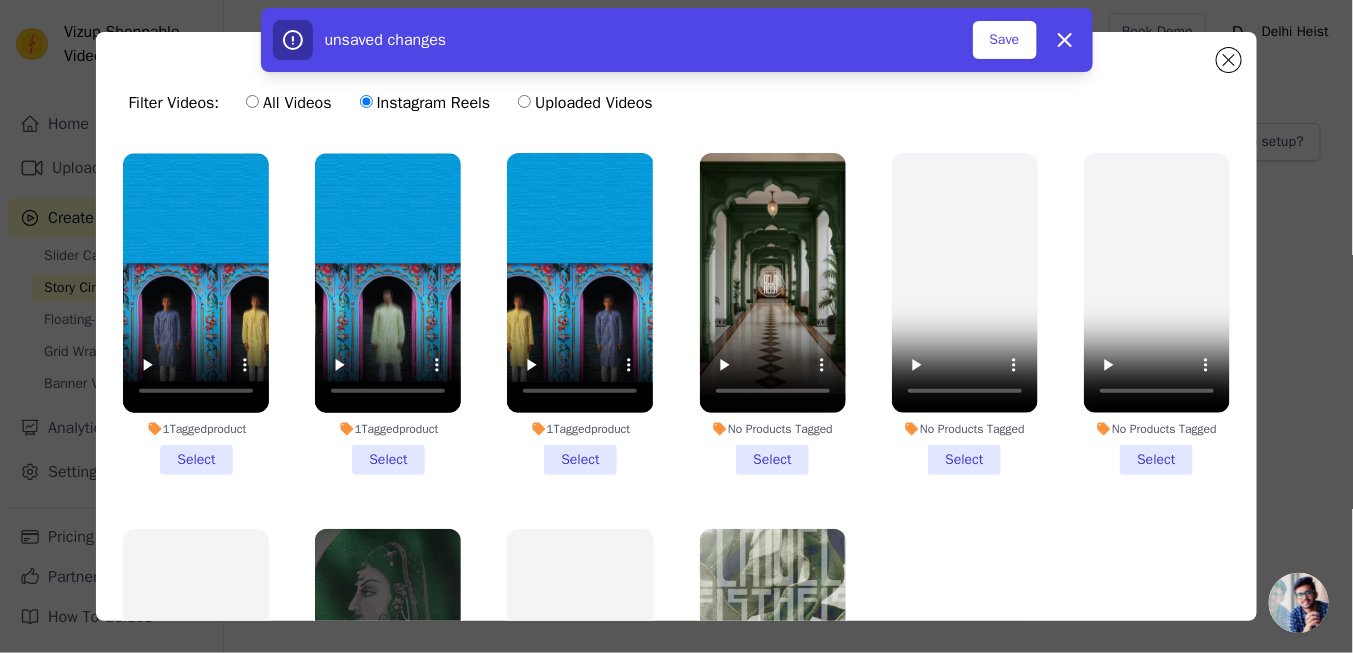 click on "unsaved changes   Save   Dismiss" at bounding box center (676, 40) 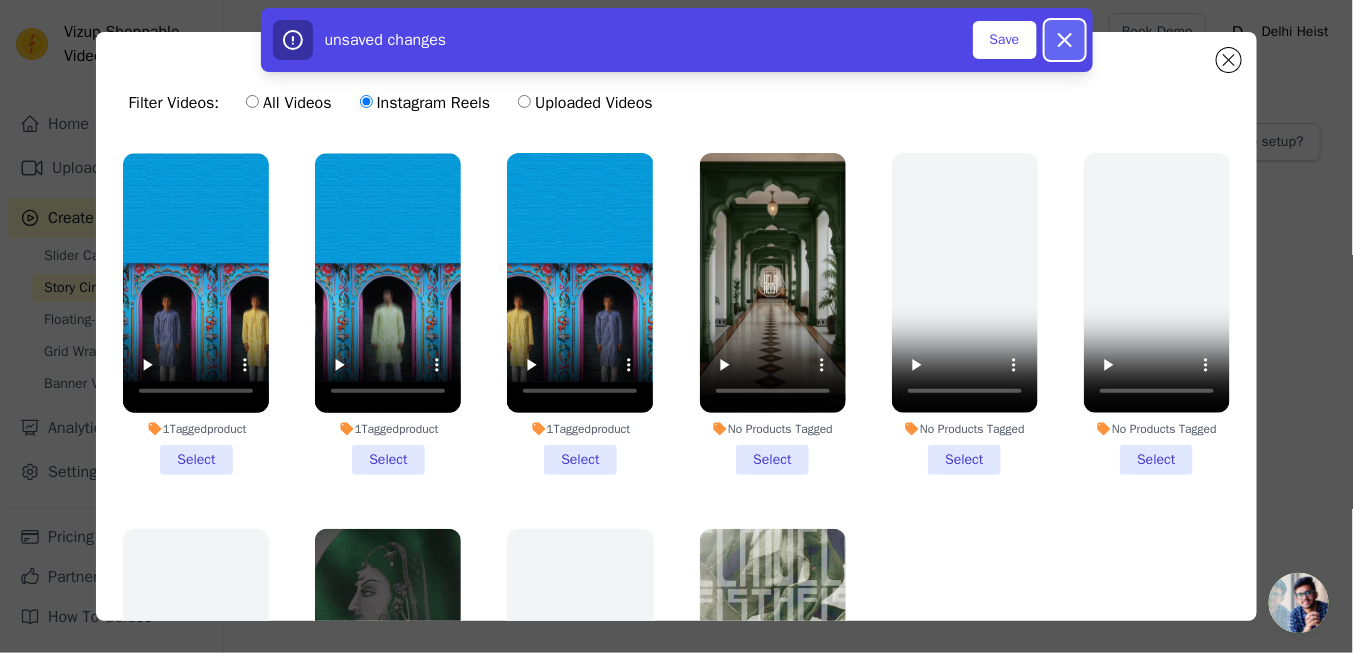 click 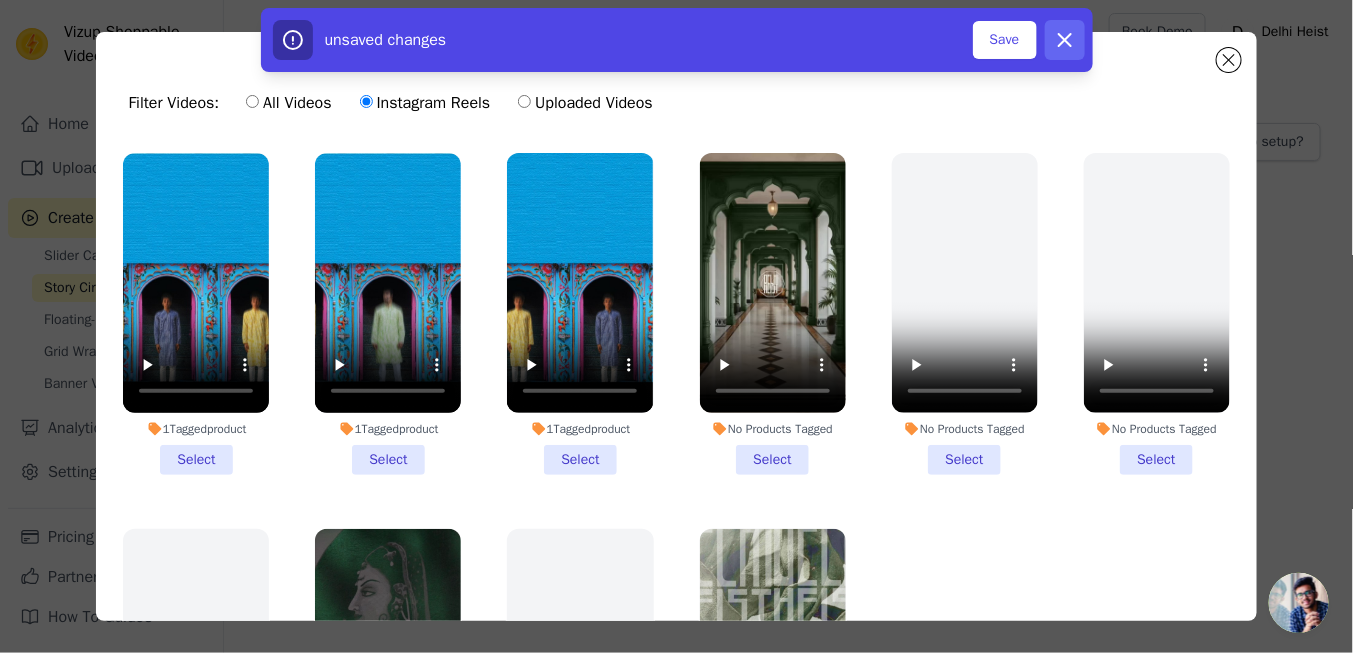 checkbox on "false" 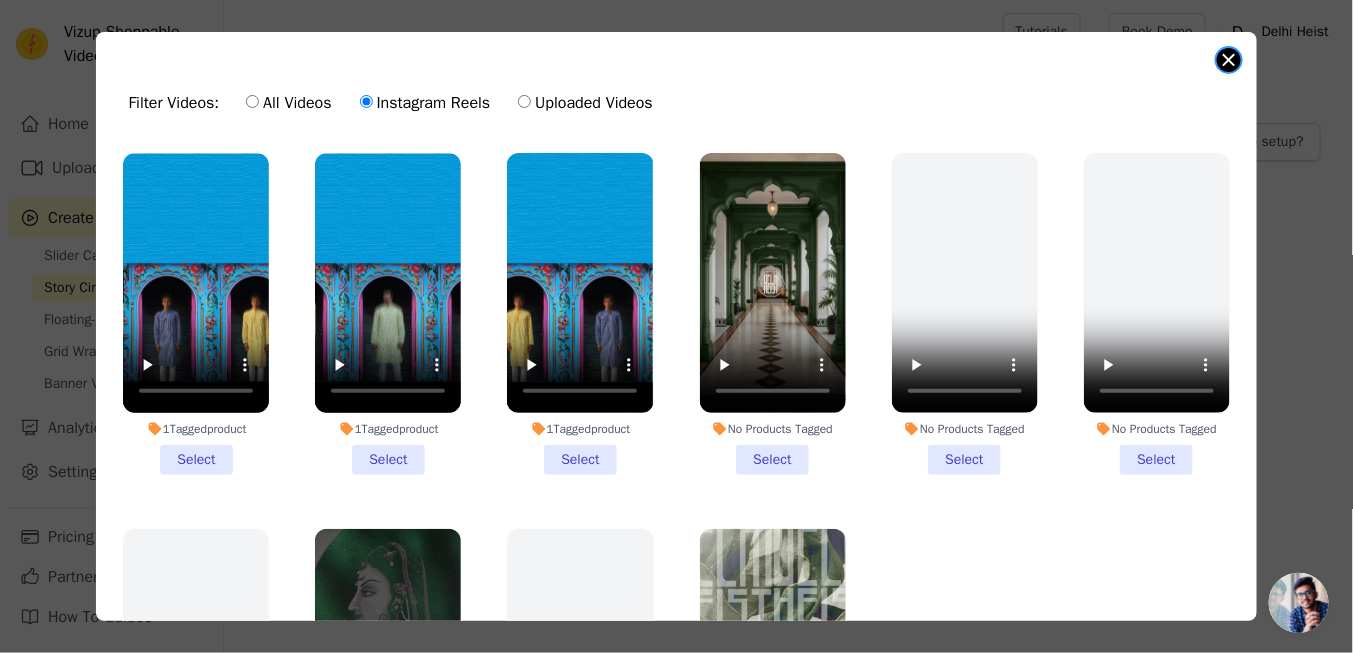 click at bounding box center (1229, 60) 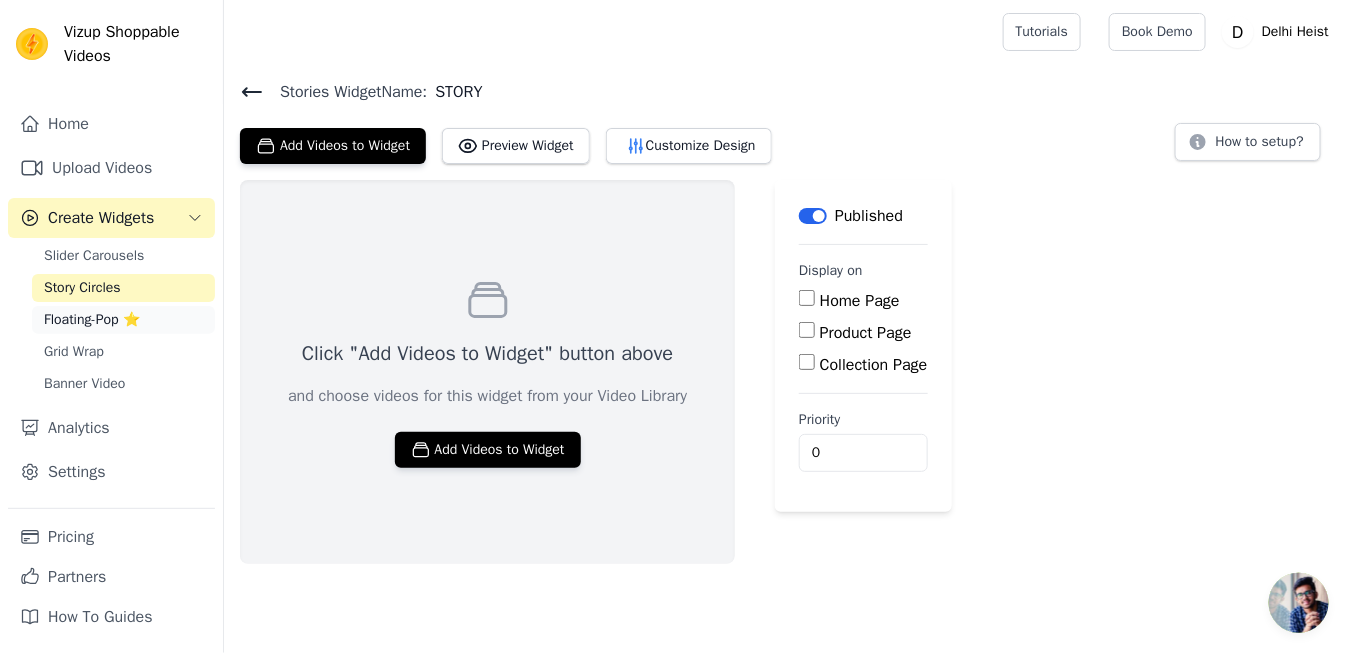 click on "Floating-Pop ⭐" at bounding box center (92, 320) 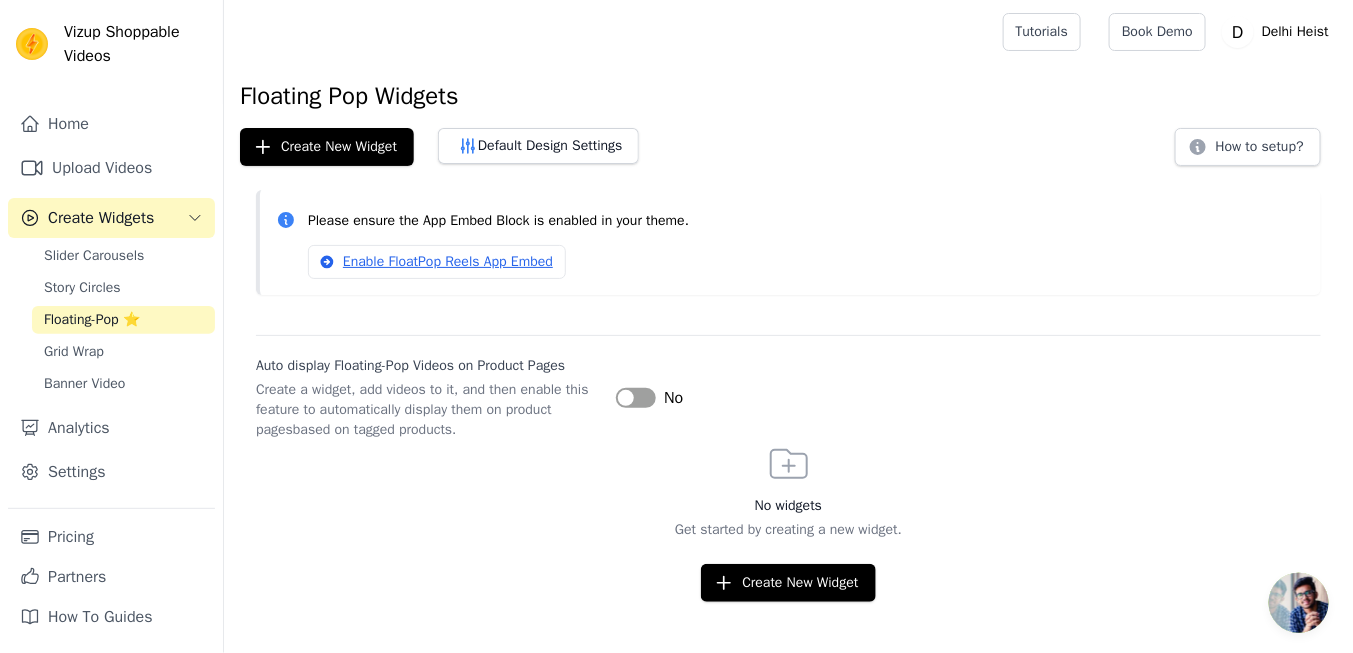 click on "Label" at bounding box center [636, 398] 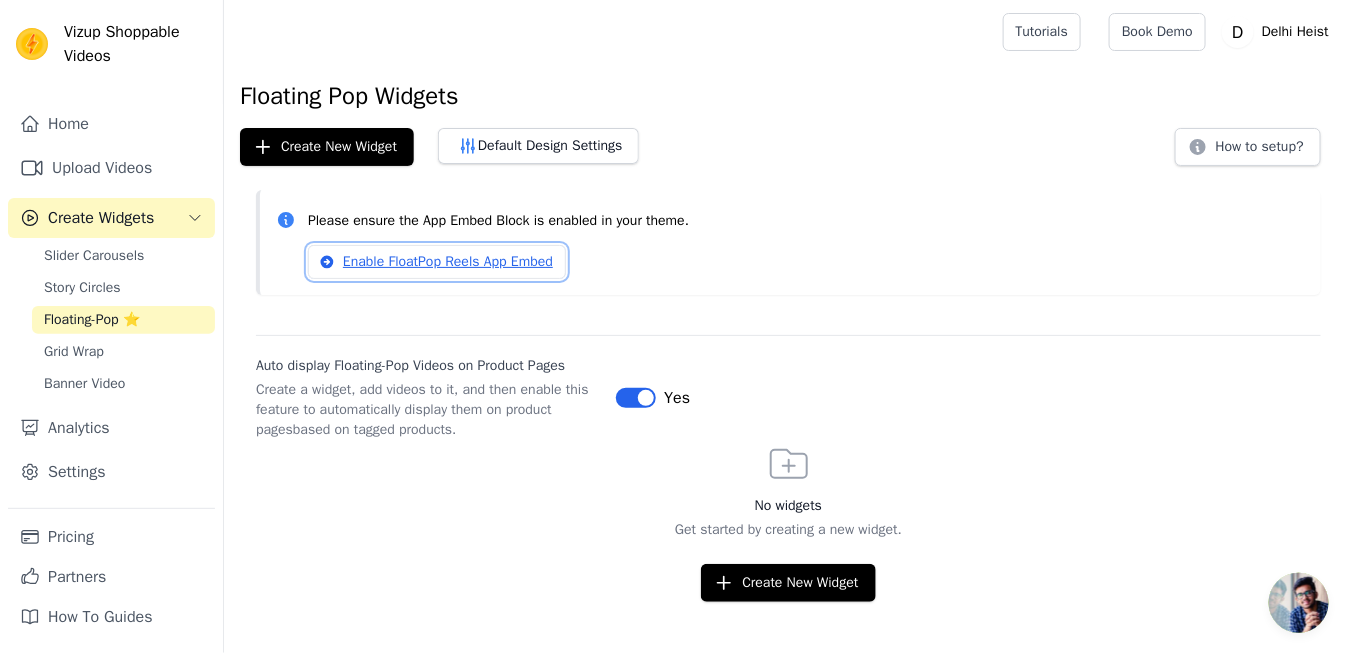 click on "Enable FloatPop Reels App Embed" at bounding box center (437, 262) 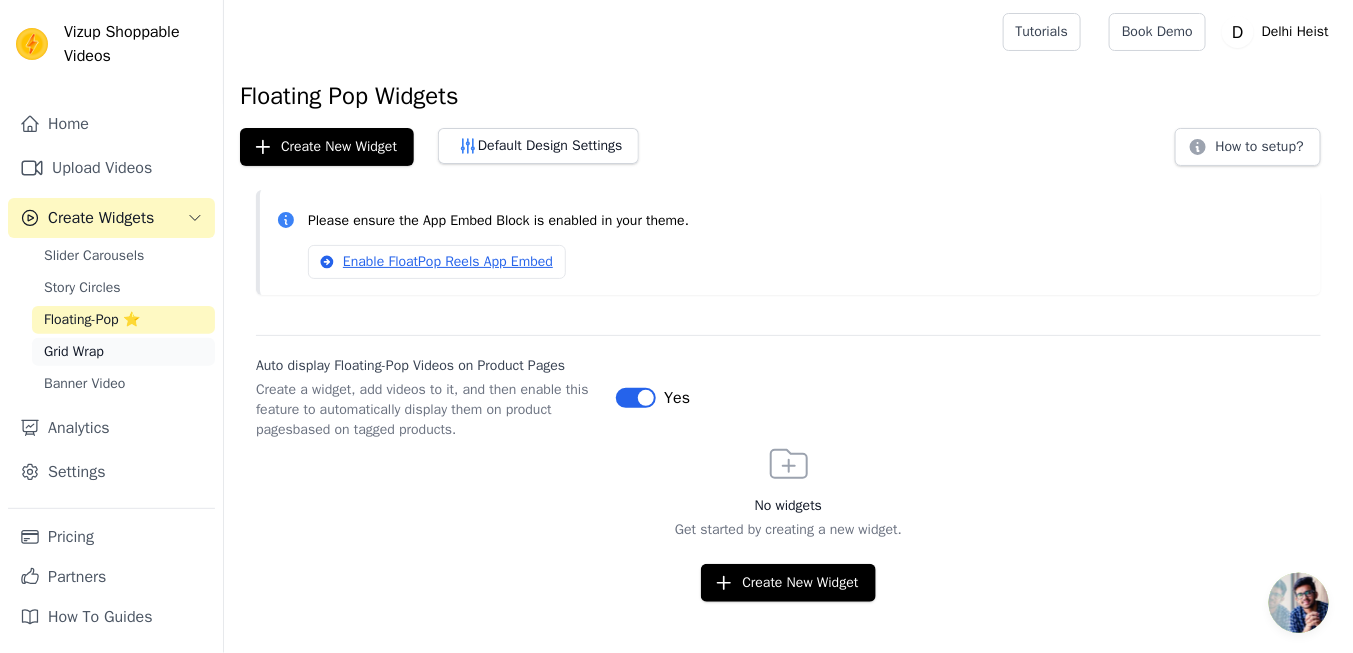 click on "Grid Wrap" at bounding box center [123, 352] 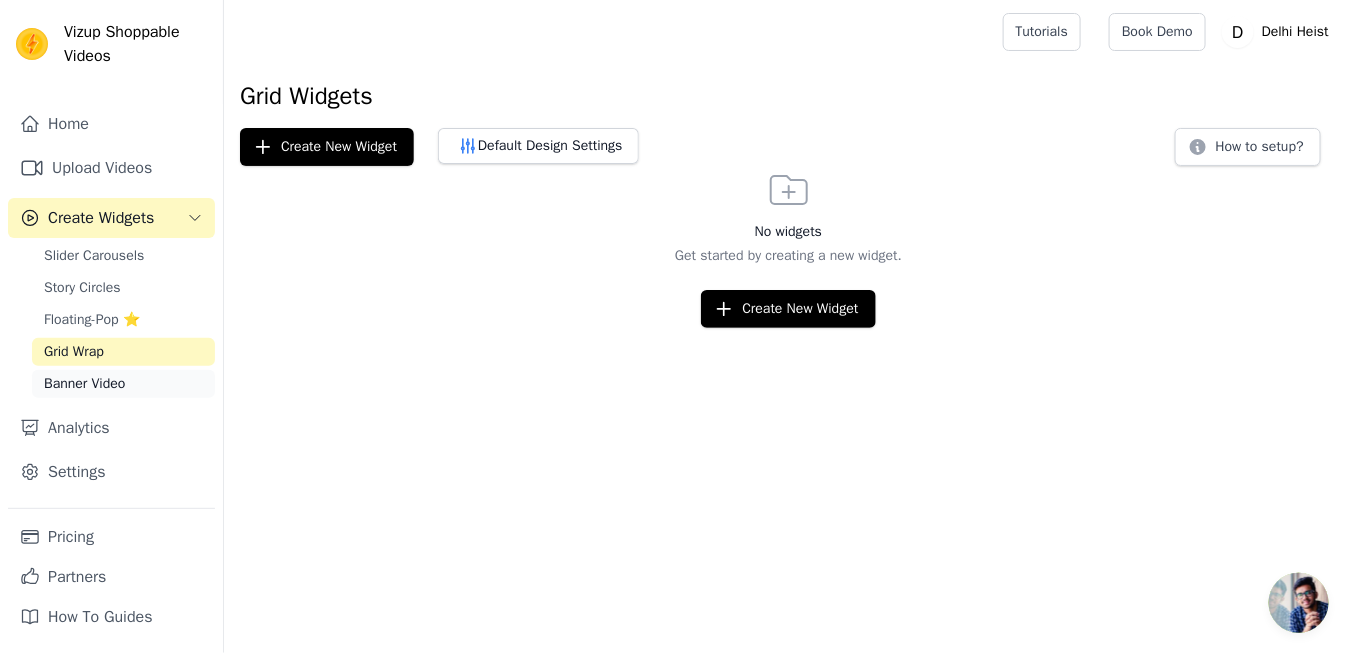 click on "Banner Video" at bounding box center (84, 384) 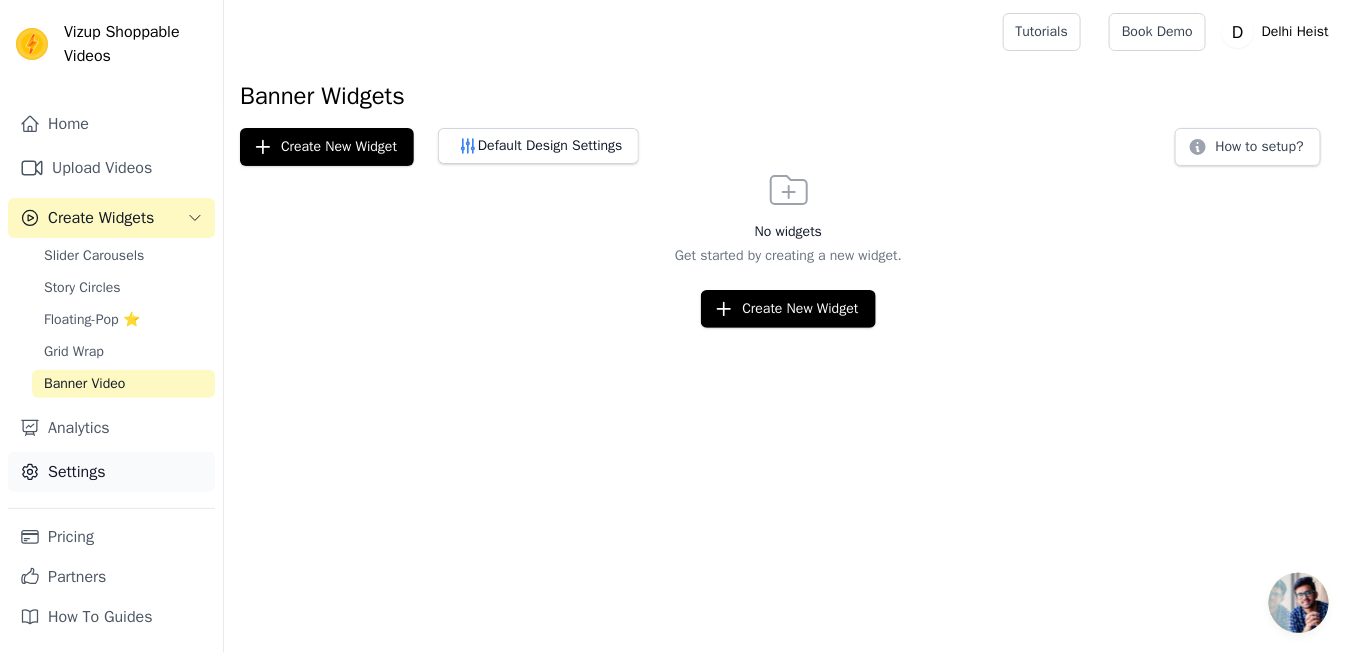 click on "Settings" at bounding box center [111, 472] 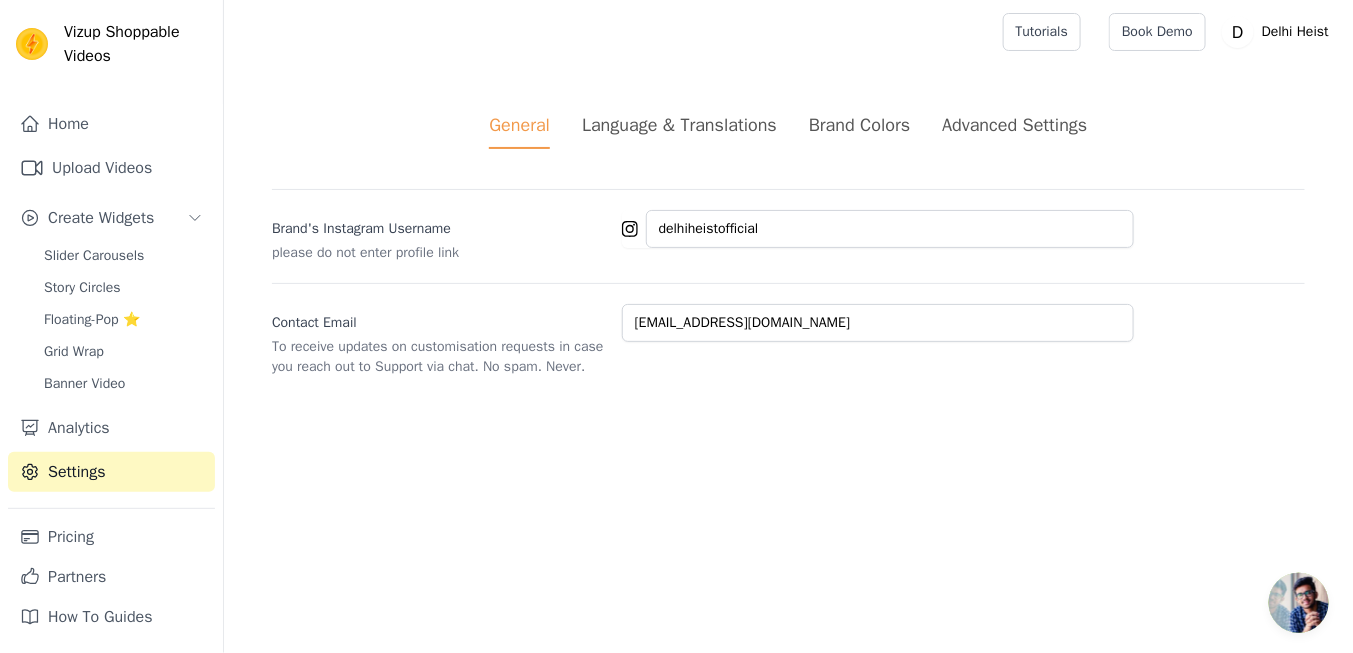 click on "Advanced Settings" at bounding box center (1014, 125) 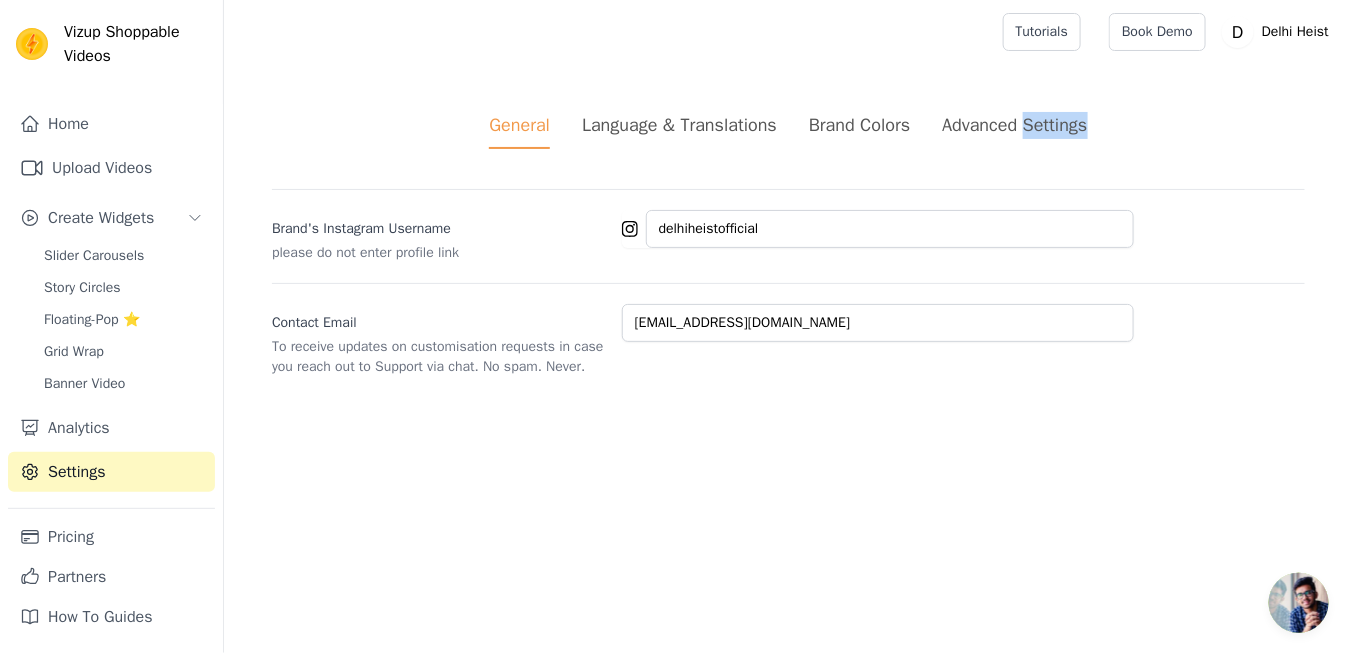 click on "Advanced Settings" at bounding box center (1014, 125) 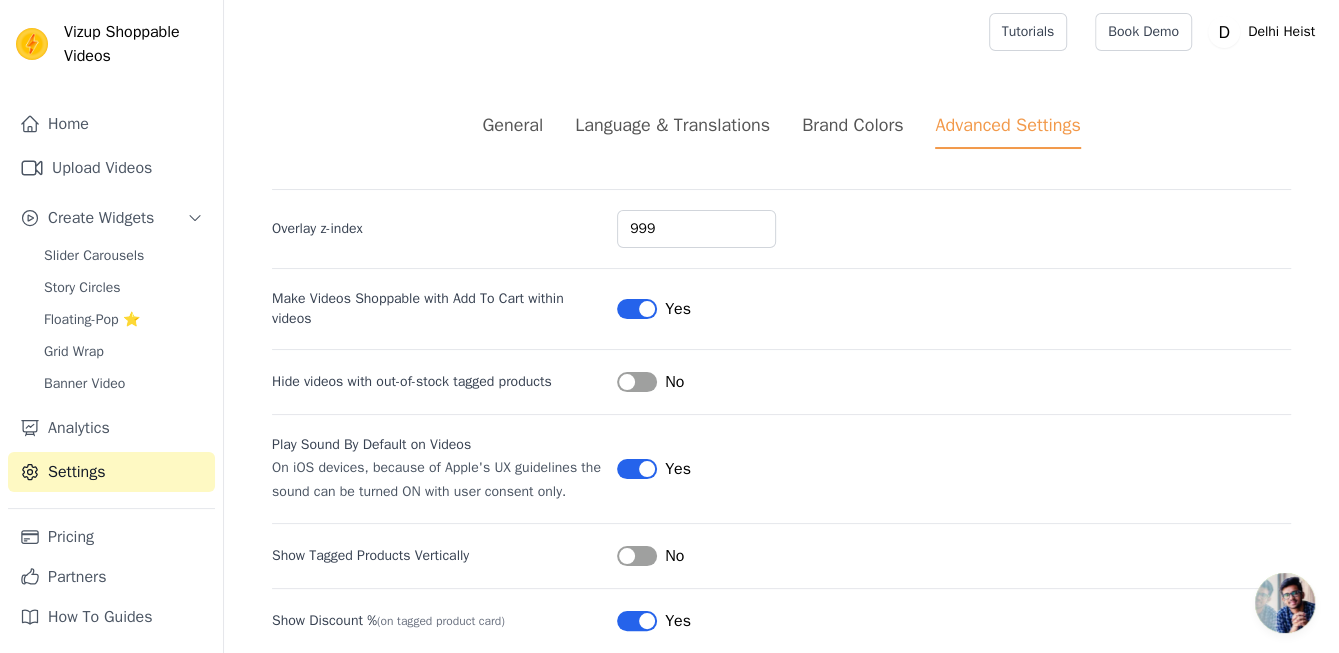 click on "General   Language & Translations   Brand Colors   Advanced Settings       unsaved changes   Save   Dismiss     Overlay z-index   999   Make Videos Shoppable with Add To Cart within videos   Label     Yes   Hide videos with out-of-stock tagged products   Label     No   Play Sound By Default on Videos   On iOS devices, because of Apple's UX guidelines the sound can be turned ON with user consent only.   Label     Yes   Show Tagged Products Vertically   Label     No   Show Discount %  (on tagged product card)   Label     Yes" at bounding box center (781, 372) 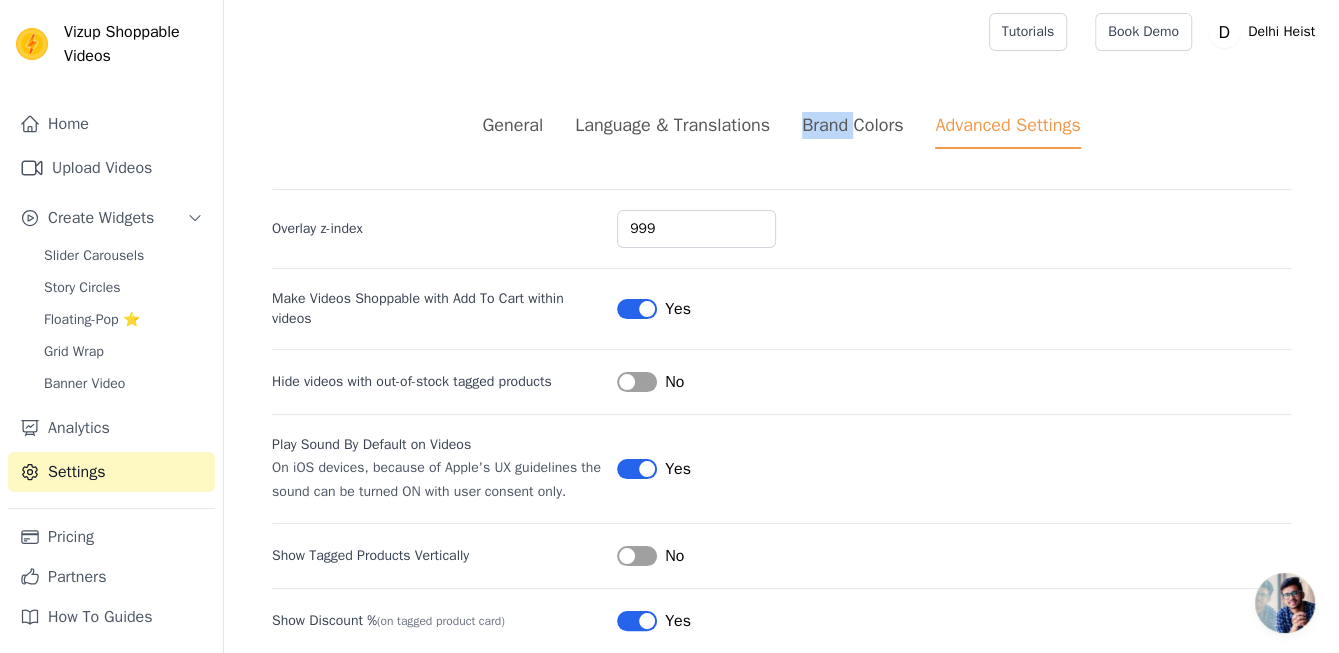 click on "Brand Colors" at bounding box center (852, 125) 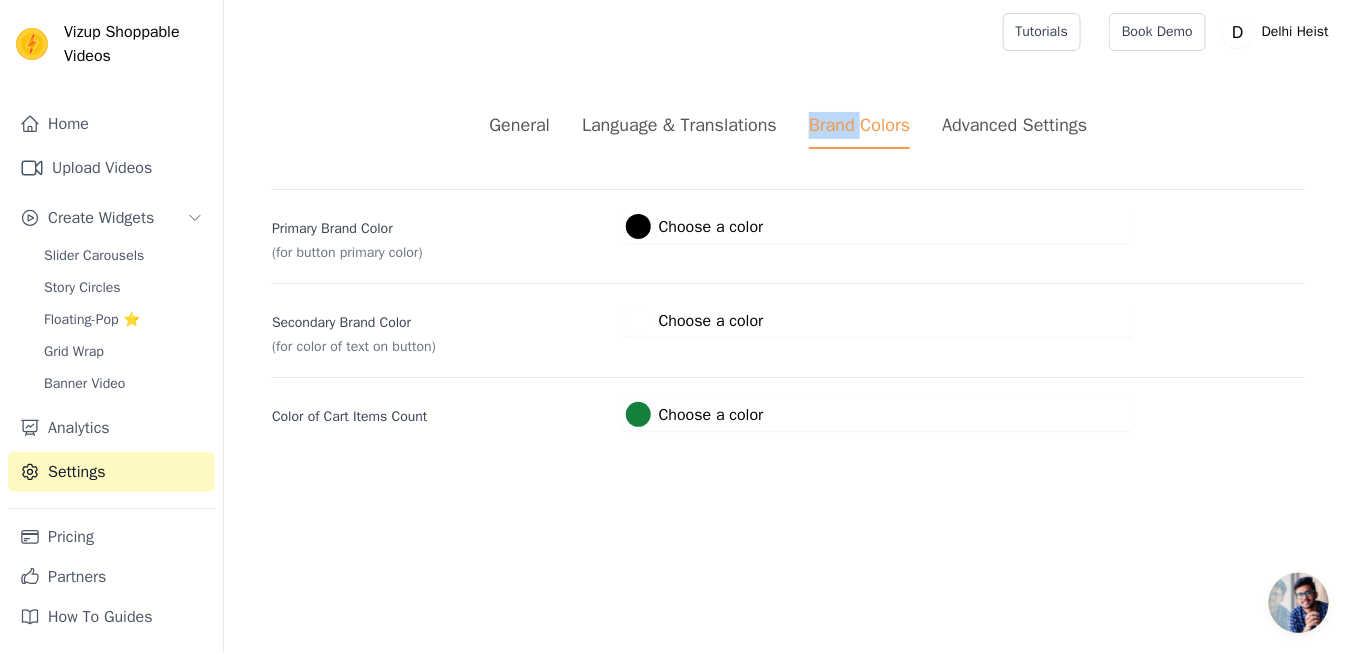 click on "#000000       Choose a color" at bounding box center [695, 226] 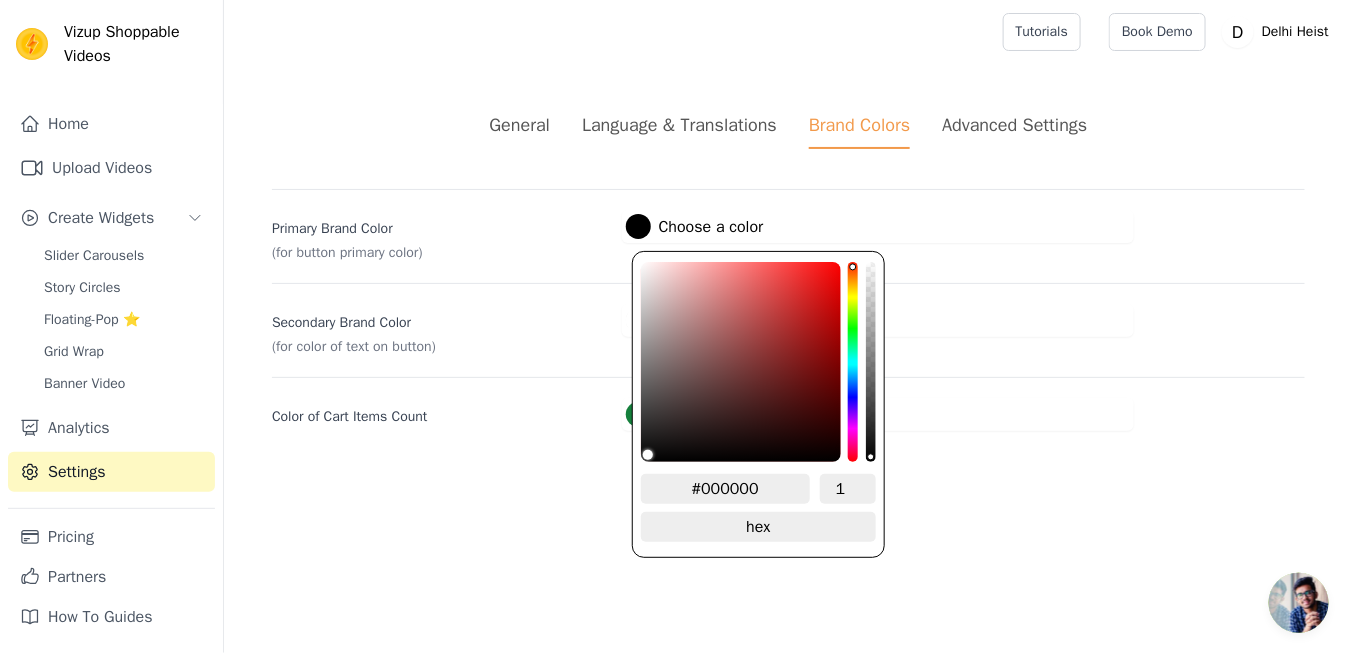 drag, startPoint x: 771, startPoint y: 494, endPoint x: 672, endPoint y: 489, distance: 99.12618 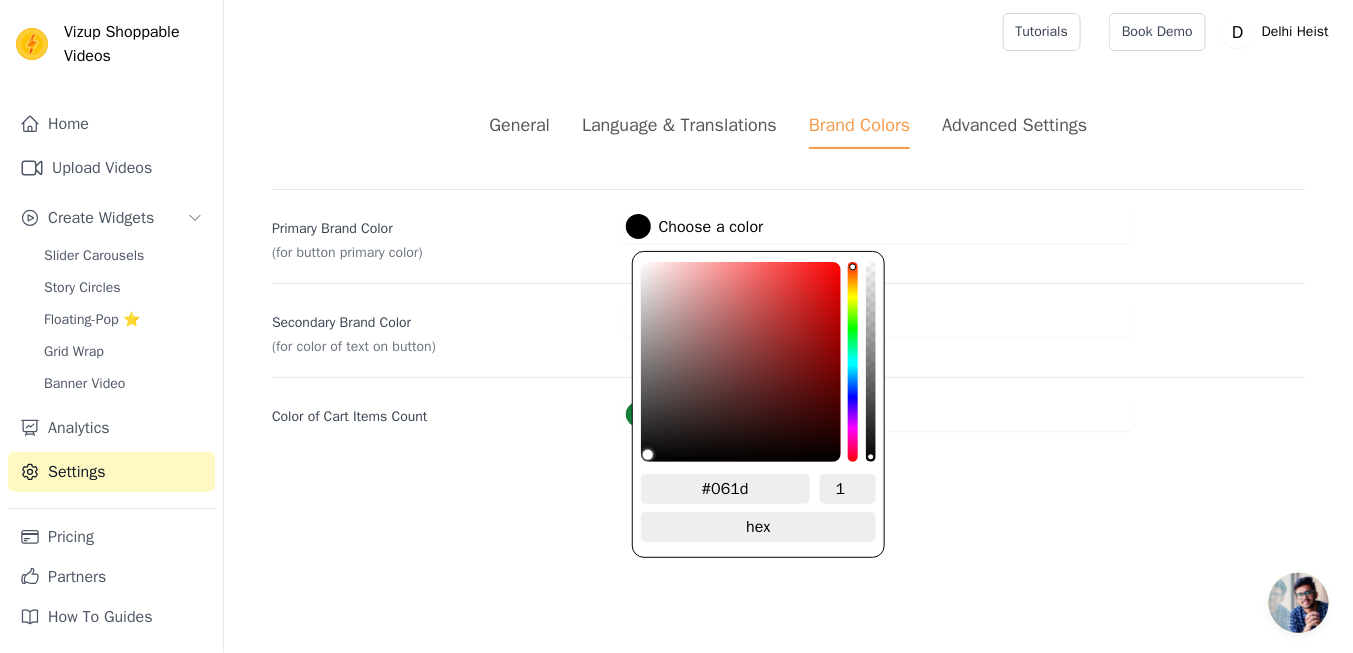 type on "#061d0" 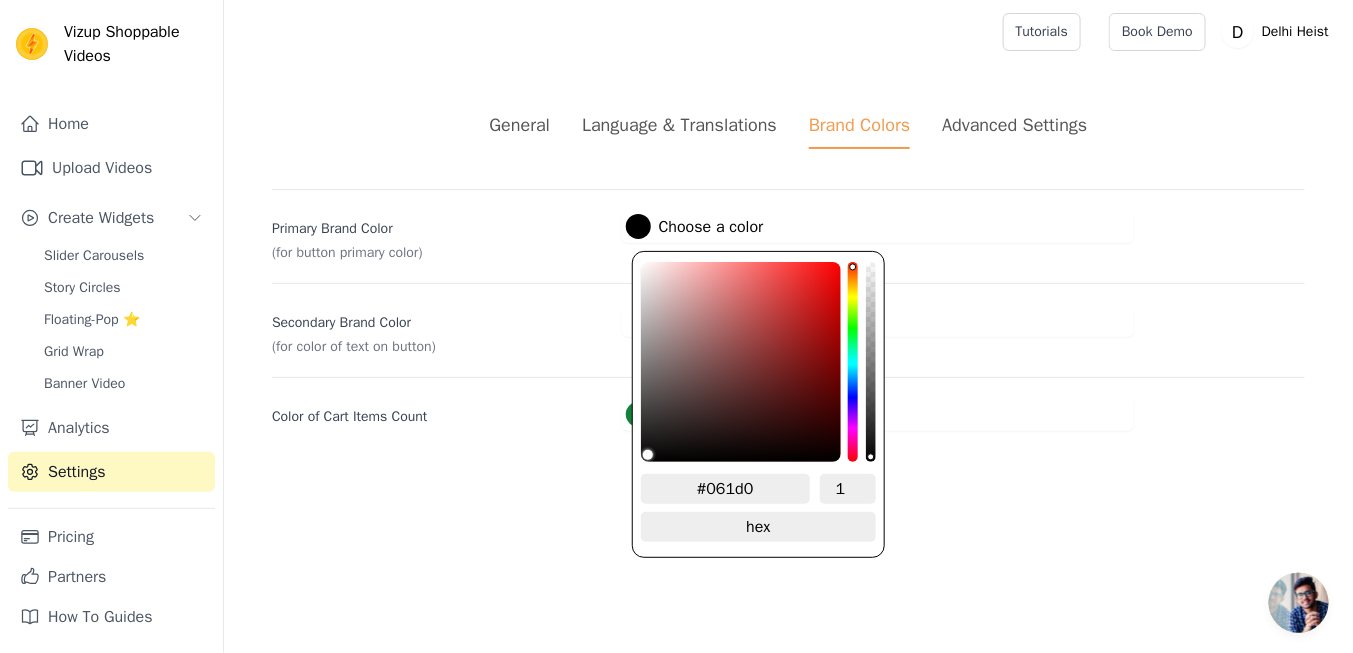 type on "#061d0c" 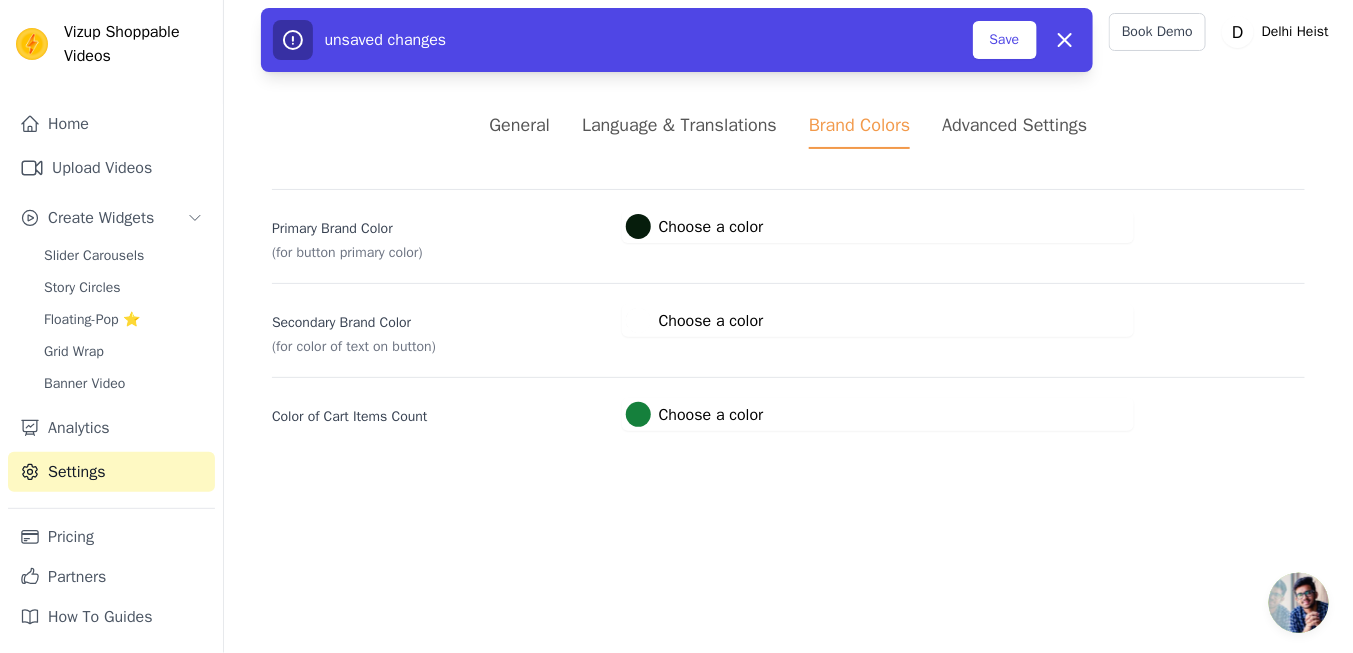 click on "Vizup Shoppable Videos
Home
Upload Videos       Create Widgets     Slider Carousels   Story Circles   Floating-Pop ⭐   Grid Wrap   Banner Video
Analytics
Settings
Pricing
Partners
How To Guides   Open sidebar       Tutorials     Book Demo   Open user menu" at bounding box center (676, 239) 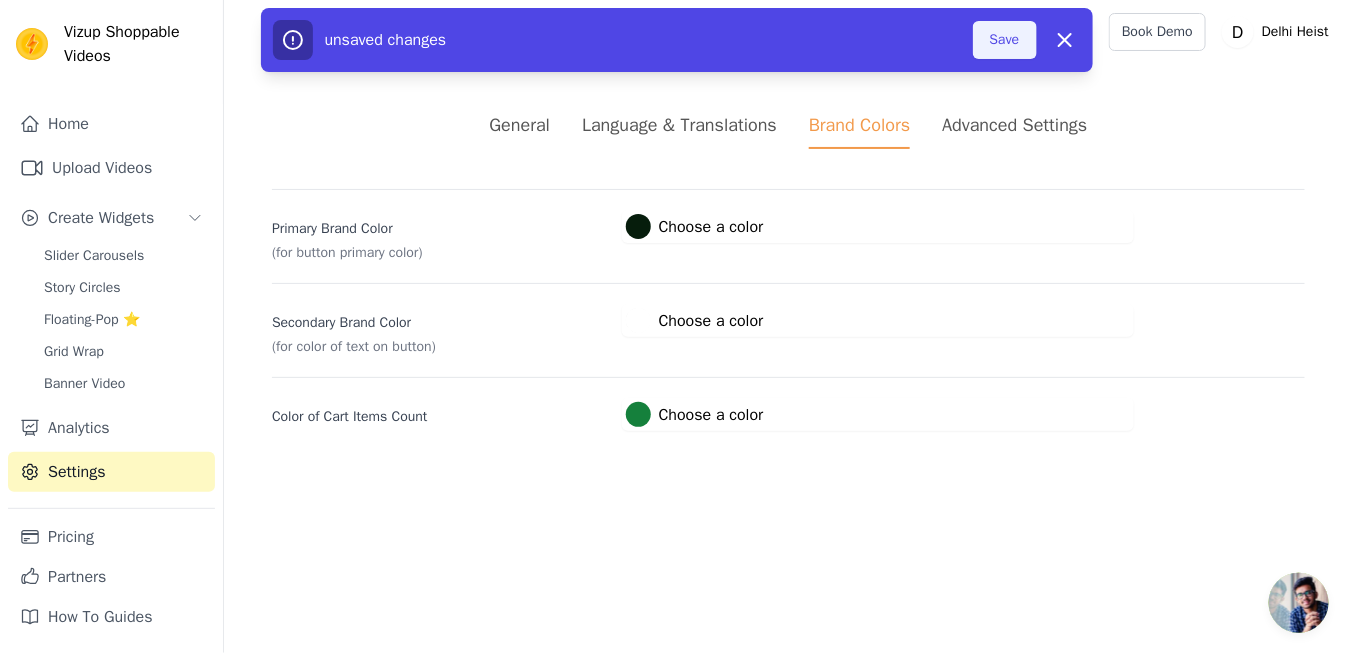 click on "Save" at bounding box center [1005, 40] 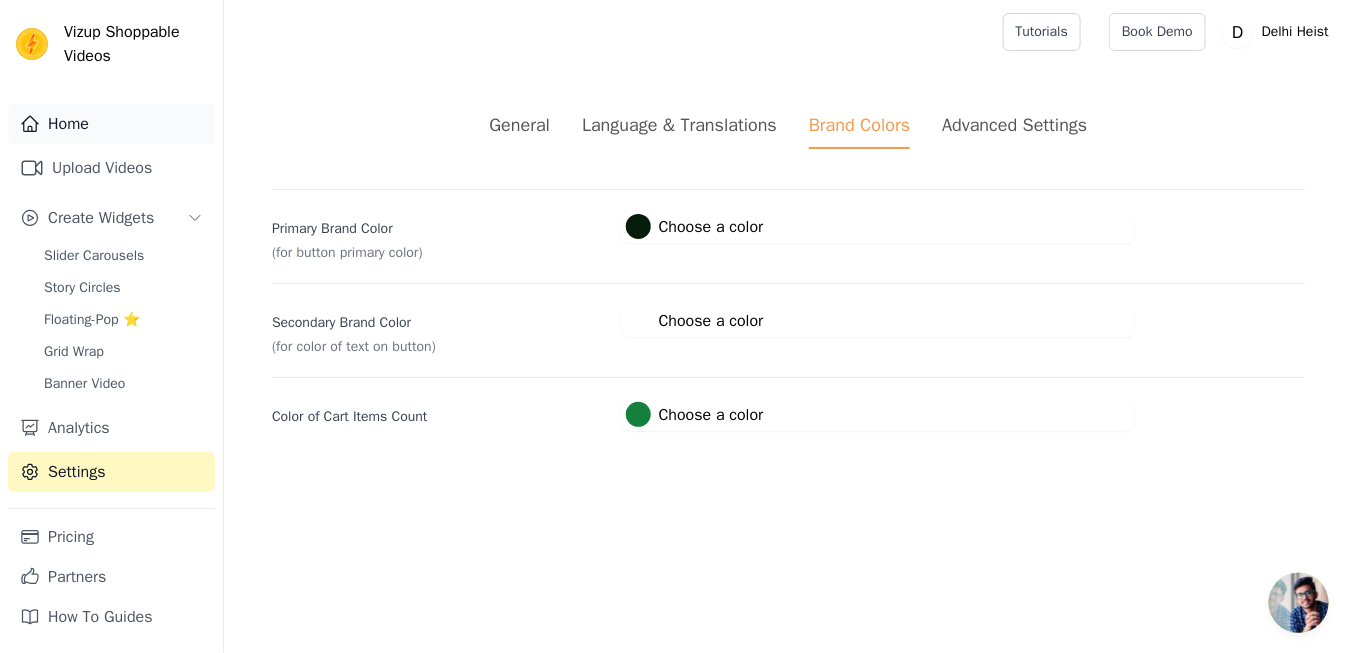 click on "Home" at bounding box center (111, 124) 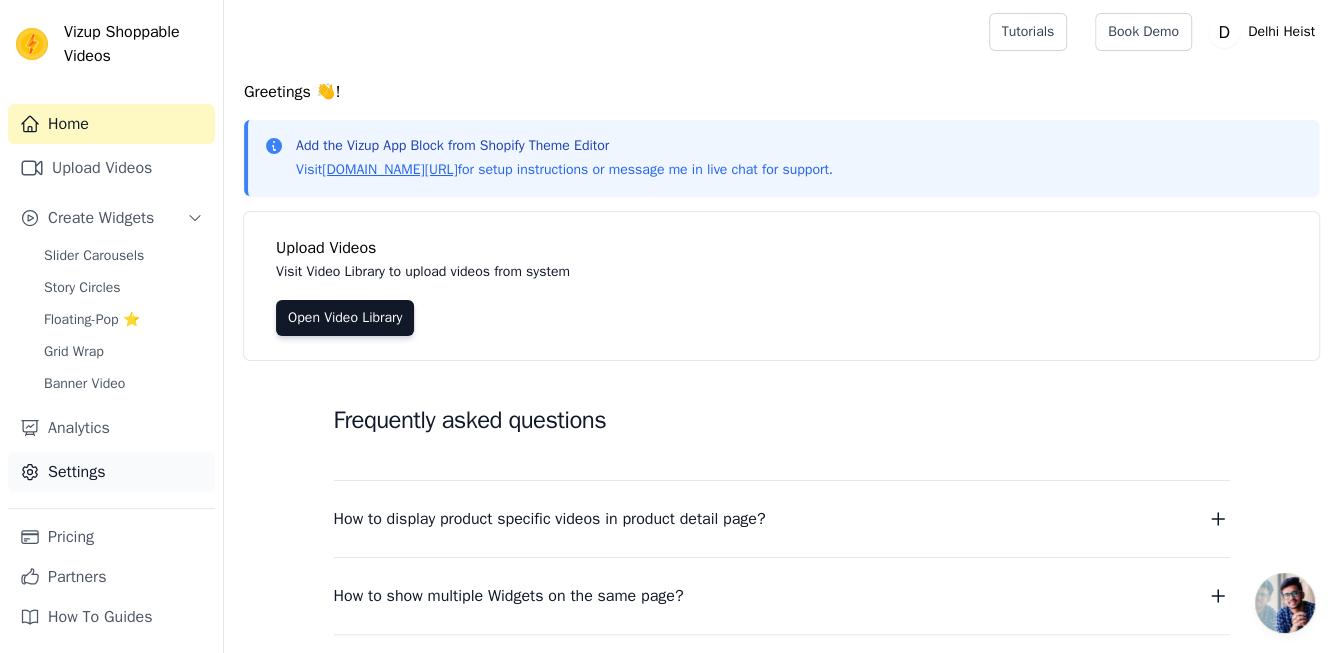 click on "Settings" at bounding box center (111, 472) 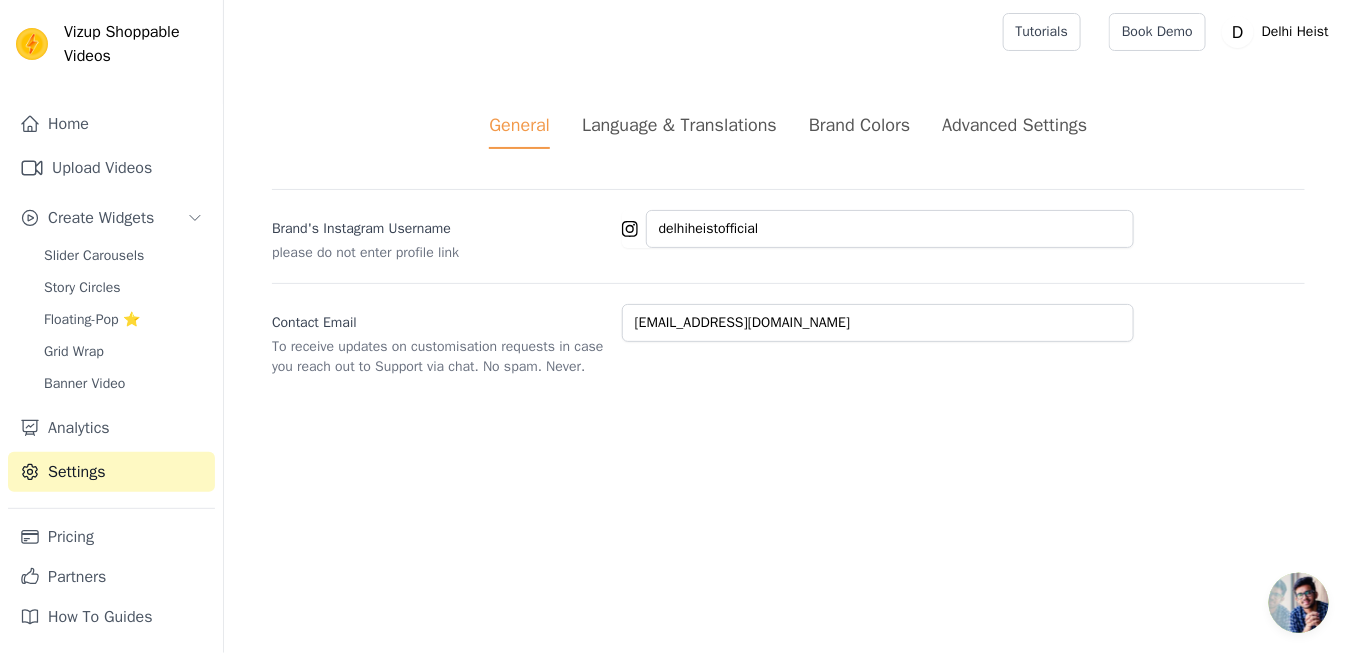 click on "Language & Translations" at bounding box center [679, 130] 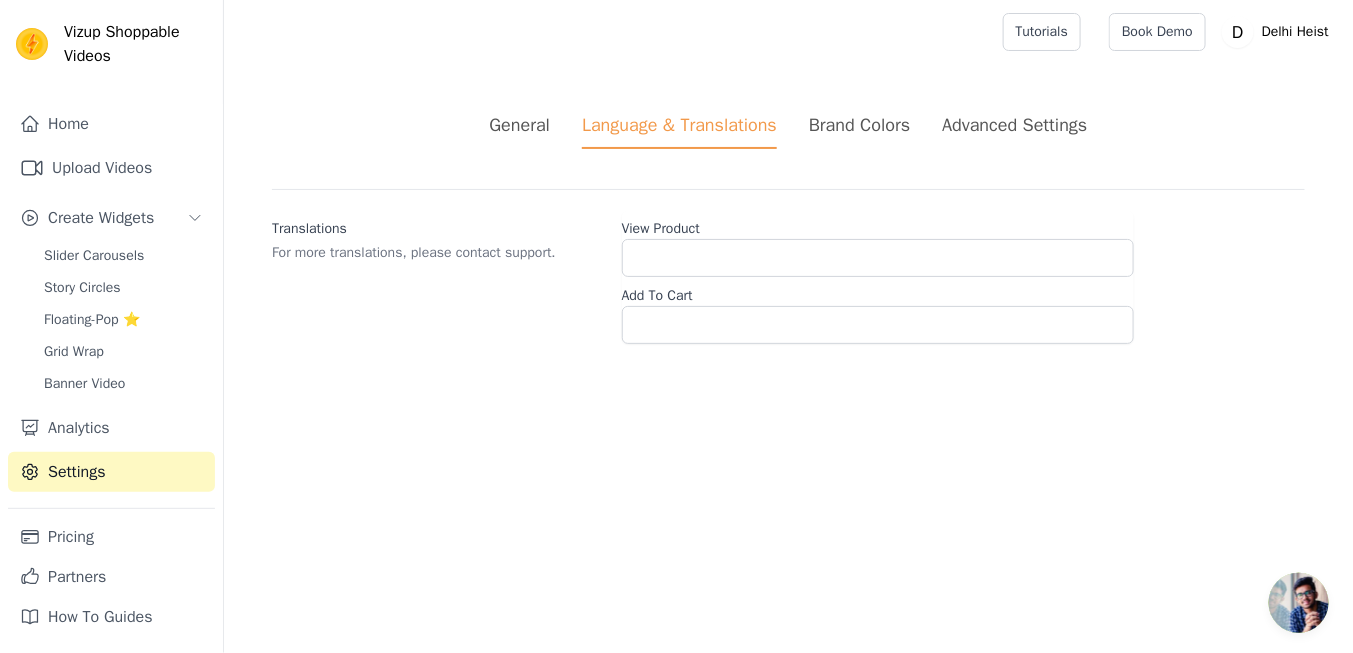 click on "Brand Colors" at bounding box center [859, 125] 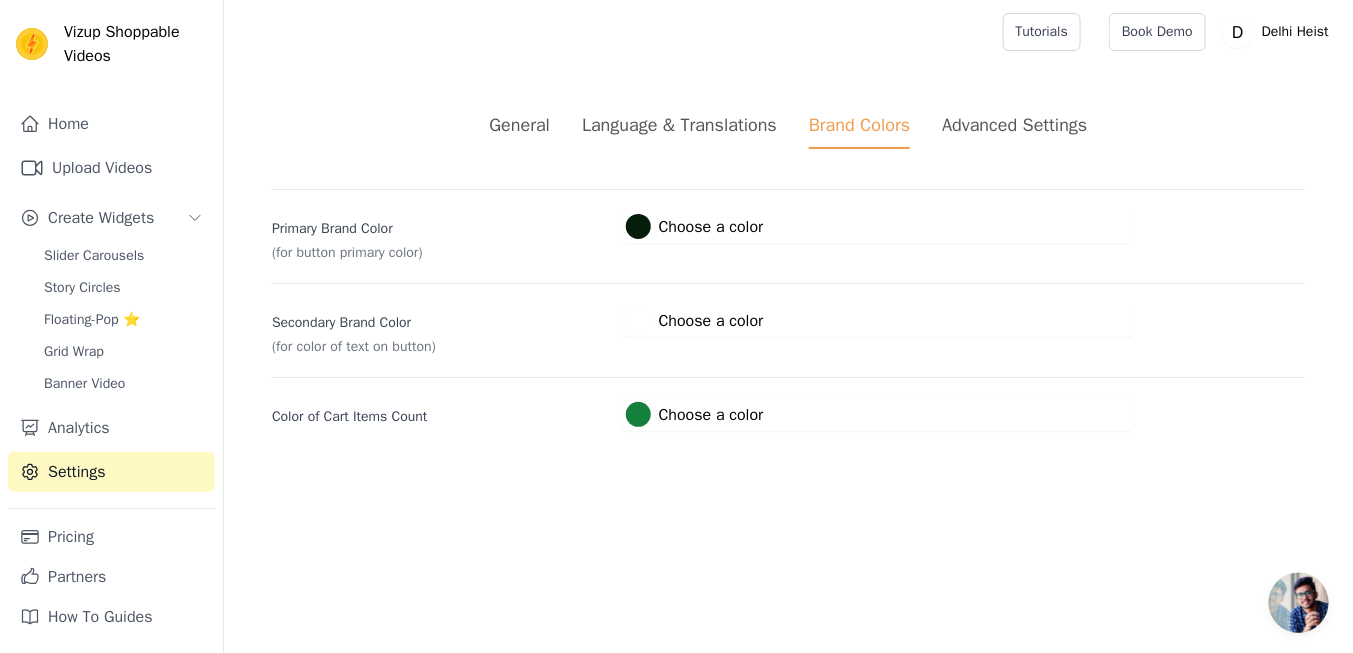 click on "Advanced Settings" at bounding box center (1014, 125) 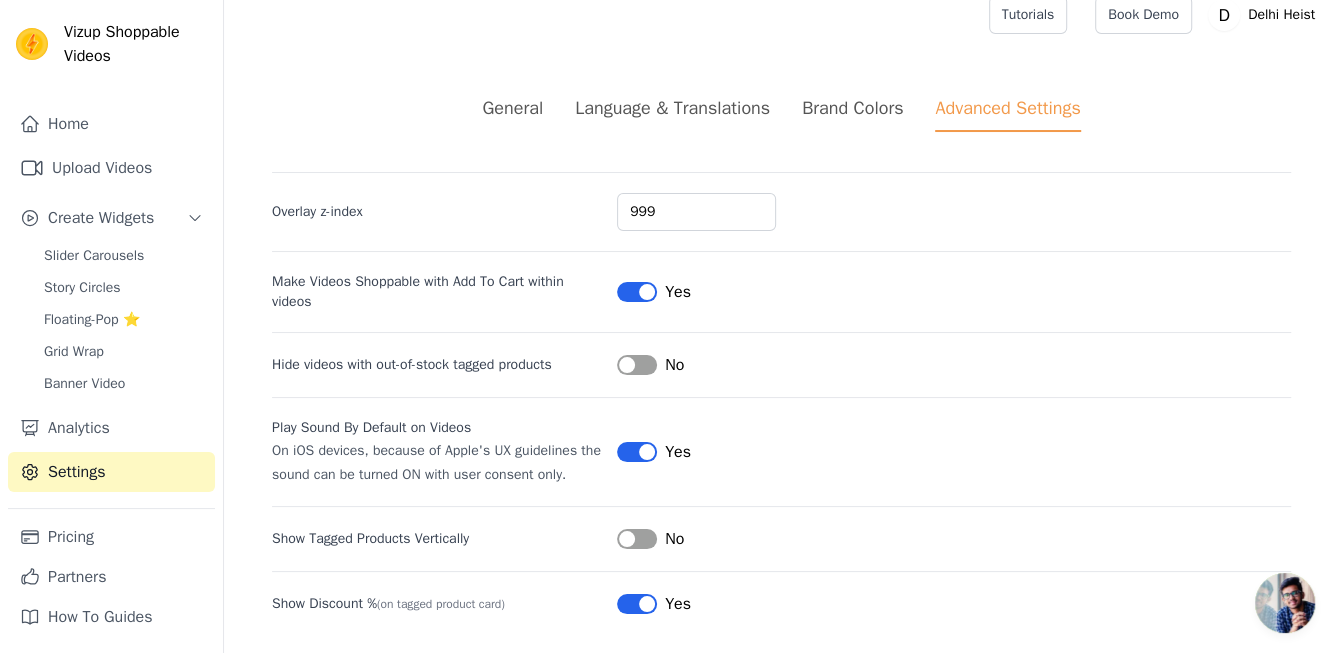 scroll, scrollTop: 24, scrollLeft: 0, axis: vertical 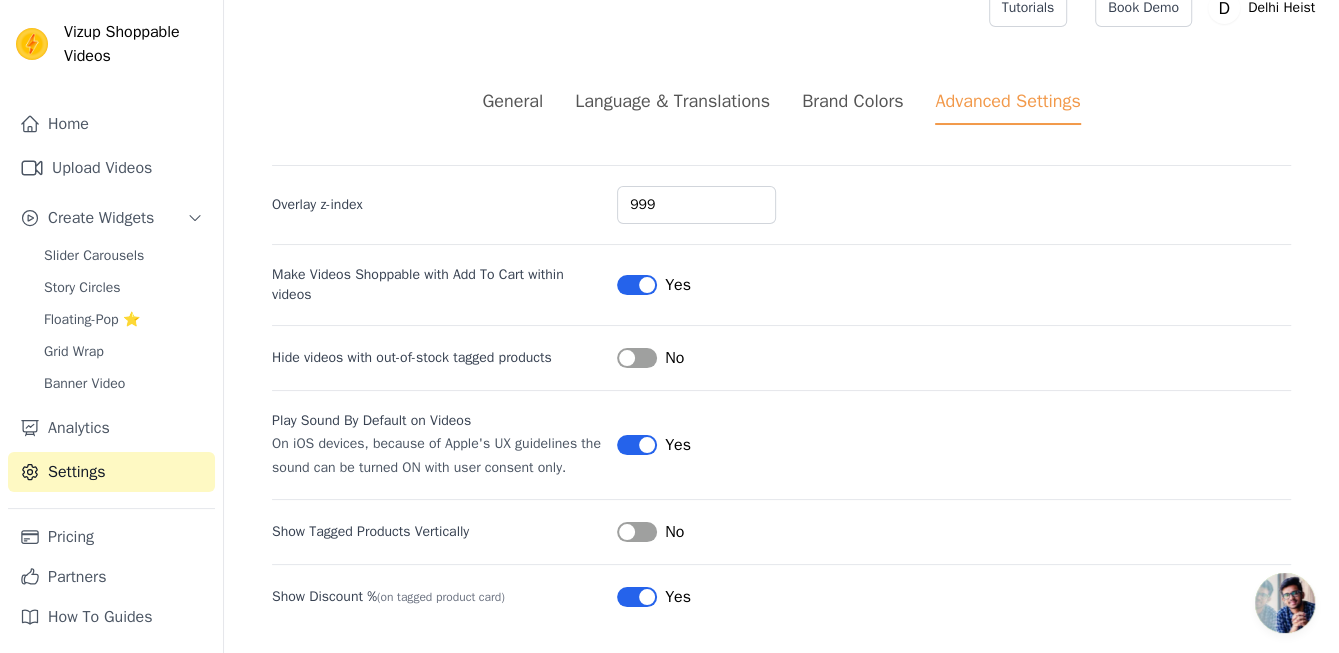 click on "Label" at bounding box center (637, 532) 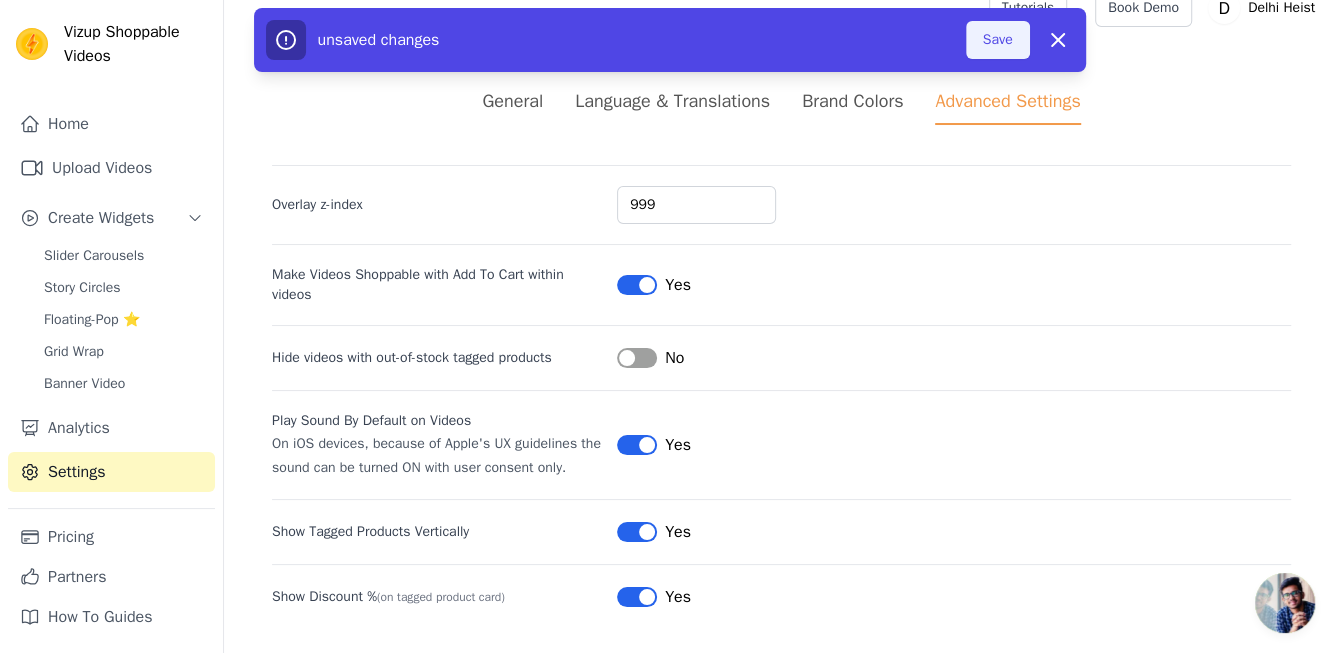 click on "Save" at bounding box center [998, 40] 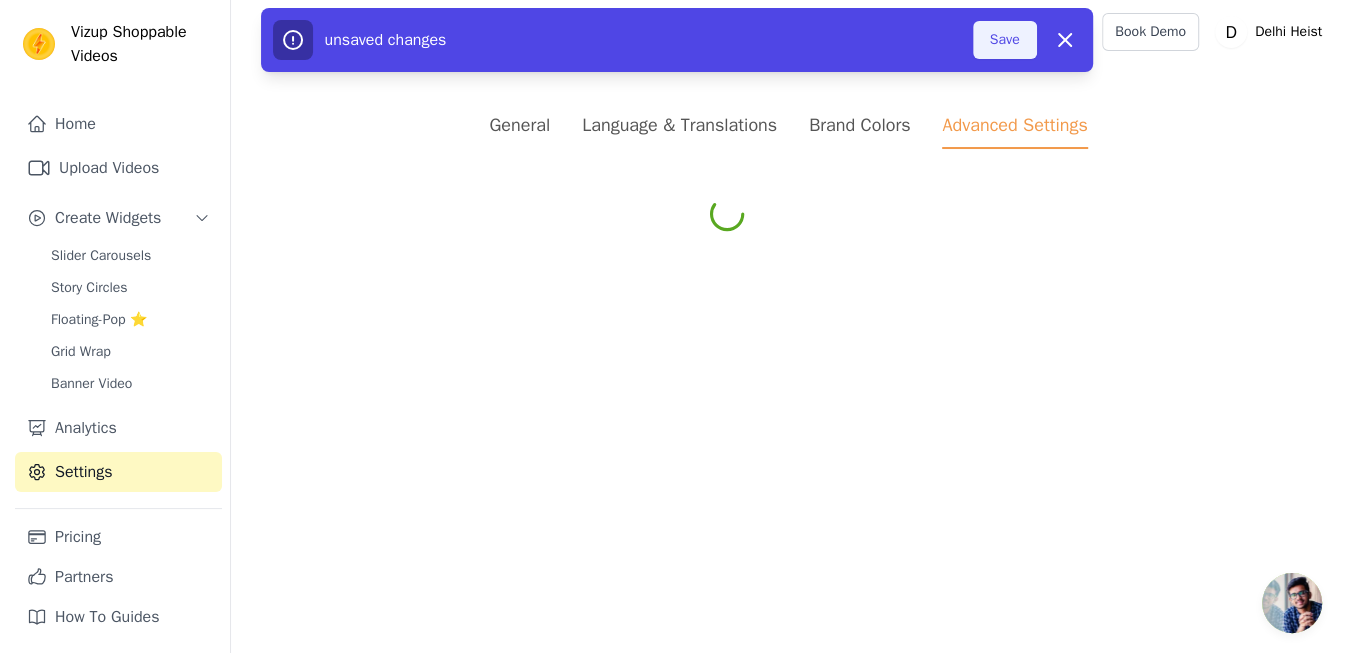 scroll, scrollTop: 0, scrollLeft: 0, axis: both 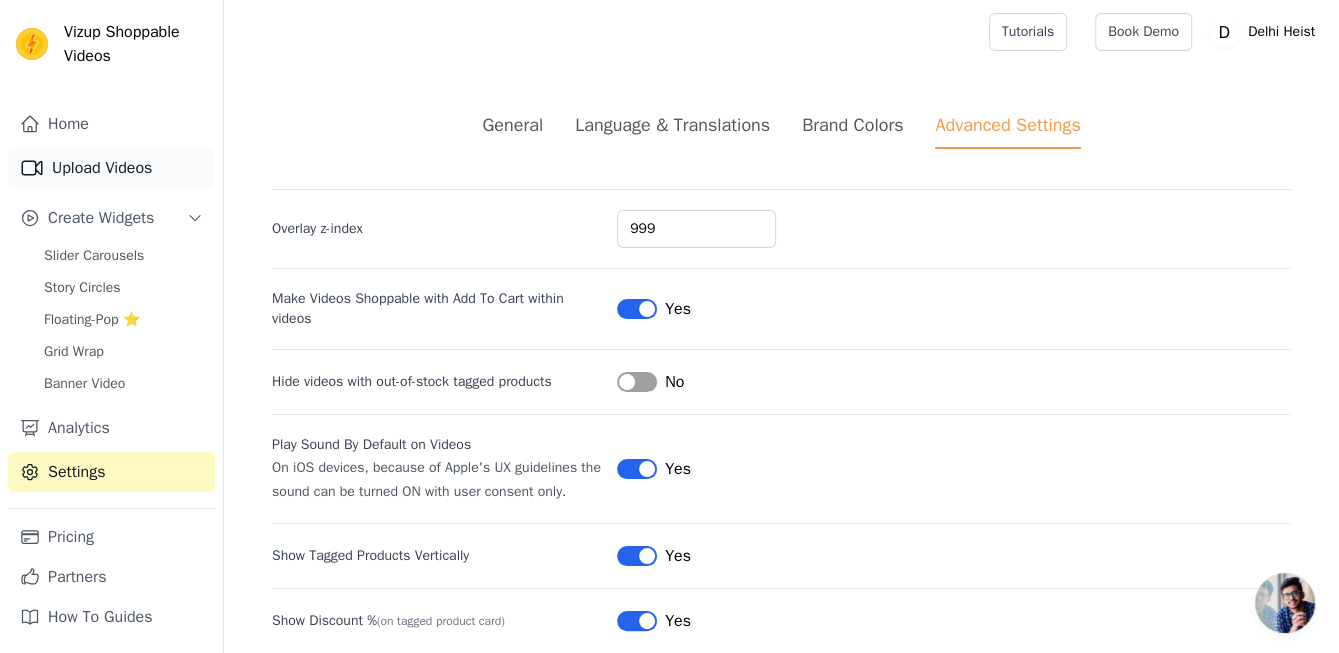 click on "Upload Videos" at bounding box center [111, 168] 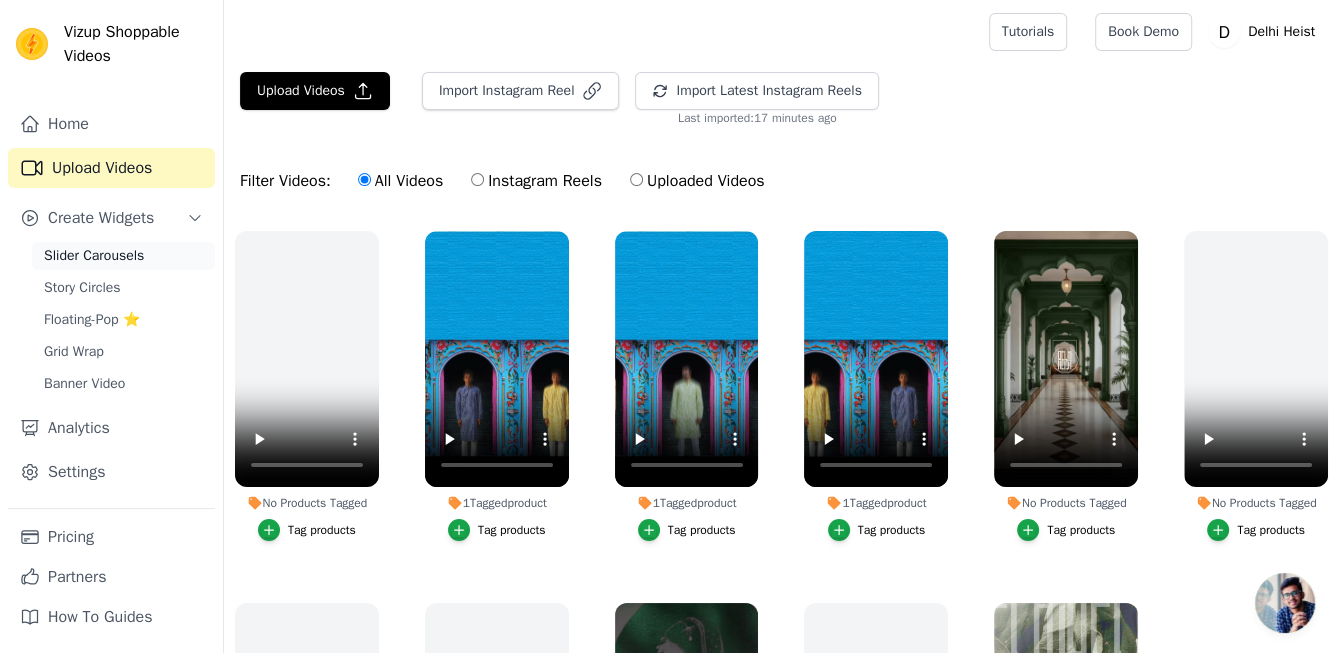 click on "Slider Carousels" at bounding box center (94, 256) 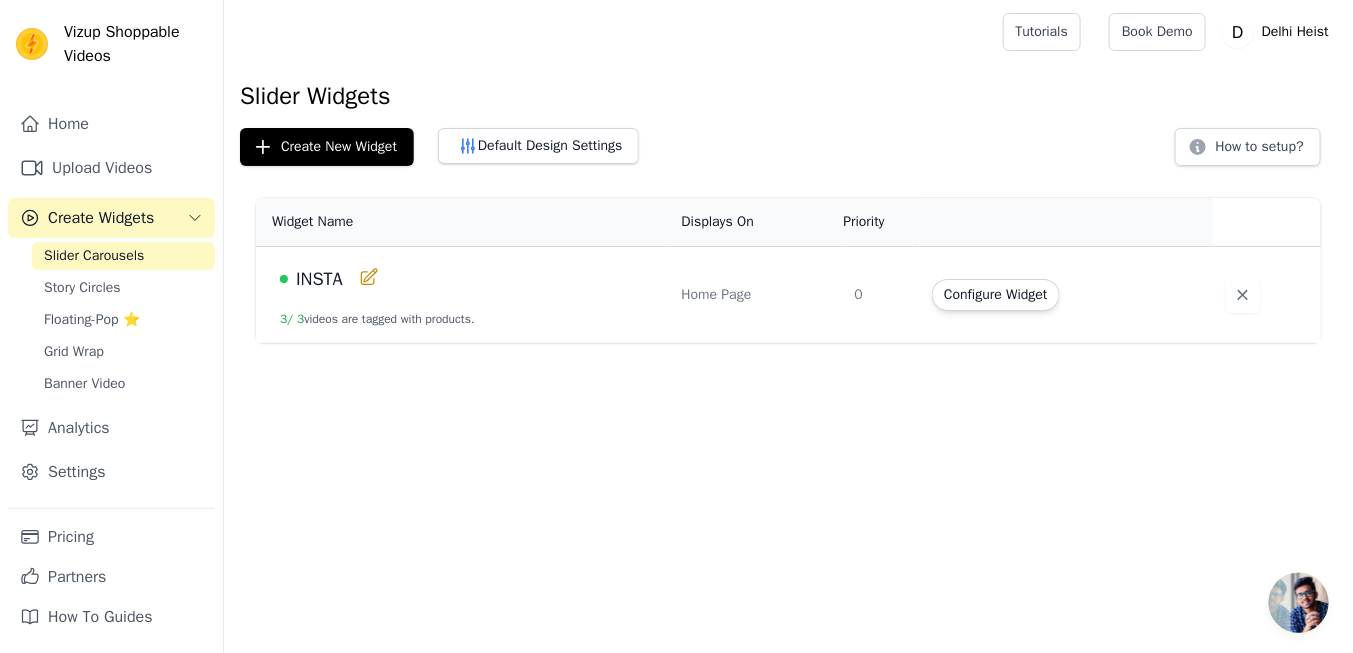 click on "INSTA" at bounding box center [319, 279] 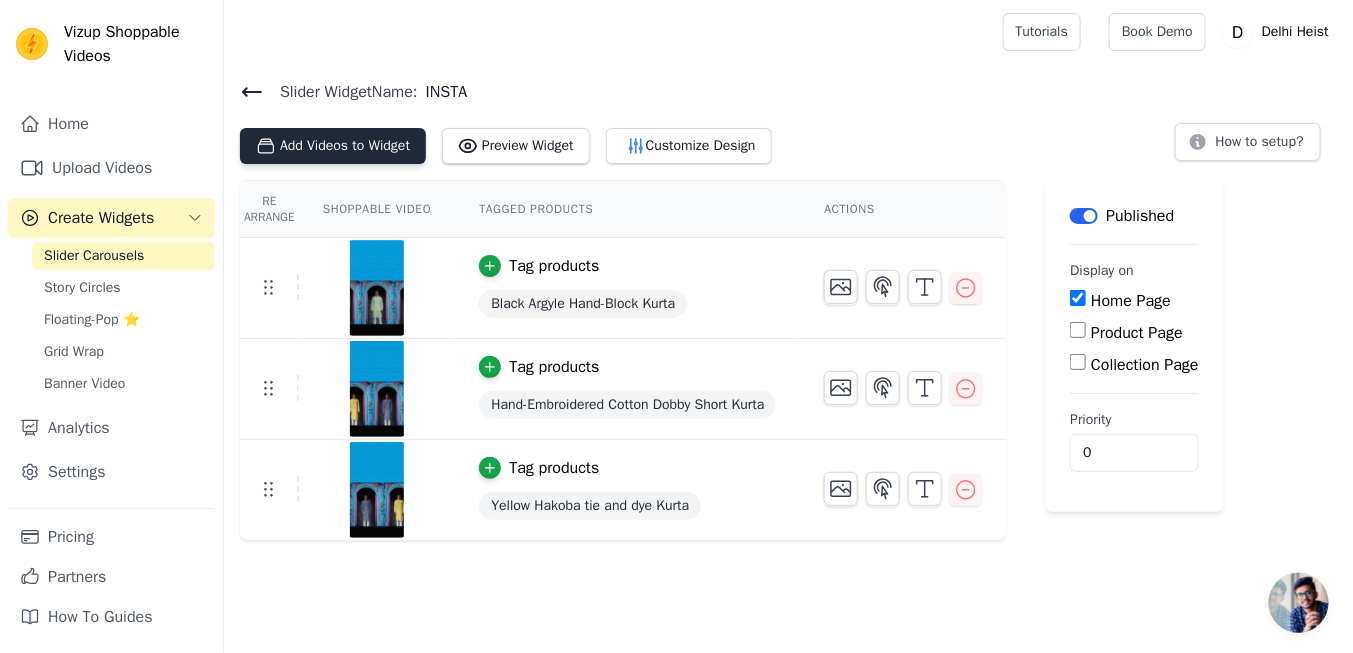click on "Add Videos to Widget" at bounding box center [333, 146] 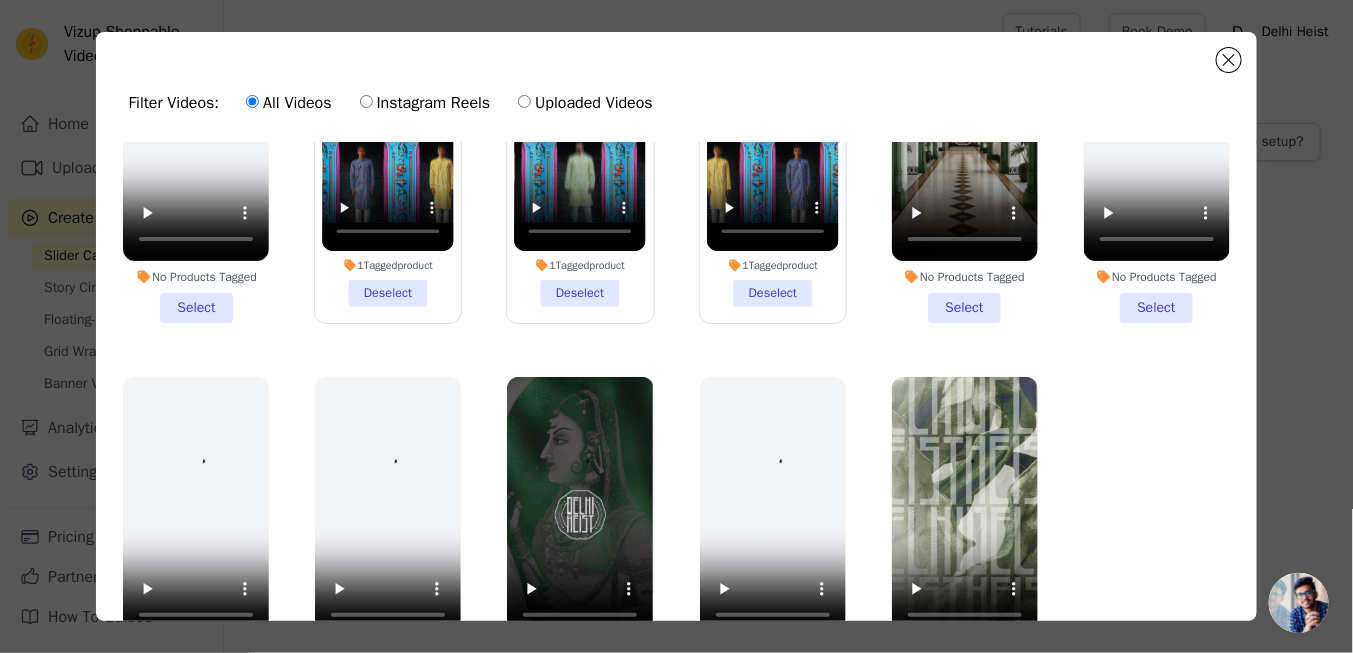 scroll, scrollTop: 157, scrollLeft: 0, axis: vertical 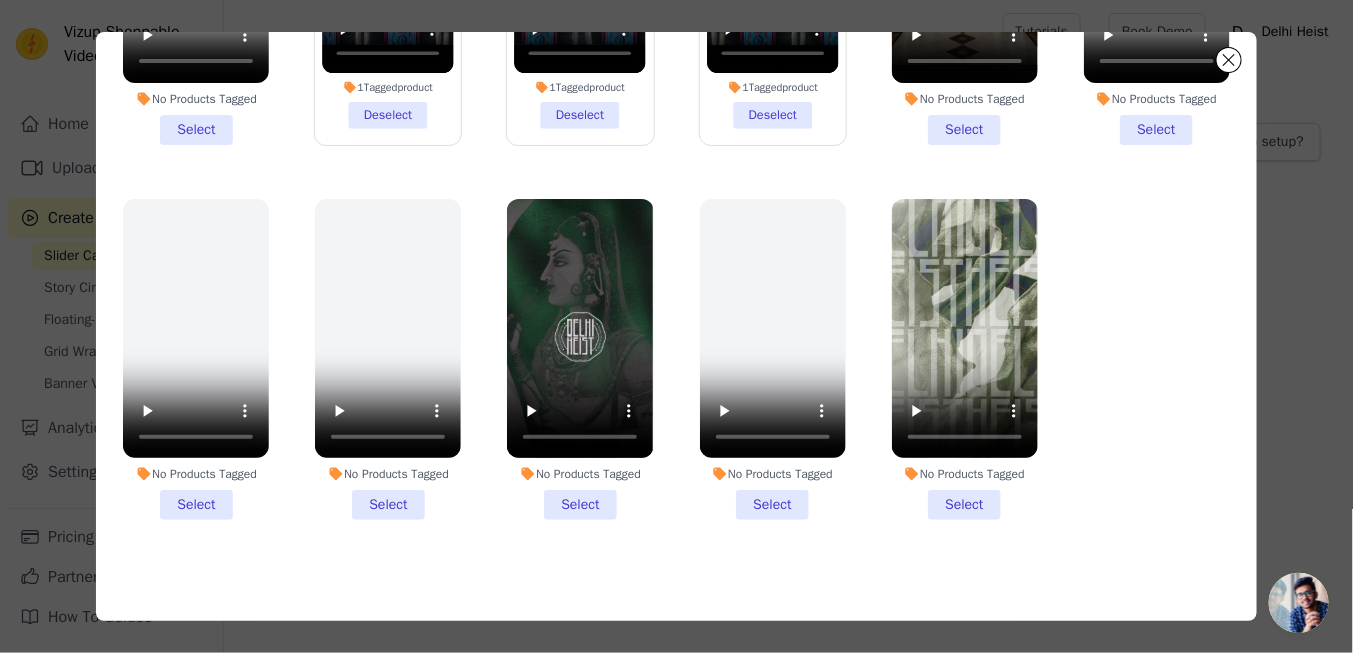 click on "No Products Tagged     Select" at bounding box center [580, 360] 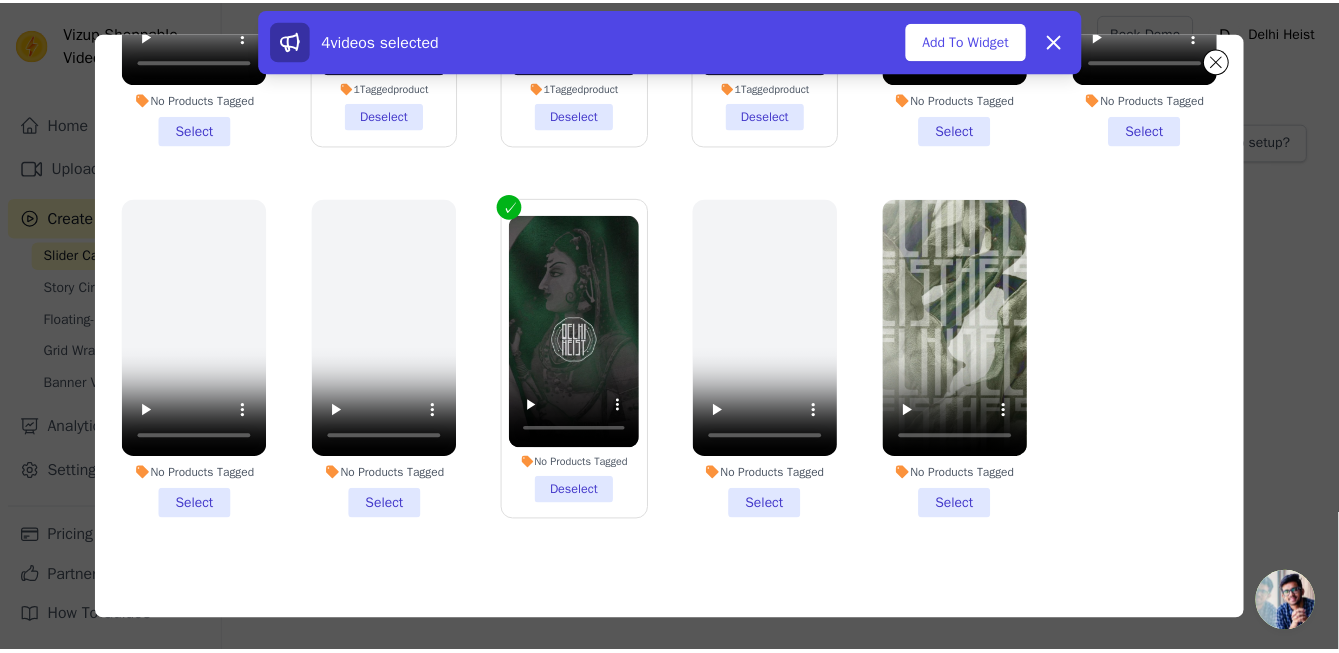 scroll, scrollTop: 0, scrollLeft: 0, axis: both 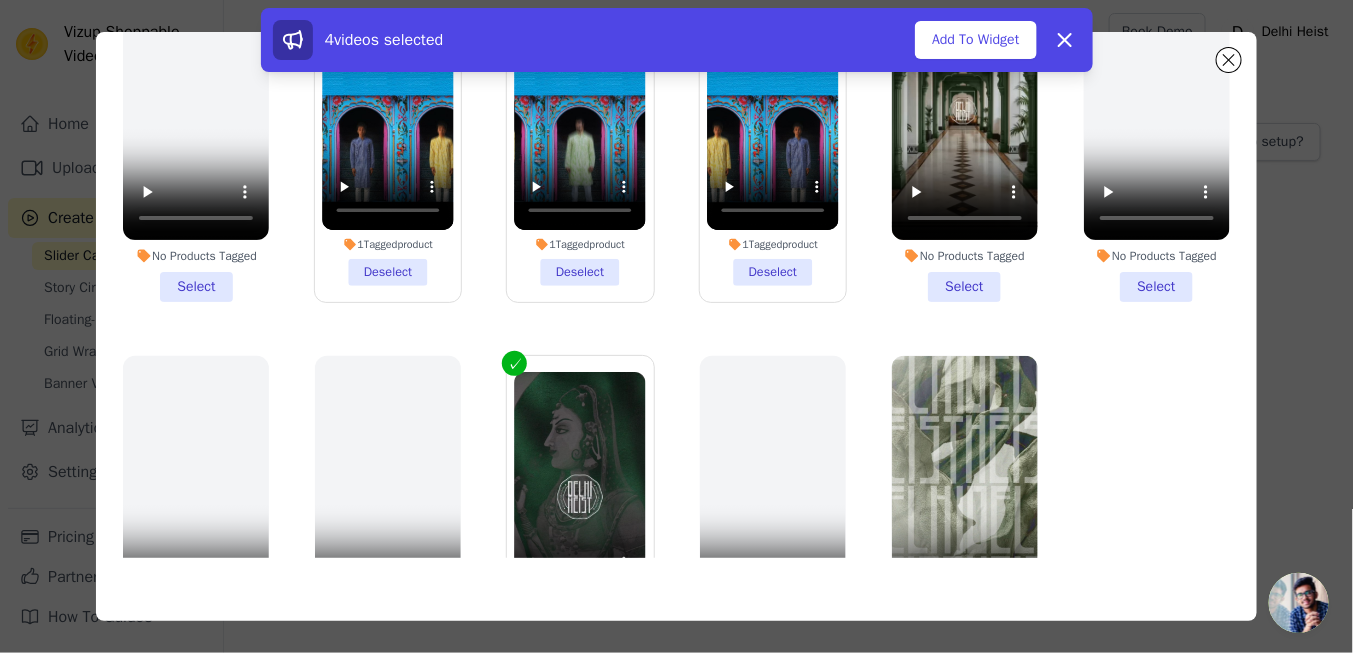 click on "No Products Tagged     Select" at bounding box center [965, 141] 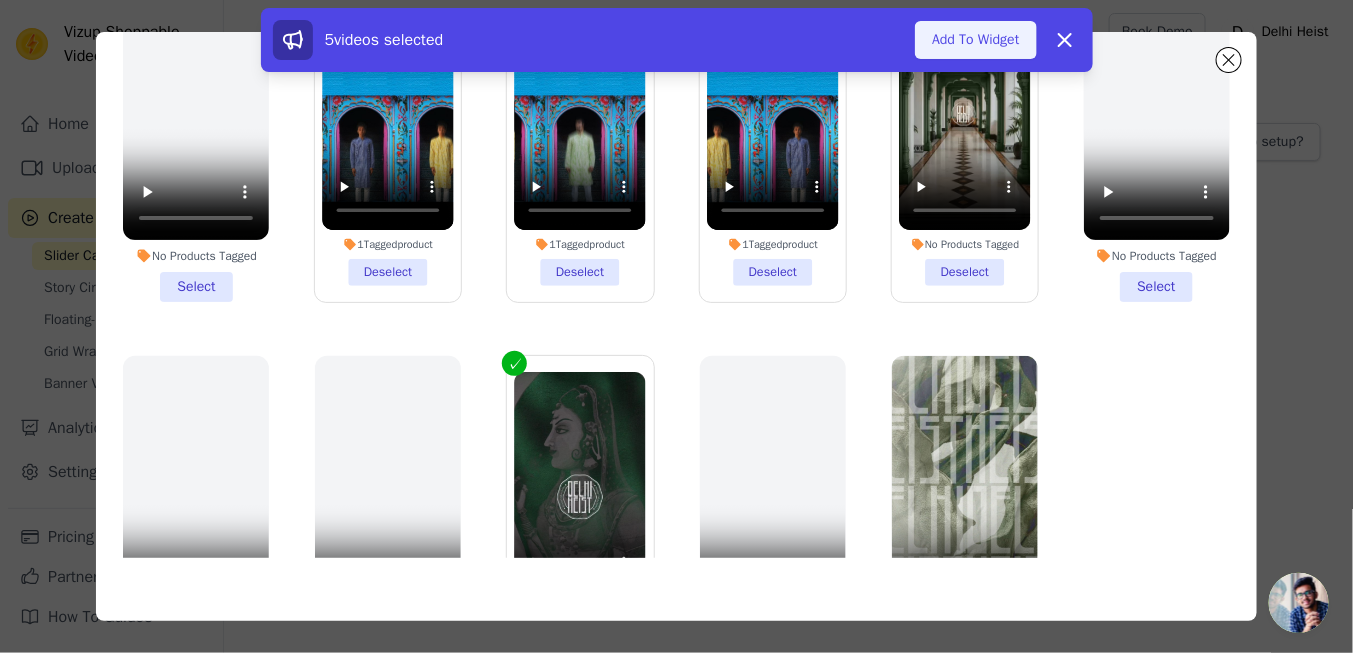click on "Add To Widget" at bounding box center (975, 40) 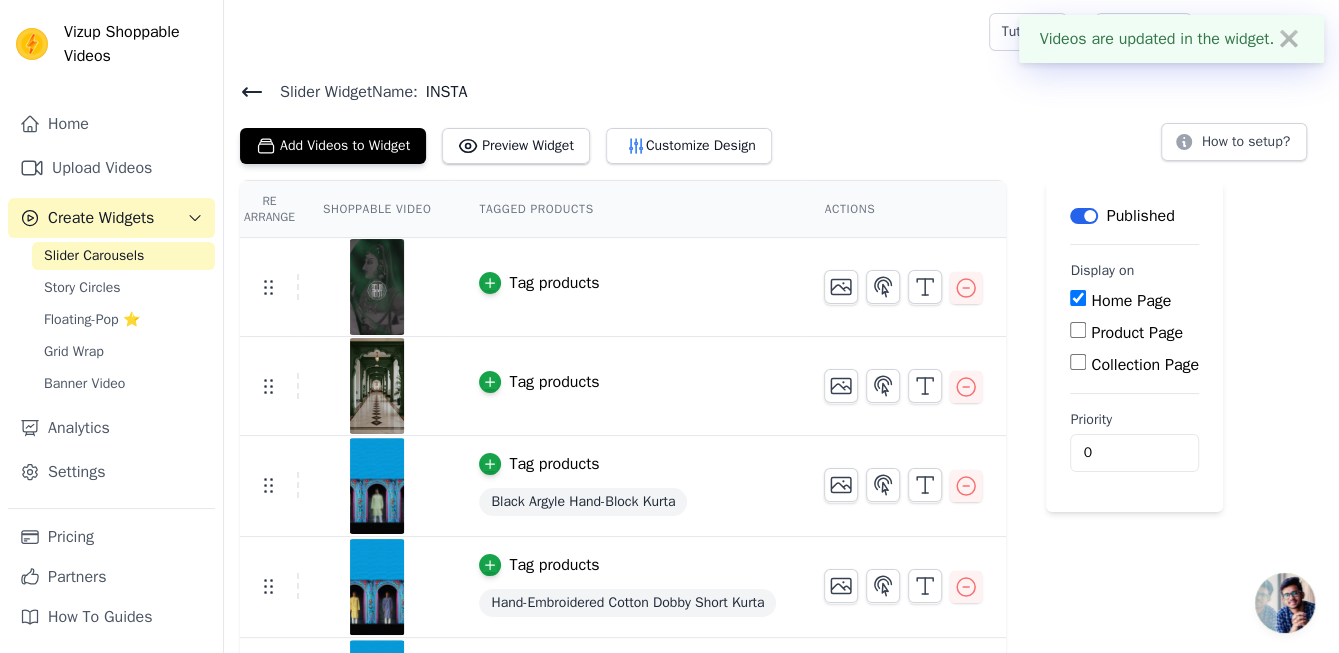scroll, scrollTop: 83, scrollLeft: 0, axis: vertical 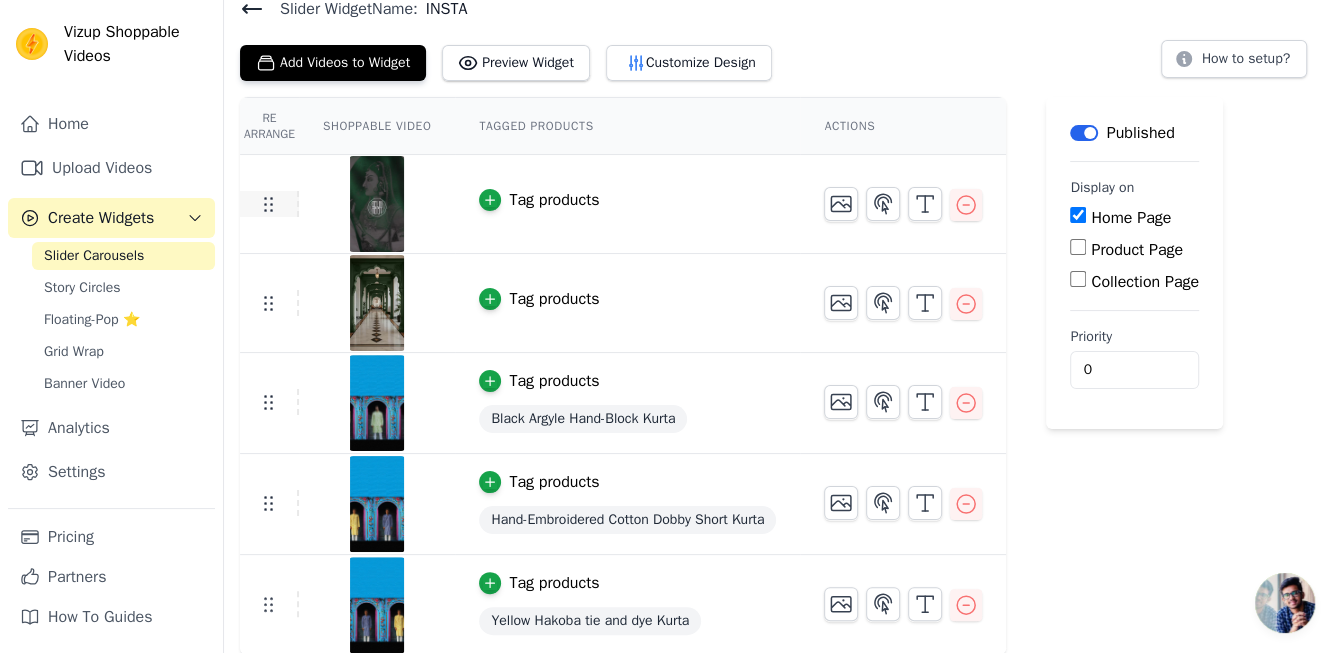 click 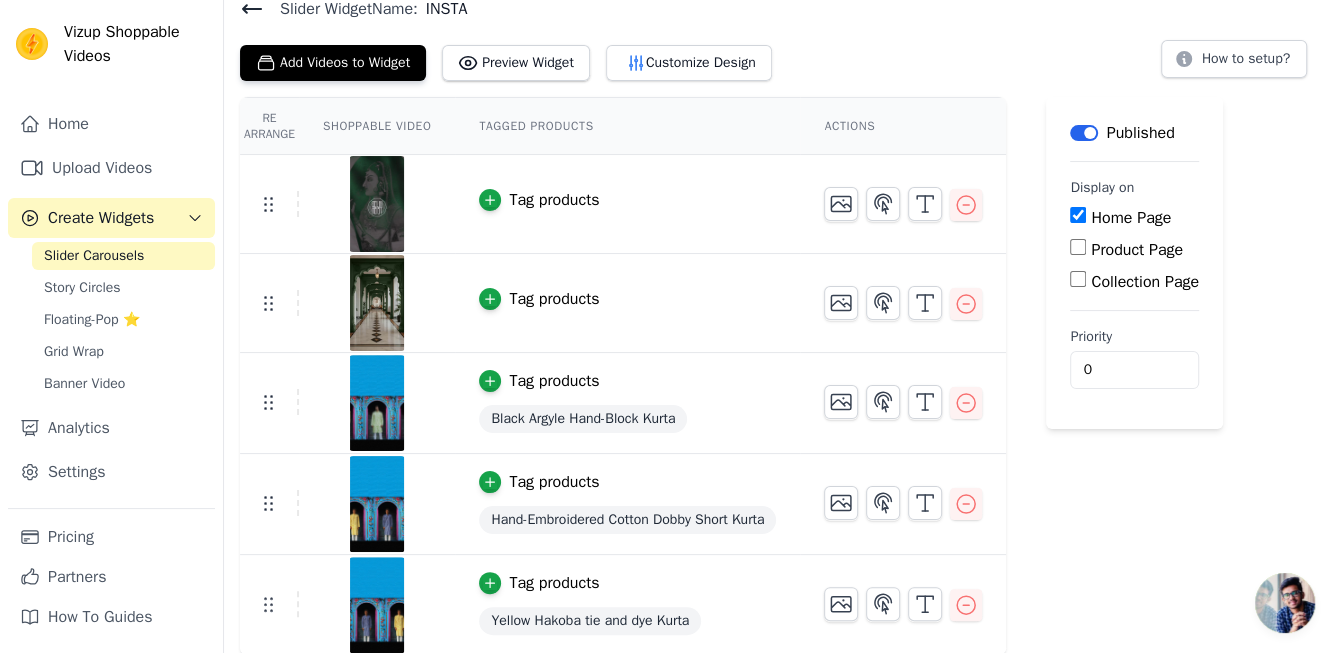 drag, startPoint x: 266, startPoint y: 208, endPoint x: 273, endPoint y: 451, distance: 243.1008 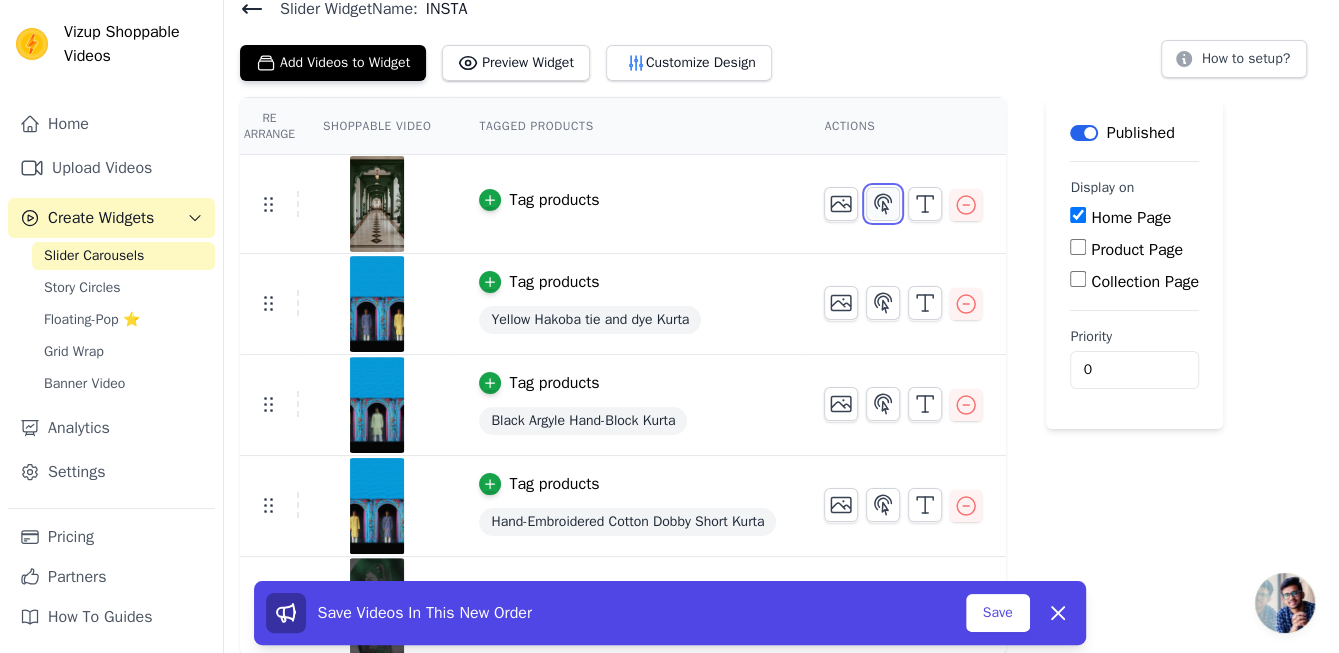 click 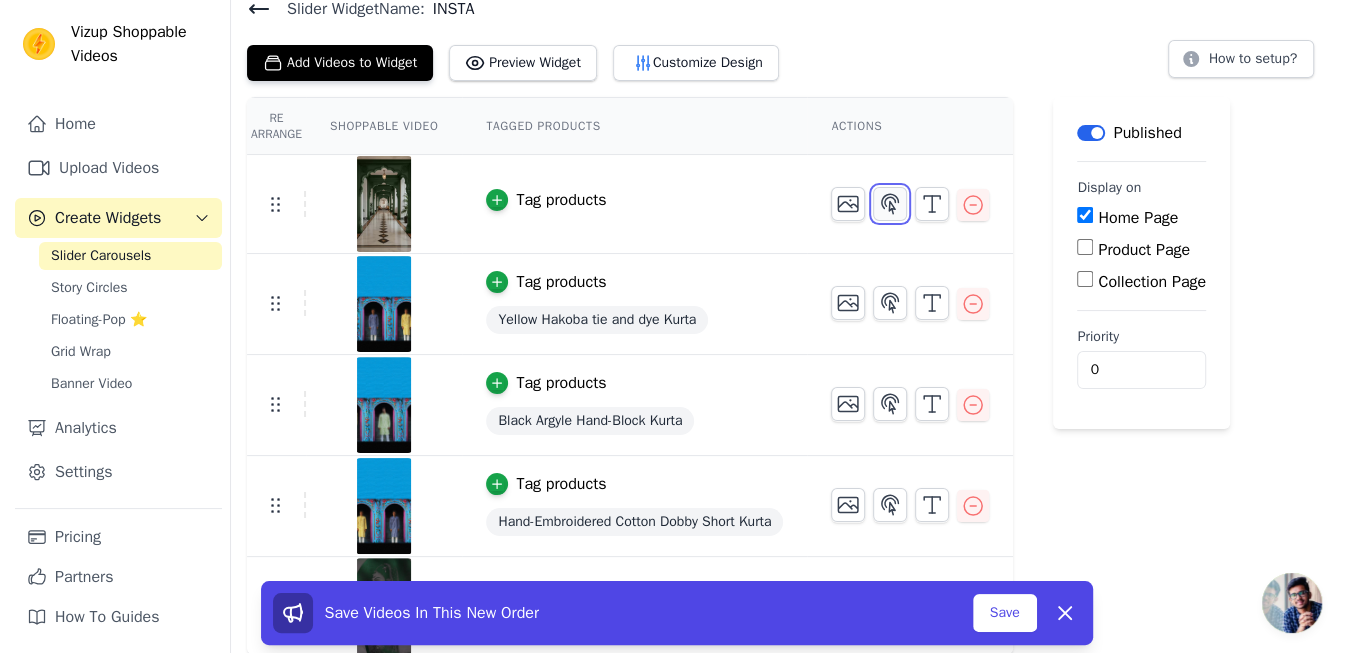 scroll, scrollTop: 0, scrollLeft: 0, axis: both 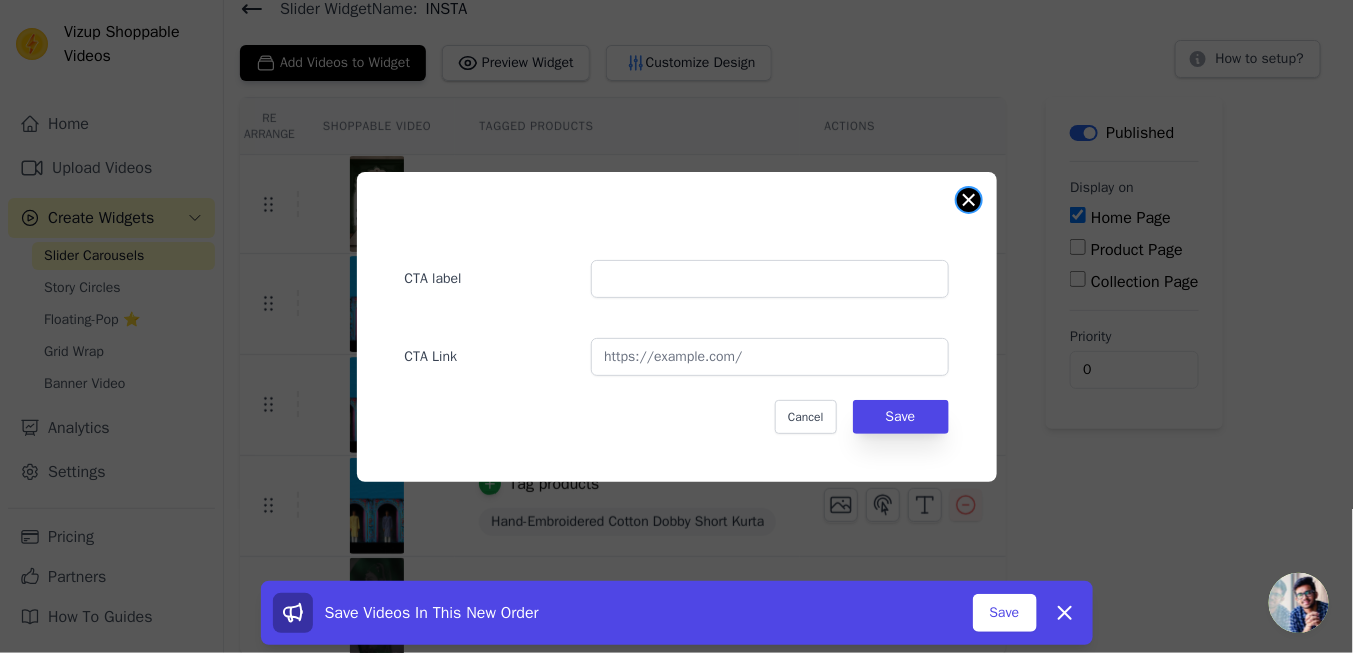 click at bounding box center (969, 200) 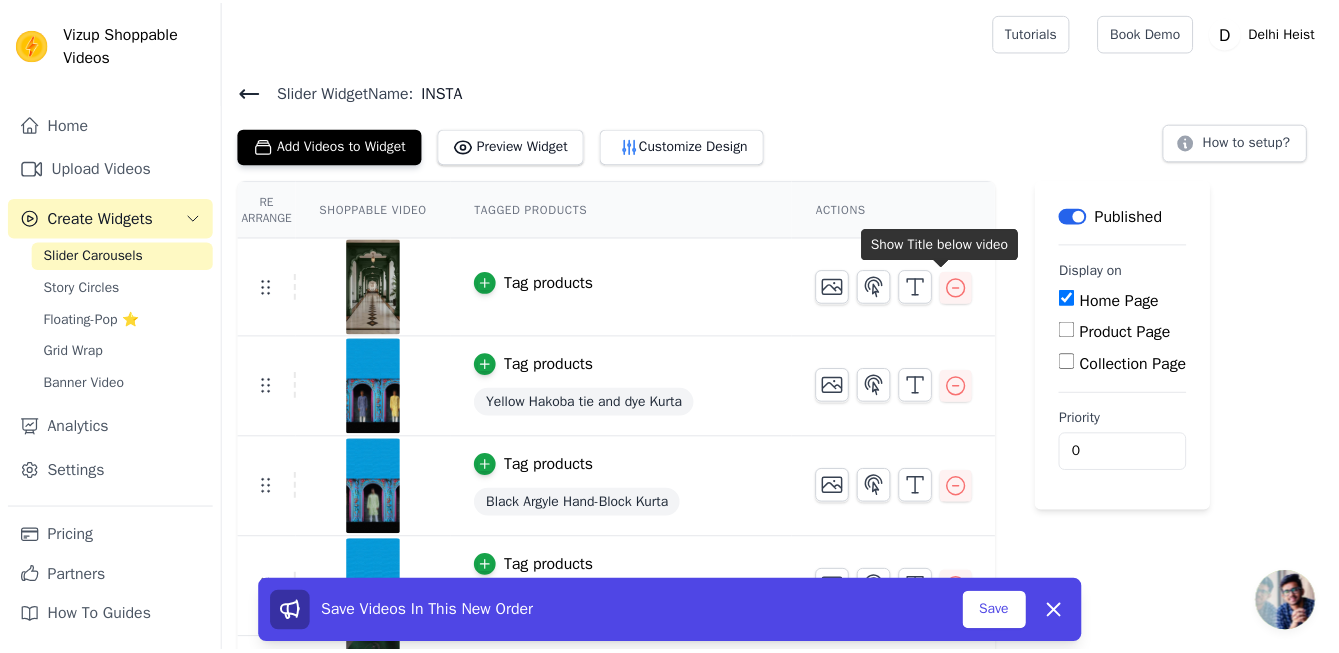 scroll, scrollTop: 83, scrollLeft: 0, axis: vertical 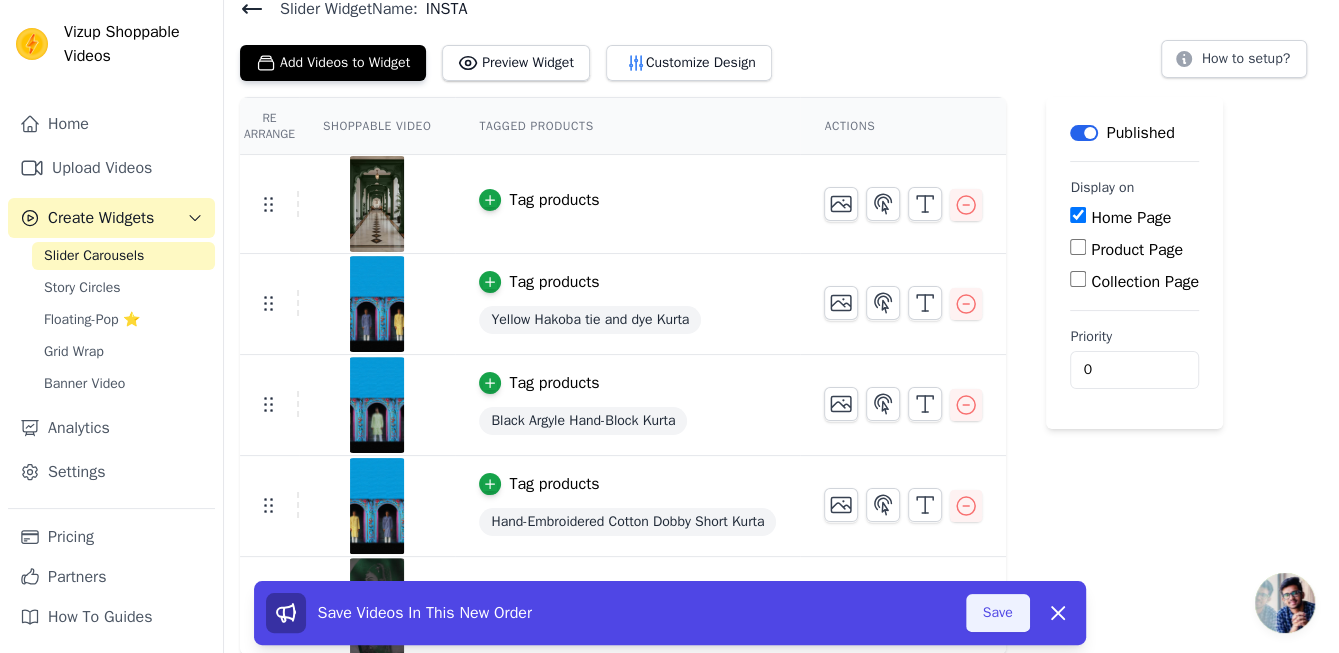 click on "Save" at bounding box center (998, 613) 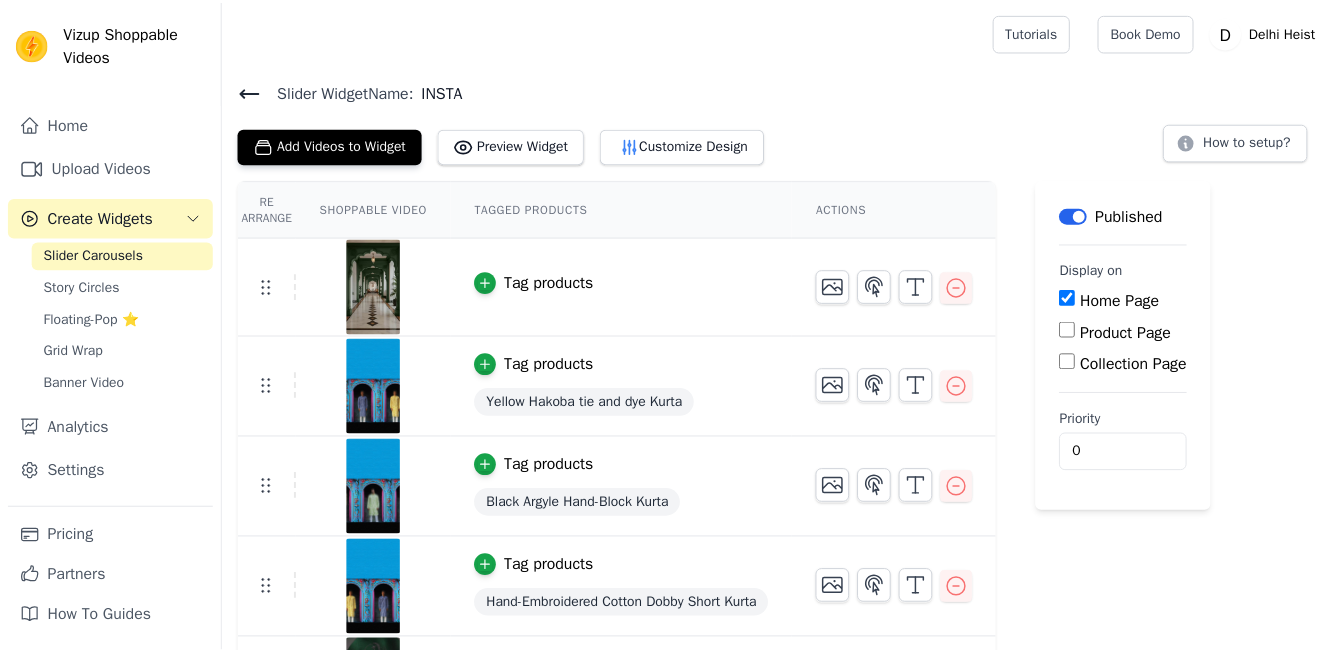 scroll, scrollTop: 83, scrollLeft: 0, axis: vertical 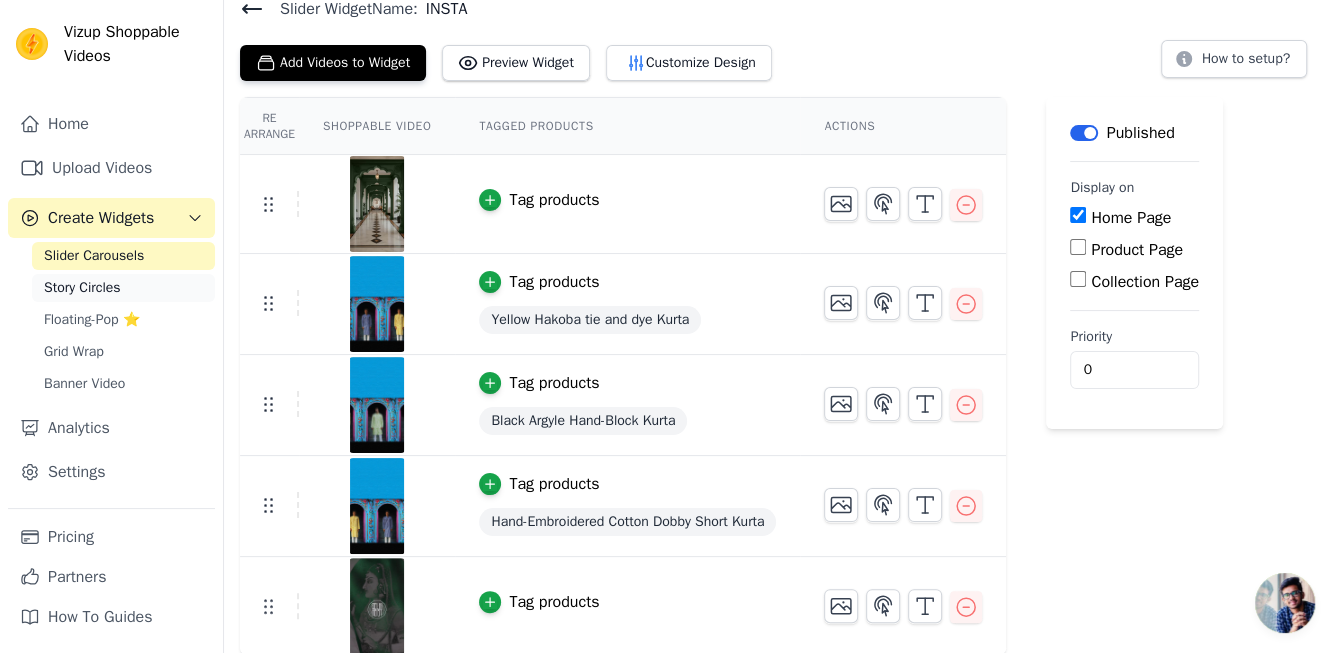 click on "Story Circles" at bounding box center (82, 288) 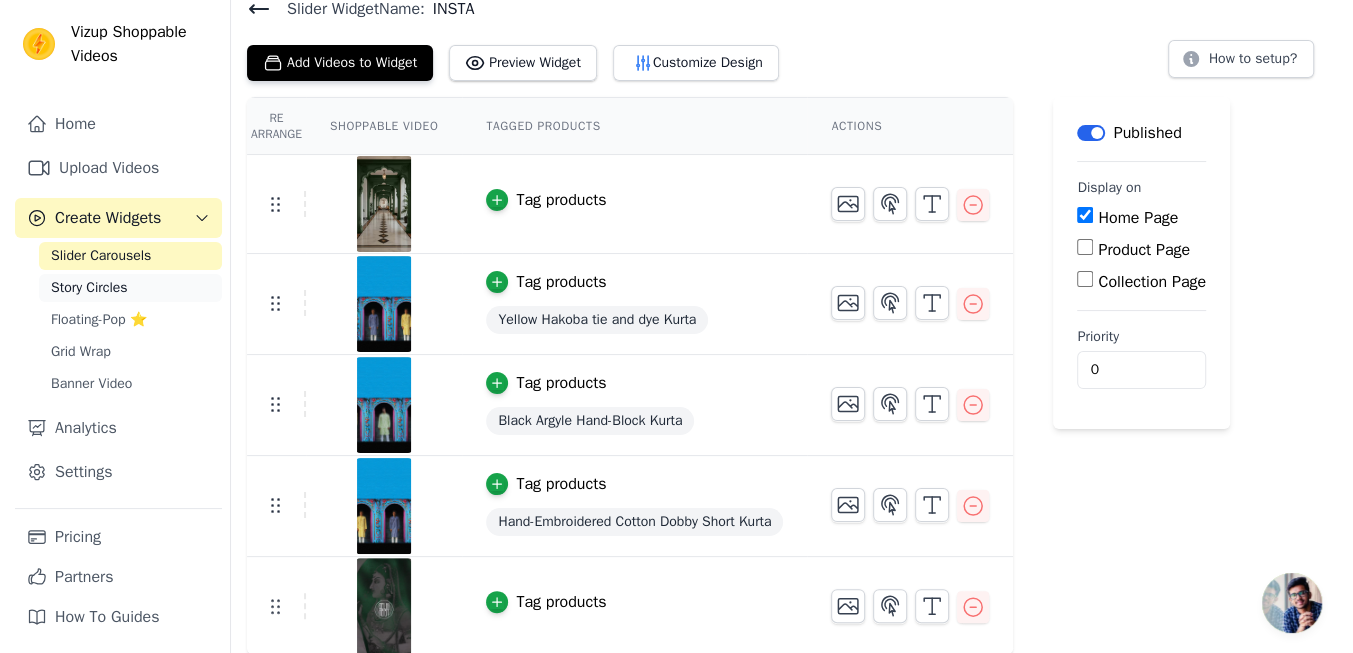 scroll, scrollTop: 0, scrollLeft: 0, axis: both 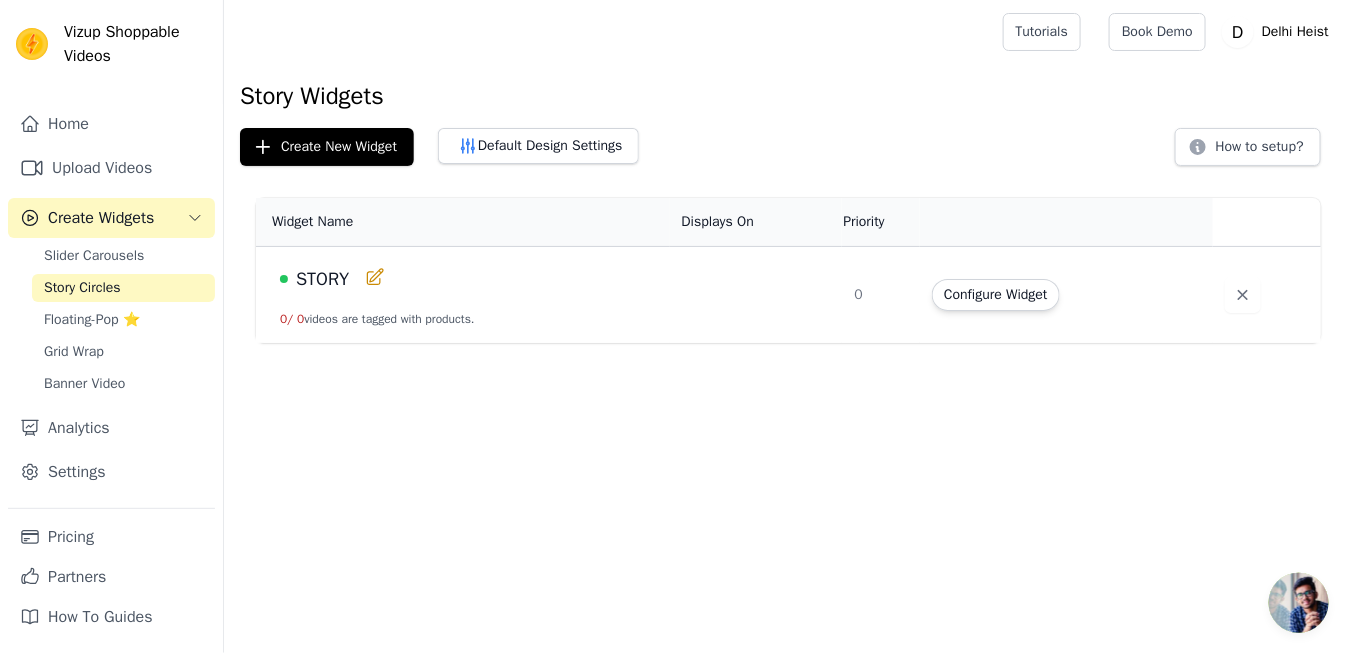 click 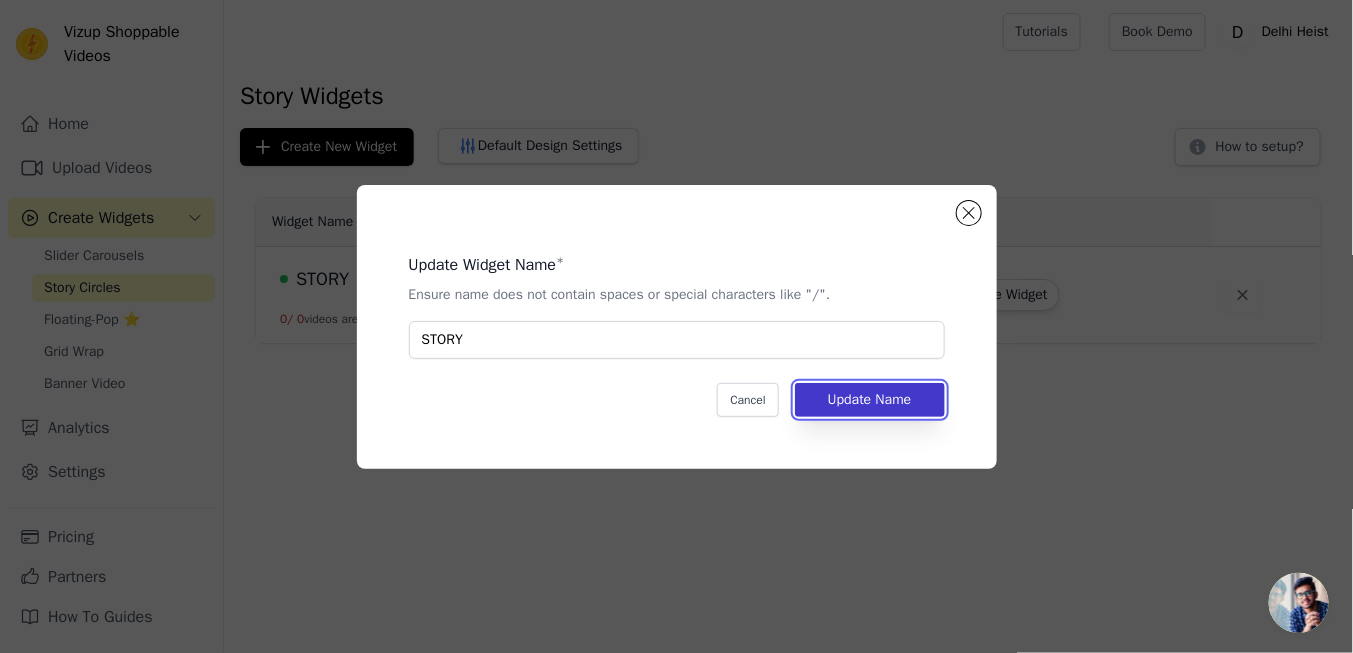 click on "Update Name" at bounding box center [870, 400] 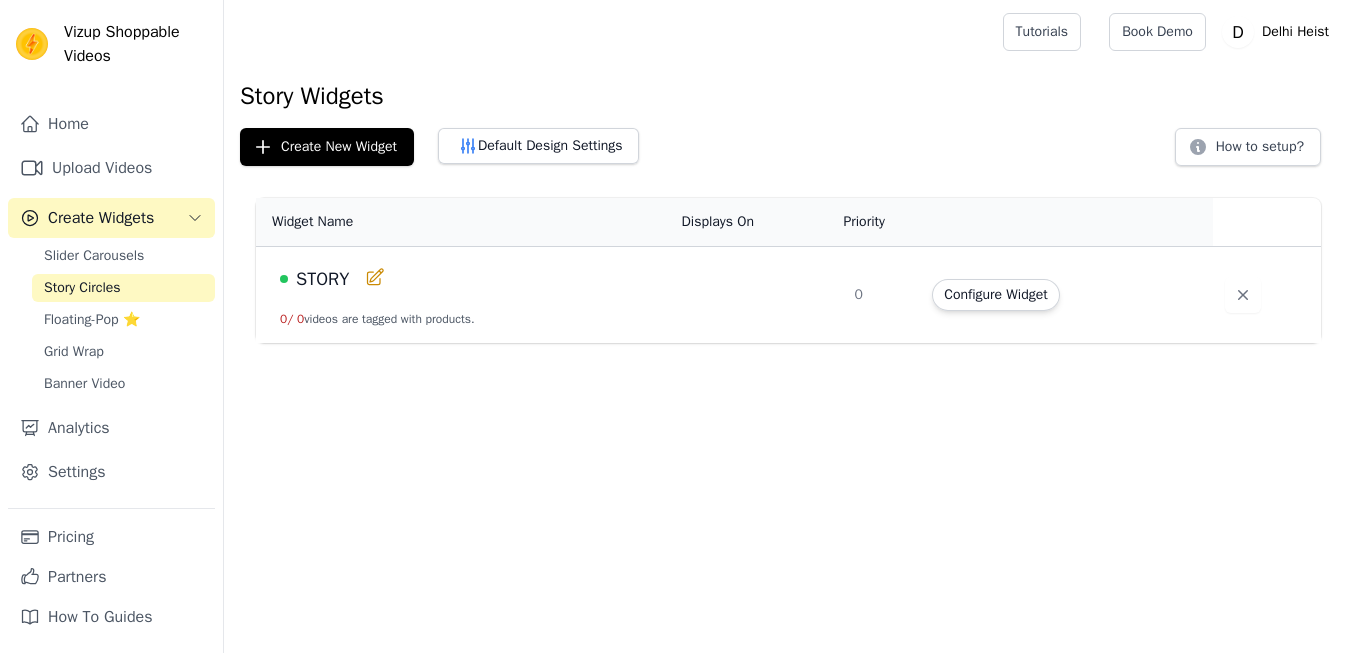 scroll, scrollTop: 0, scrollLeft: 0, axis: both 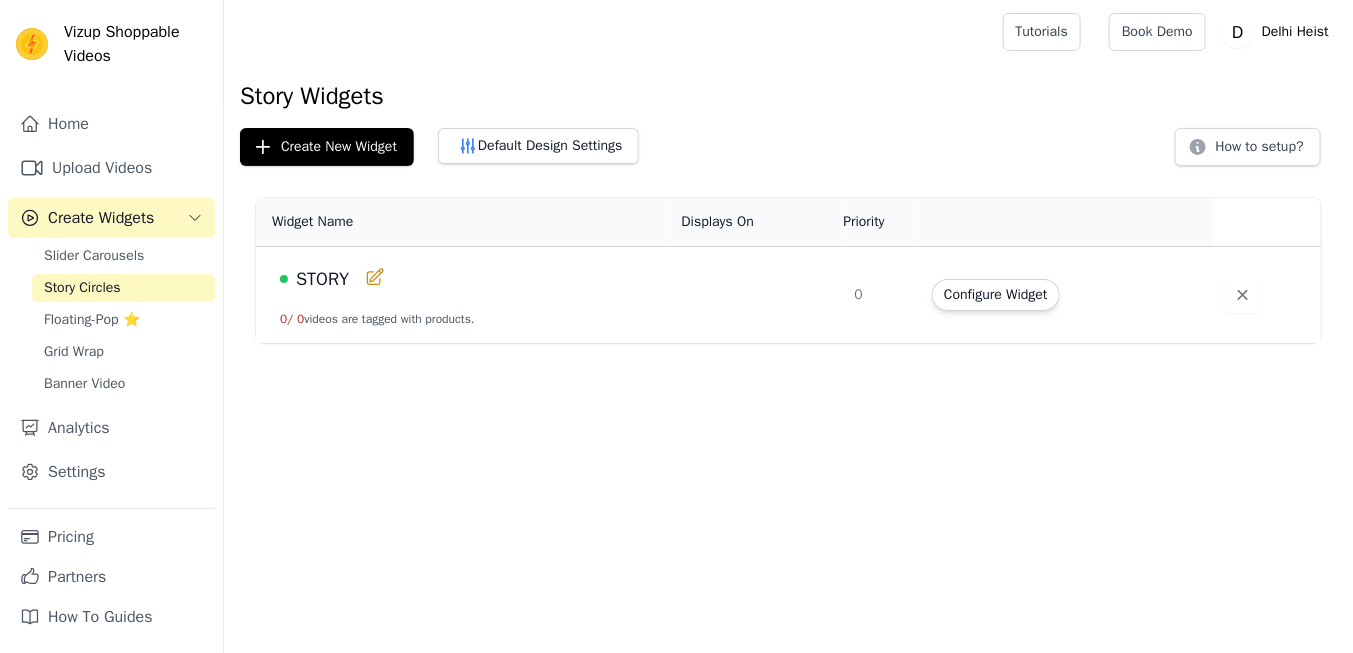 click on "0  /   0  videos are tagged with products." at bounding box center (377, 319) 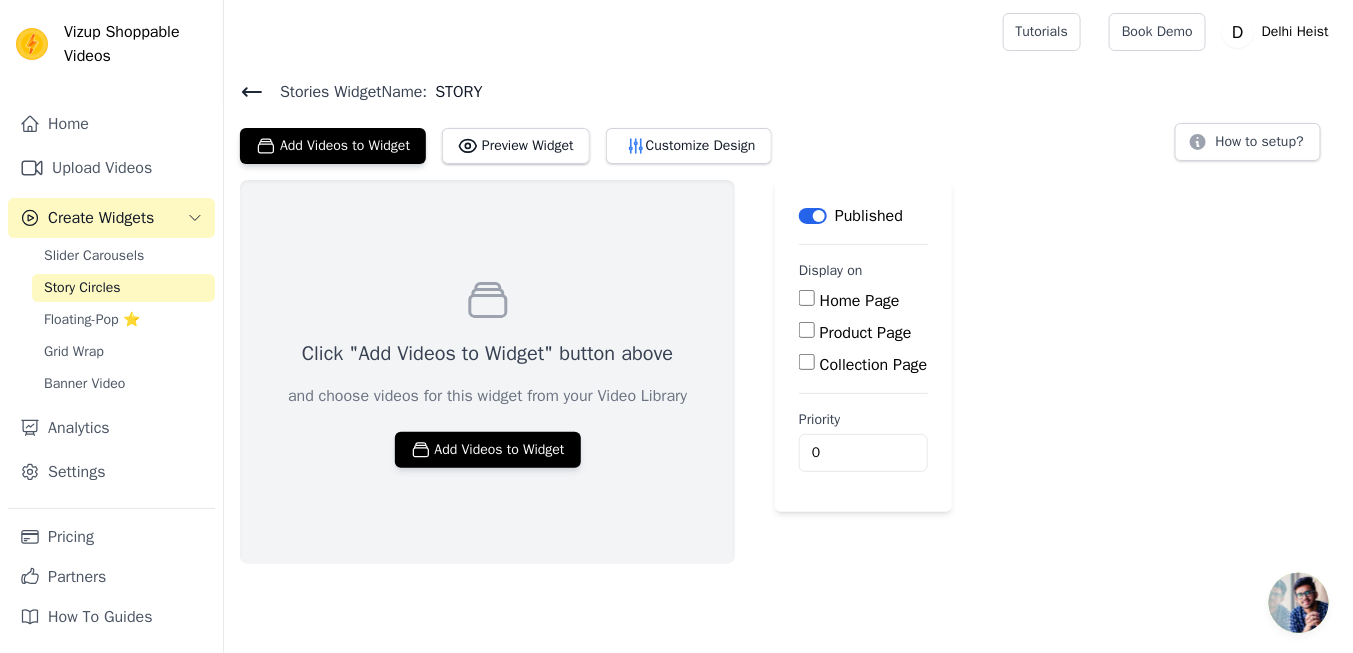 click on "Home Page" at bounding box center [860, 301] 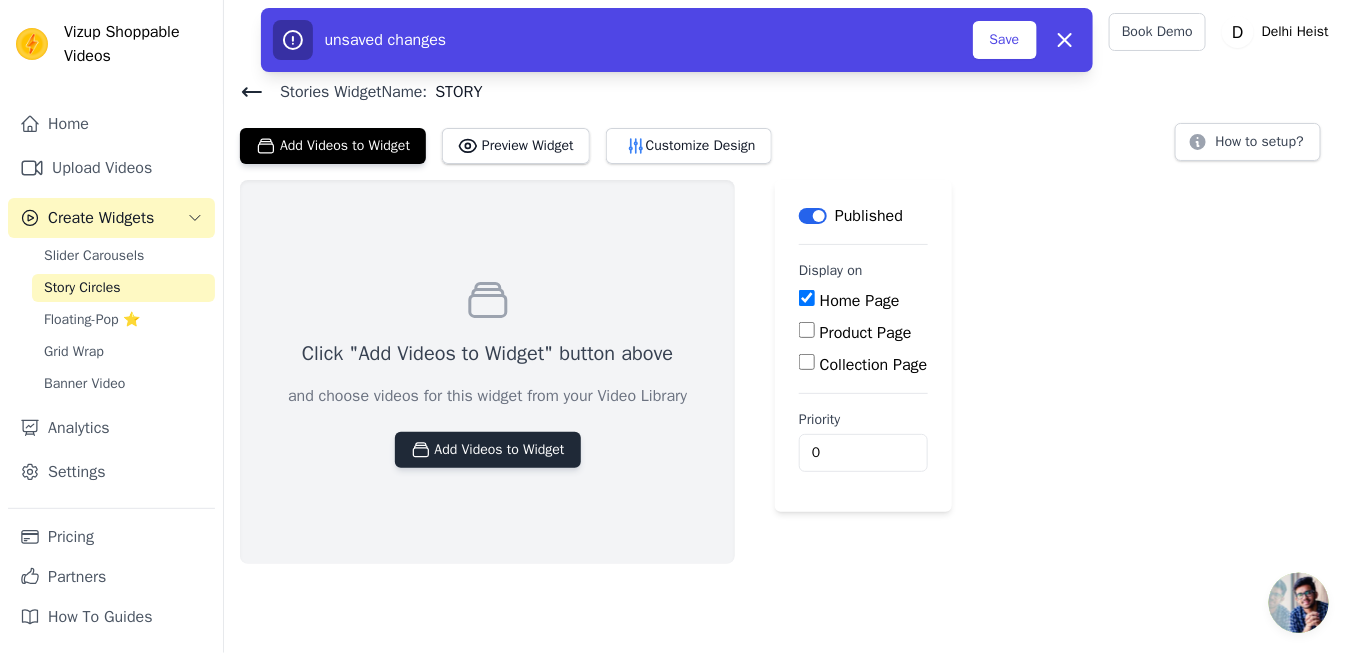 click on "Add Videos to Widget" at bounding box center [488, 450] 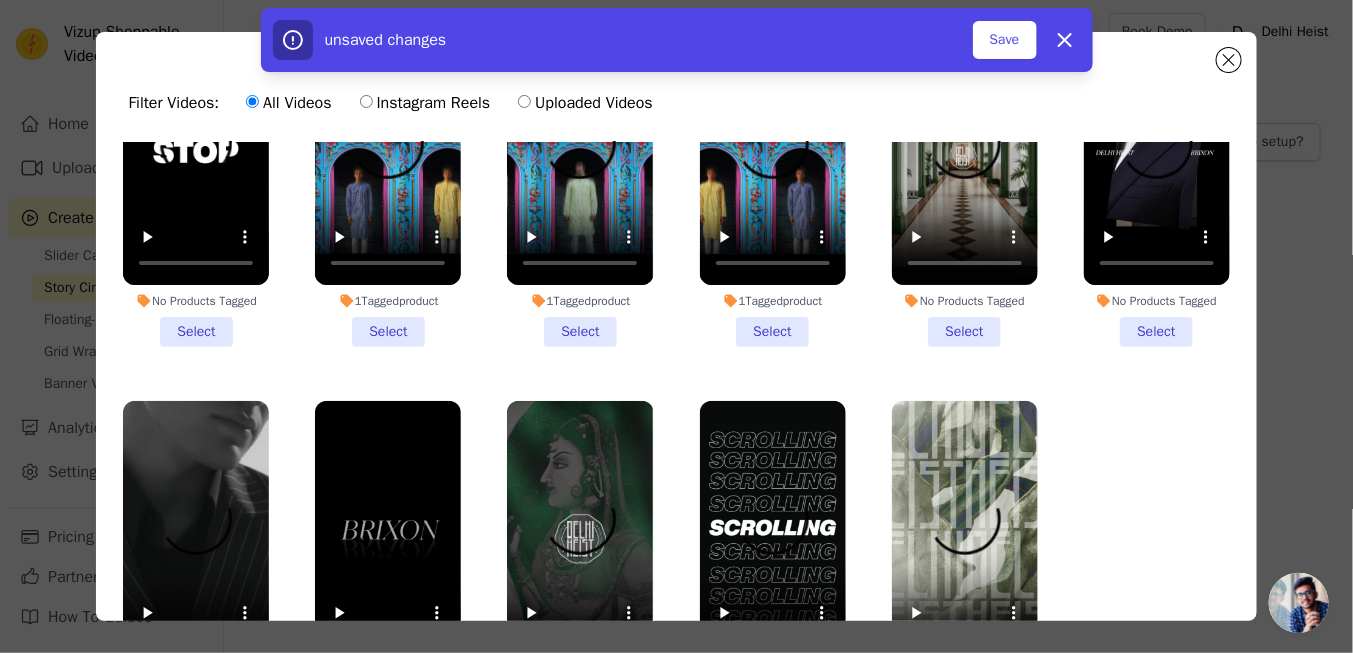 scroll, scrollTop: 157, scrollLeft: 0, axis: vertical 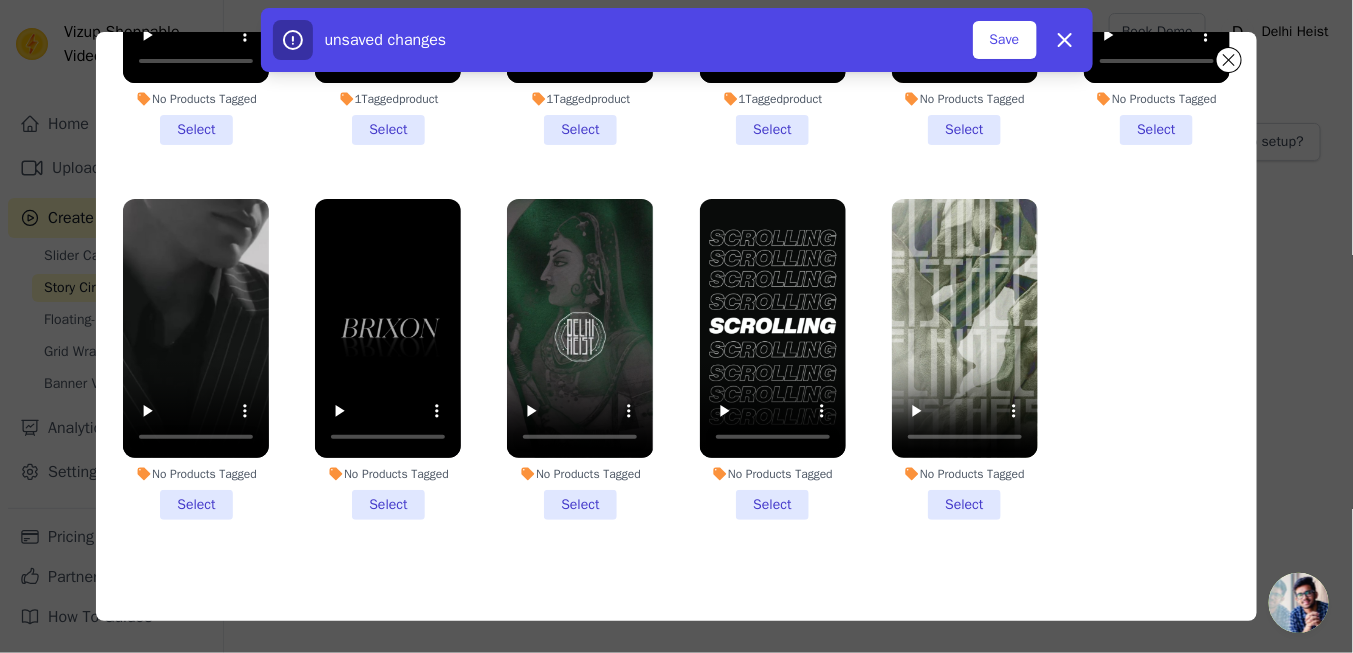 click on "No Products Tagged     Select" at bounding box center [965, 360] 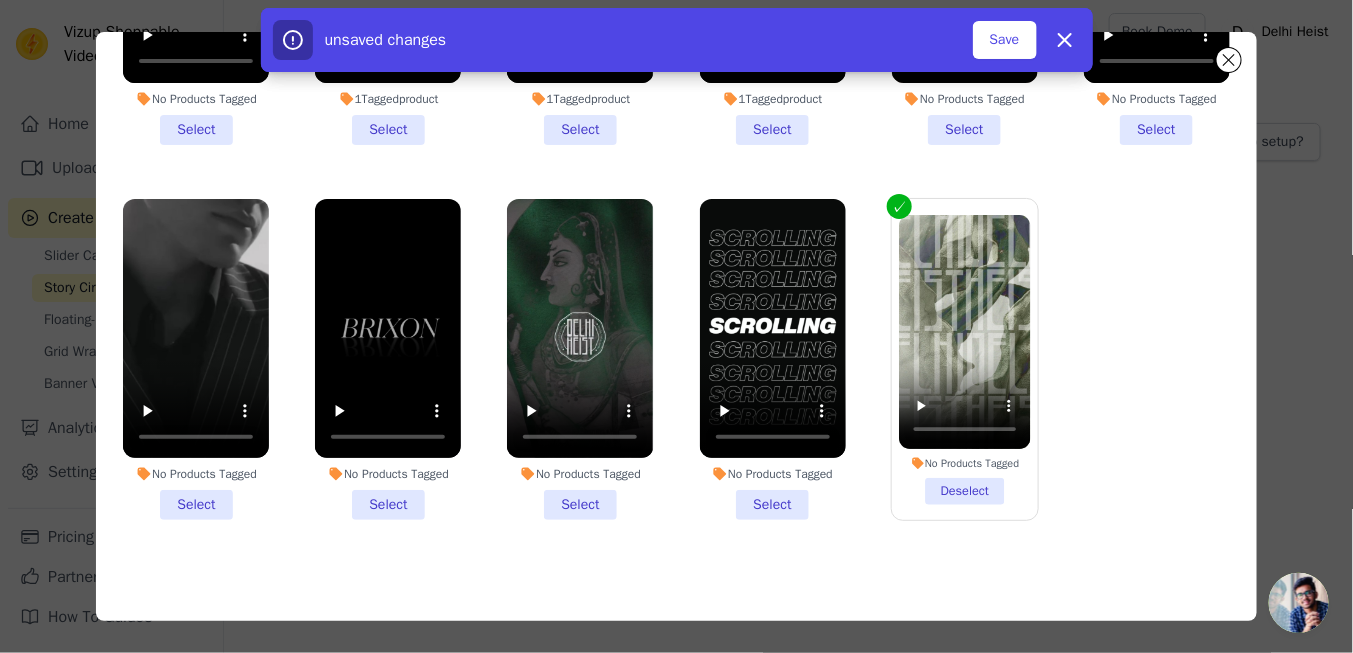 click on "No Products Tagged     Select" at bounding box center [773, 360] 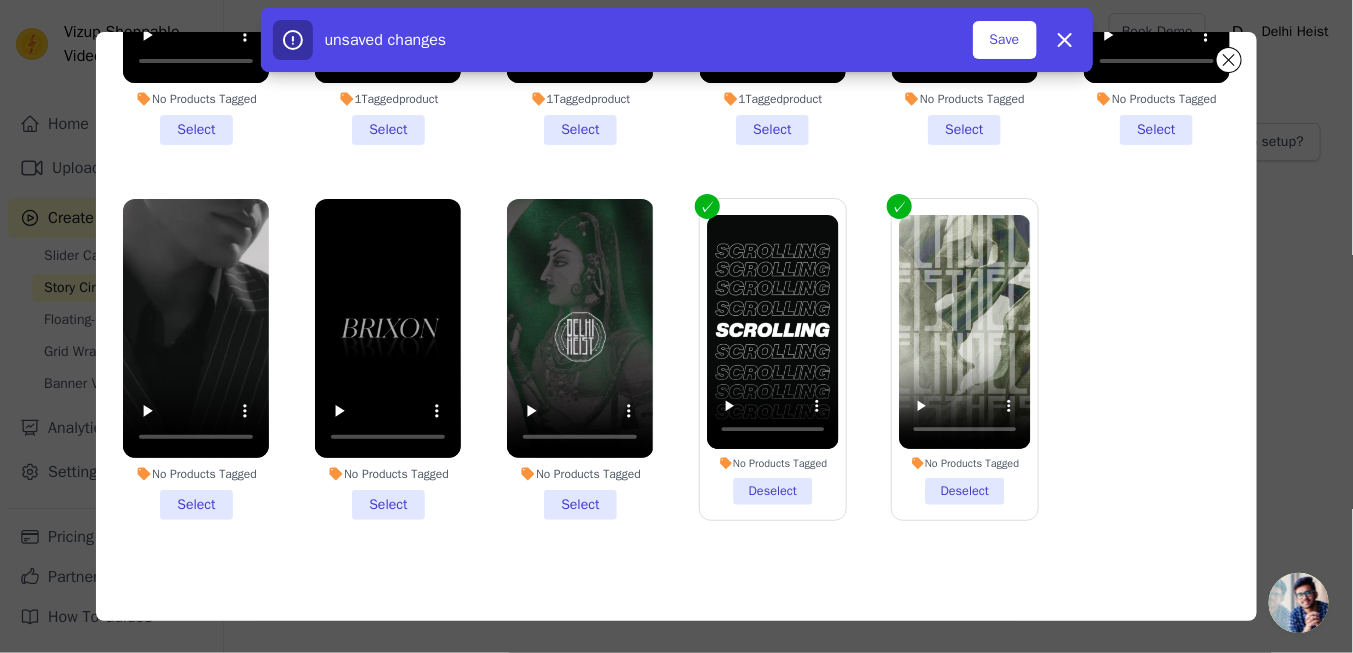 click on "No Products Tagged     Select" at bounding box center (580, 360) 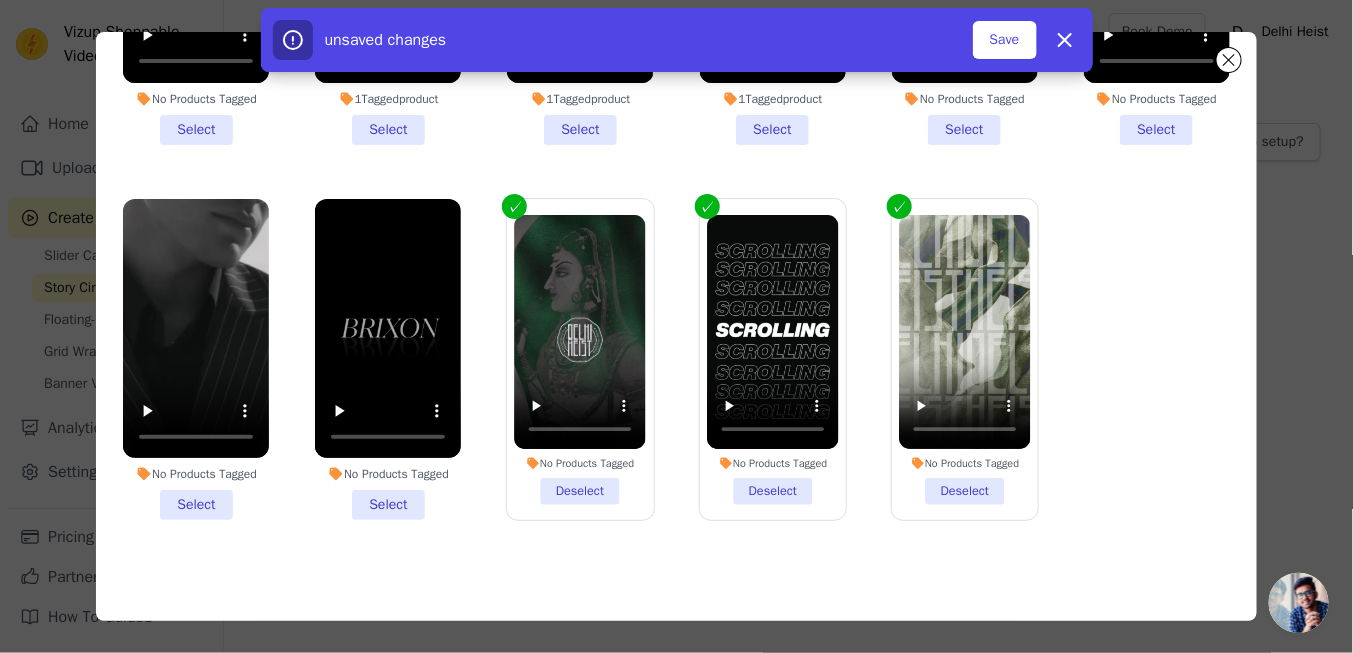 click on "No Products Tagged     Select" at bounding box center [388, 360] 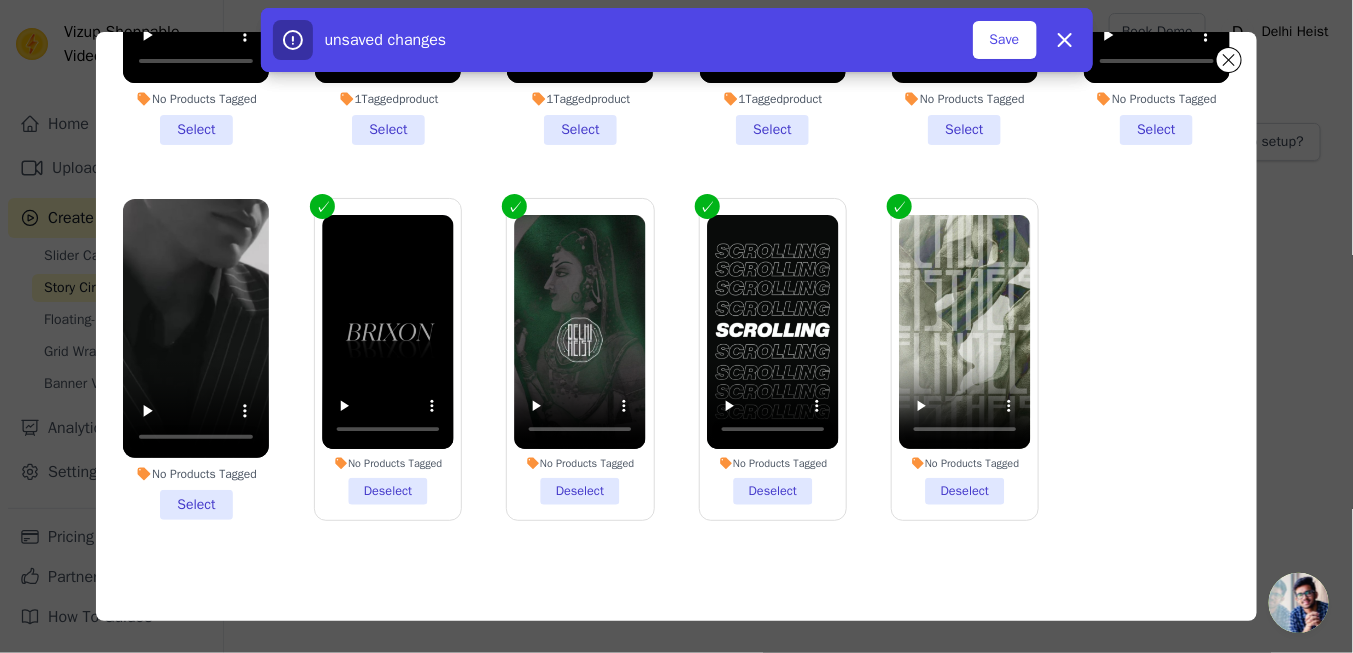 click on "No Products Tagged     Select" at bounding box center [196, 360] 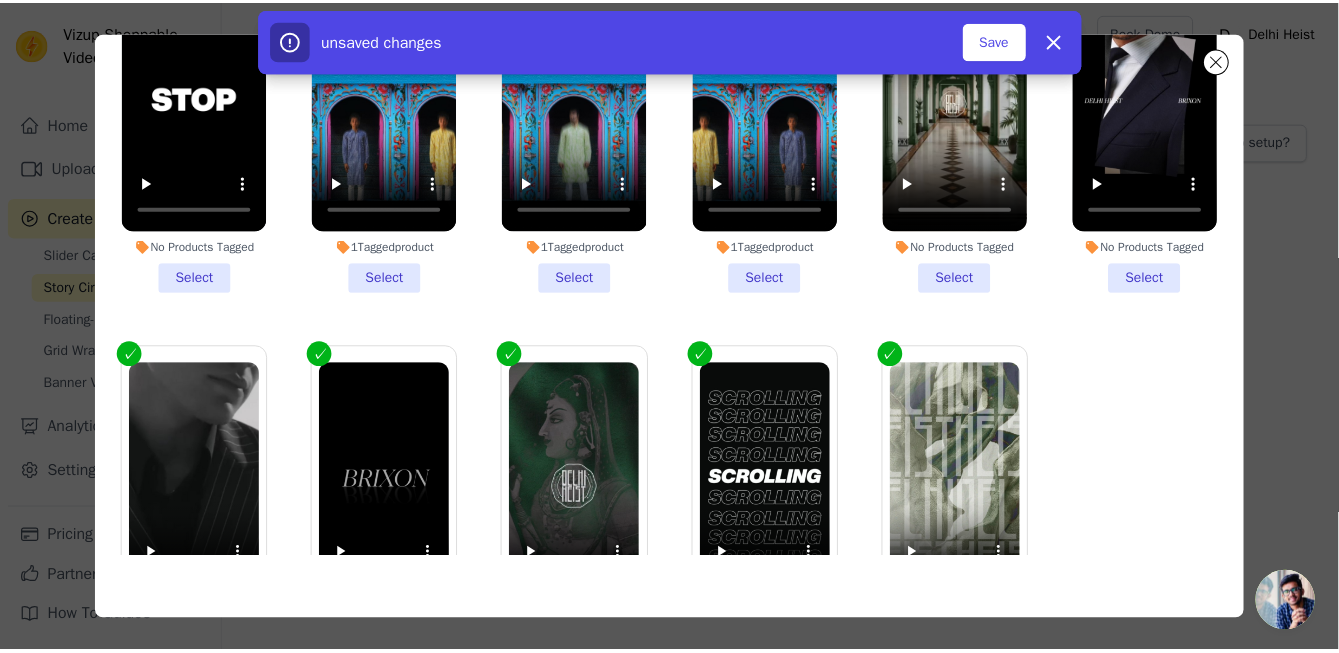 scroll, scrollTop: 0, scrollLeft: 0, axis: both 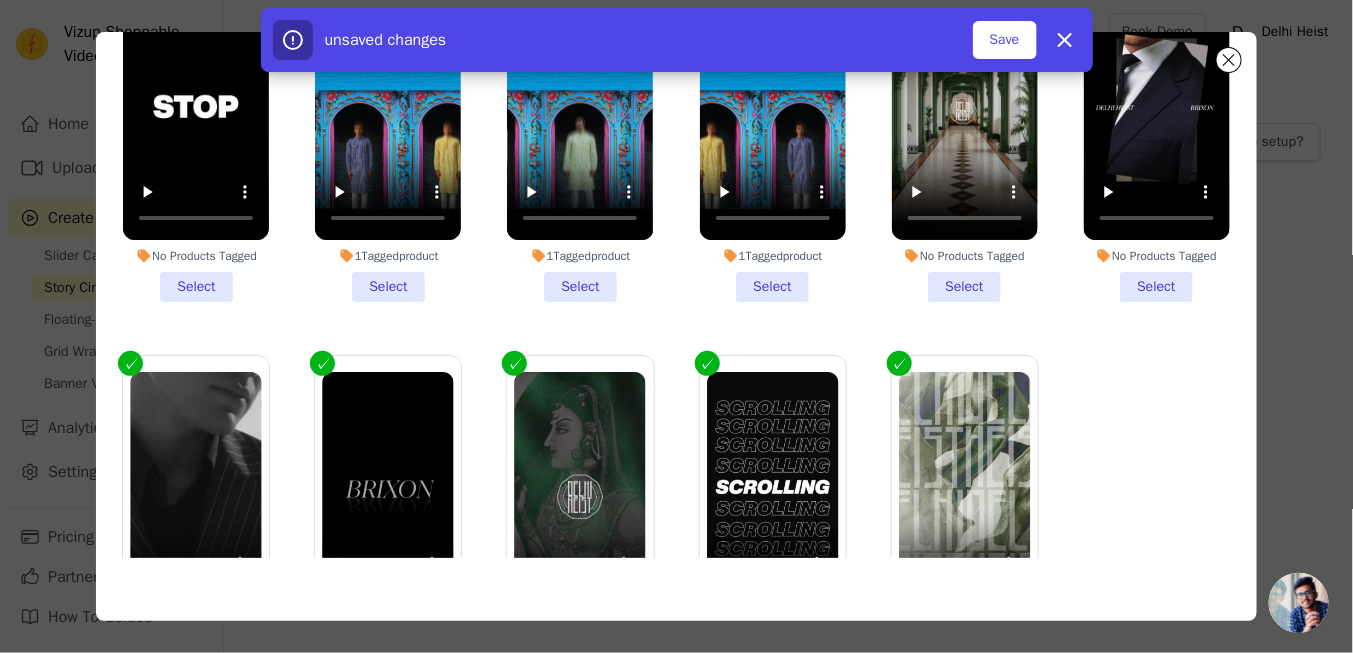 click on "No Products Tagged     Select" at bounding box center (1157, 141) 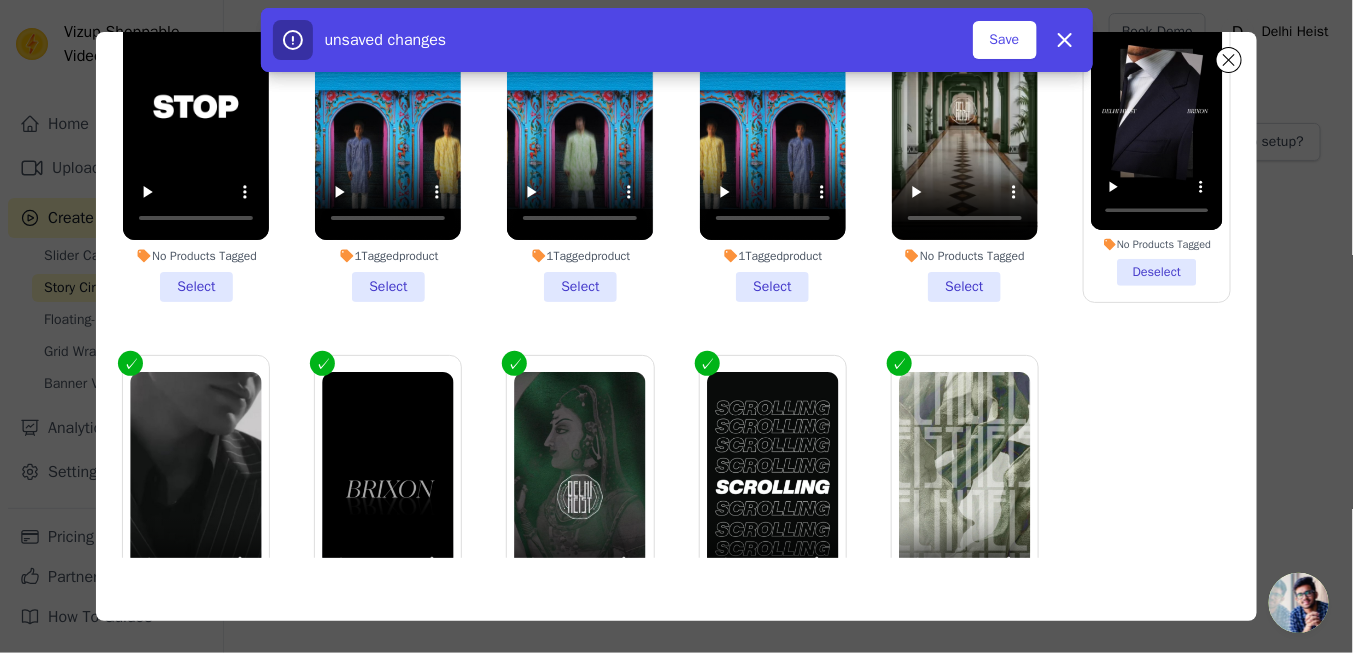 click on "No Products Tagged     Select" at bounding box center [965, 141] 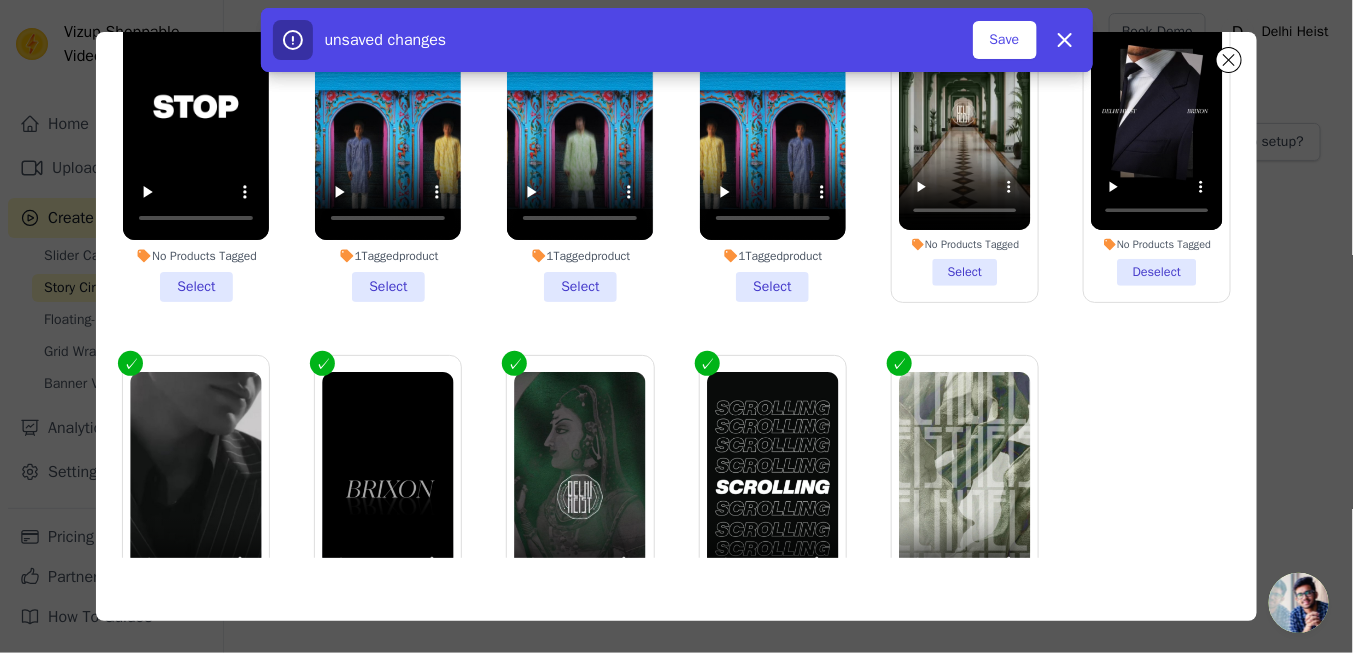 click on "No Products Tagged     Select" at bounding box center (964, 140) 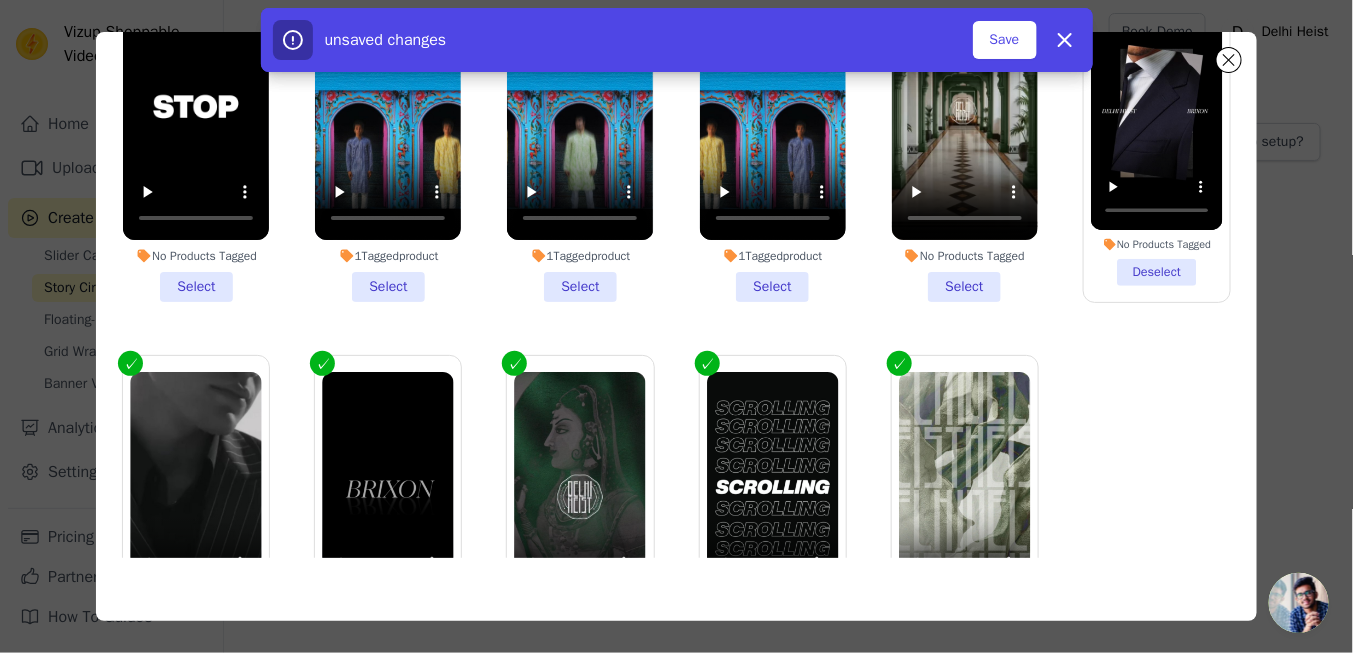 click on "No Products Tagged     Select" at bounding box center (965, 141) 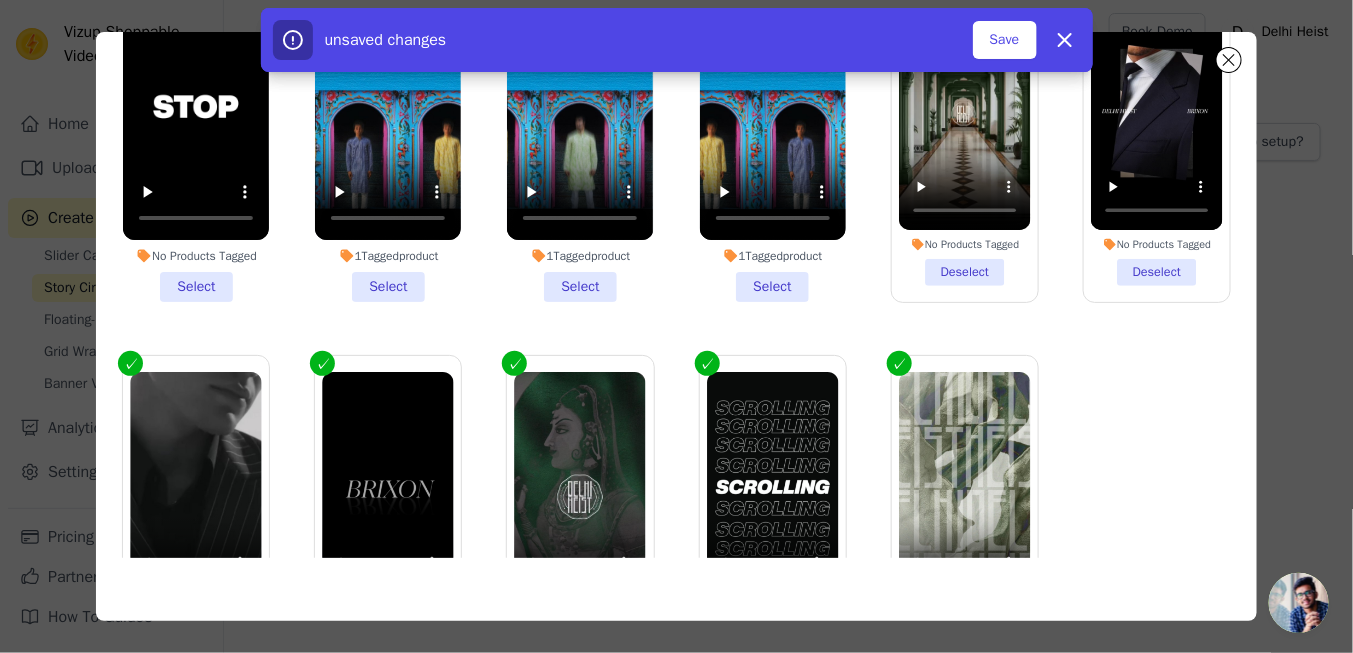 click on "No Products Tagged     Select" at bounding box center (196, 141) 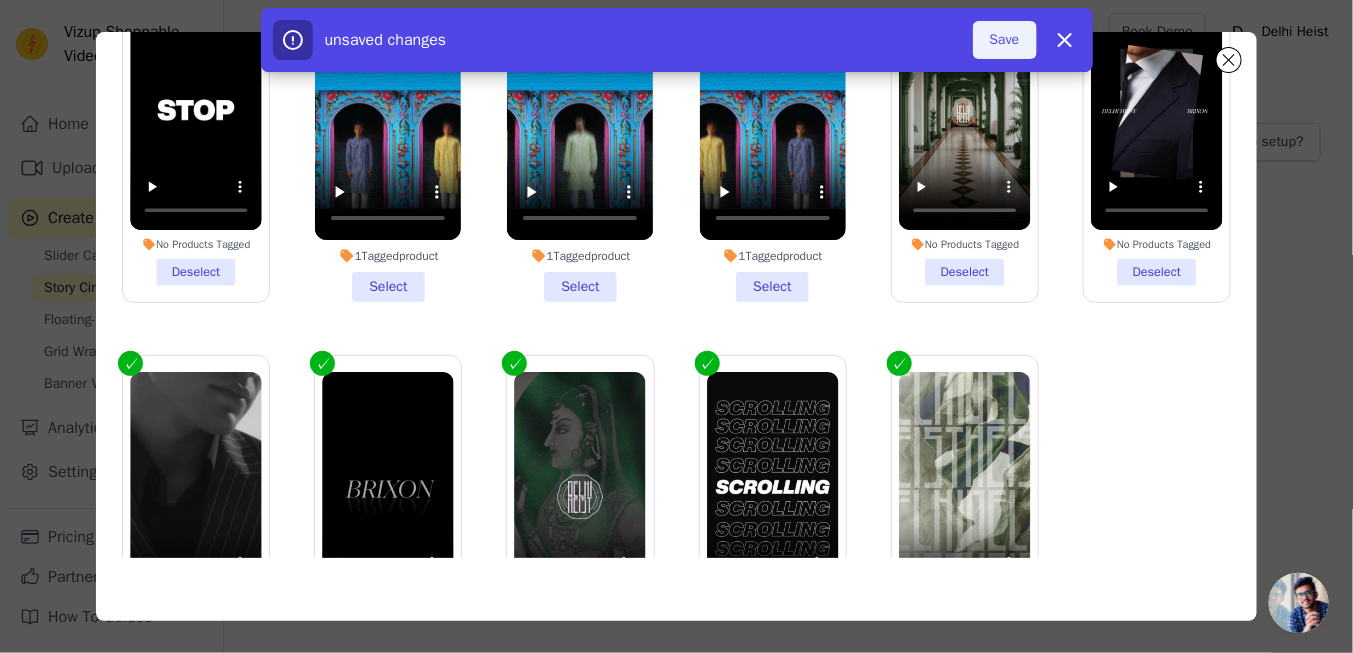 click on "Save" at bounding box center (1005, 40) 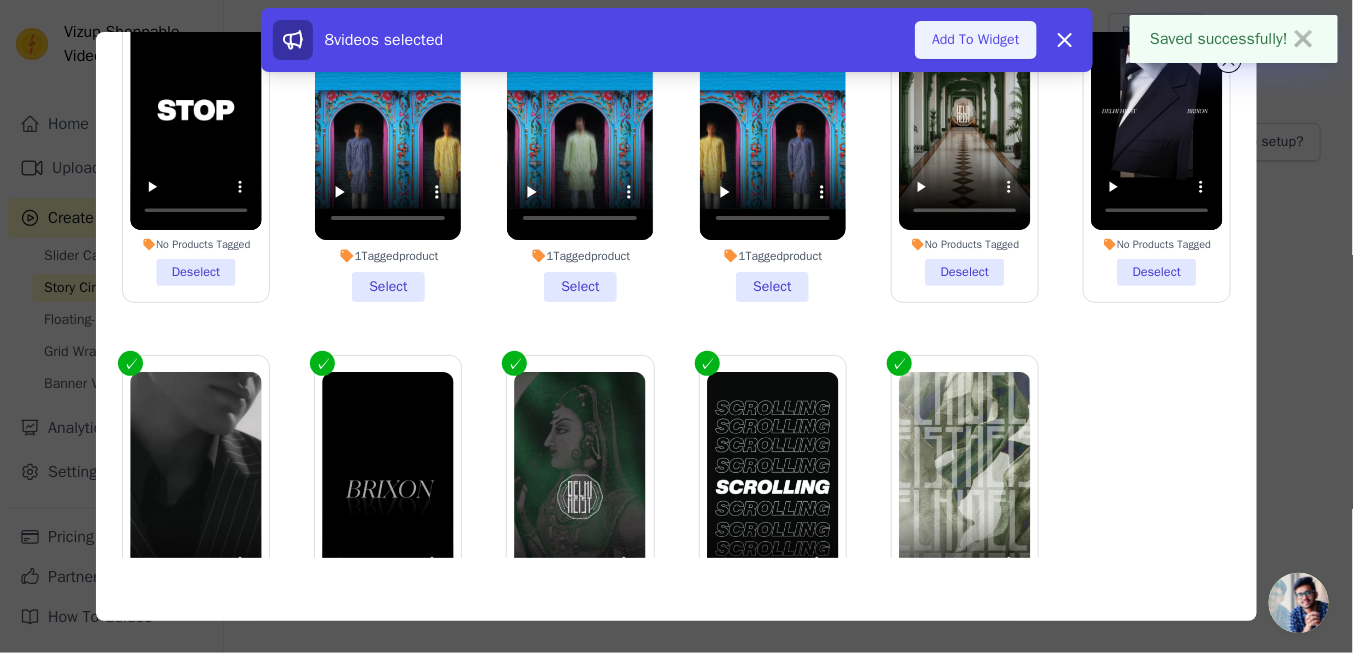 click on "Add To Widget" at bounding box center [975, 40] 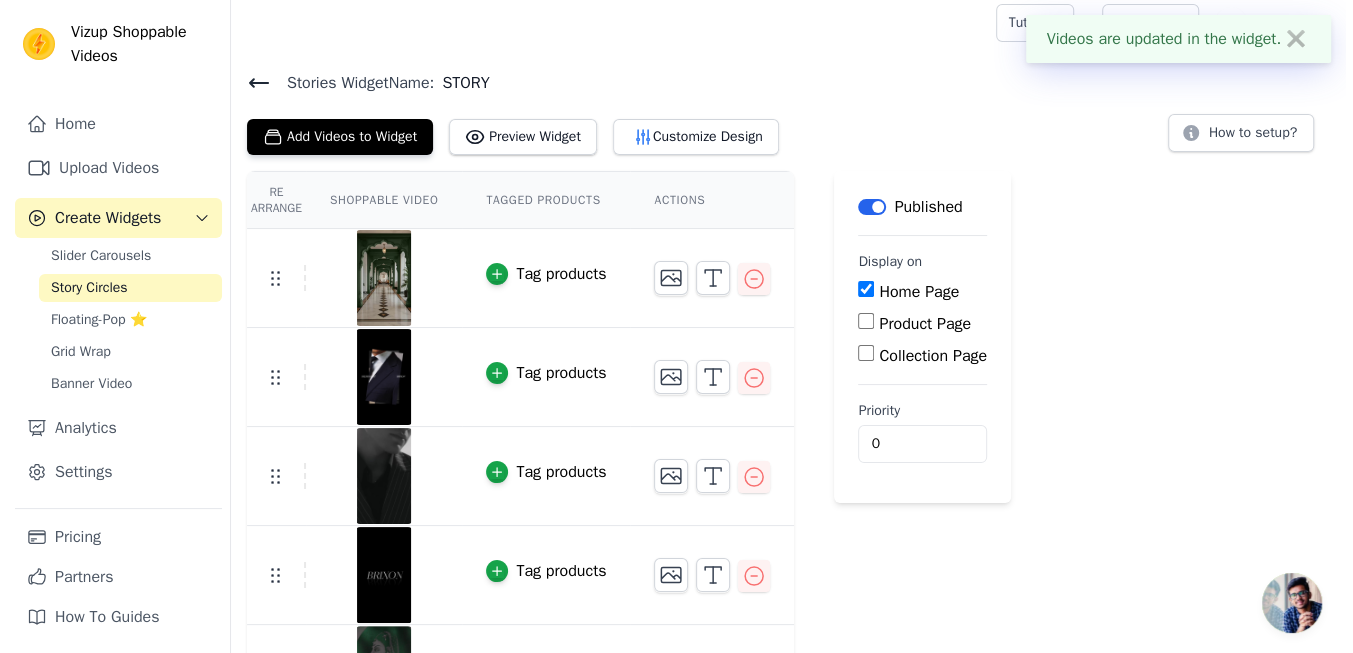 scroll, scrollTop: 0, scrollLeft: 0, axis: both 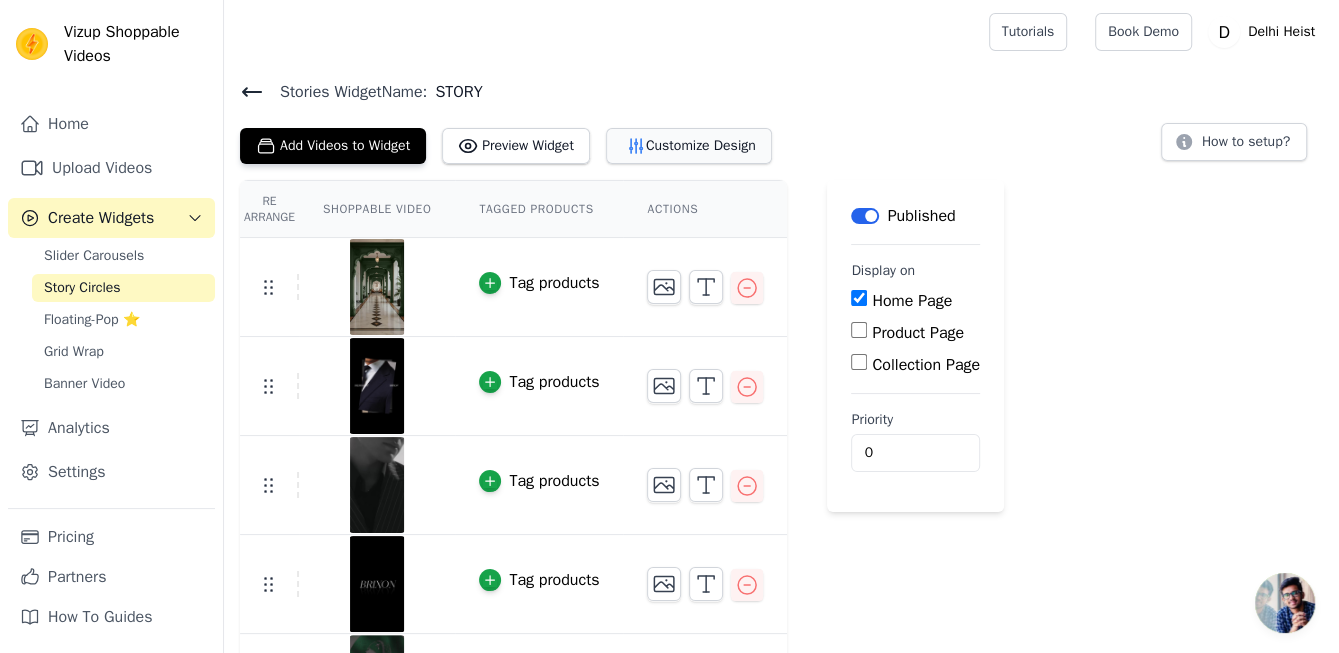 click on "Customize Design" at bounding box center (689, 146) 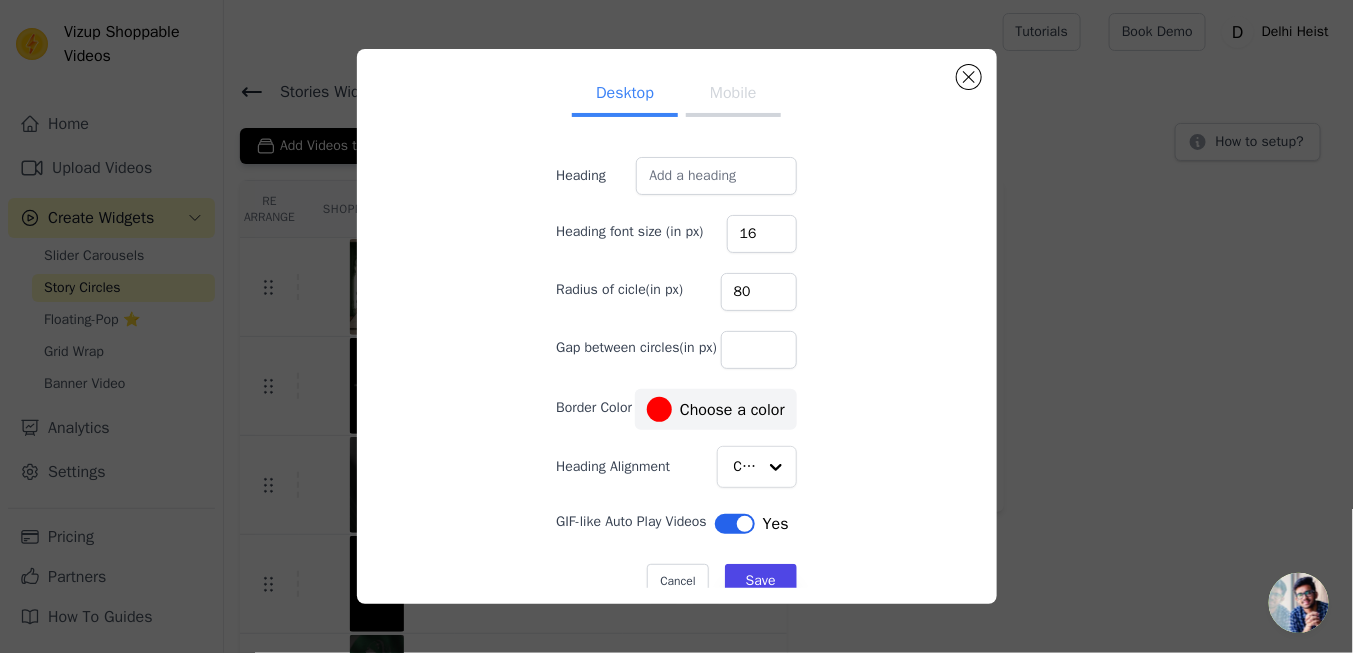 scroll, scrollTop: 23, scrollLeft: 0, axis: vertical 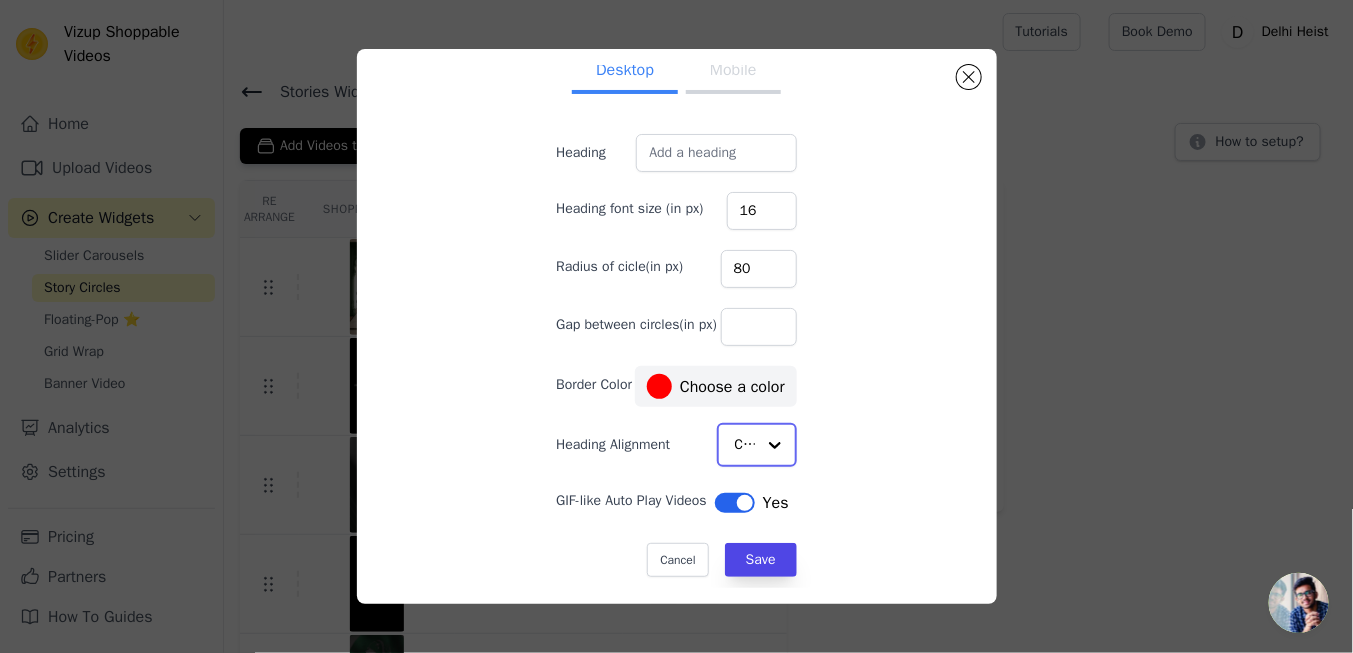 click at bounding box center (775, 445) 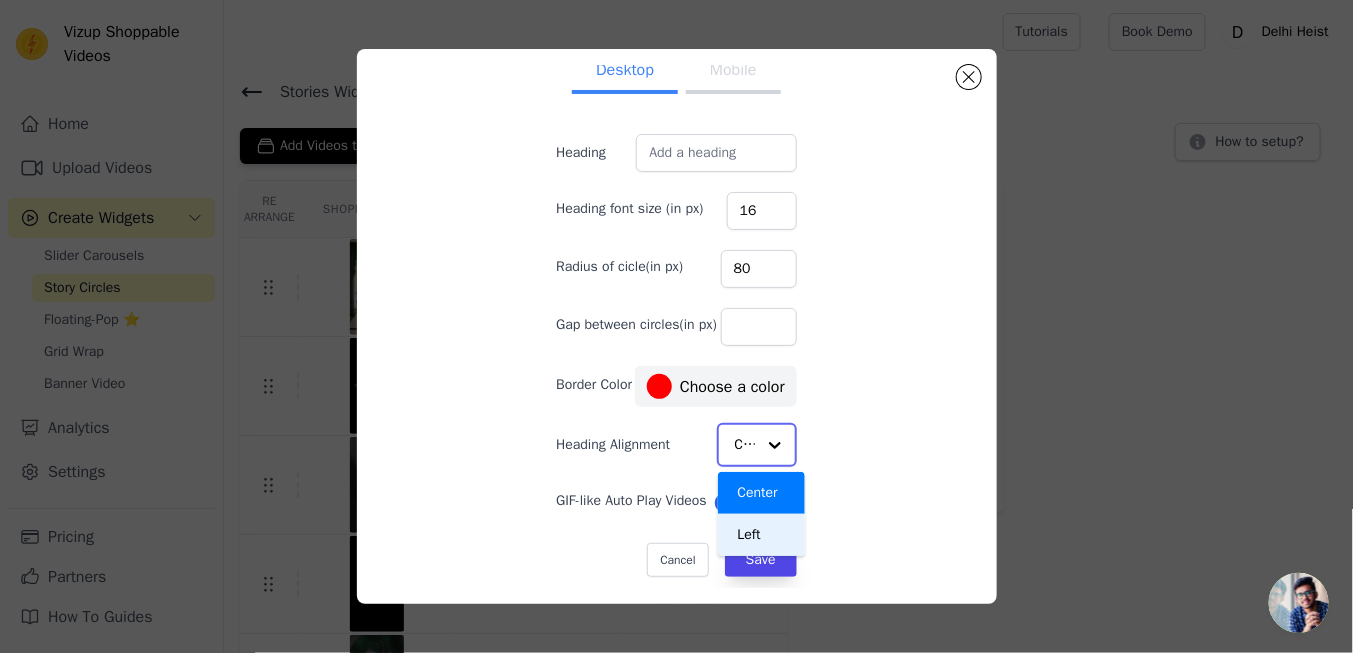 click on "Left" at bounding box center [762, 535] 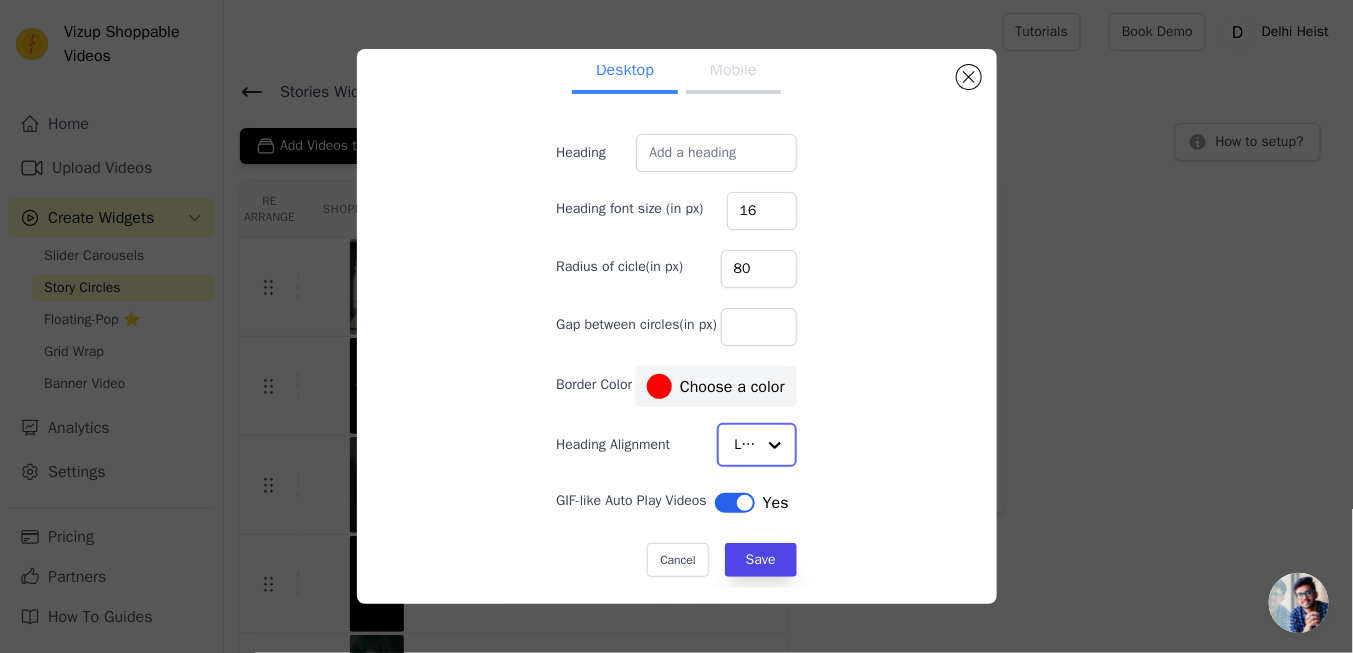 click on "Heading Alignment" 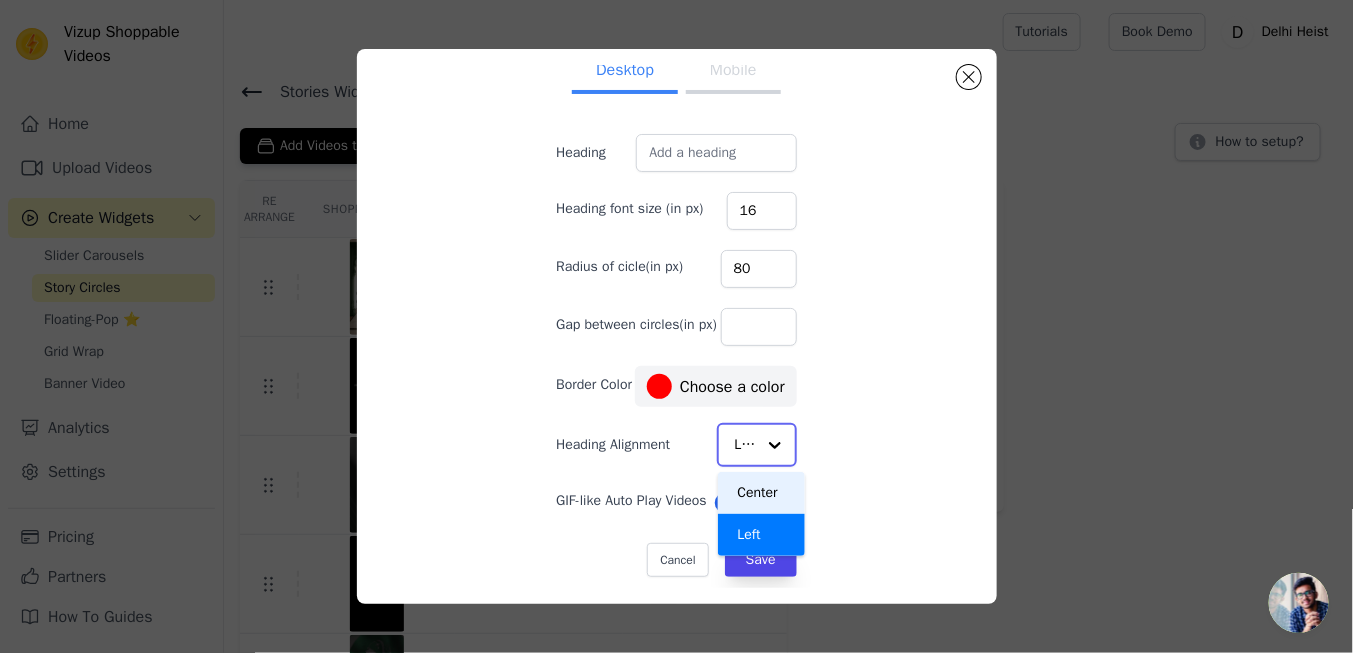 click on "Center" at bounding box center [762, 493] 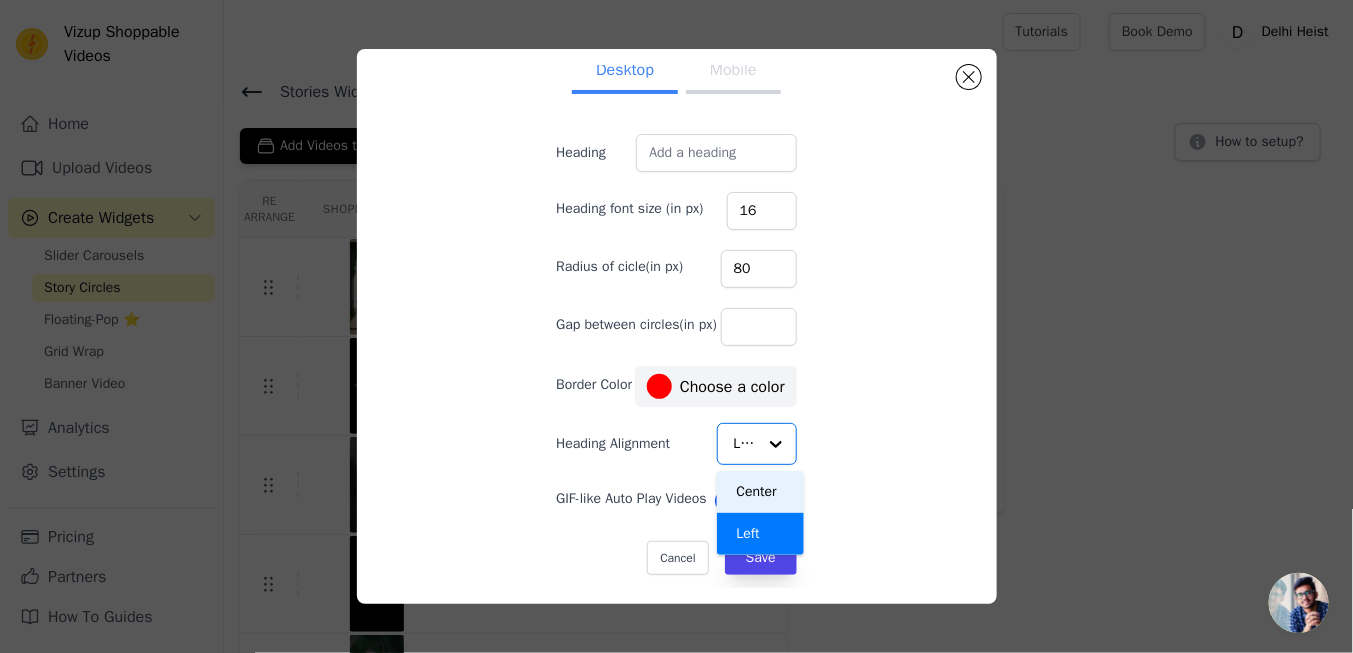 click on "Label" at bounding box center [735, 501] 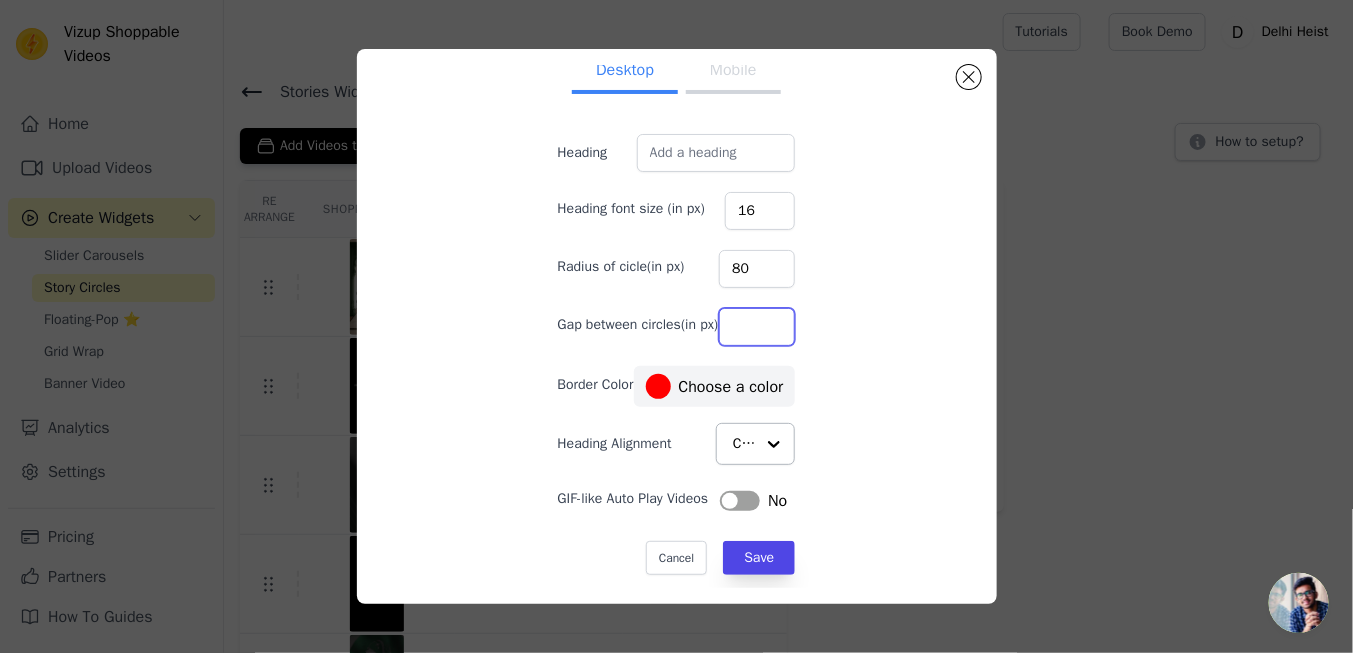 click on "Gap between circles(in px)" at bounding box center [757, 327] 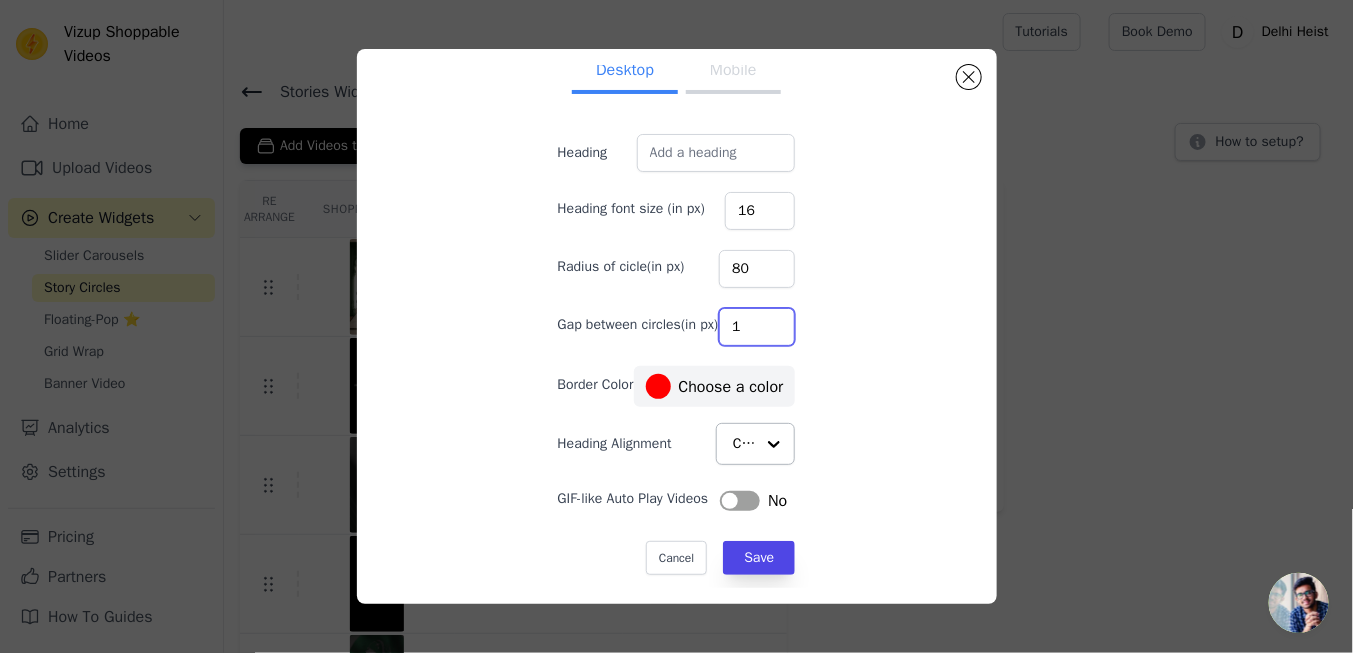 type on "1" 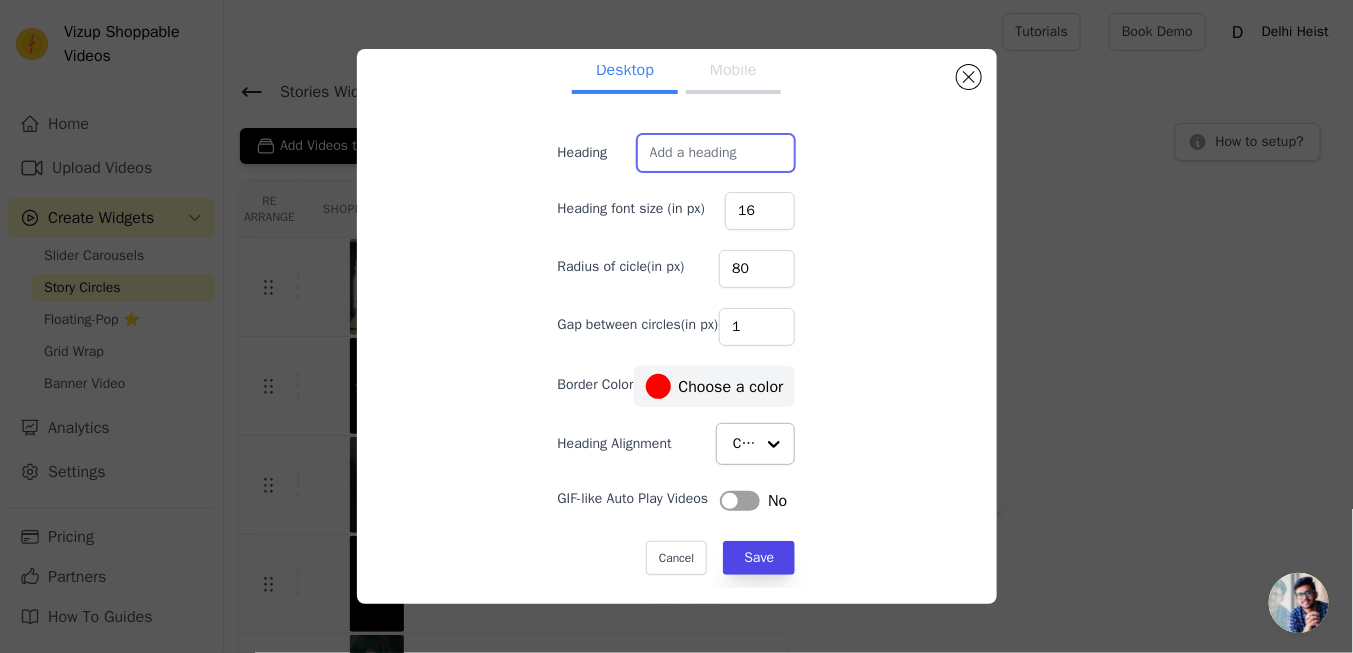 click on "Heading" at bounding box center (716, 153) 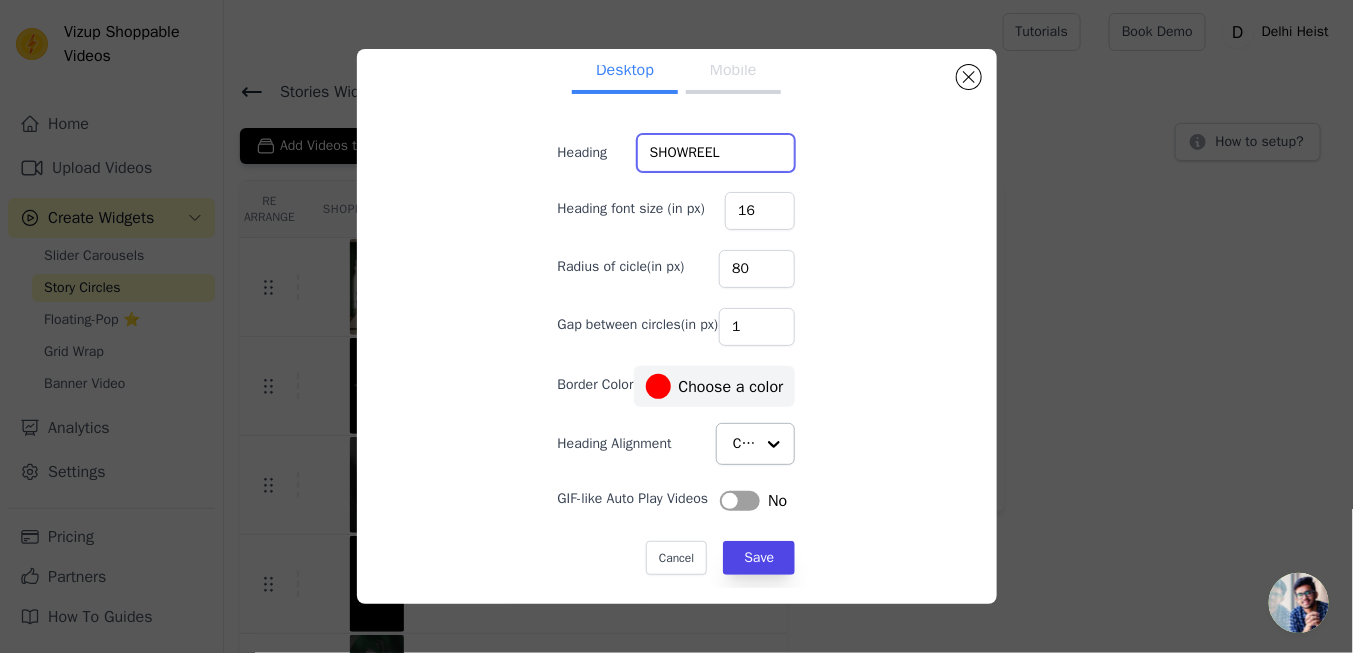 type on "SHOWREEL" 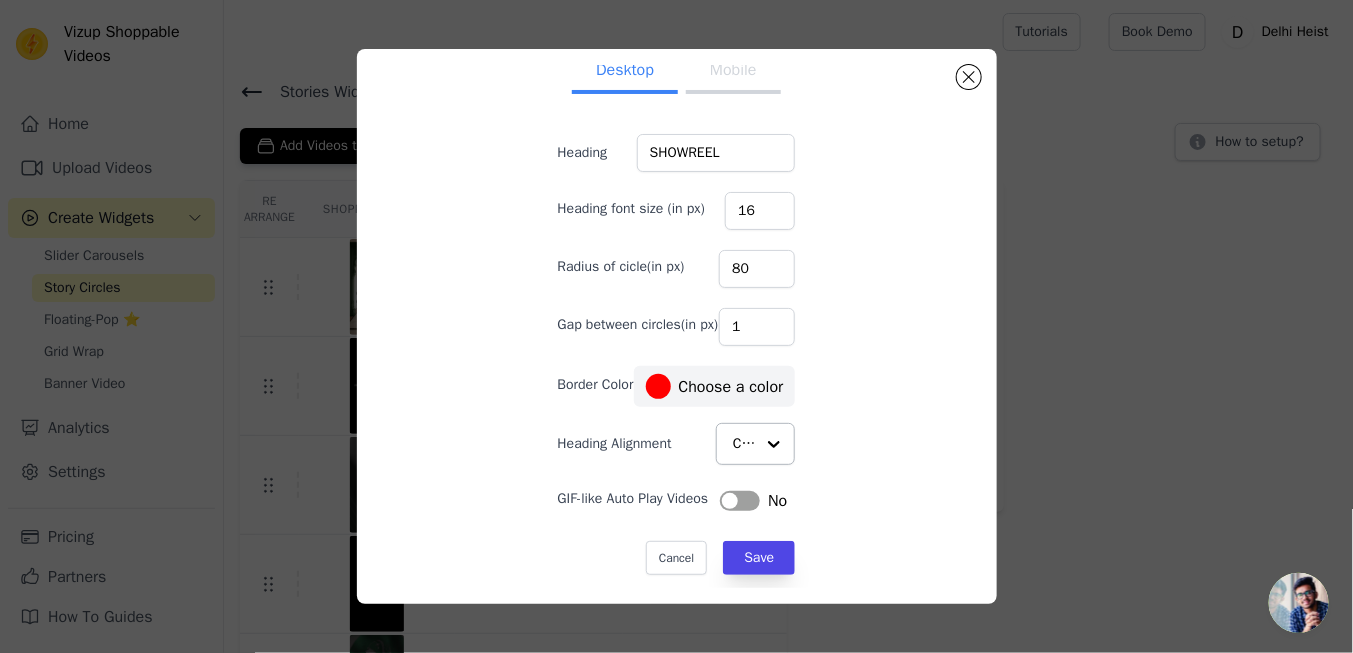 click on "Mobile" at bounding box center (733, 72) 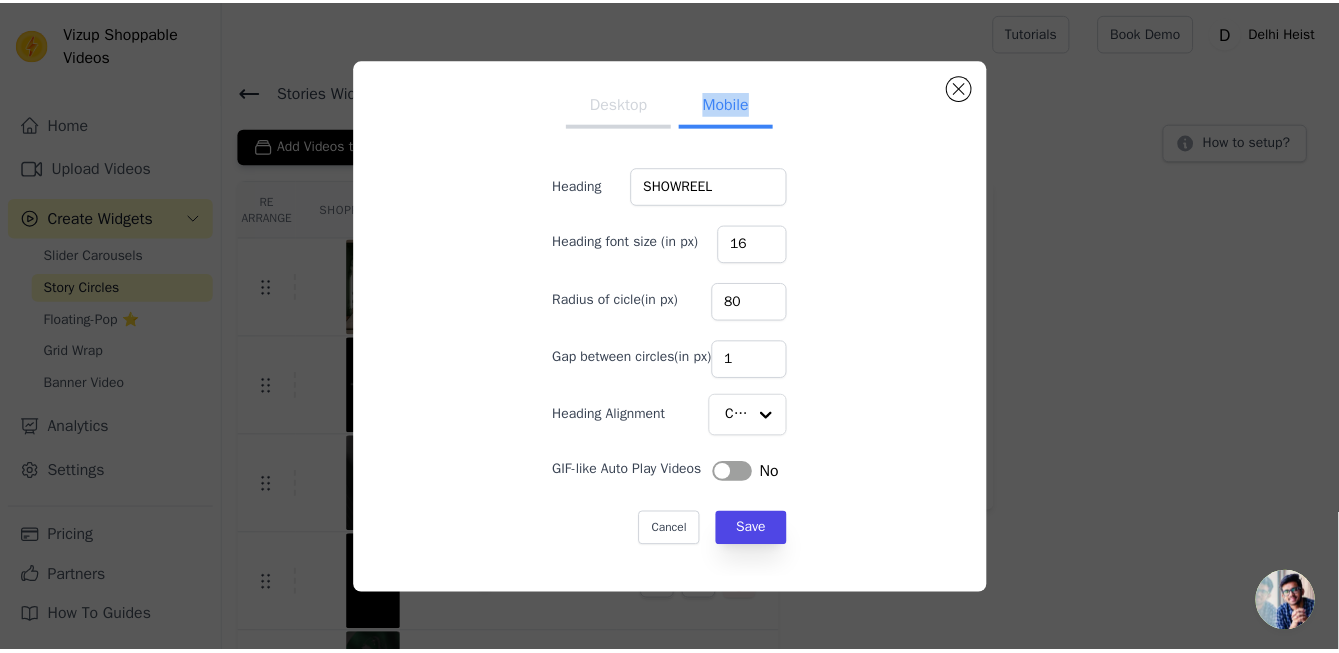 scroll, scrollTop: 0, scrollLeft: 0, axis: both 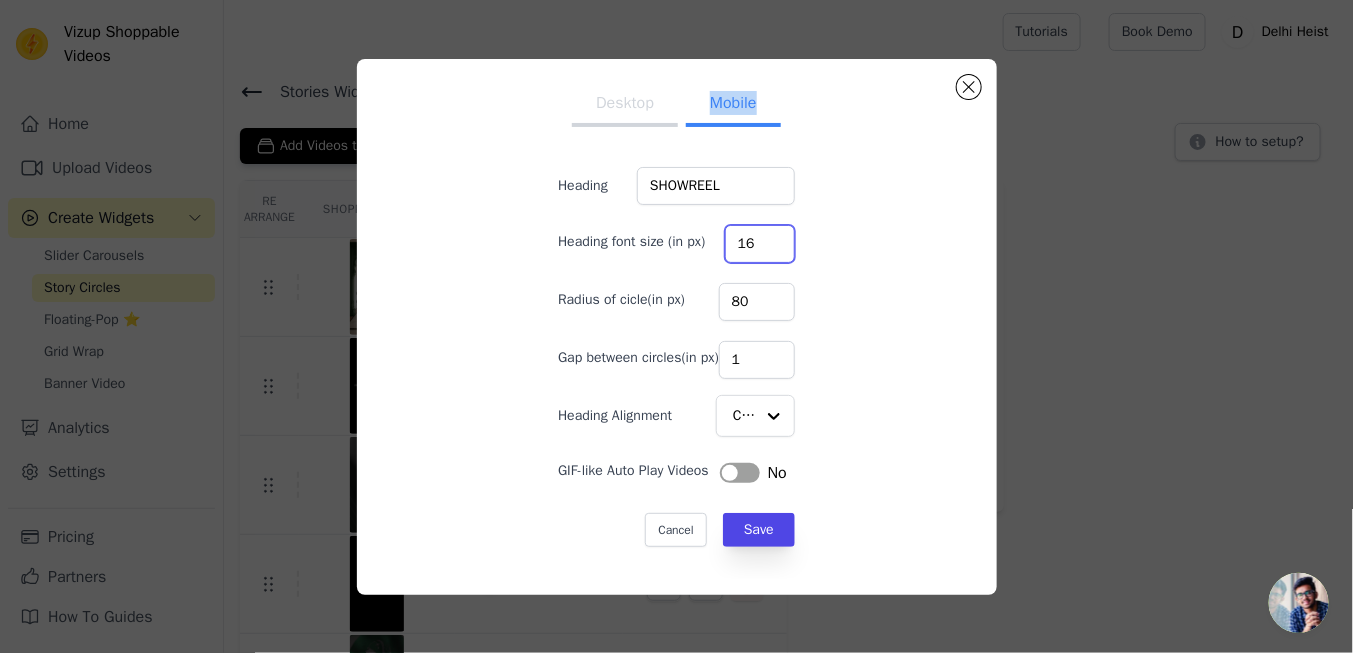 click on "16" at bounding box center [760, 244] 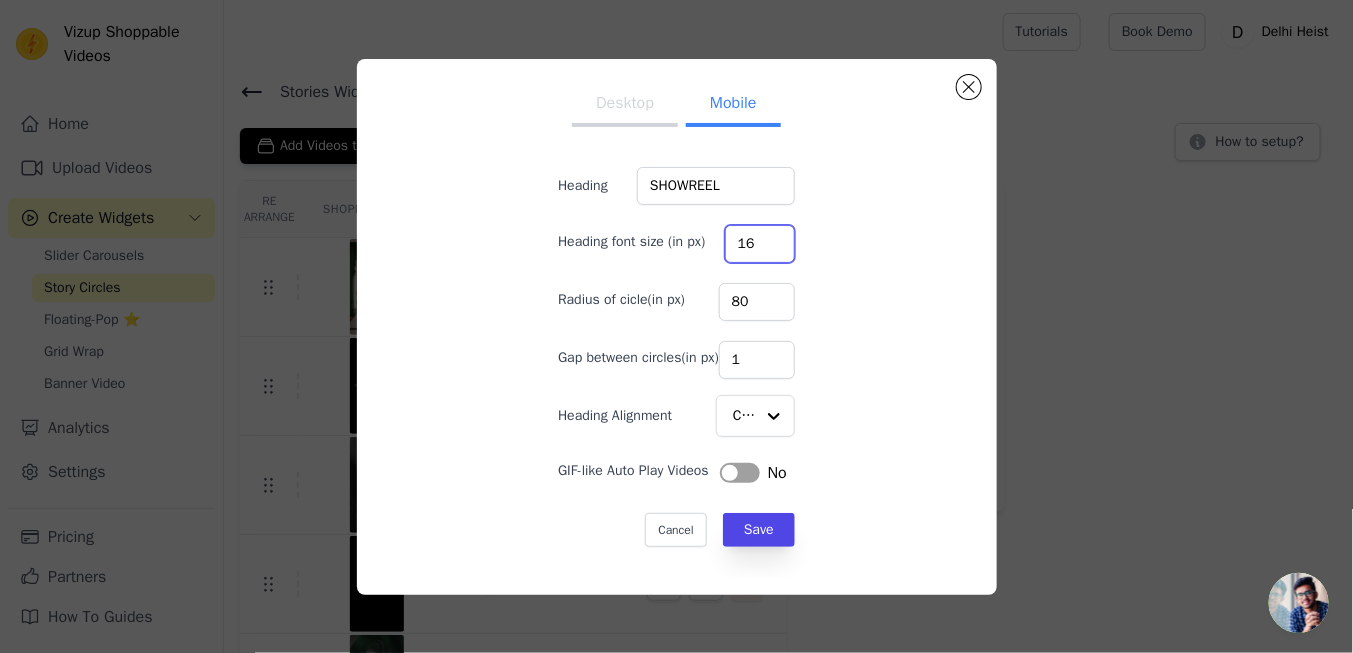 click on "16" at bounding box center (760, 244) 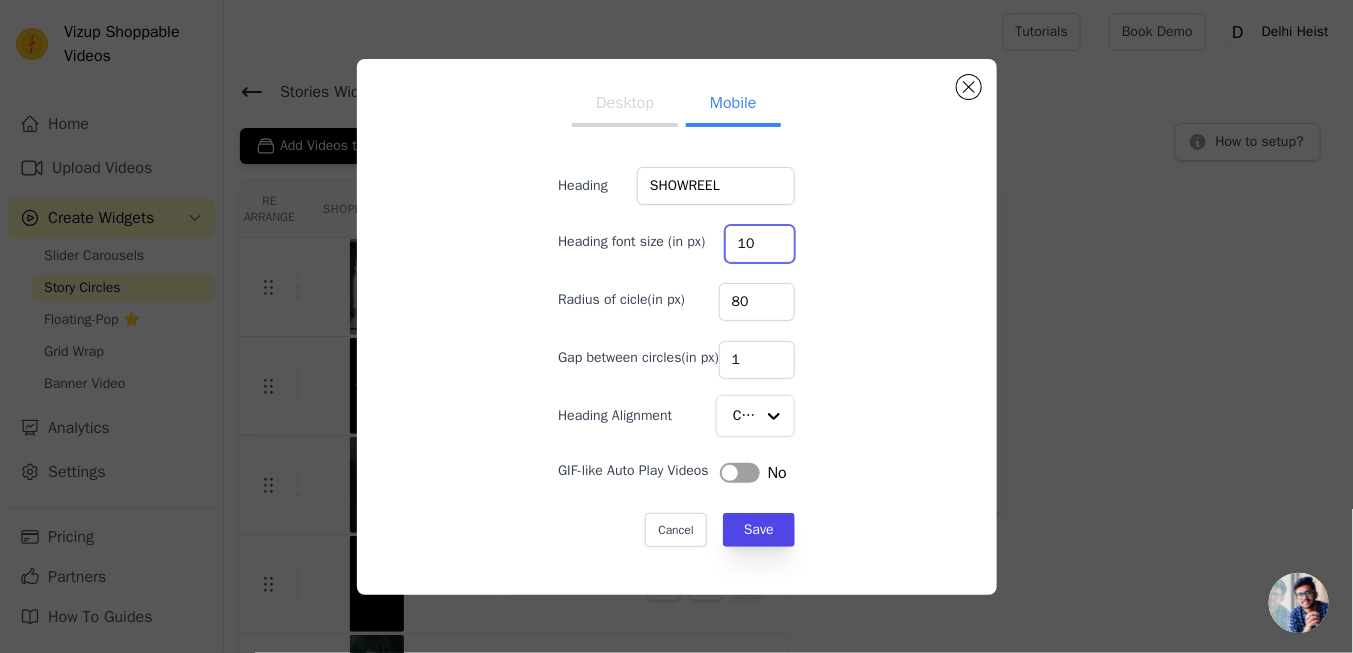 type on "10" 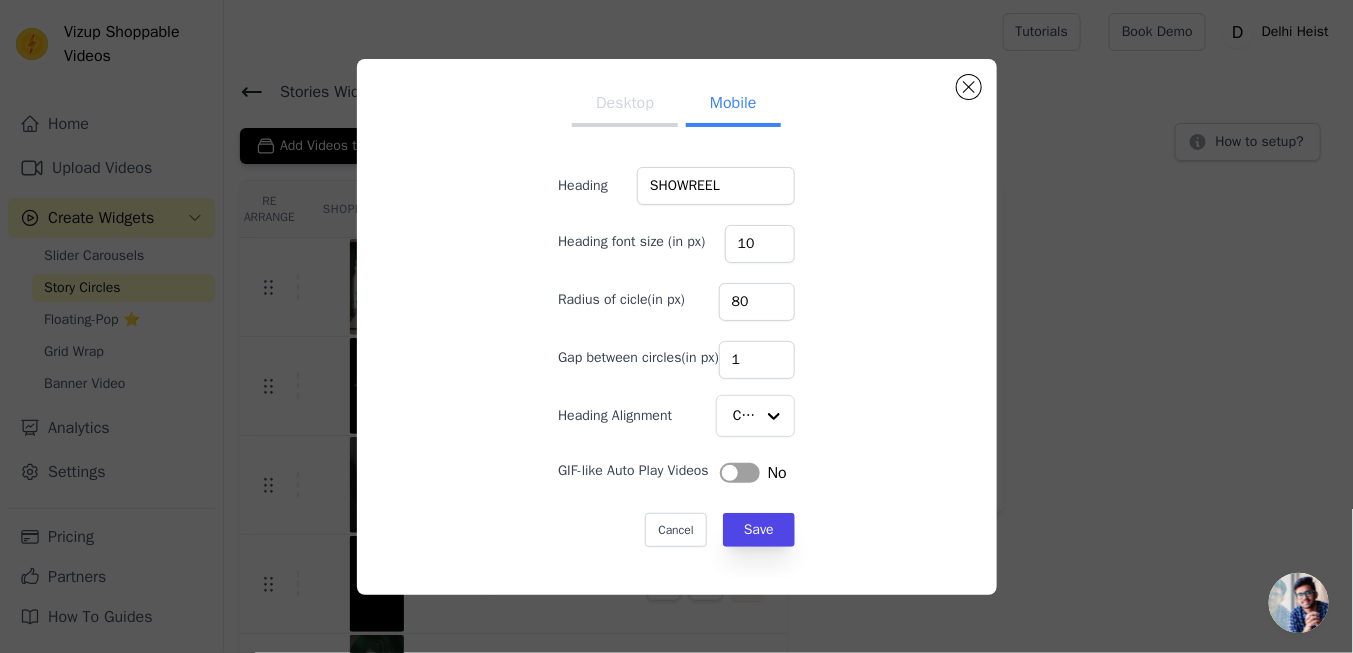click on "Label" at bounding box center (740, 473) 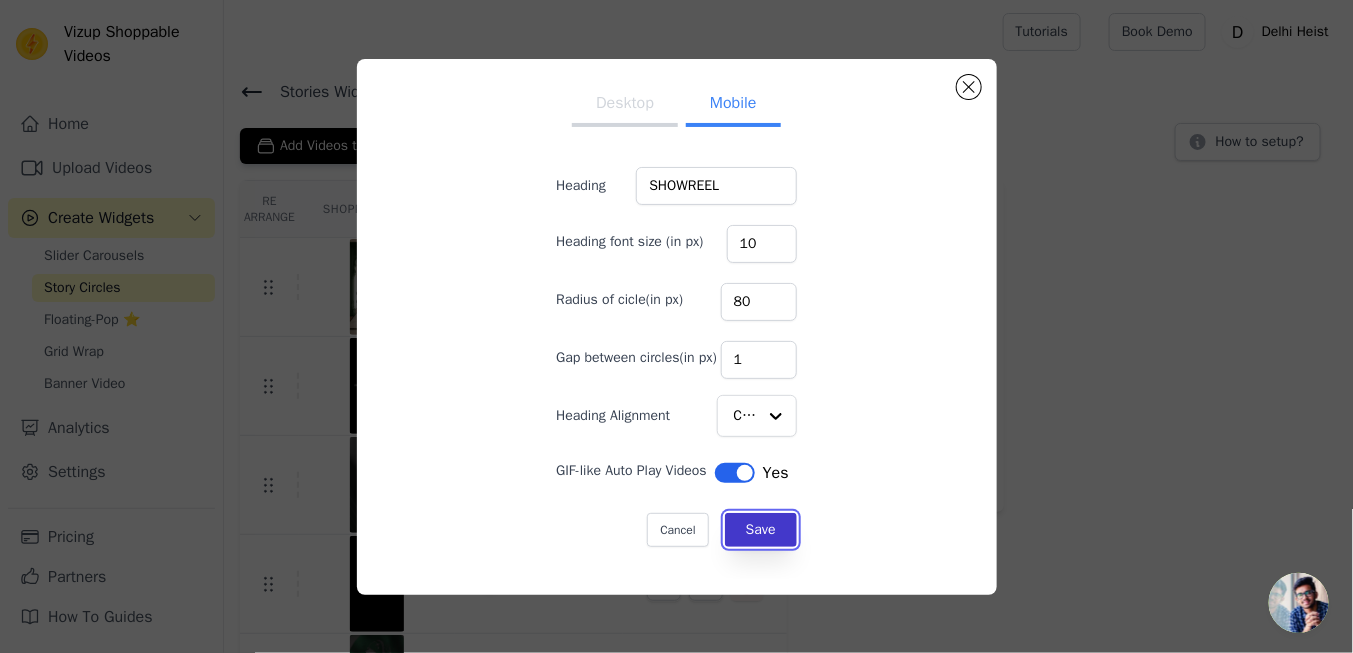 click on "Save" at bounding box center (761, 530) 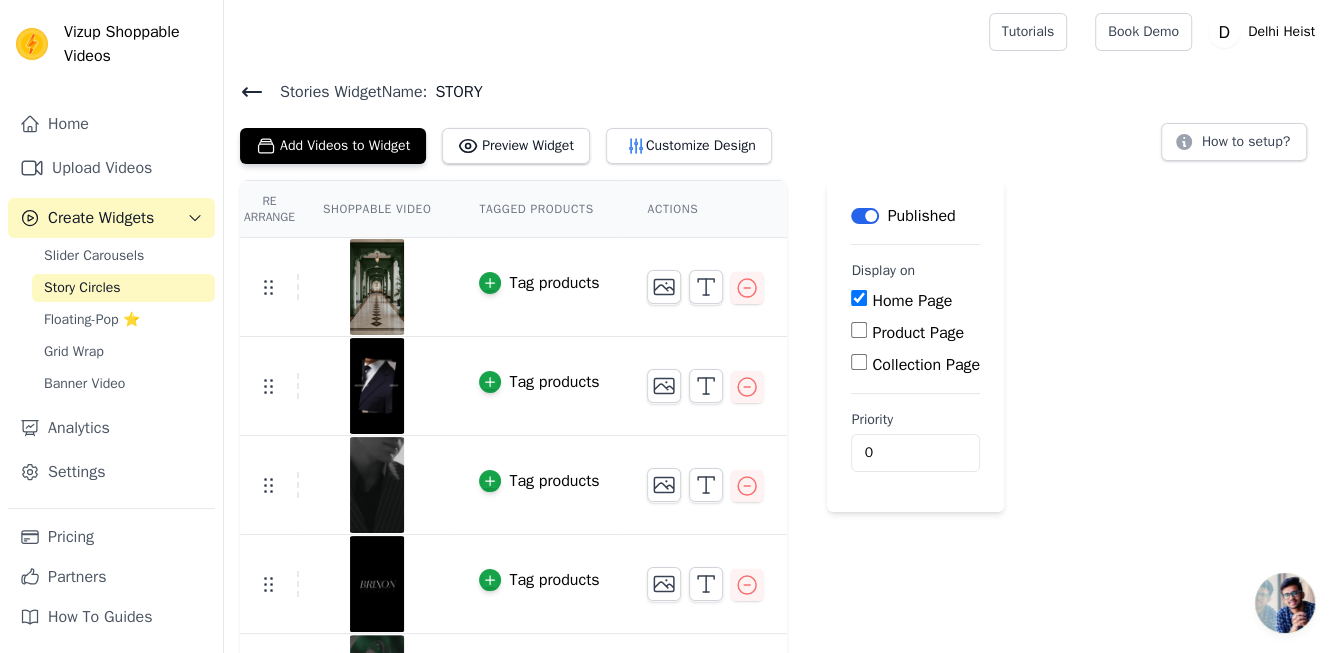 click on "Story Circles" at bounding box center (82, 288) 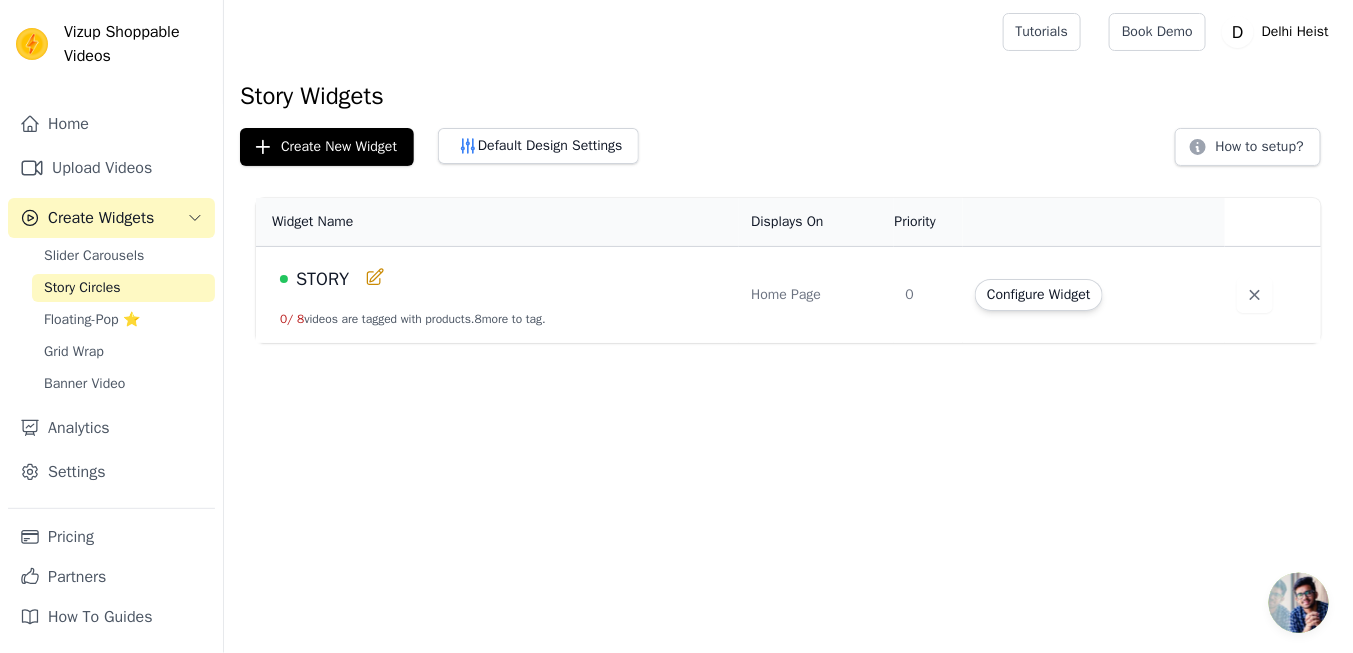 click on "STORY" at bounding box center [322, 279] 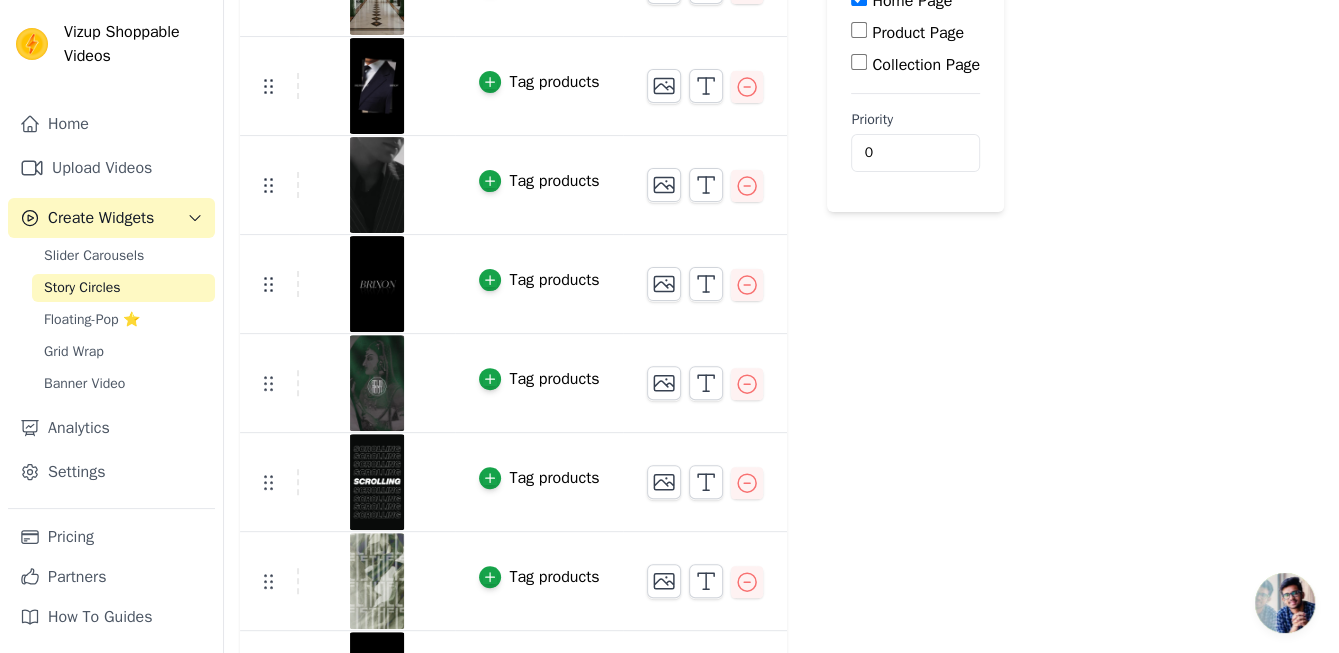scroll, scrollTop: 373, scrollLeft: 0, axis: vertical 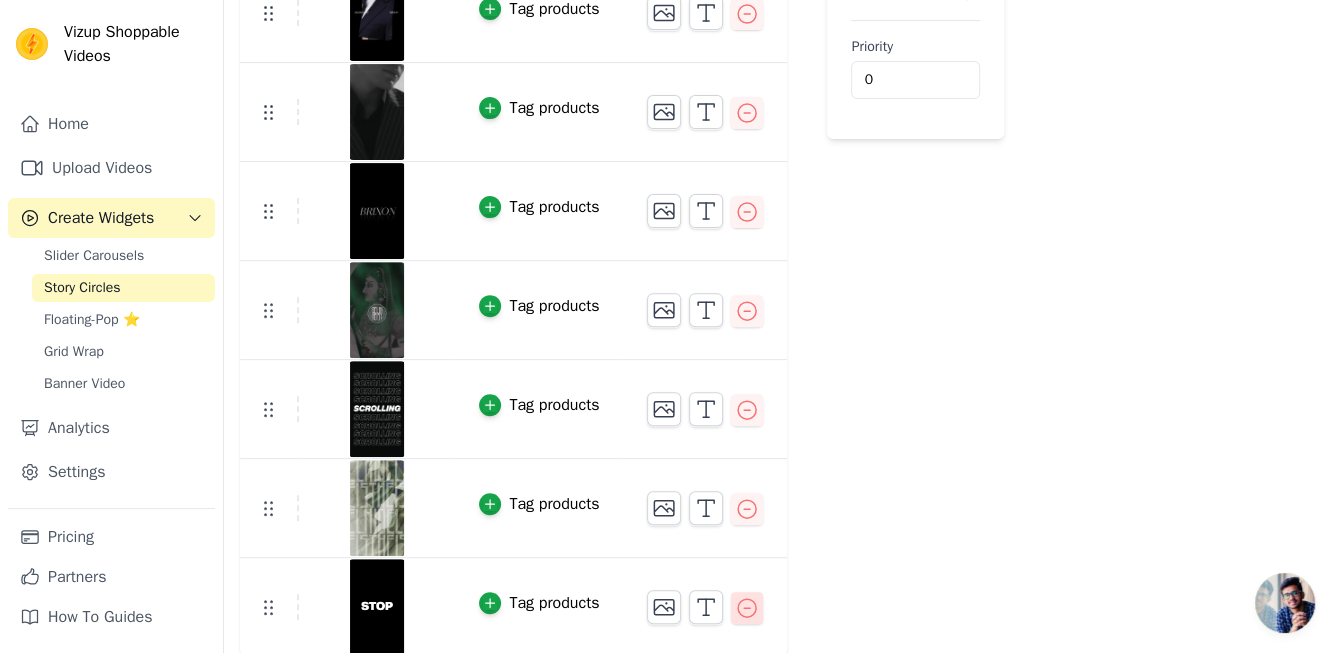 click 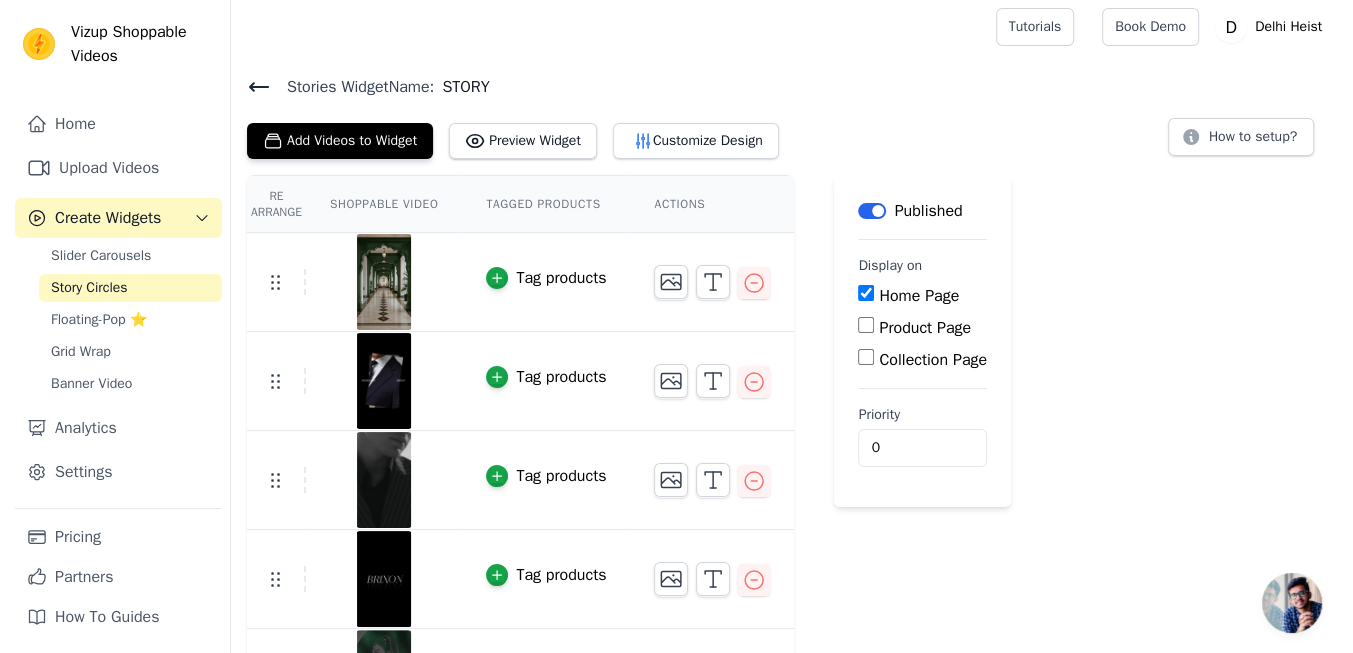 scroll, scrollTop: 0, scrollLeft: 0, axis: both 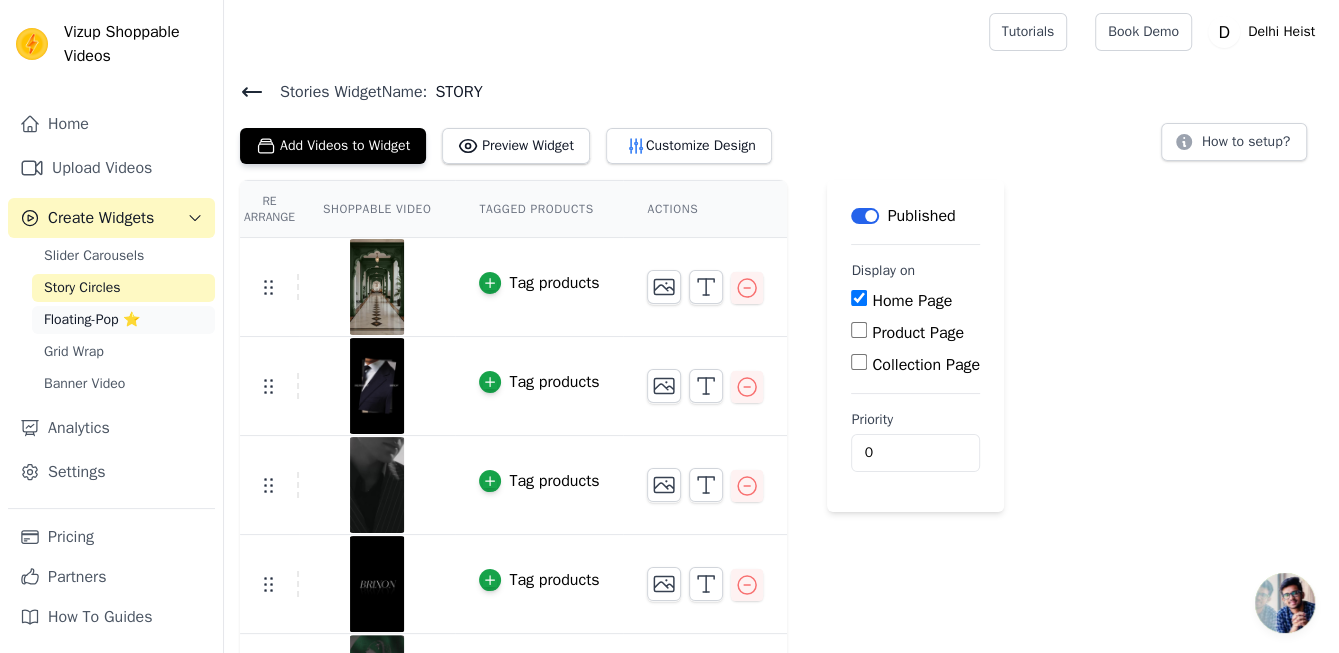 click on "Floating-Pop ⭐" at bounding box center [92, 320] 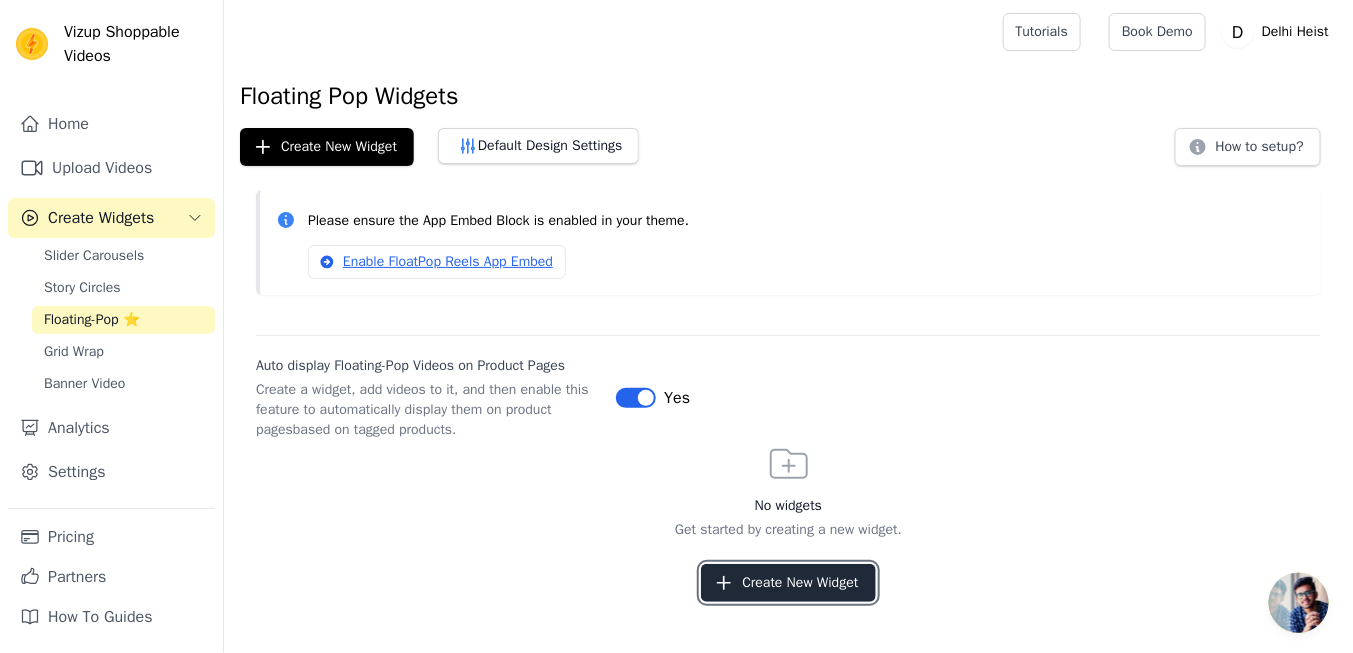 click on "Create New Widget" at bounding box center (788, 583) 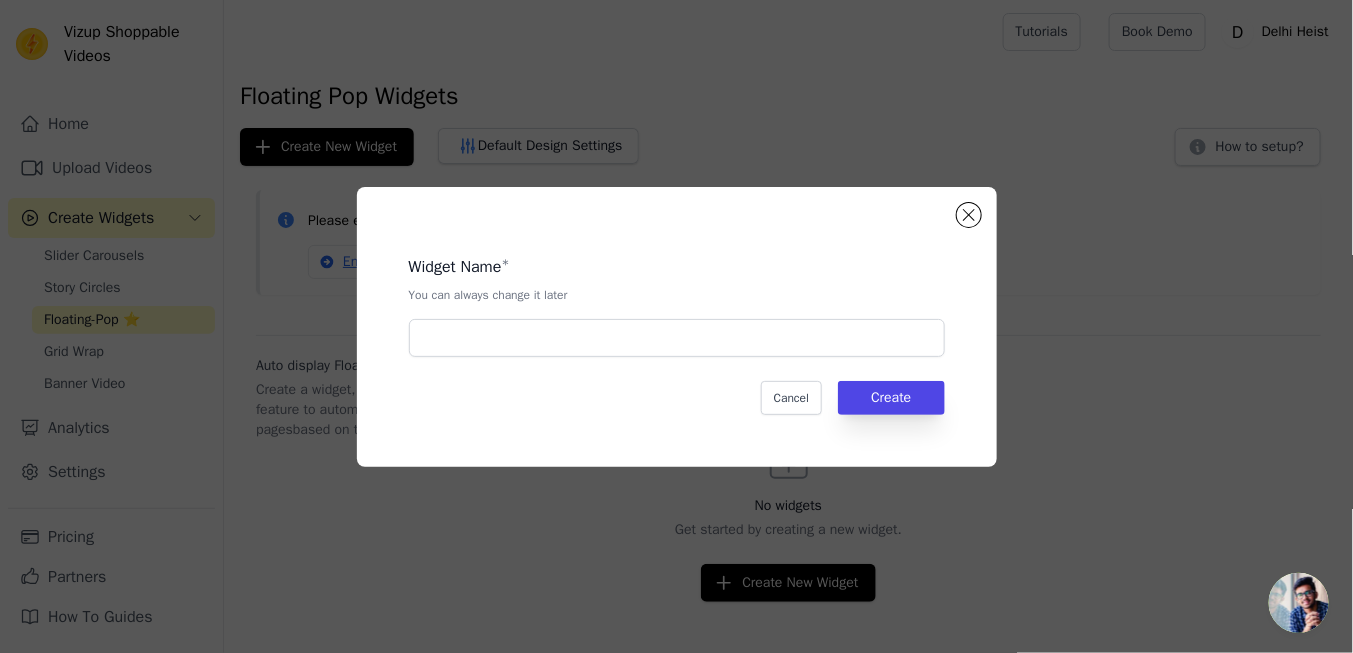 click on "Widget Name   *   You can always change it later       Cancel   Create" at bounding box center (677, 327) 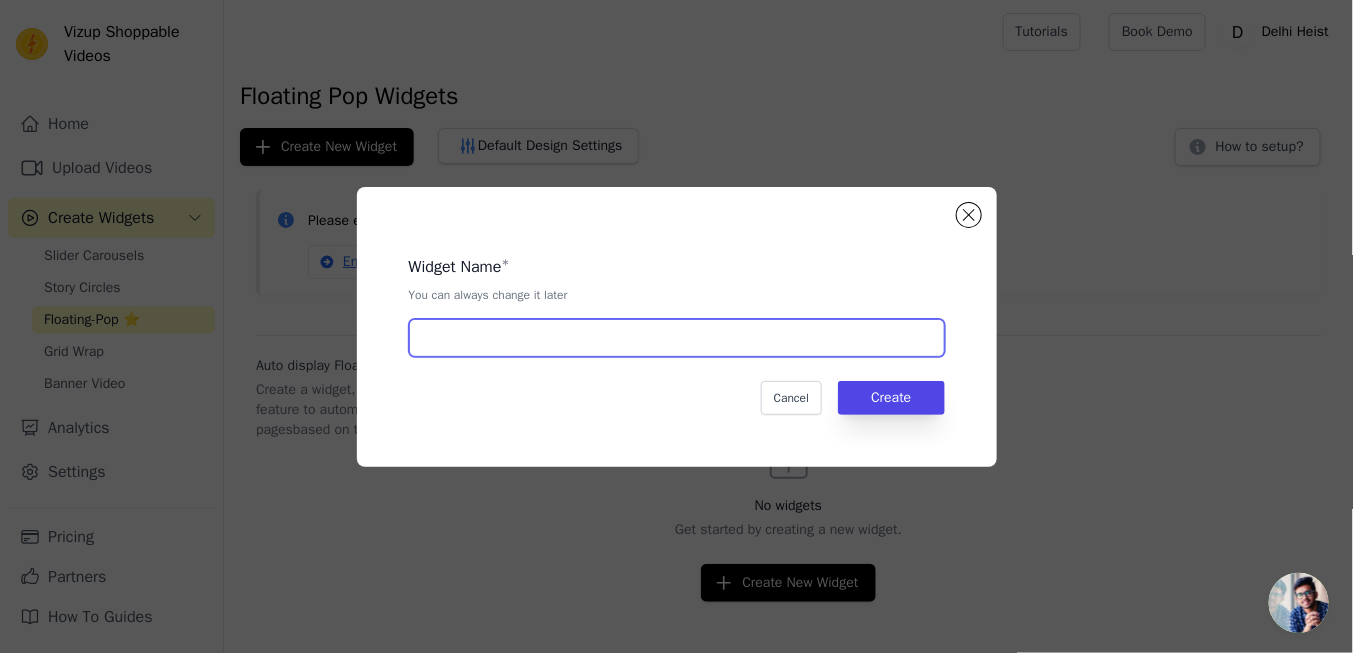 click at bounding box center [677, 338] 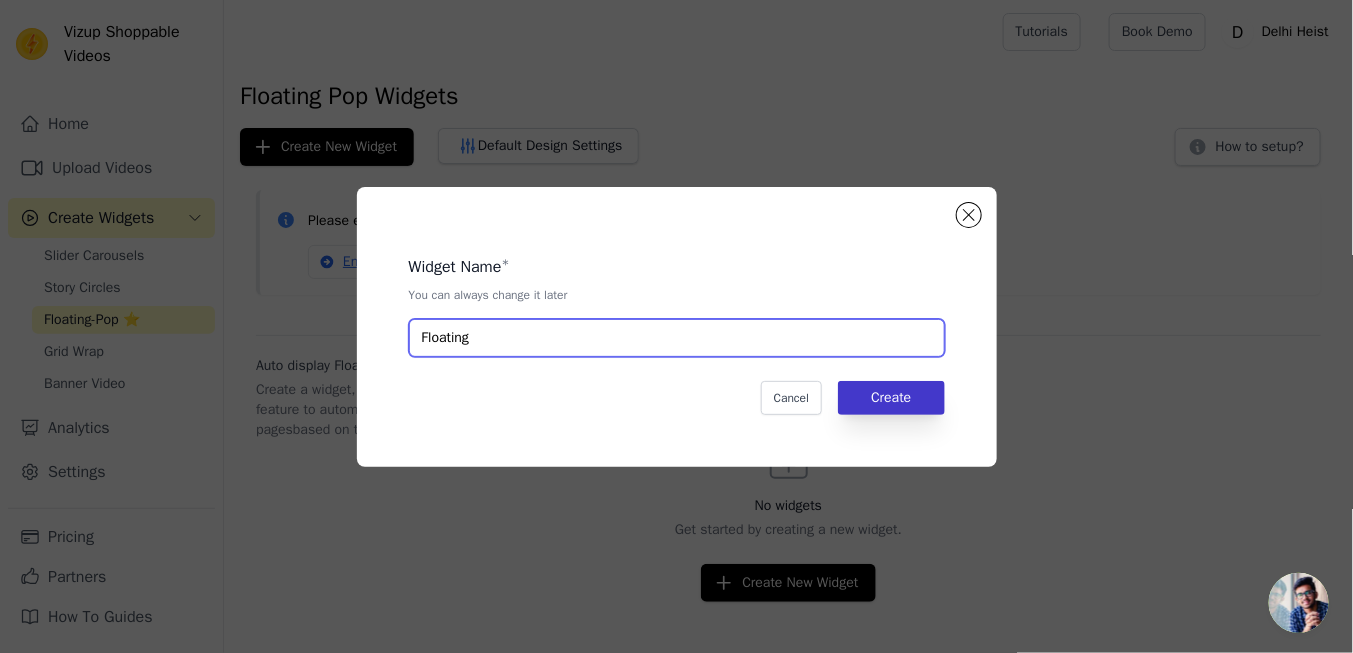 type on "Floating" 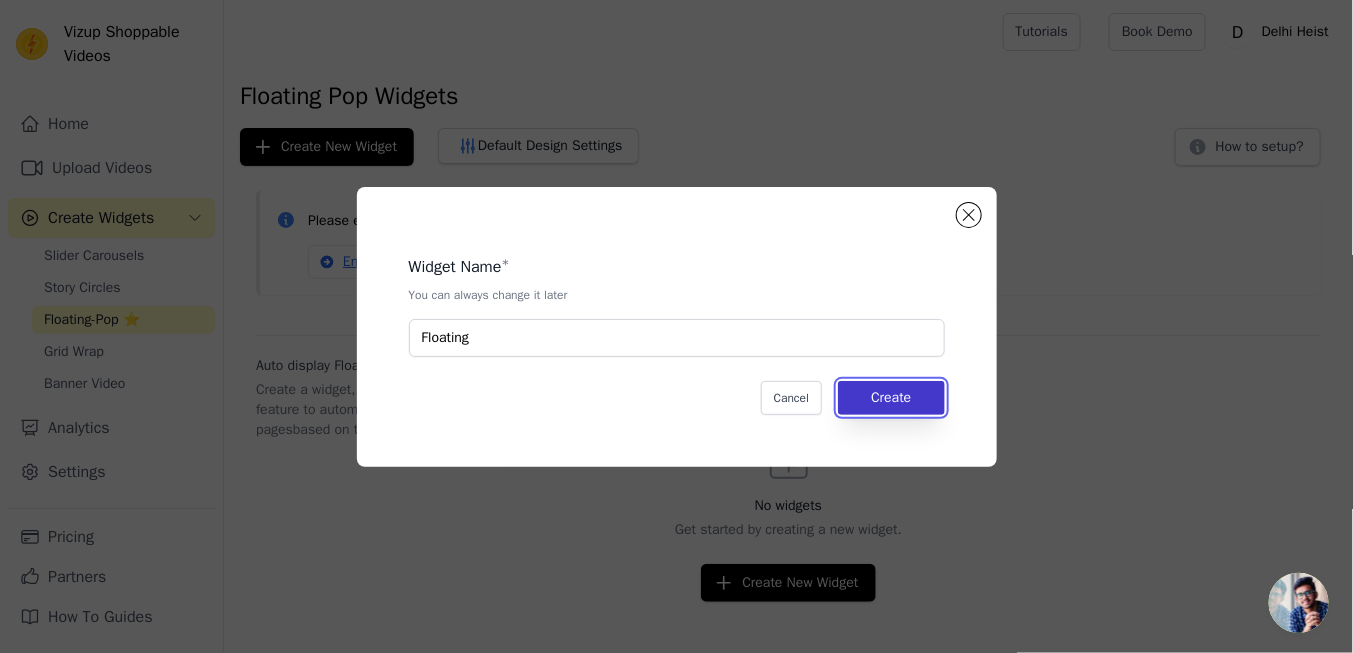 click on "Create" at bounding box center (891, 398) 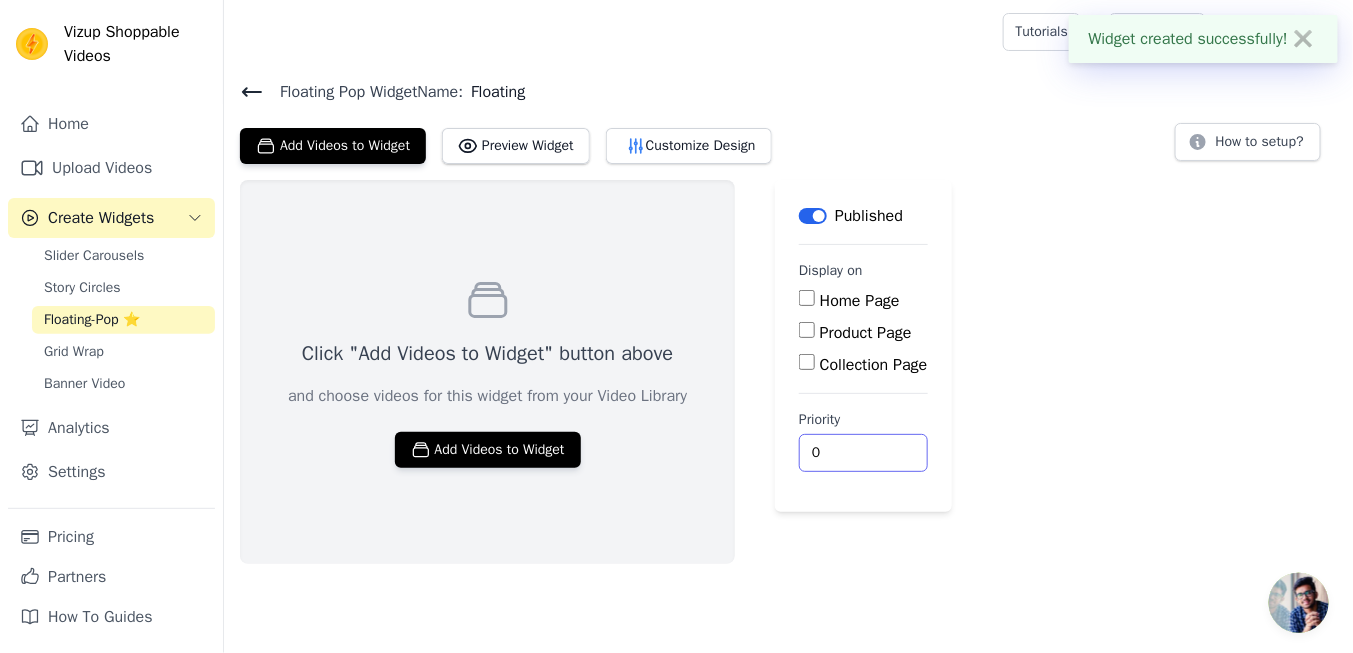 click on "0" at bounding box center (863, 453) 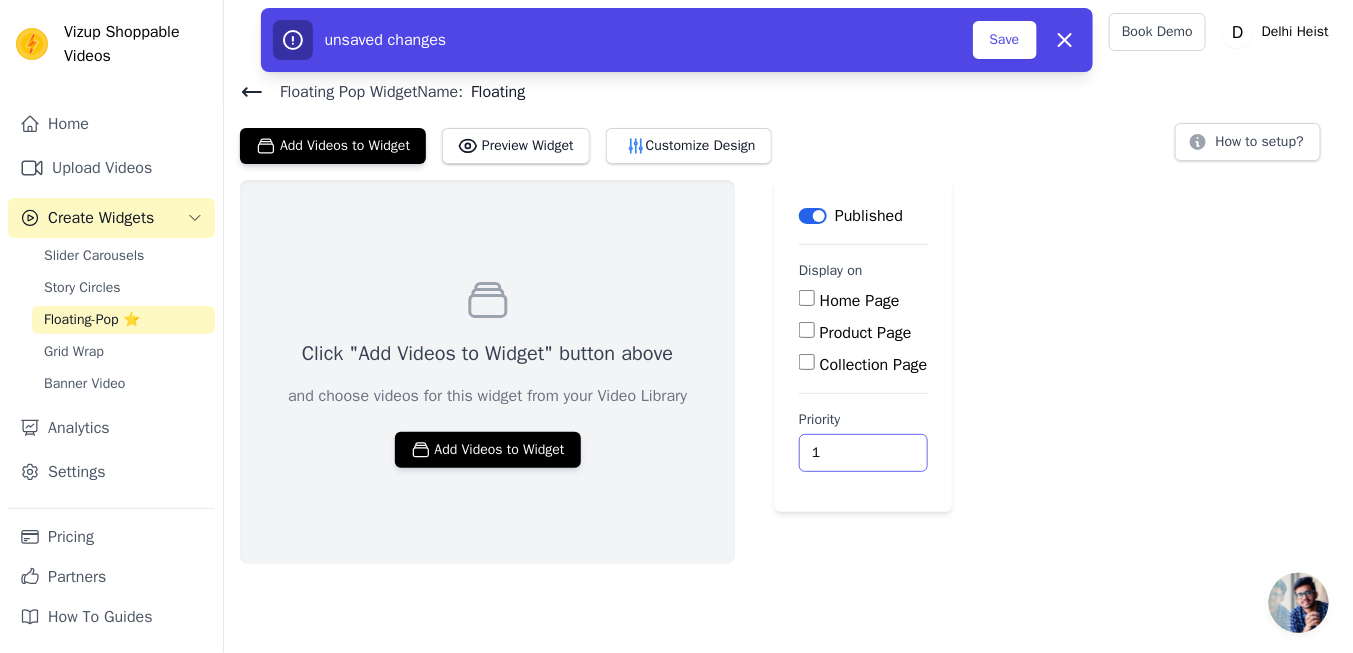type on "1" 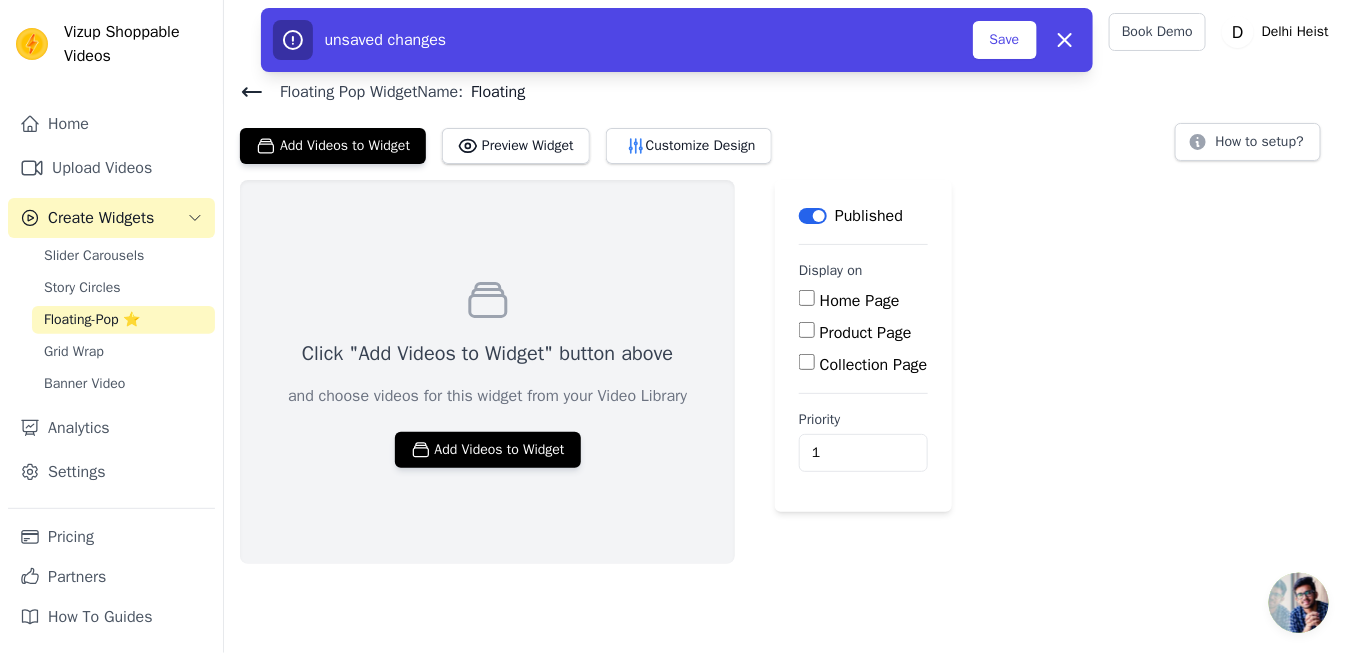 click on "Home Page" at bounding box center [860, 301] 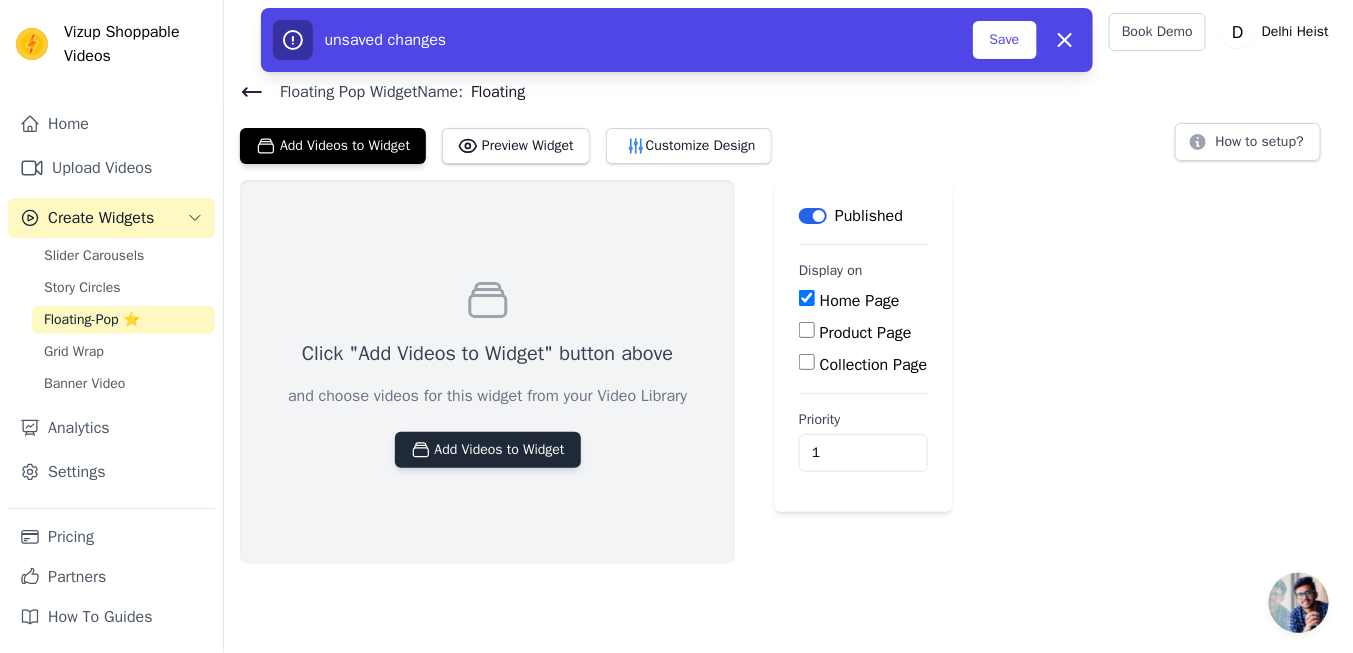 click on "Add Videos to Widget" at bounding box center (488, 450) 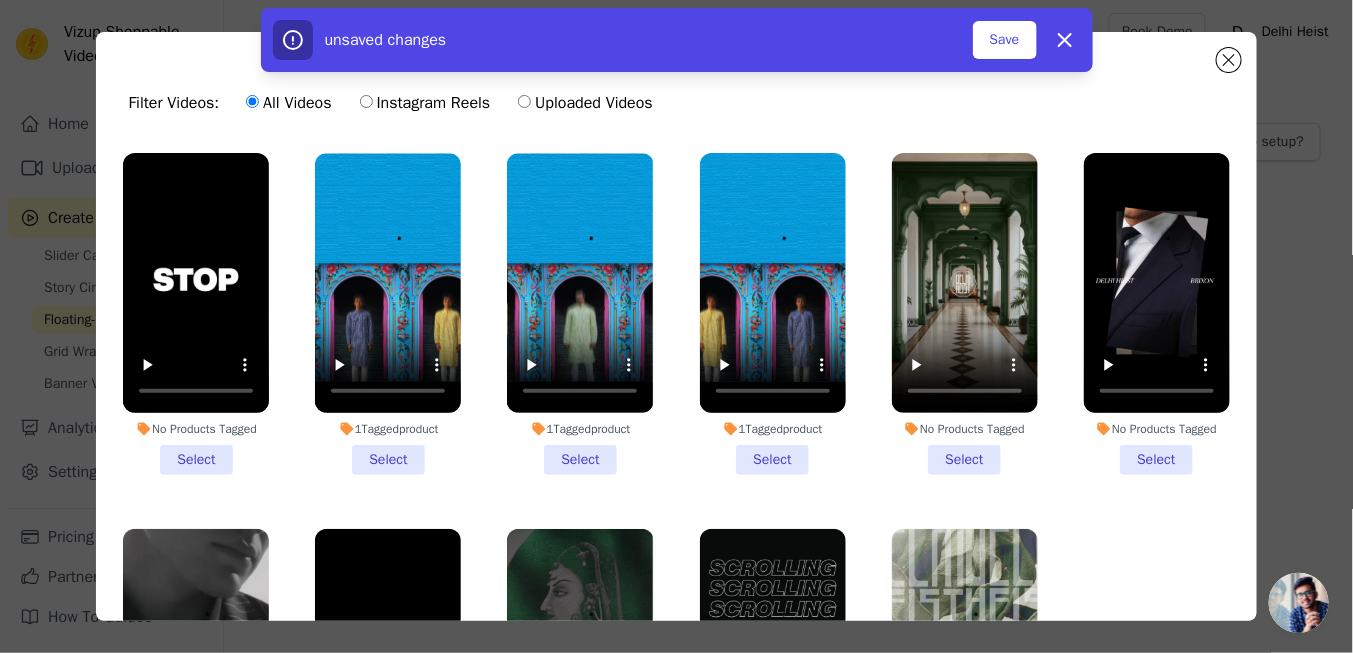 scroll, scrollTop: 157, scrollLeft: 0, axis: vertical 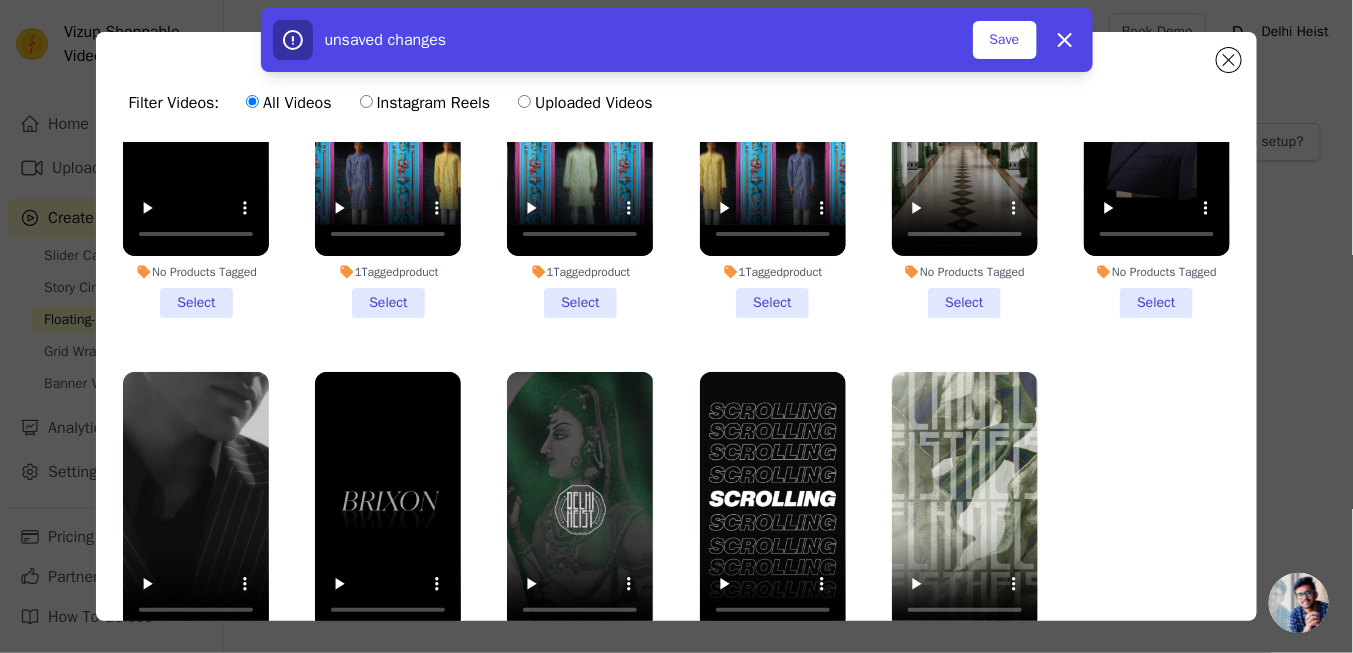 click on "No Products Tagged     Select" at bounding box center [965, 157] 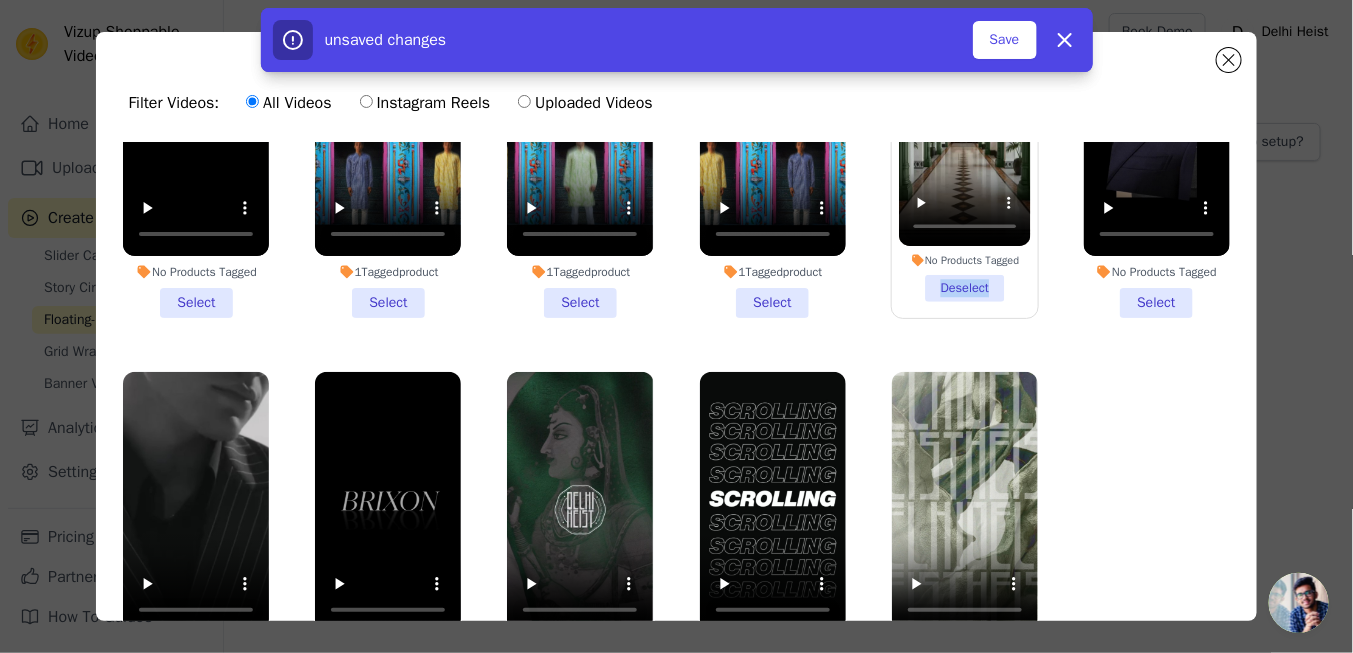 click on "No Products Tagged     Deselect" at bounding box center (964, 156) 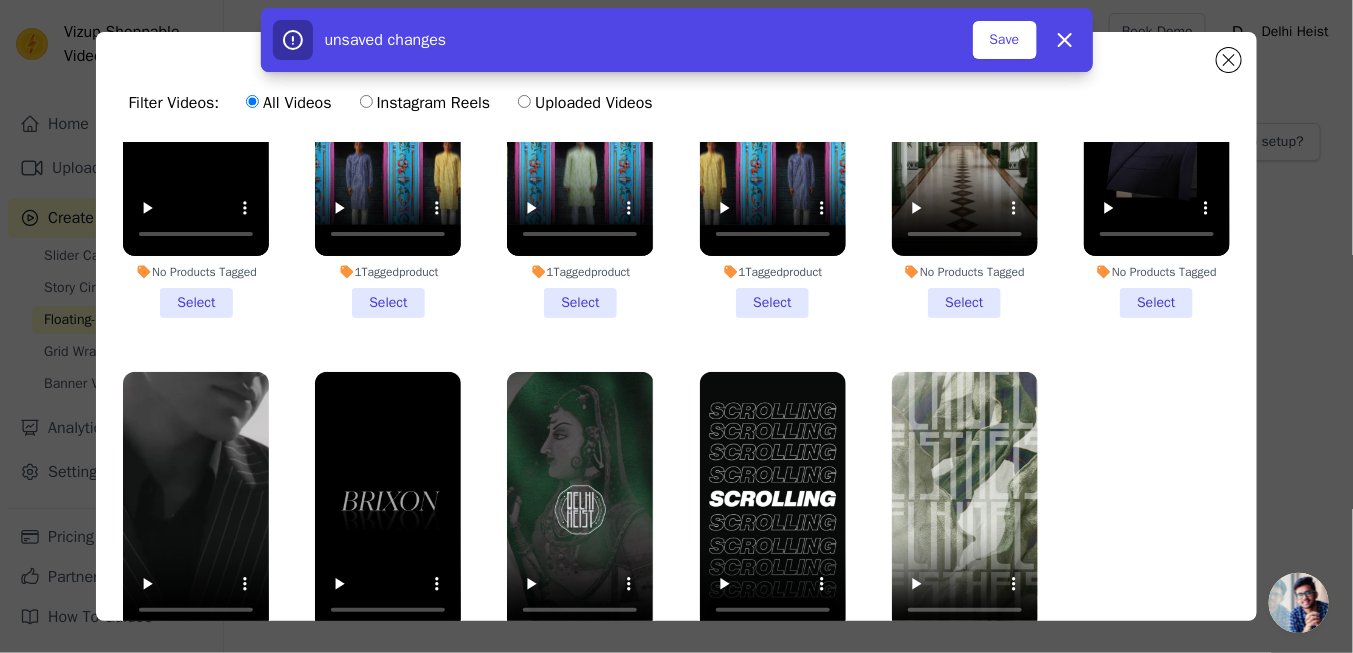 click on "No Products Tagged     Select" at bounding box center (965, 157) 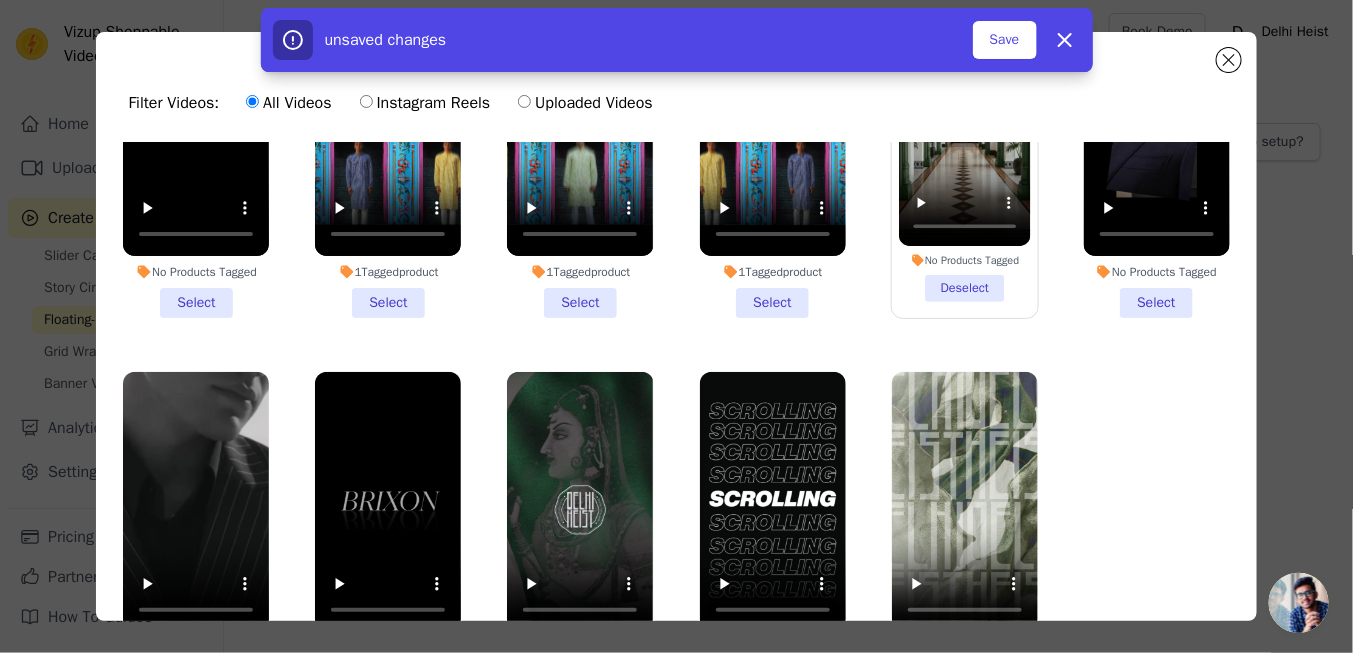 click on "No Products Tagged     Select" at bounding box center [1157, 157] 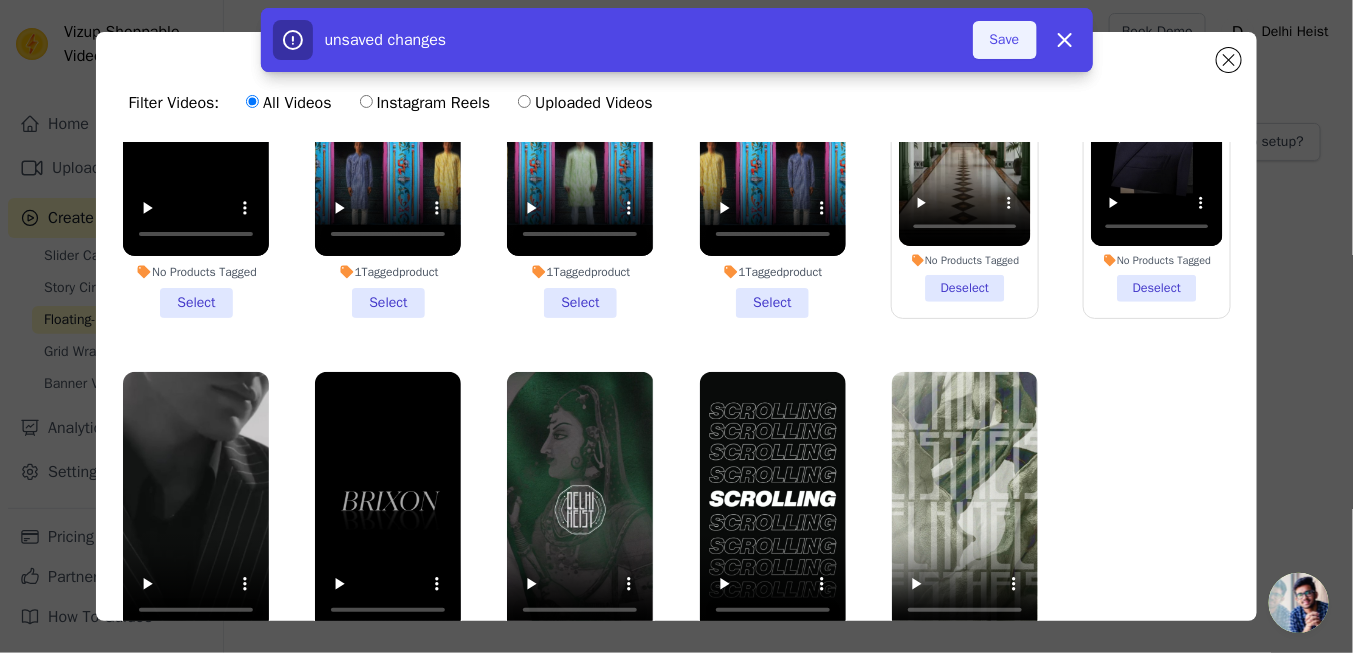 click on "Save" at bounding box center (1005, 40) 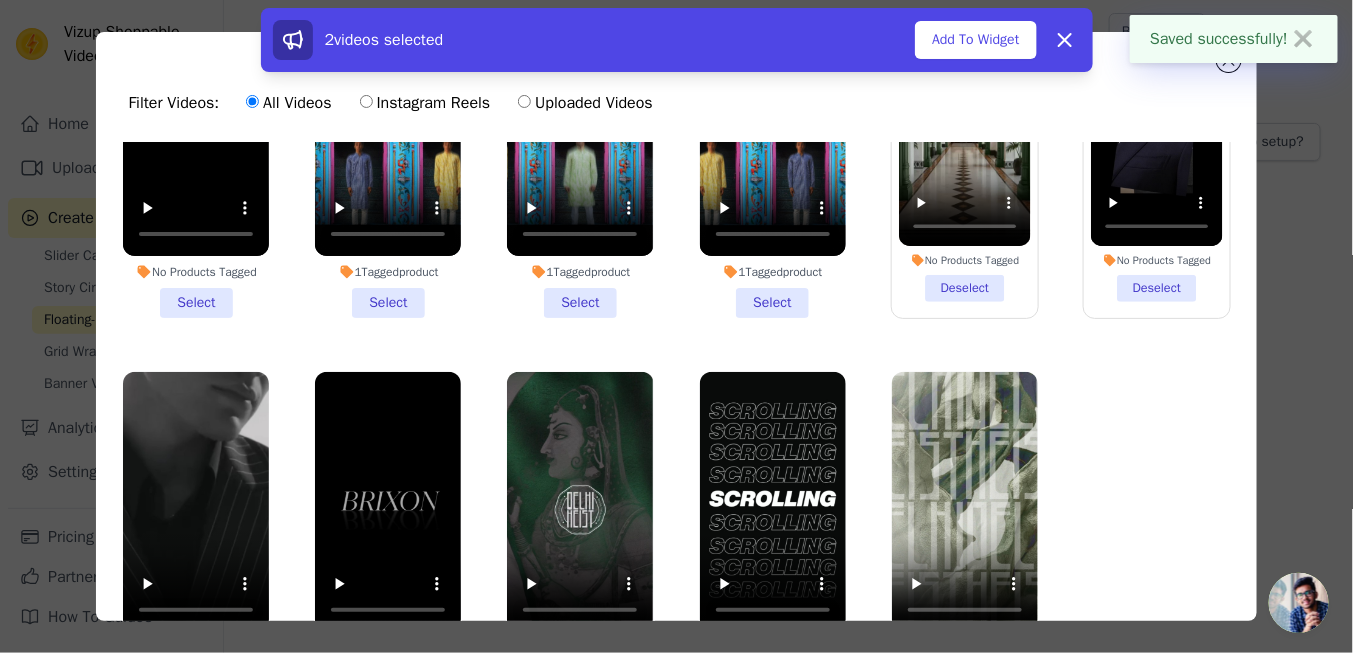 click on "Add To Widget" at bounding box center [975, 40] 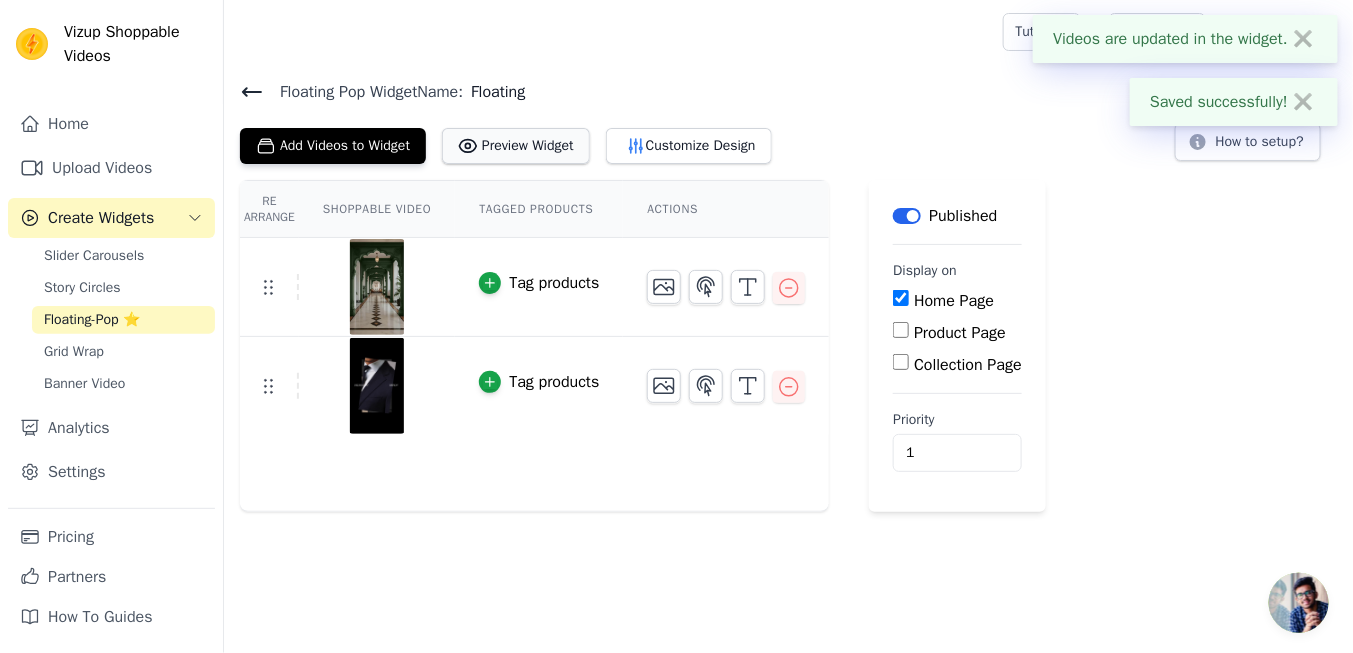 click on "Preview Widget" at bounding box center (516, 146) 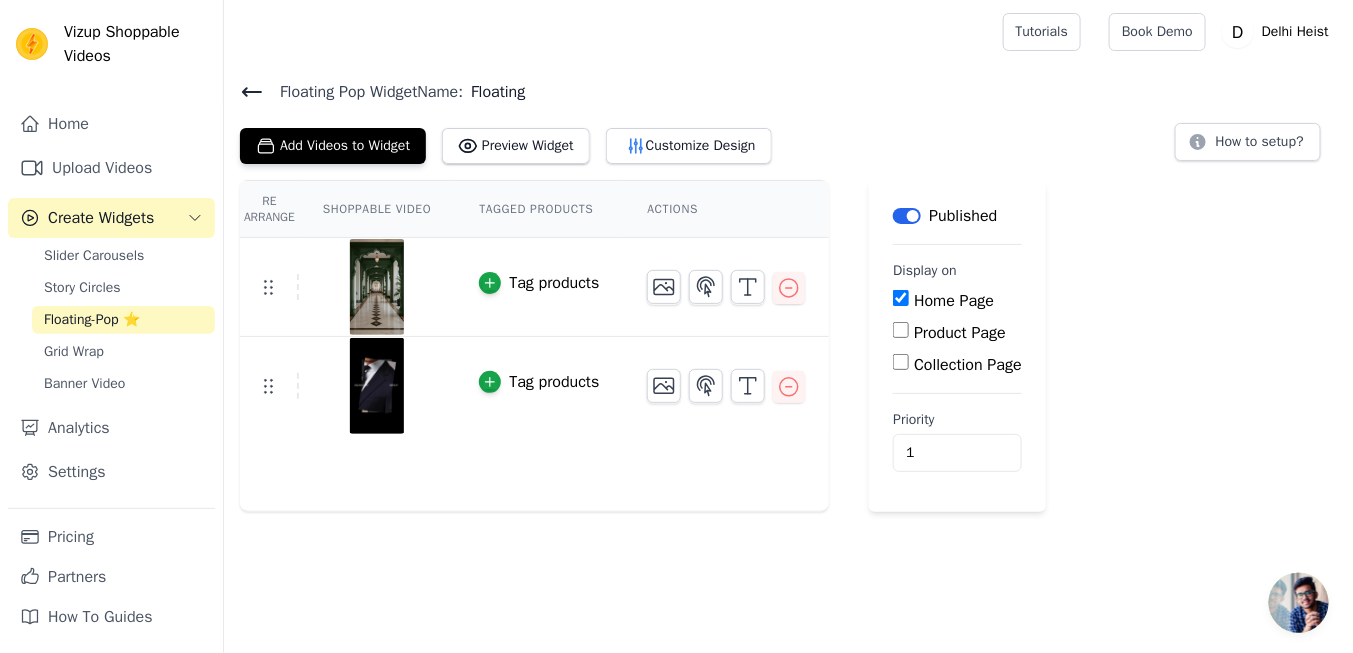 click on "Product Page" at bounding box center [960, 333] 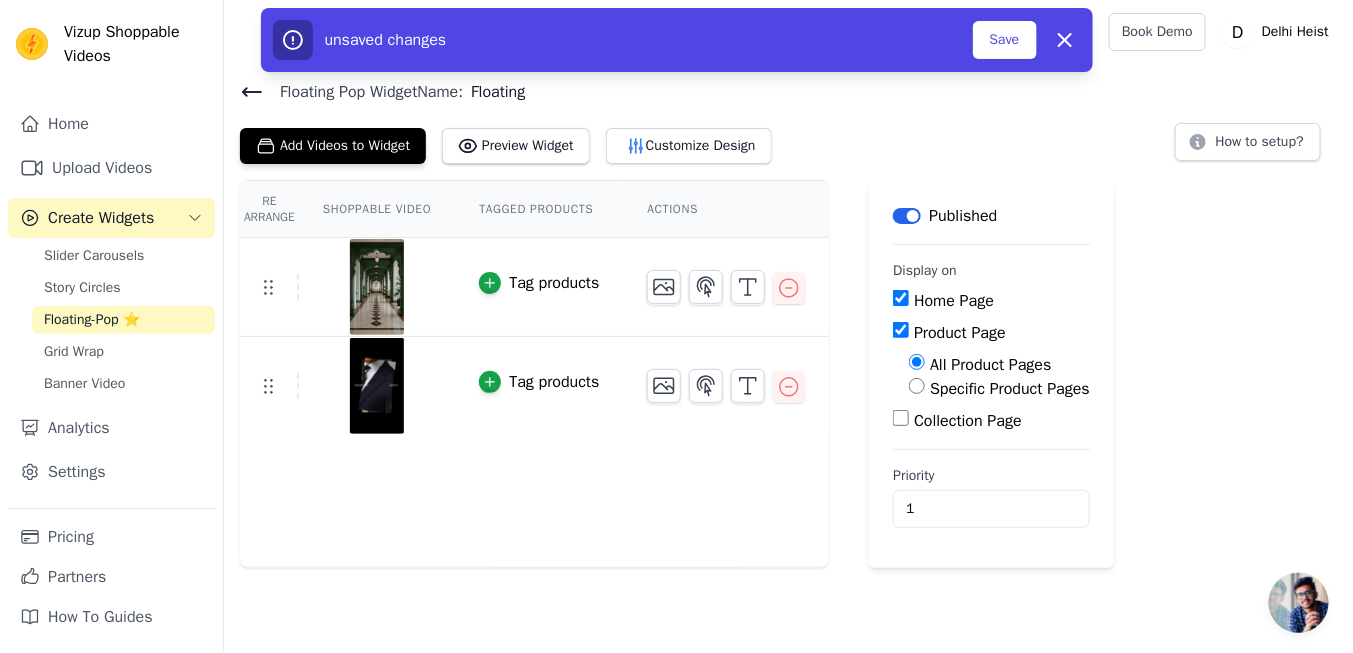 click on "Specific Product Pages" at bounding box center (1010, 389) 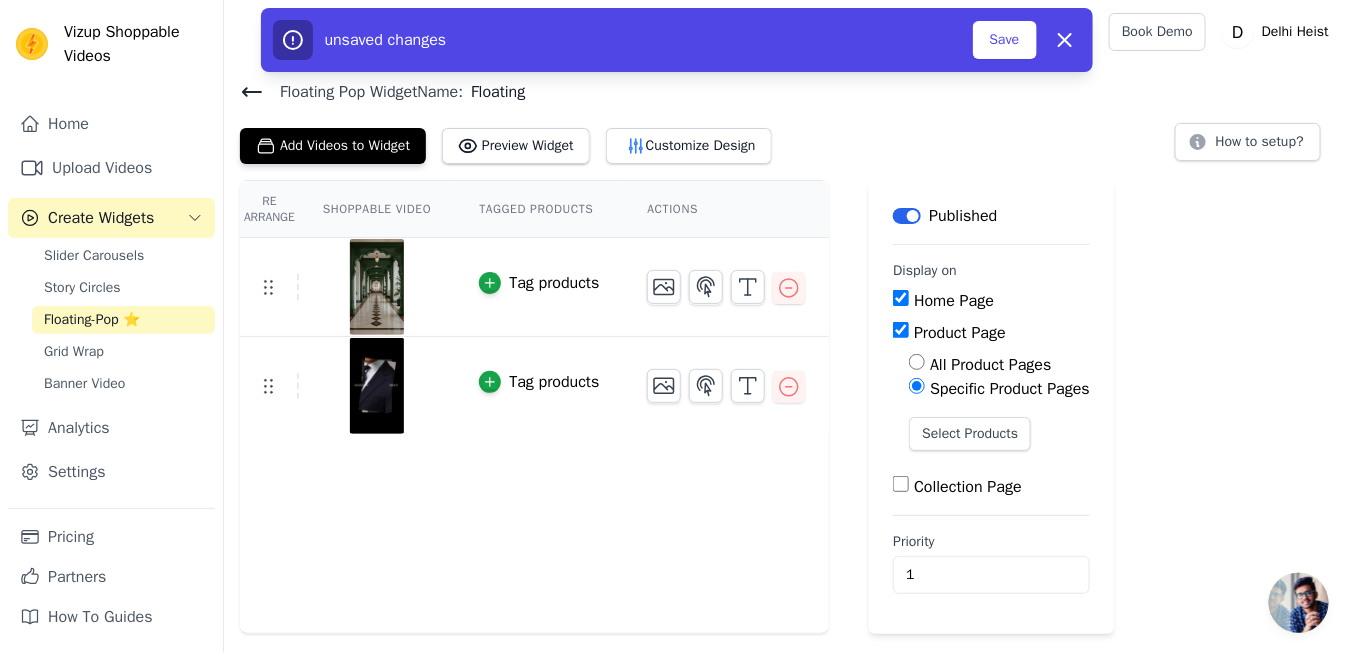 click on "Home Page" at bounding box center (901, 298) 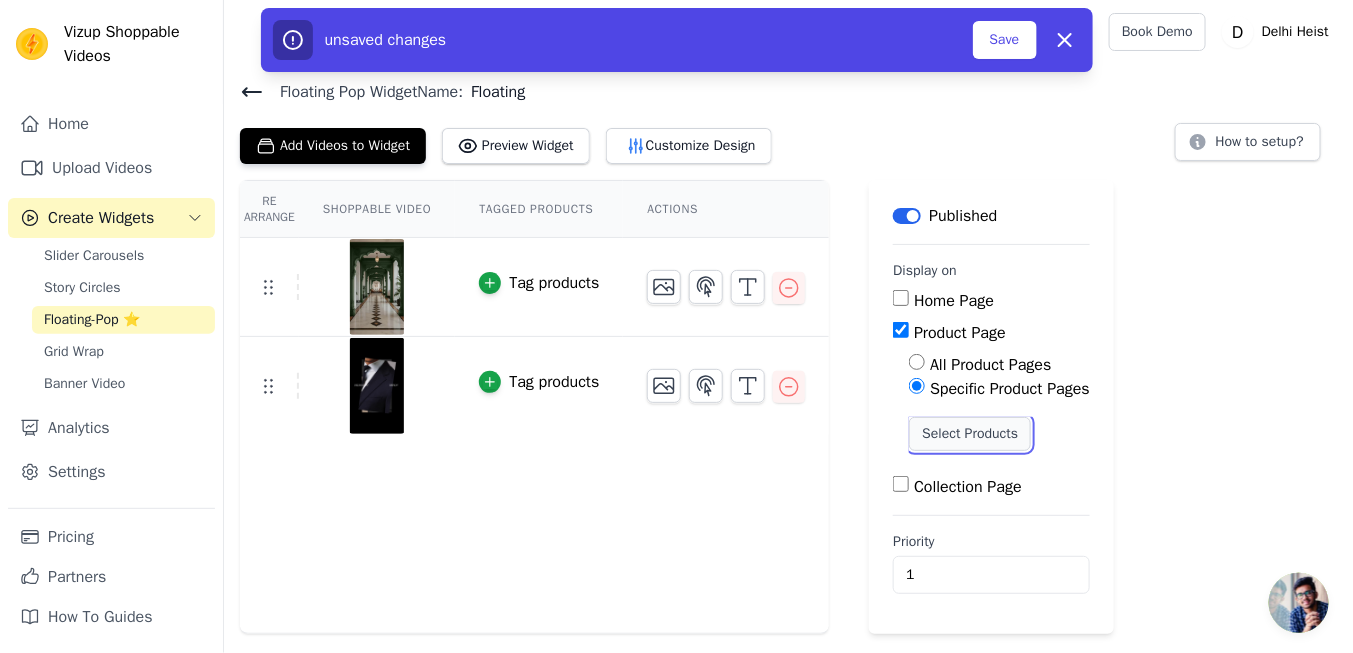 click on "Select Products" at bounding box center (970, 434) 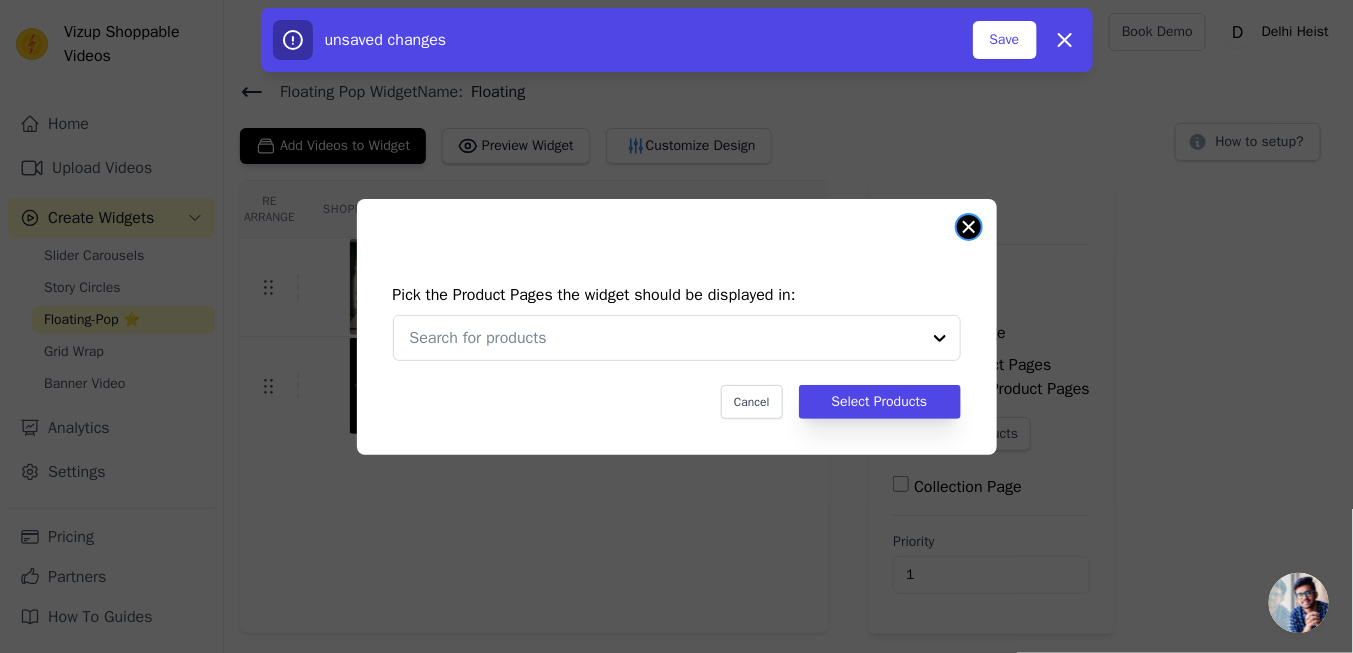 click at bounding box center [969, 227] 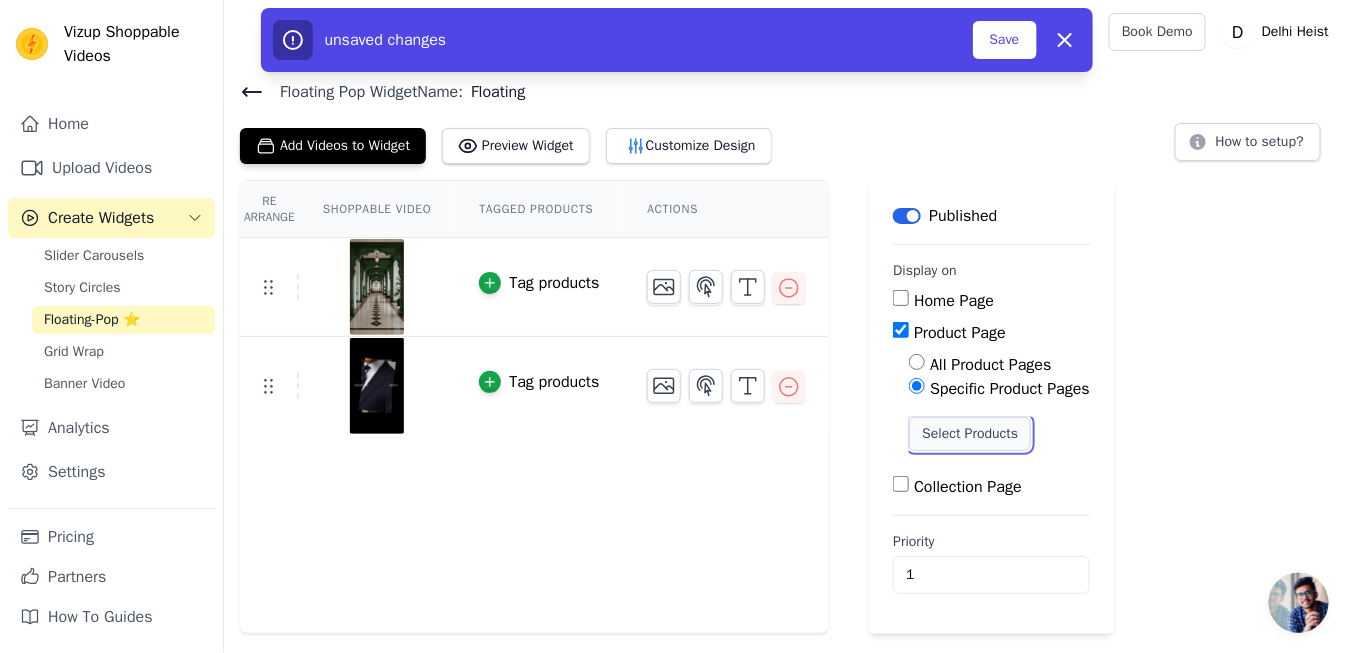 click on "Select Products" at bounding box center (970, 434) 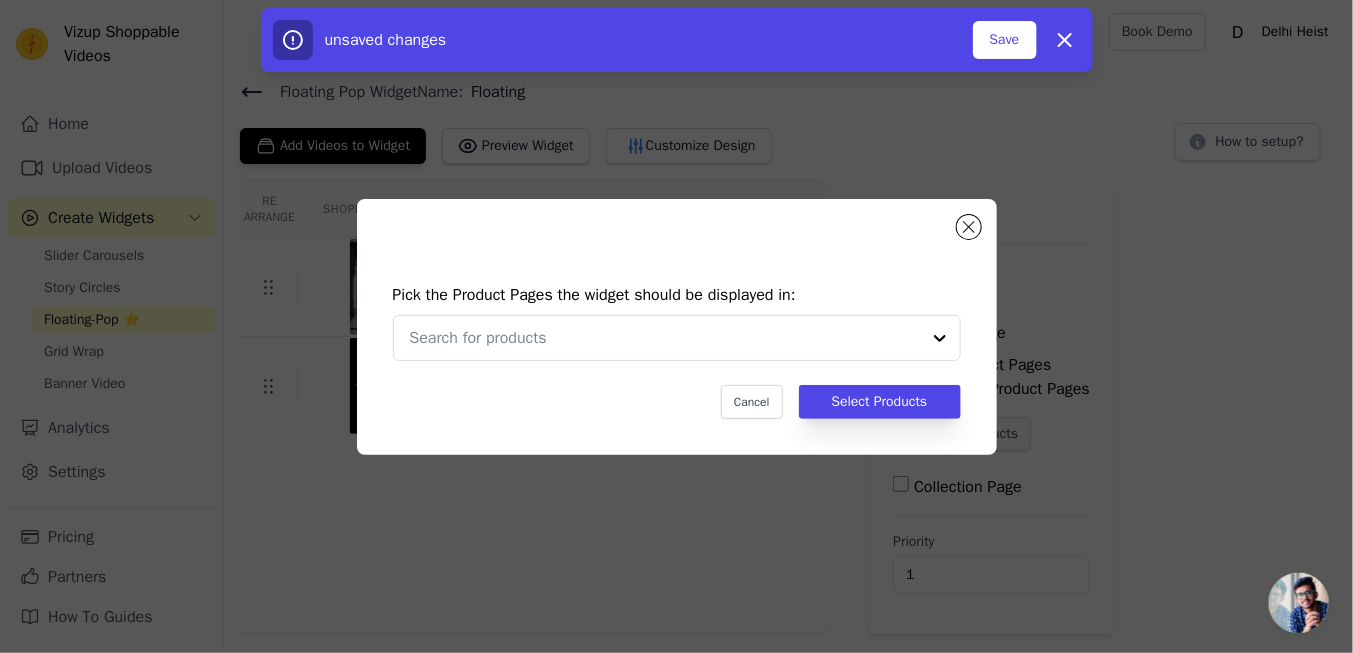 click on "Pick the Product Pages the widget should be displayed in:                       Cancel   Select Products" 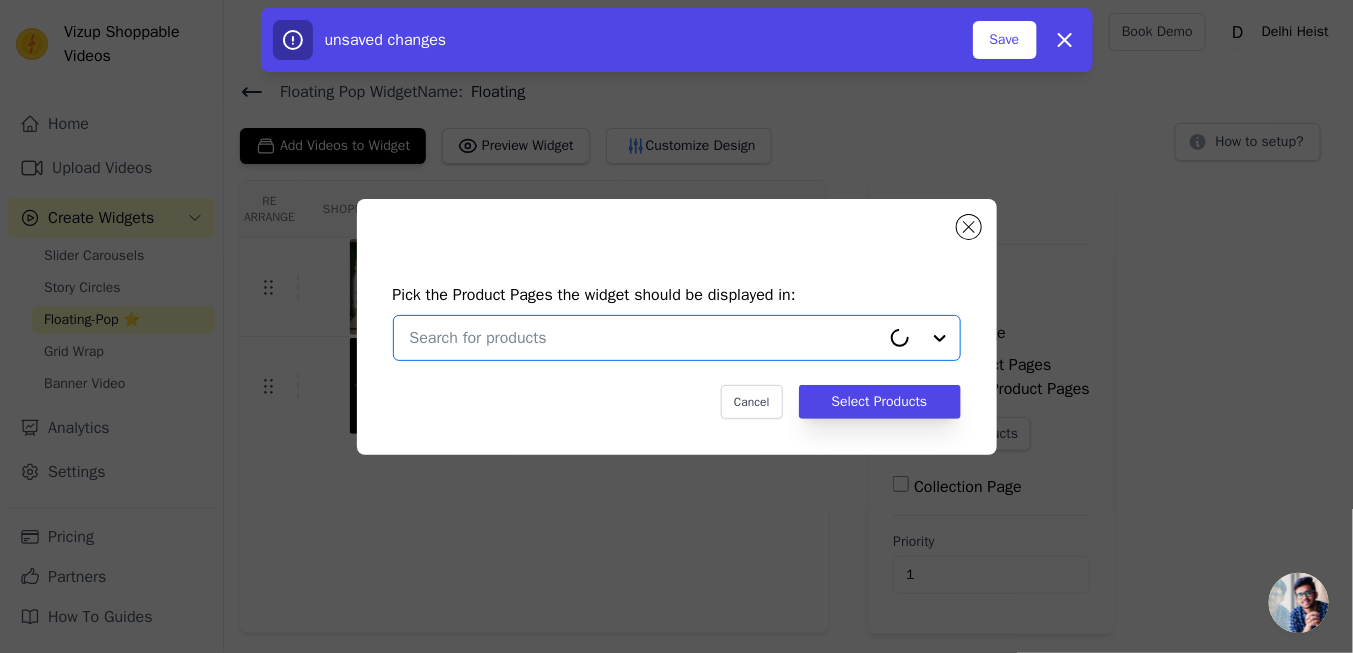 click at bounding box center [645, 338] 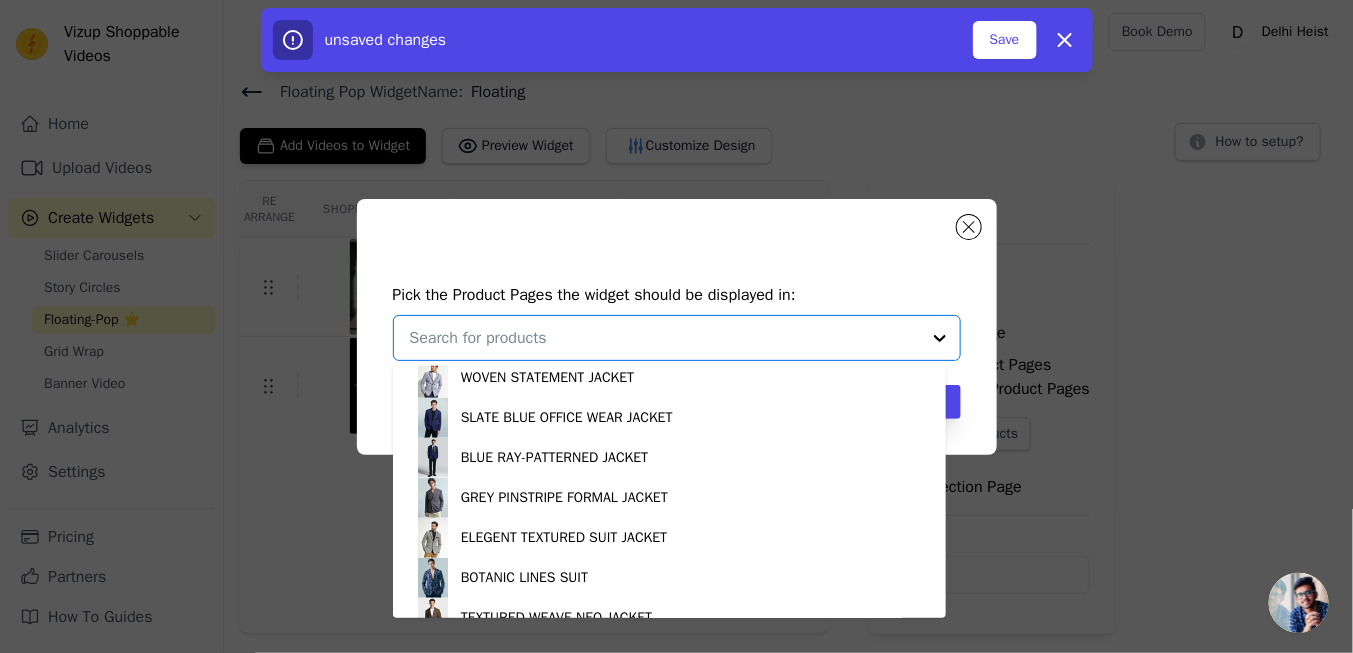 scroll, scrollTop: 400, scrollLeft: 0, axis: vertical 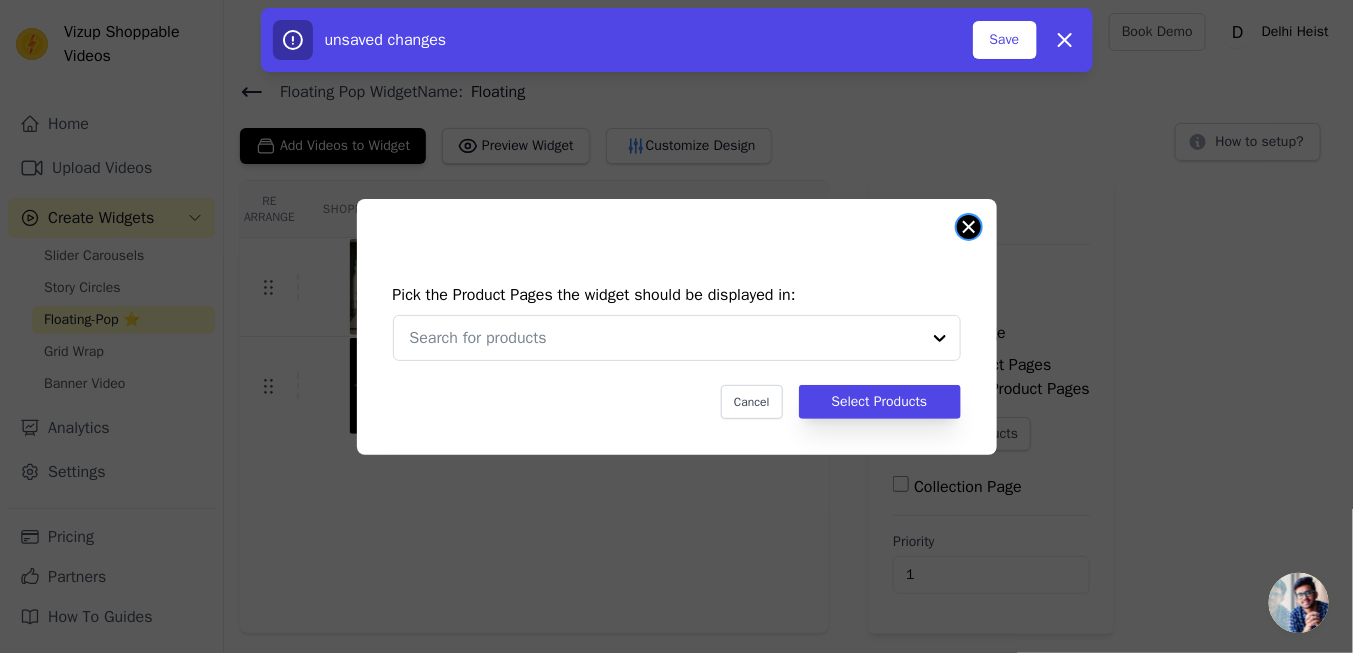 click at bounding box center (969, 227) 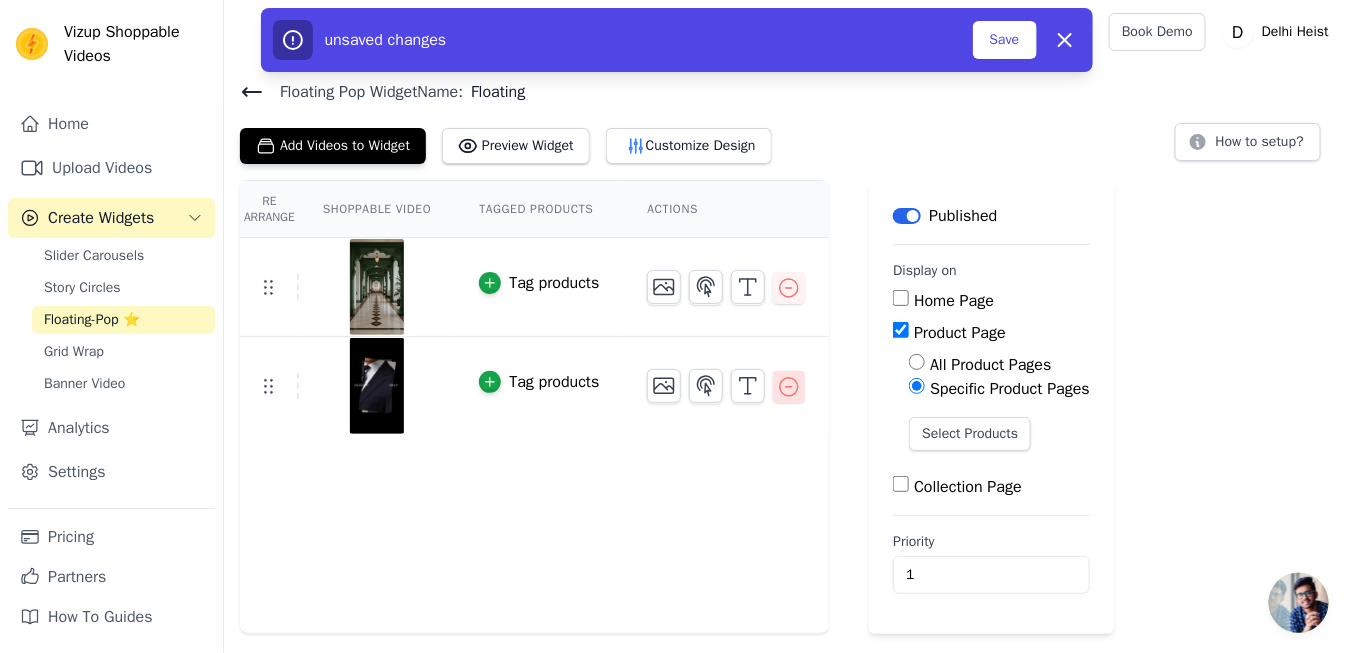 click 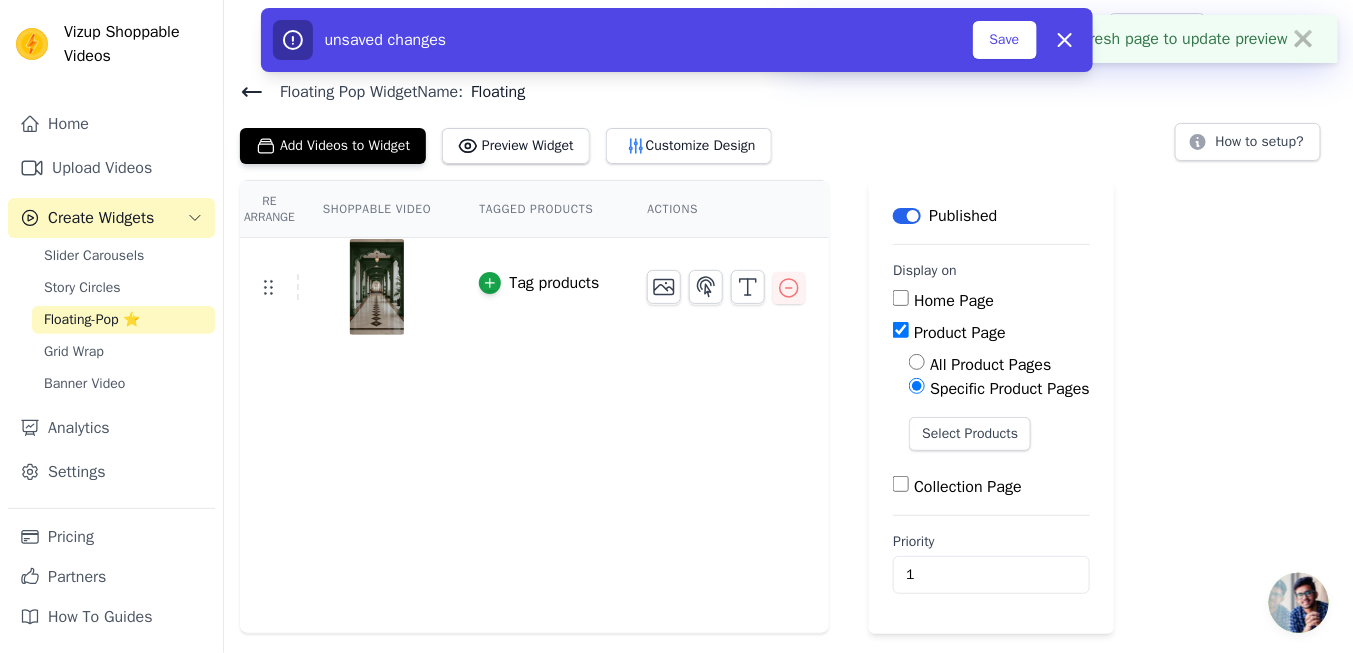 click on "Home Page" at bounding box center [991, 301] 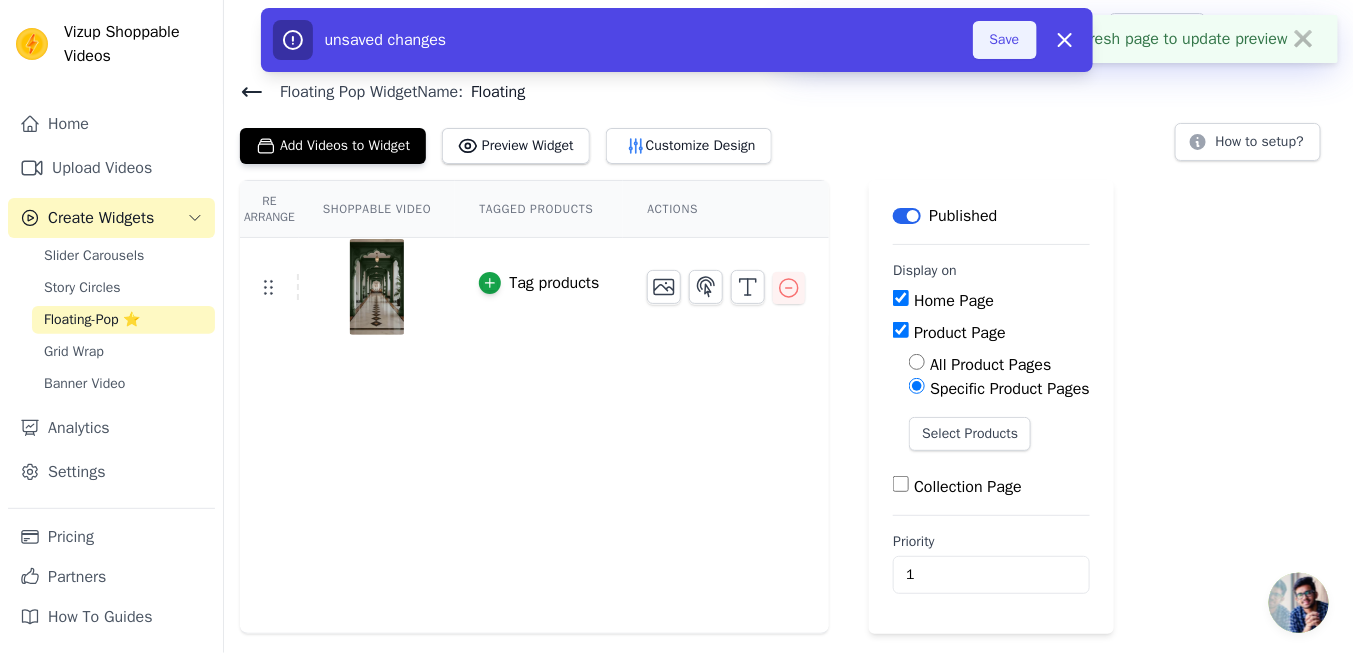 click on "Save" at bounding box center [1005, 40] 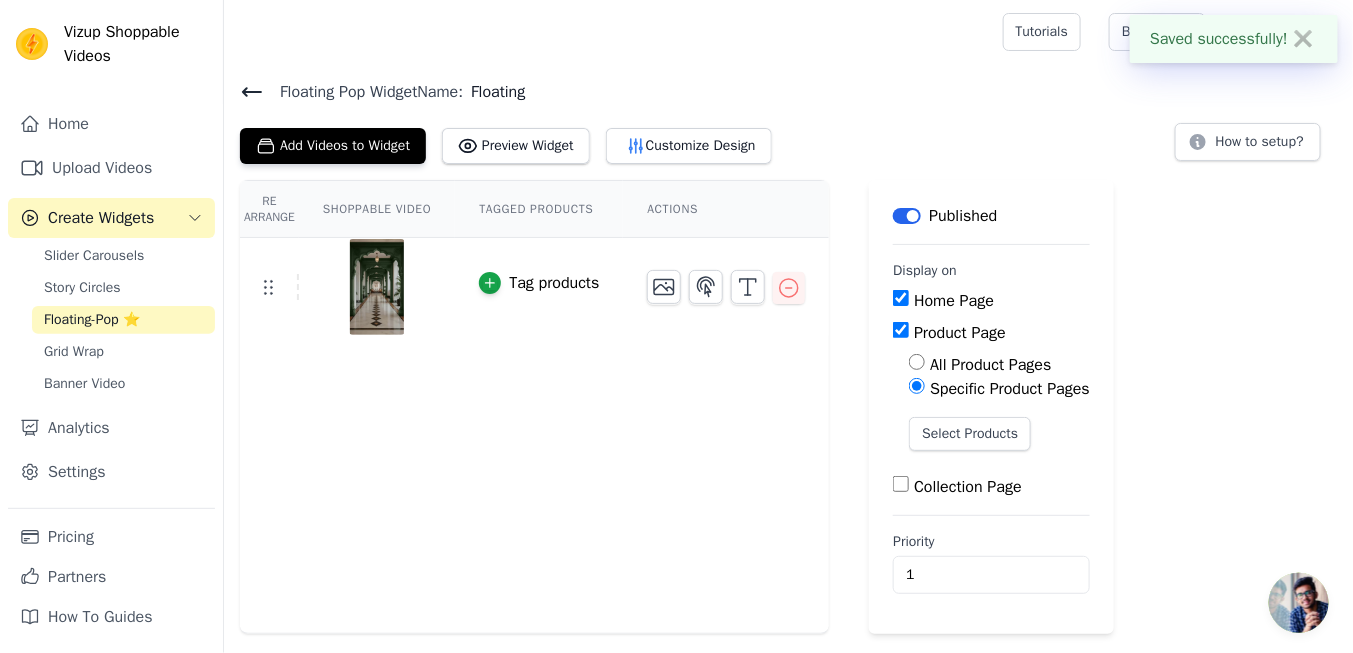 click on "All Product Pages" at bounding box center (990, 365) 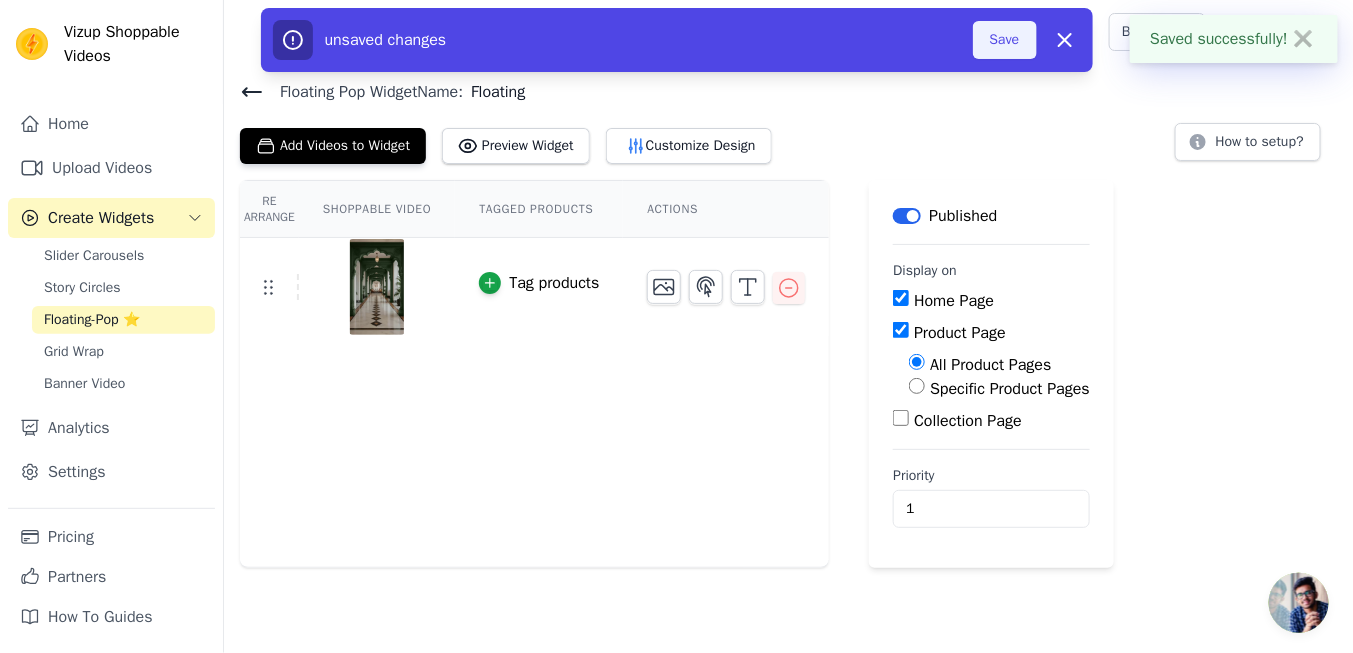click on "Save" at bounding box center (1005, 40) 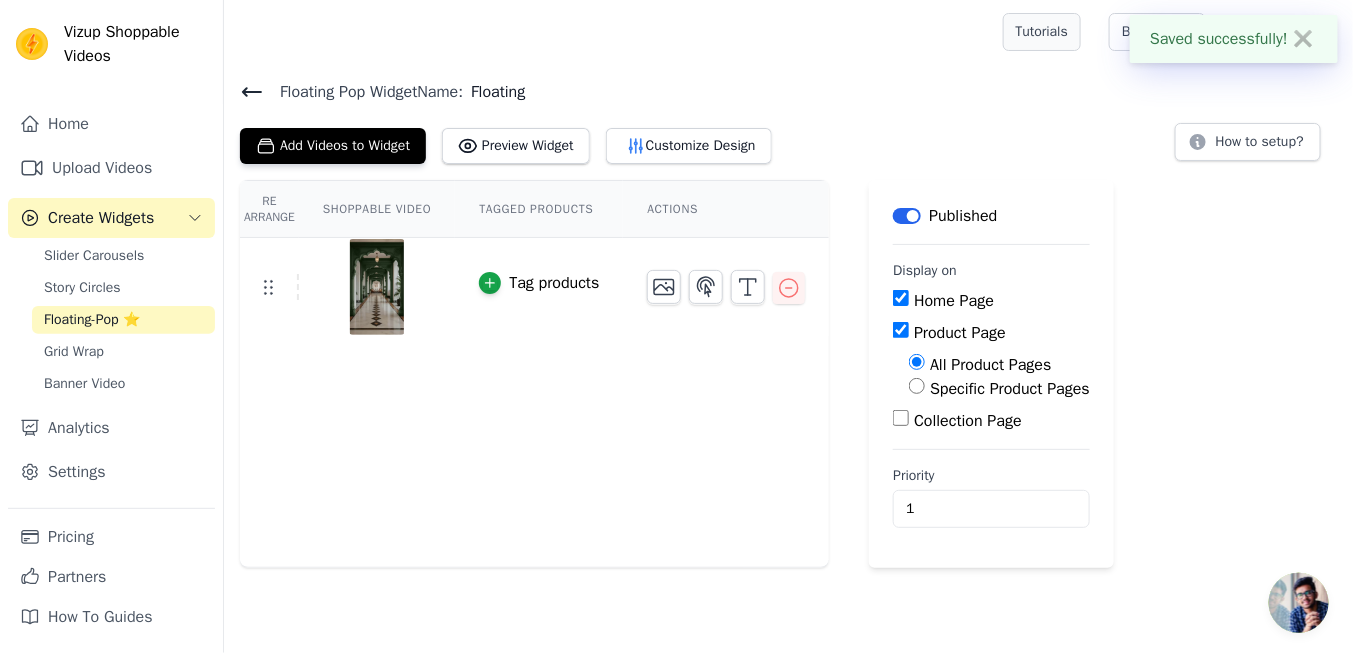 click on "Tutorials" at bounding box center [1042, 32] 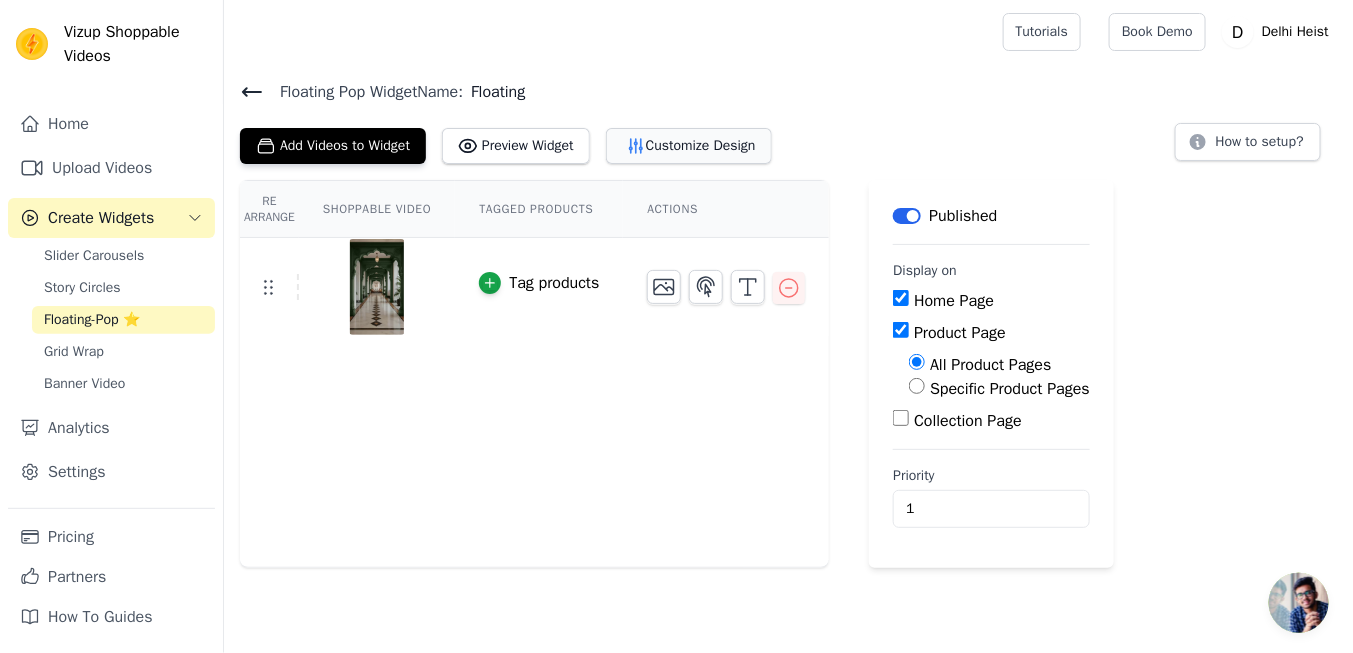 click on "Customize Design" at bounding box center (689, 146) 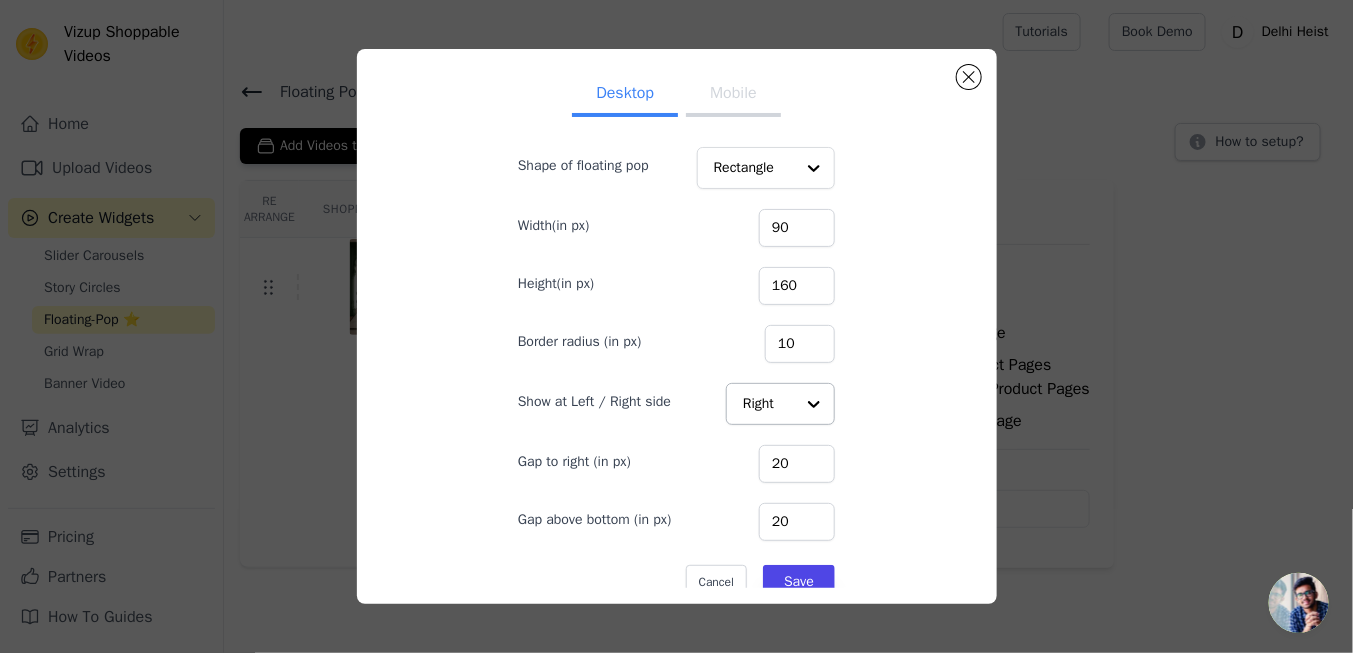 scroll, scrollTop: 53, scrollLeft: 0, axis: vertical 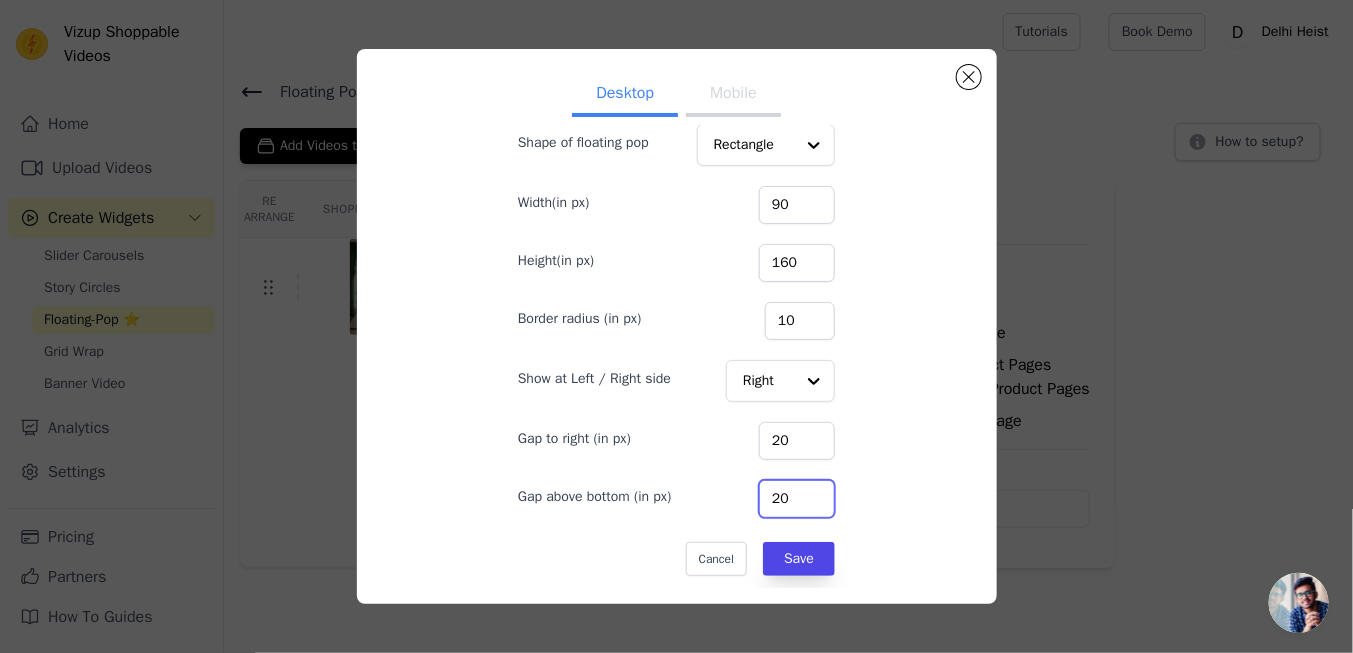 drag, startPoint x: 780, startPoint y: 489, endPoint x: 735, endPoint y: 493, distance: 45.17743 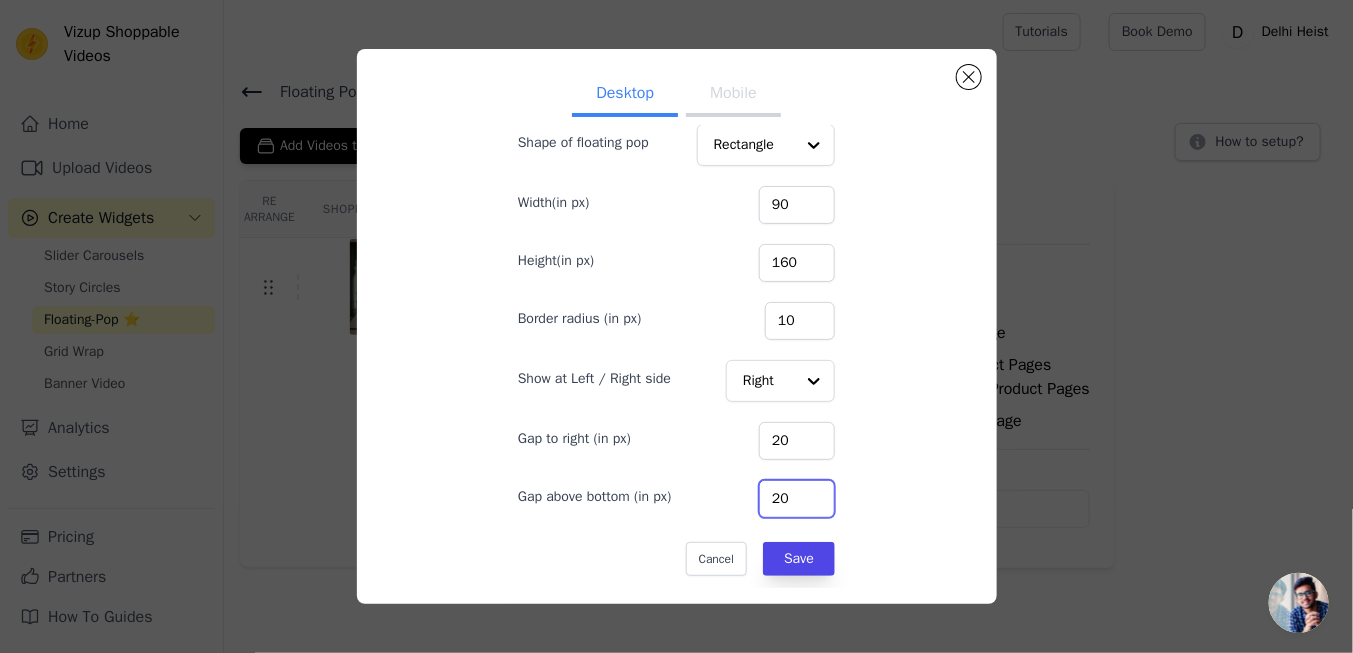 click on "20" at bounding box center (797, 499) 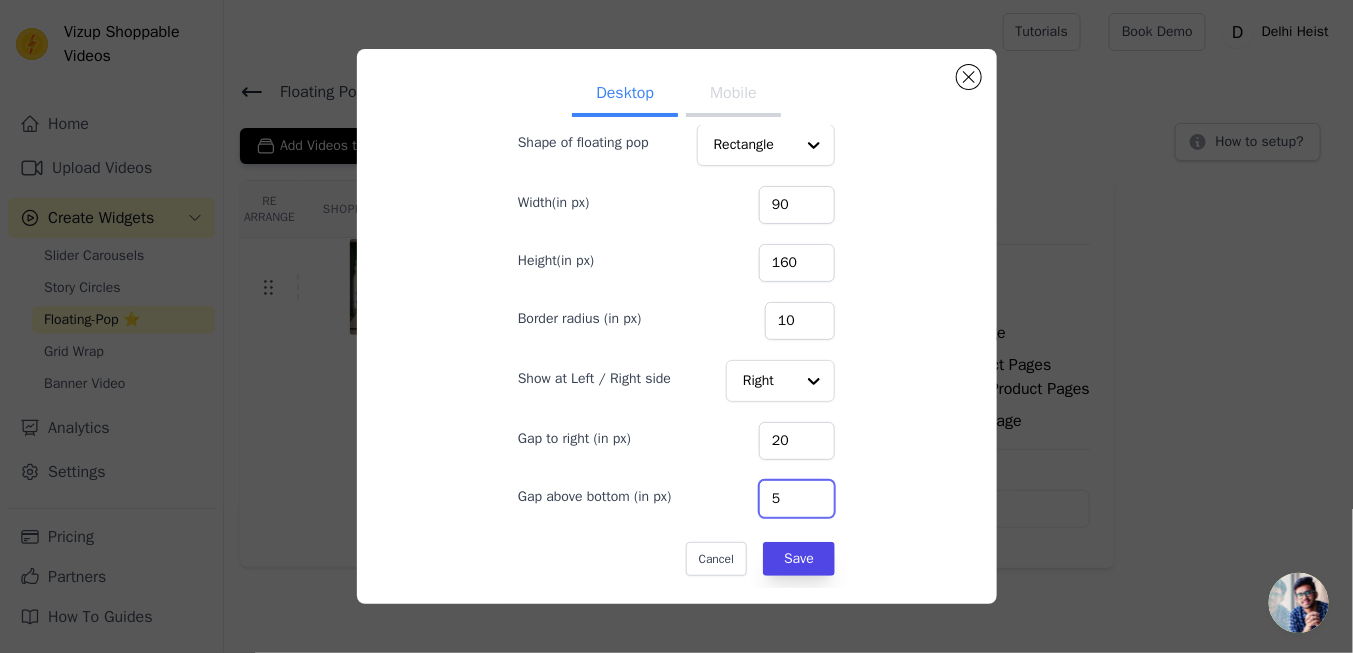 type on "5" 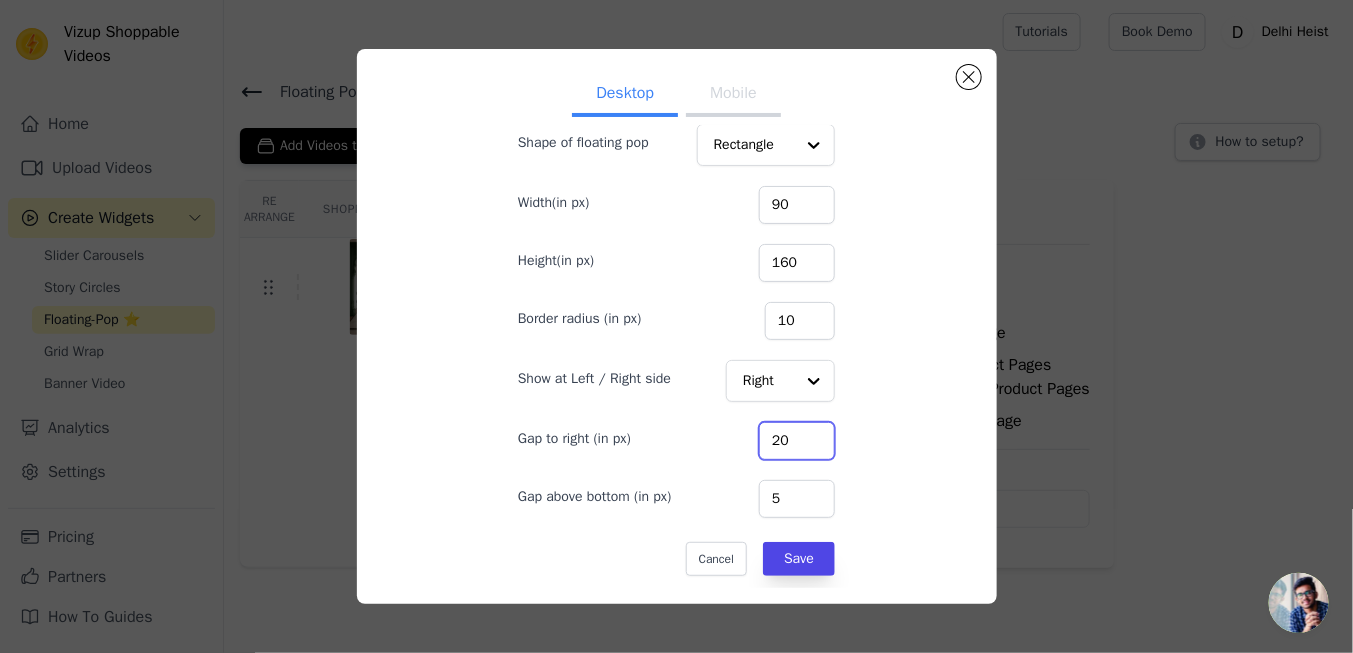 drag, startPoint x: 763, startPoint y: 446, endPoint x: 711, endPoint y: 446, distance: 52 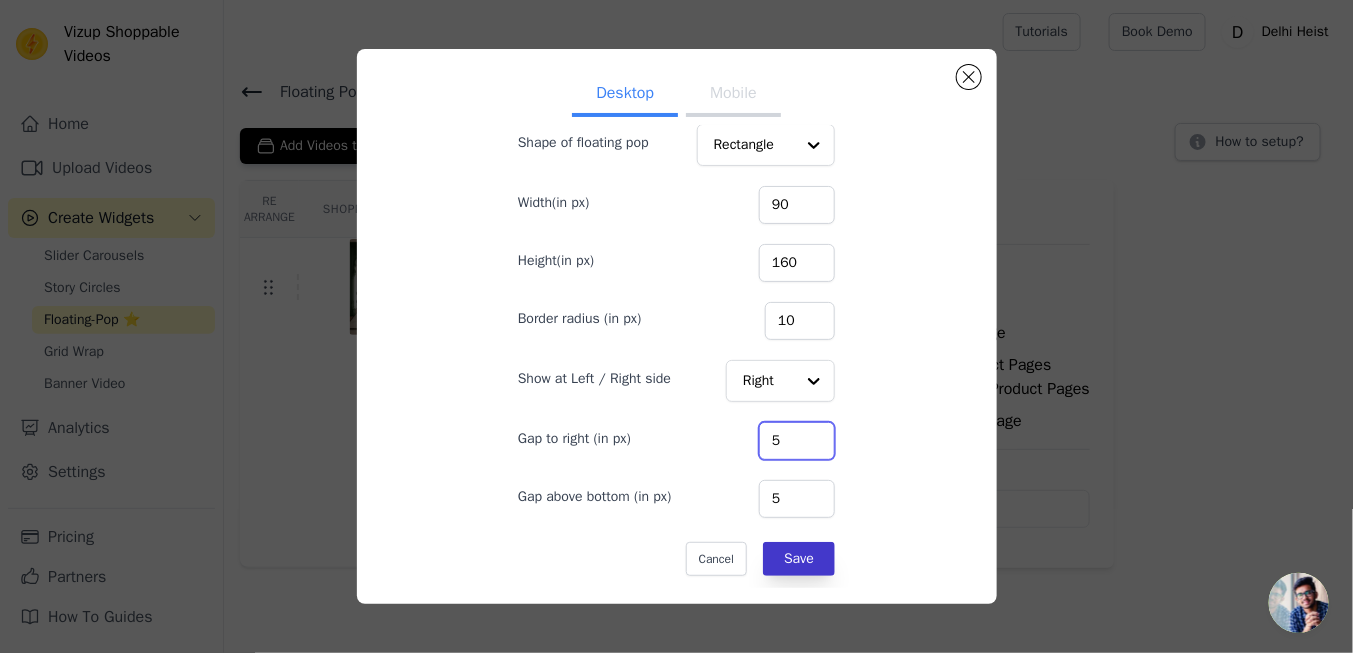 type on "5" 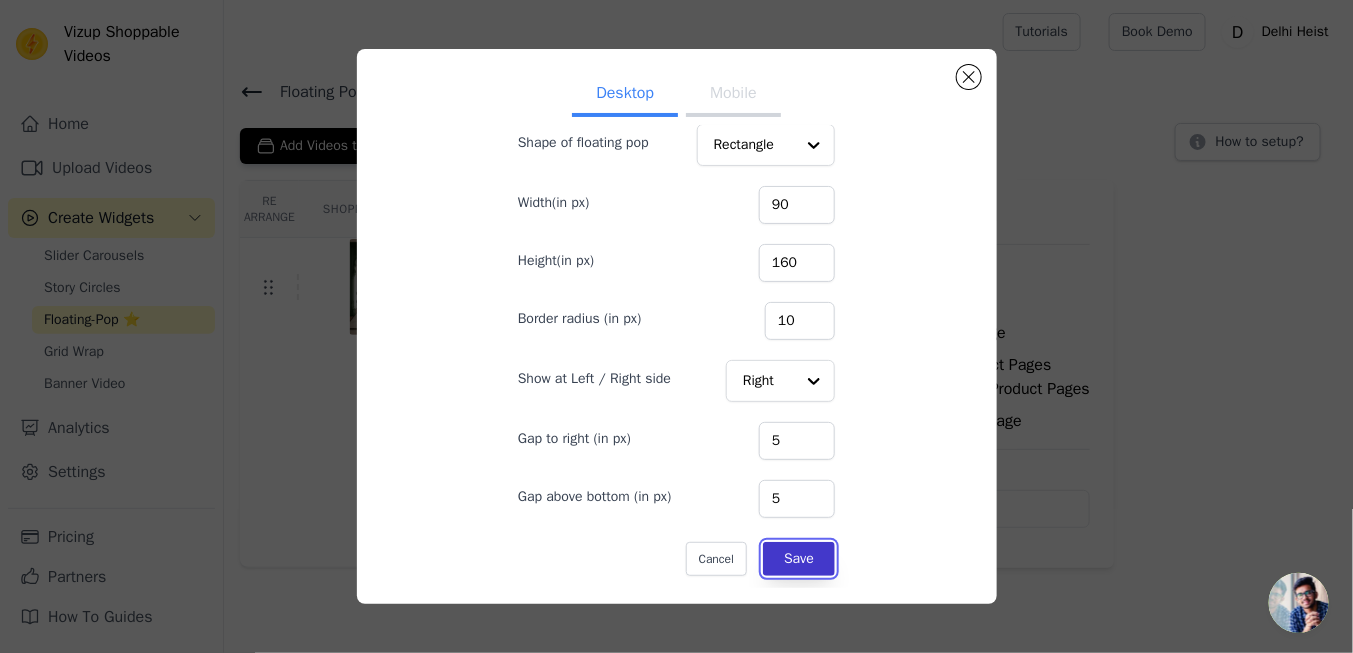 click on "Save" at bounding box center [799, 559] 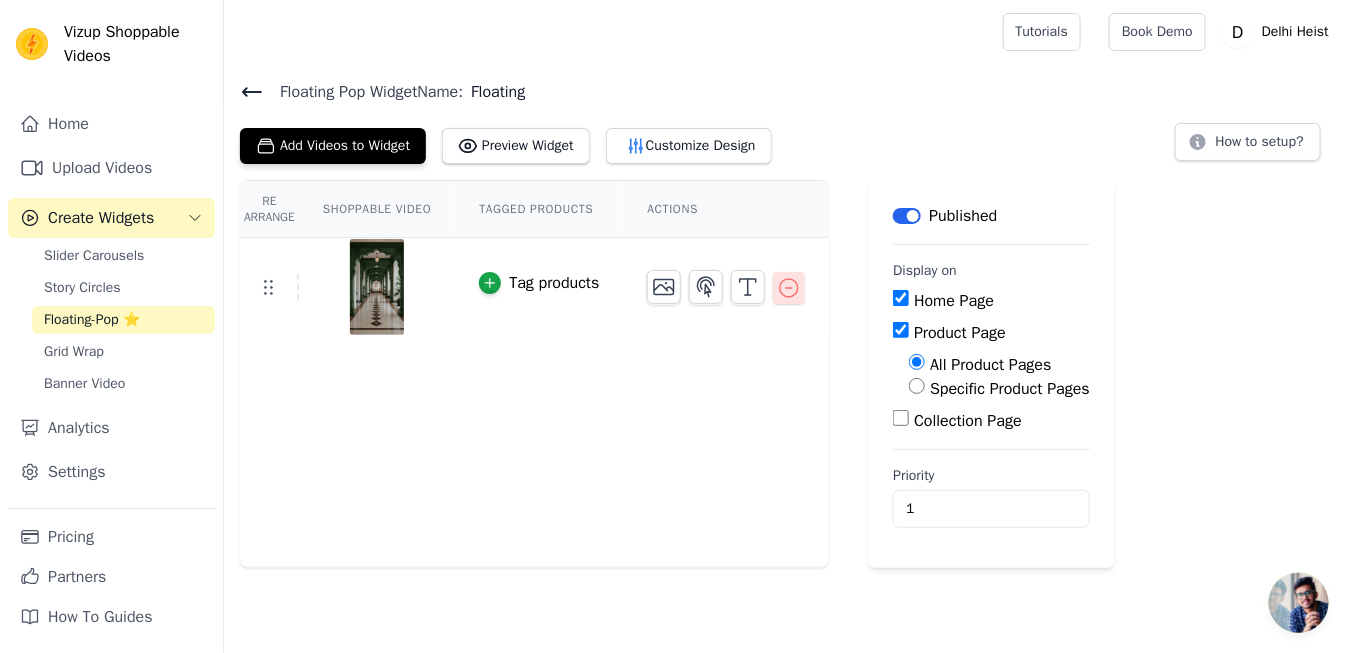 click at bounding box center [789, 288] 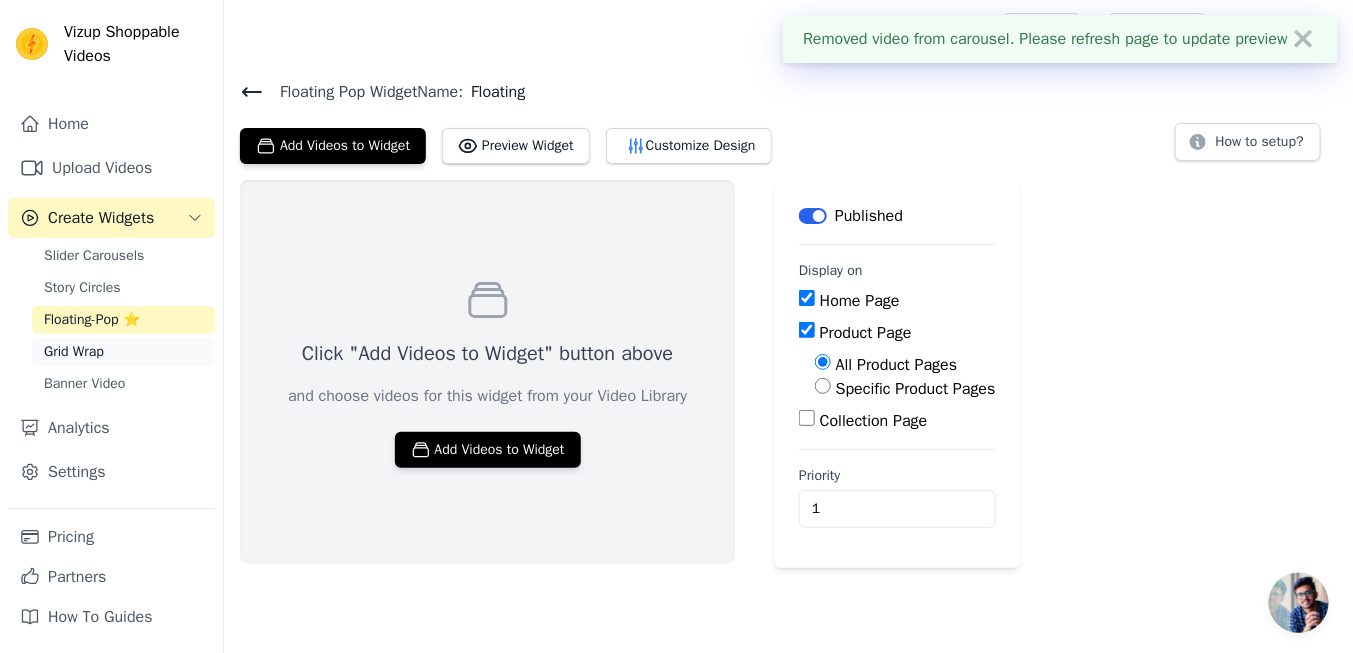click on "Grid Wrap" at bounding box center (123, 352) 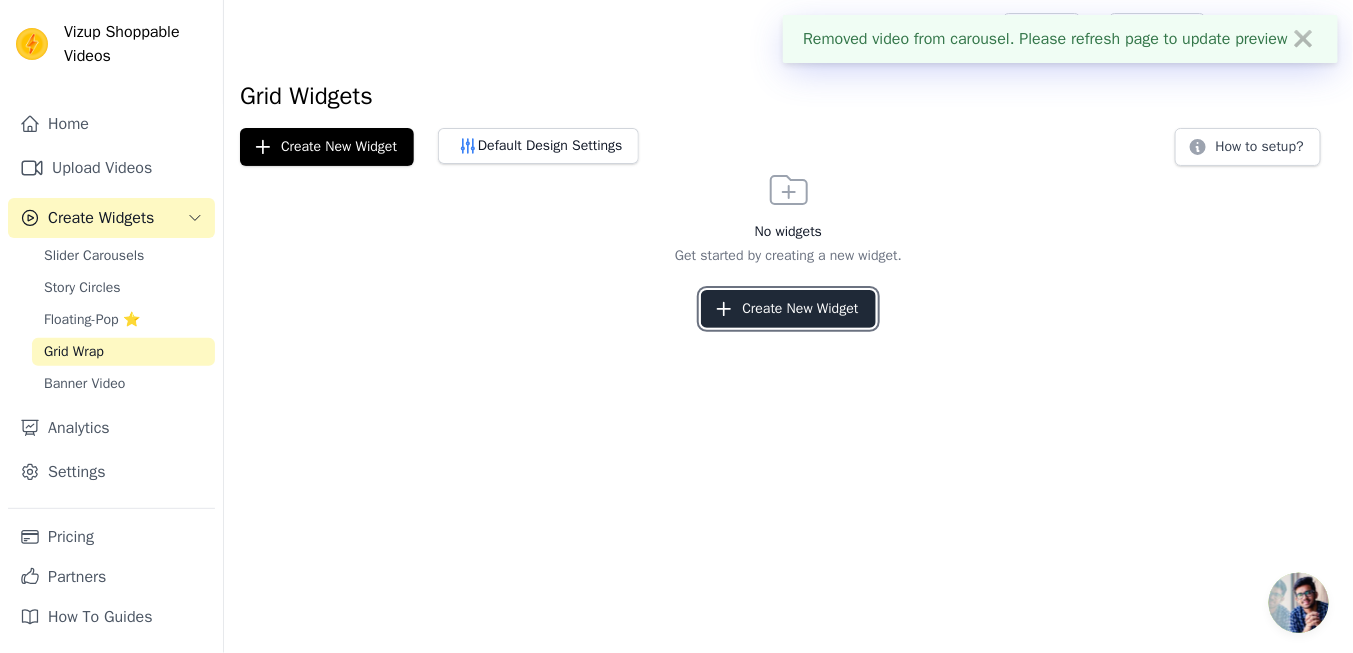 click on "Create New Widget" at bounding box center (788, 309) 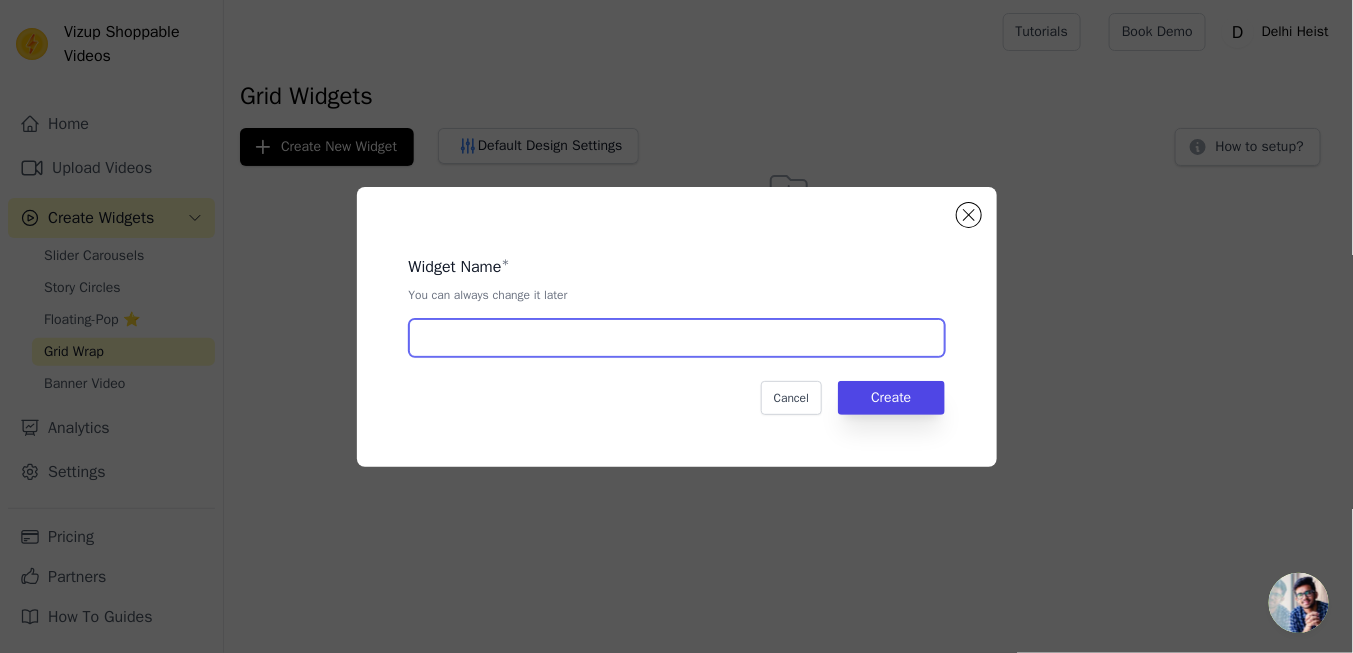 click at bounding box center (677, 338) 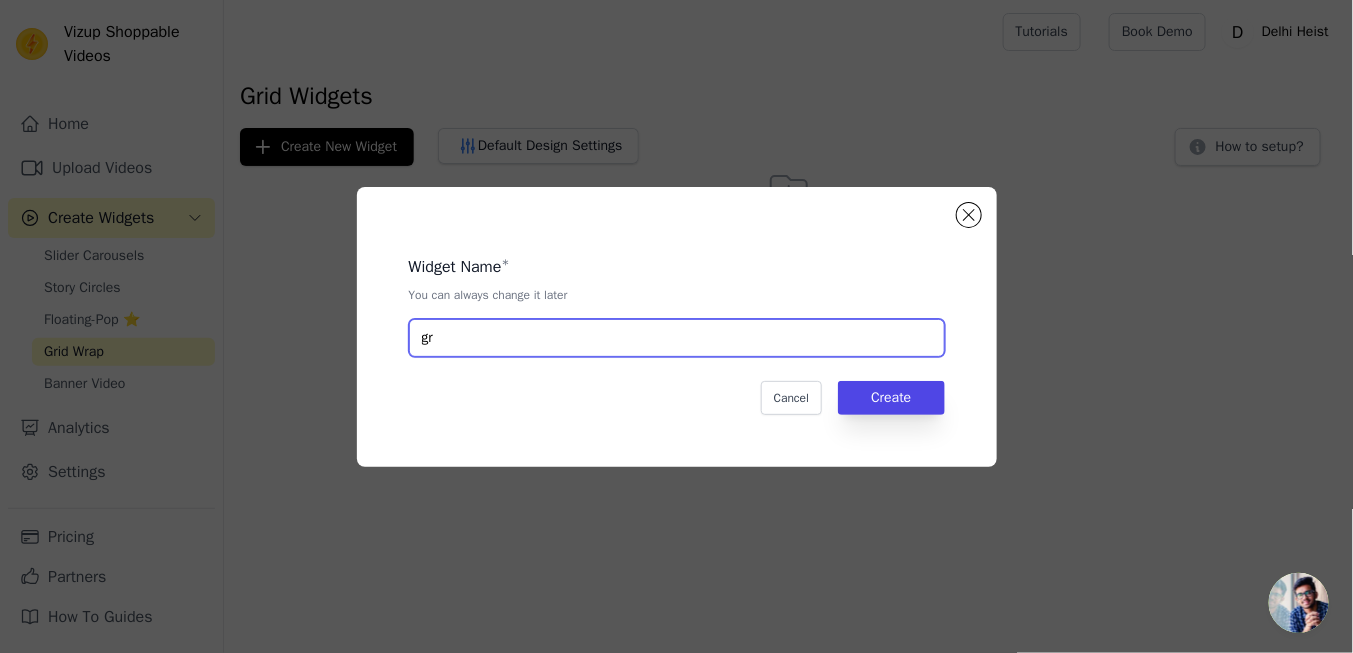 type on "g" 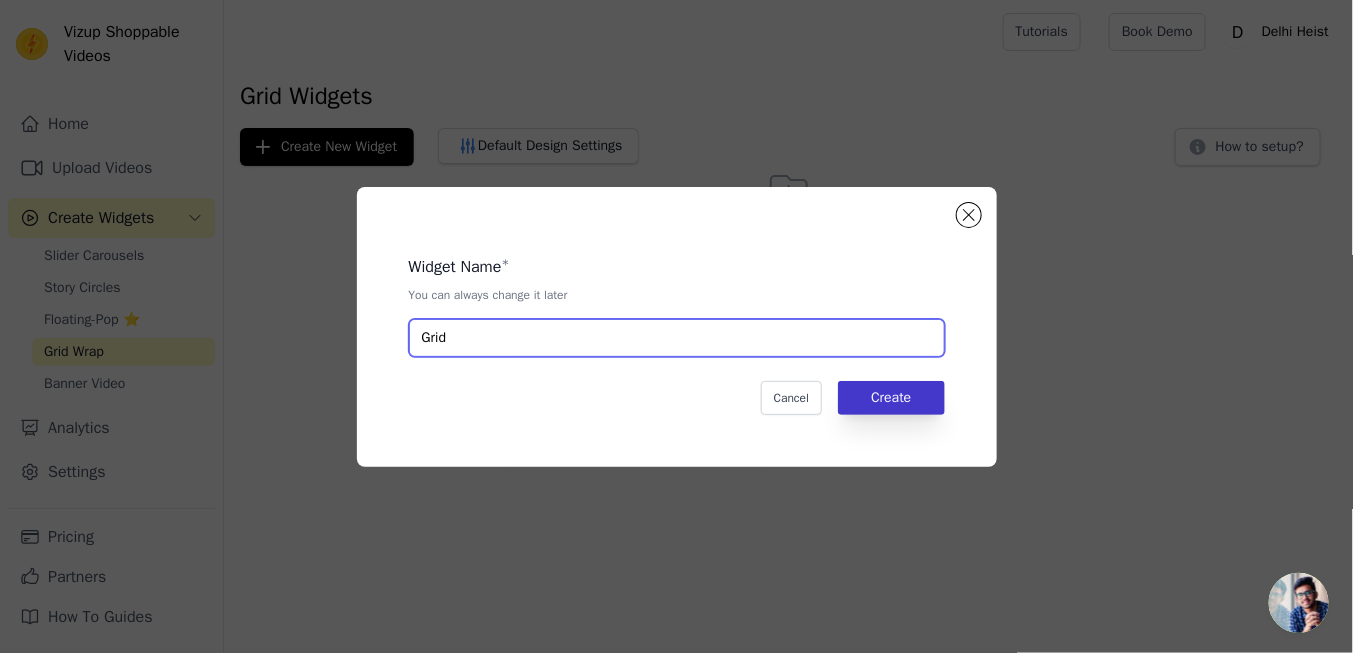 type on "Grid" 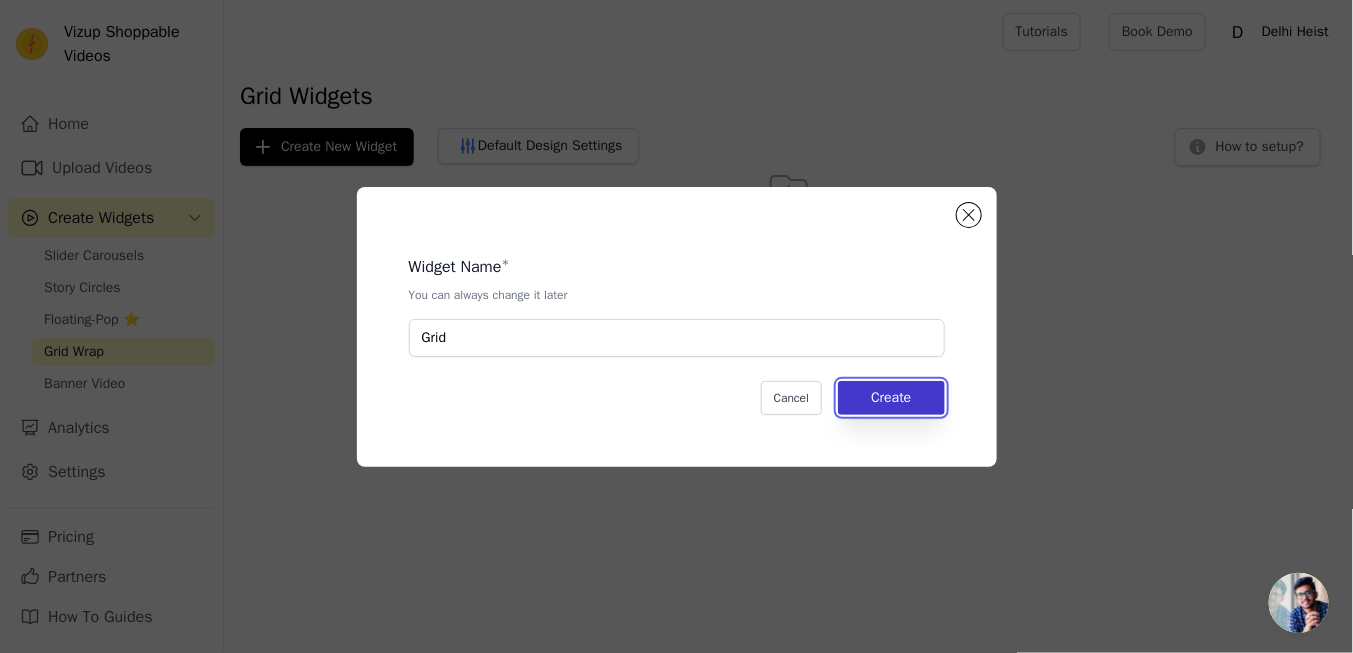 click on "Create" at bounding box center (891, 398) 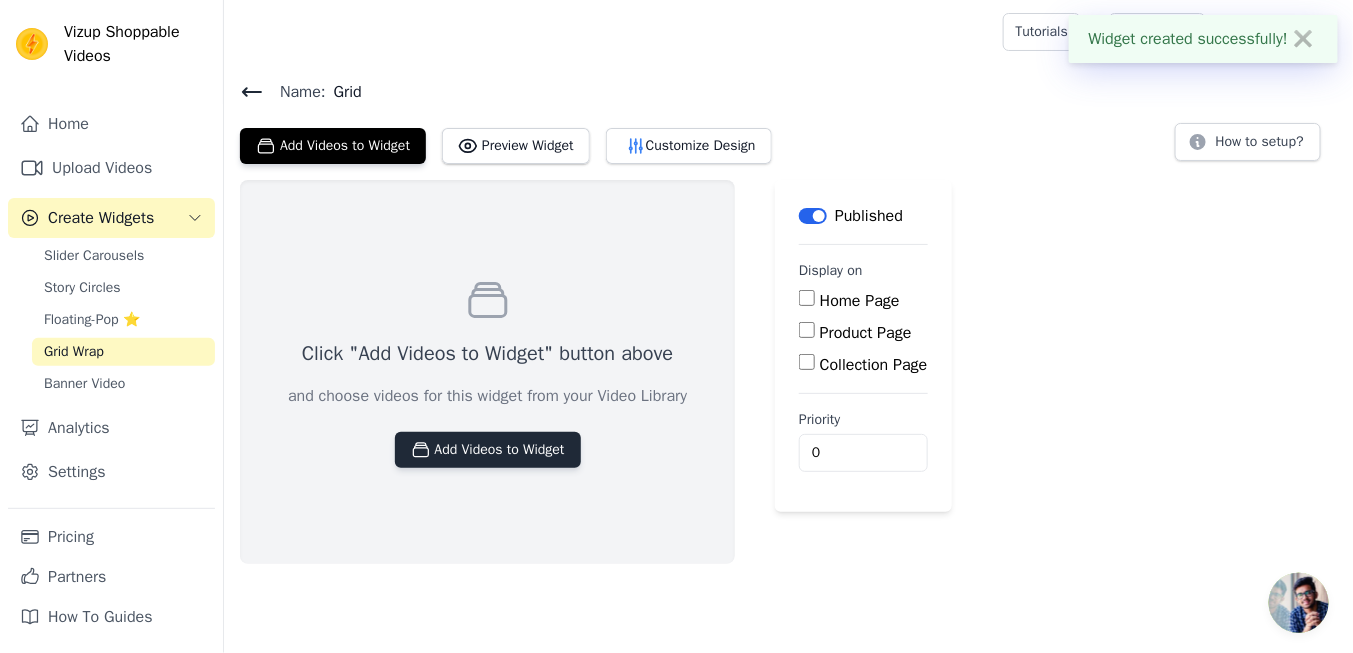 click on "Add Videos to Widget" at bounding box center [488, 450] 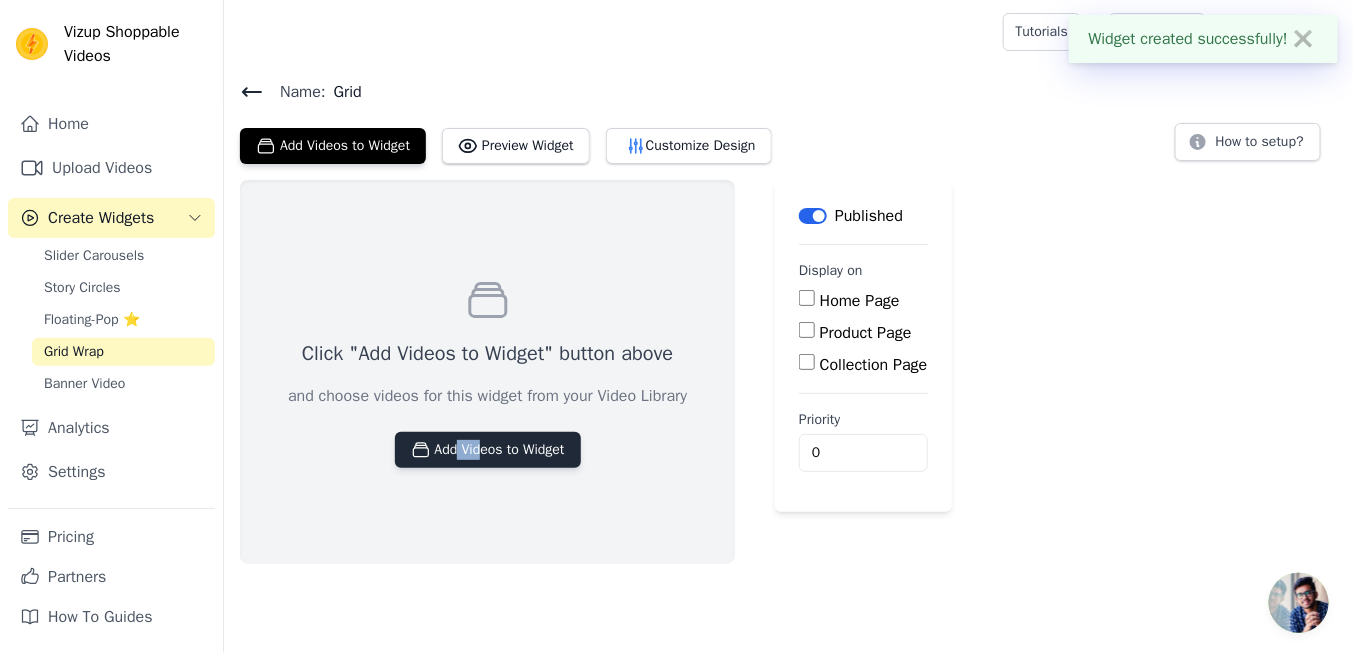 click on "Add Videos to Widget" at bounding box center (488, 450) 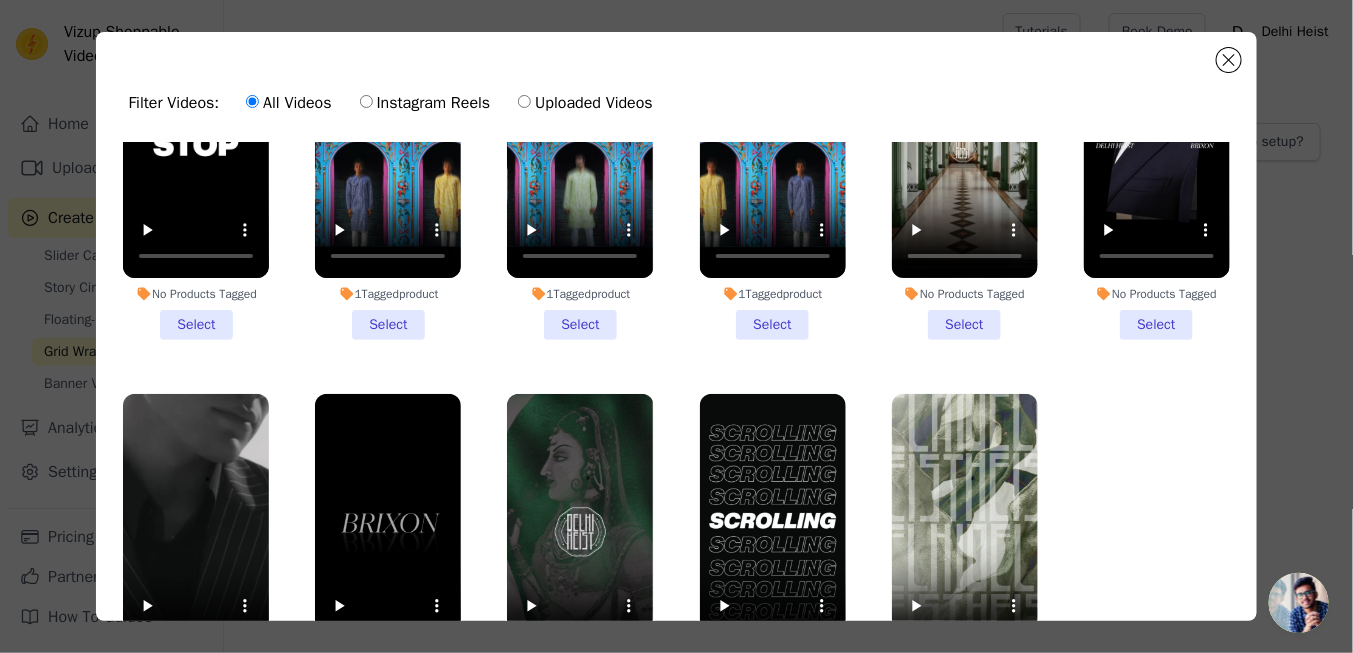 scroll, scrollTop: 157, scrollLeft: 0, axis: vertical 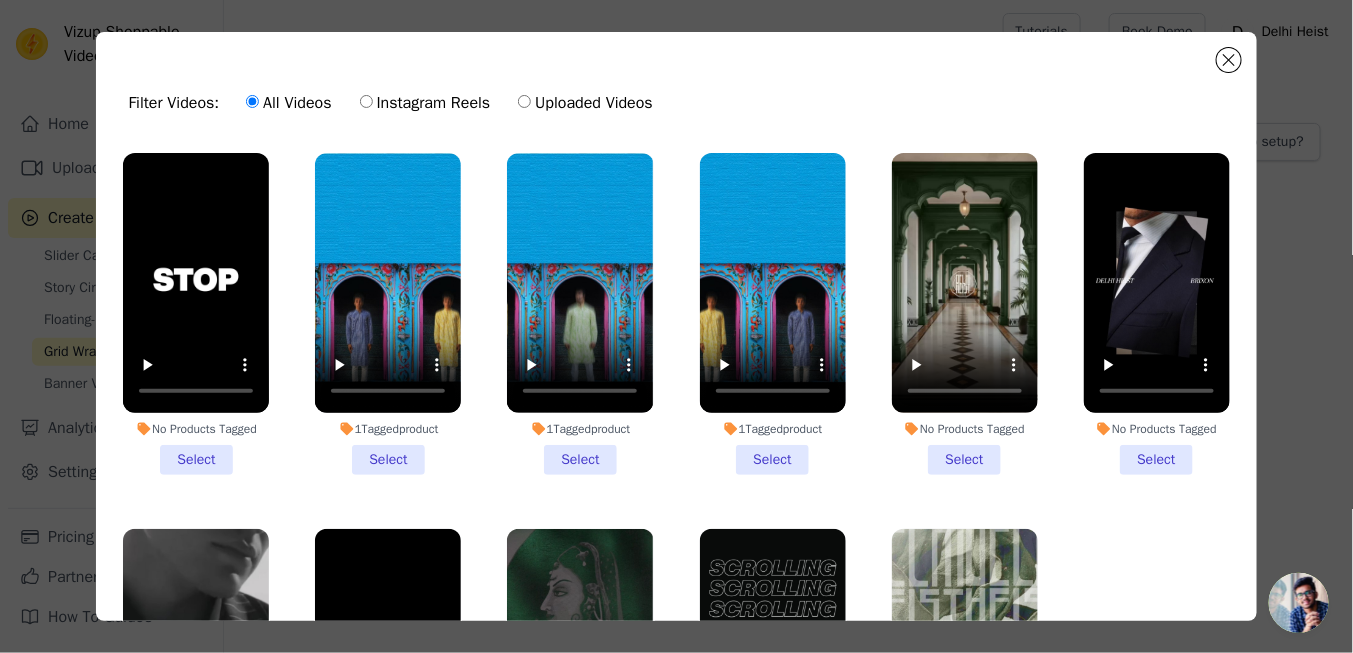 click on "1  Tagged  product     Select" at bounding box center (388, 314) 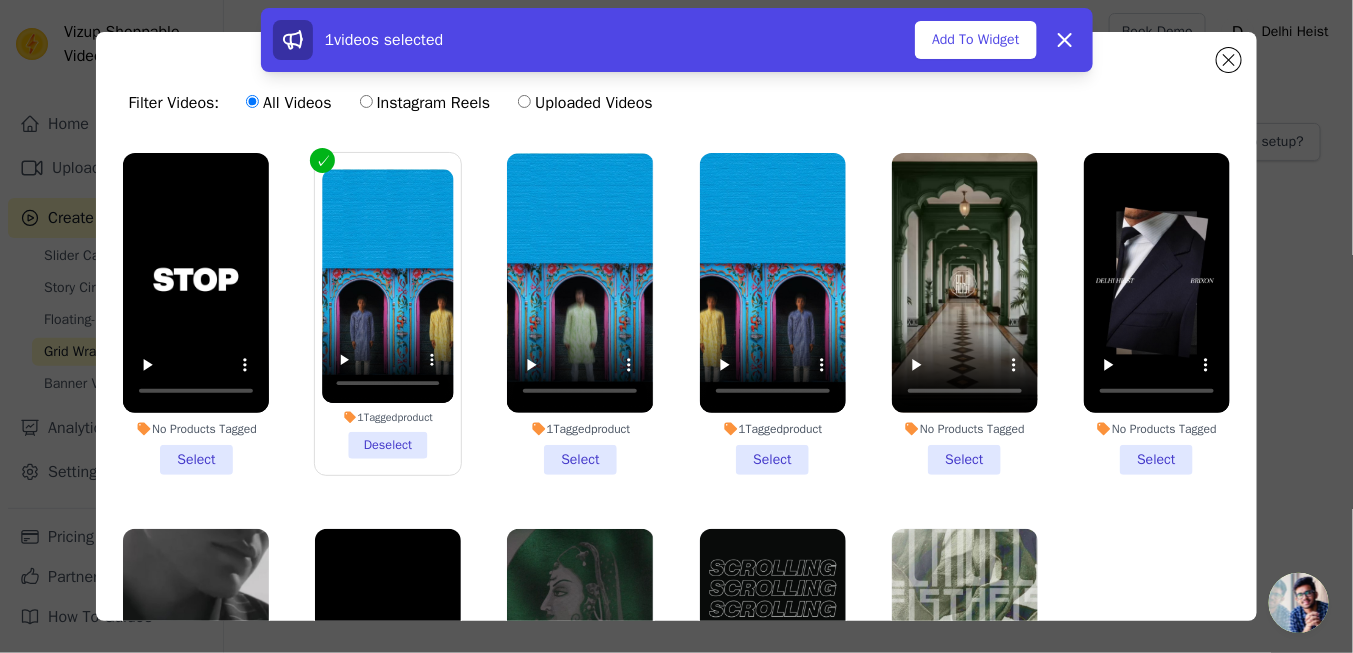 click on "1  Tagged  product     Select" at bounding box center [580, 314] 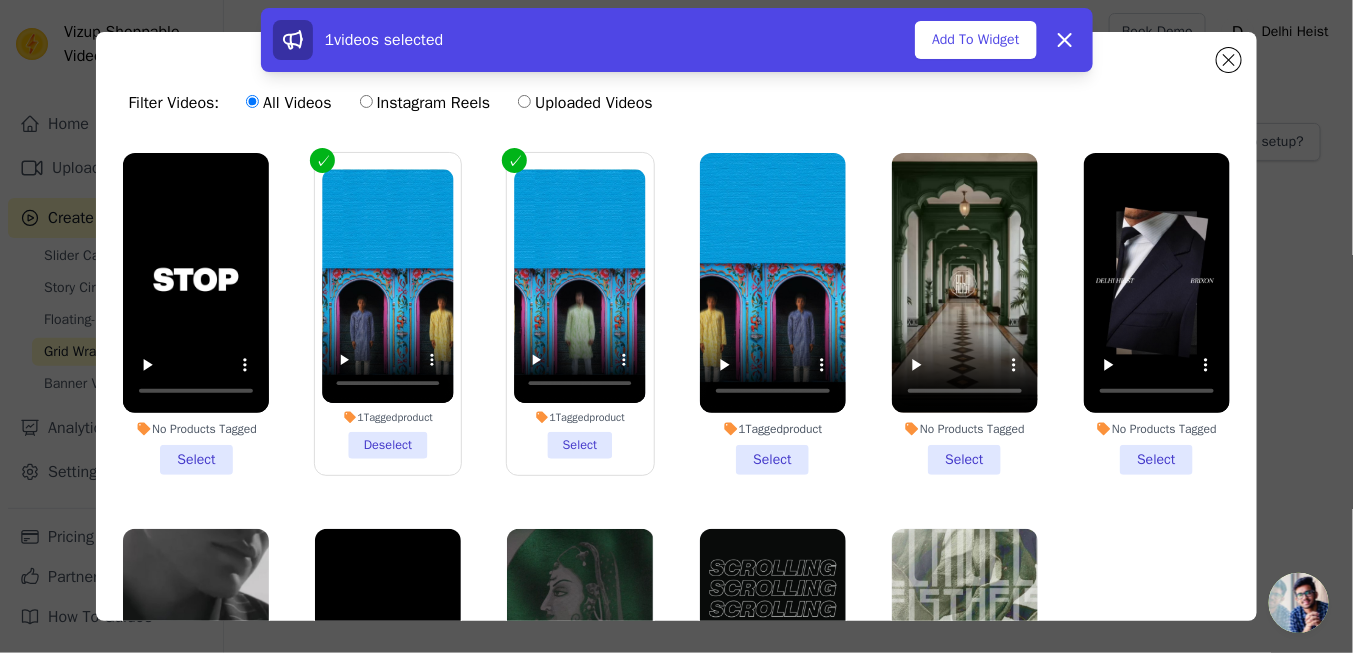click on "1  Tagged  product     Select" at bounding box center [580, 313] 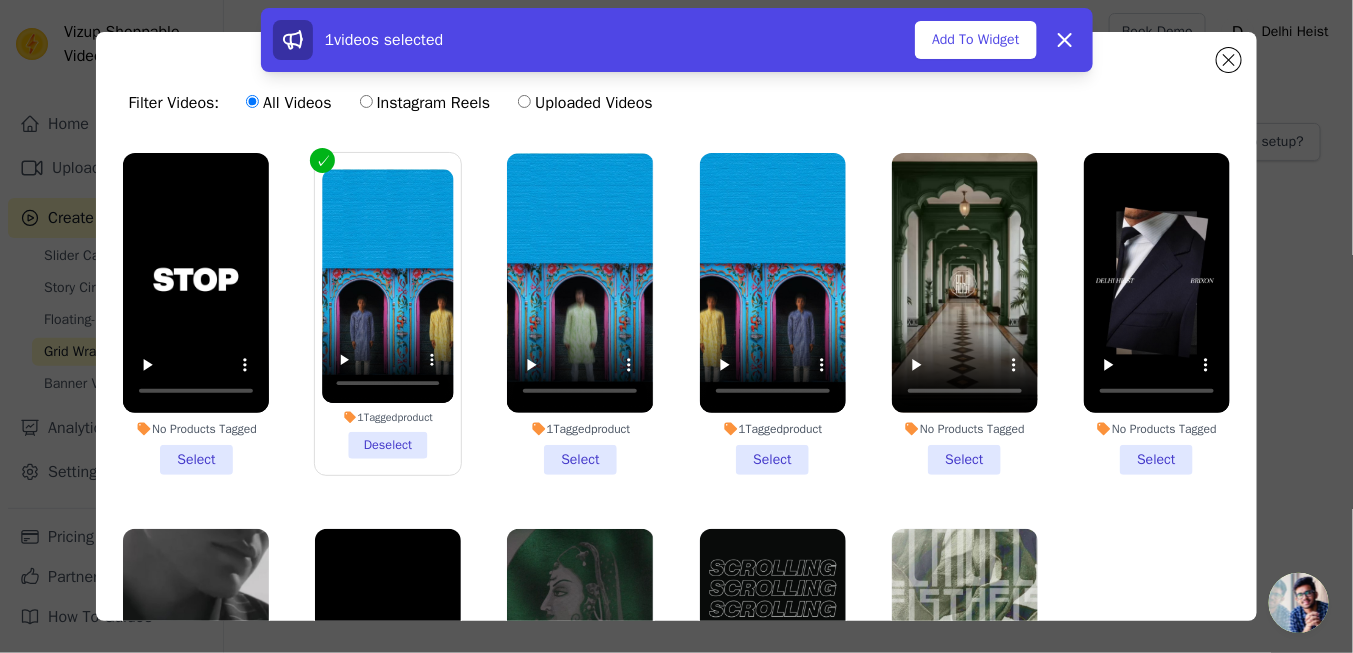 click on "1  Tagged  product     Select" at bounding box center [580, 314] 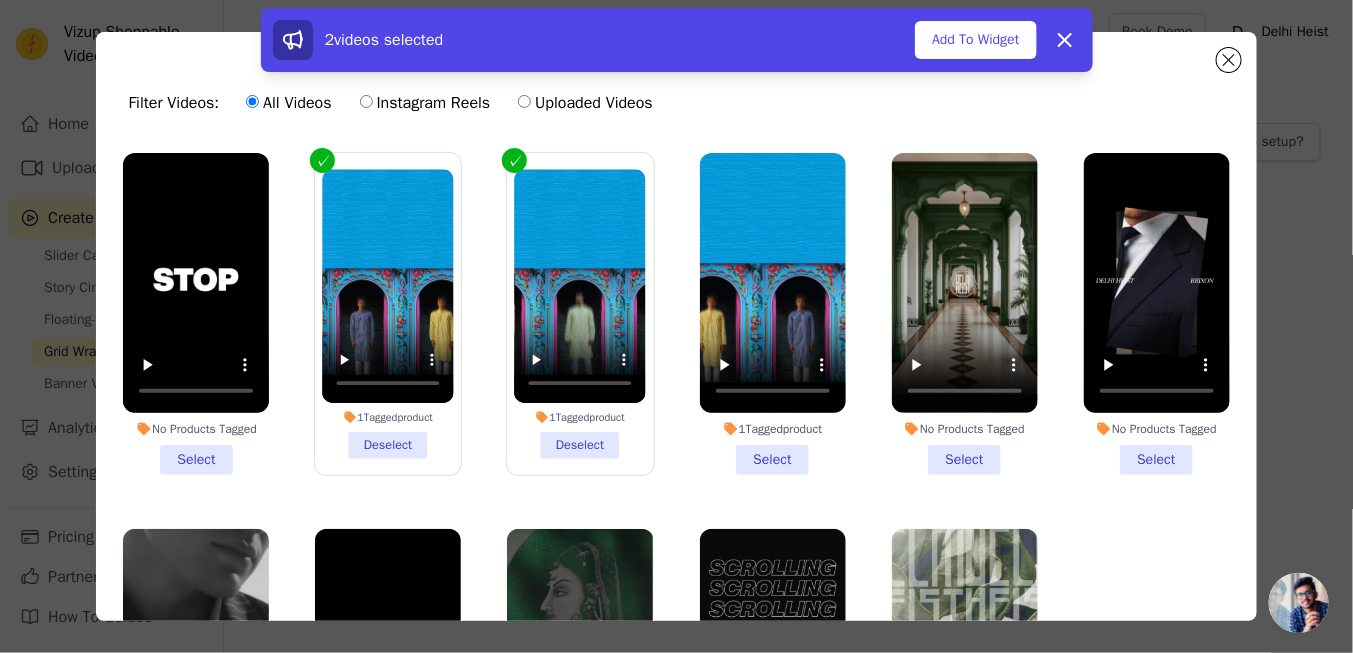 click on "1  Tagged  product     Select" at bounding box center [773, 314] 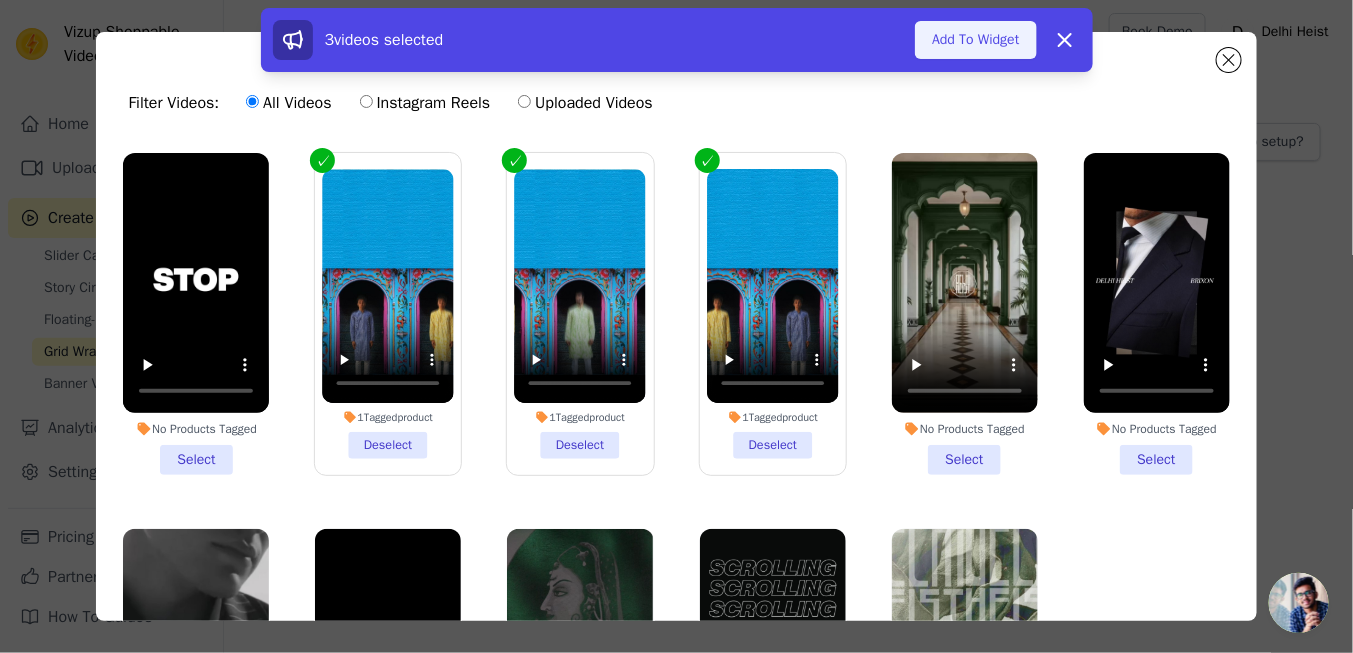 click on "Add To Widget" at bounding box center (975, 40) 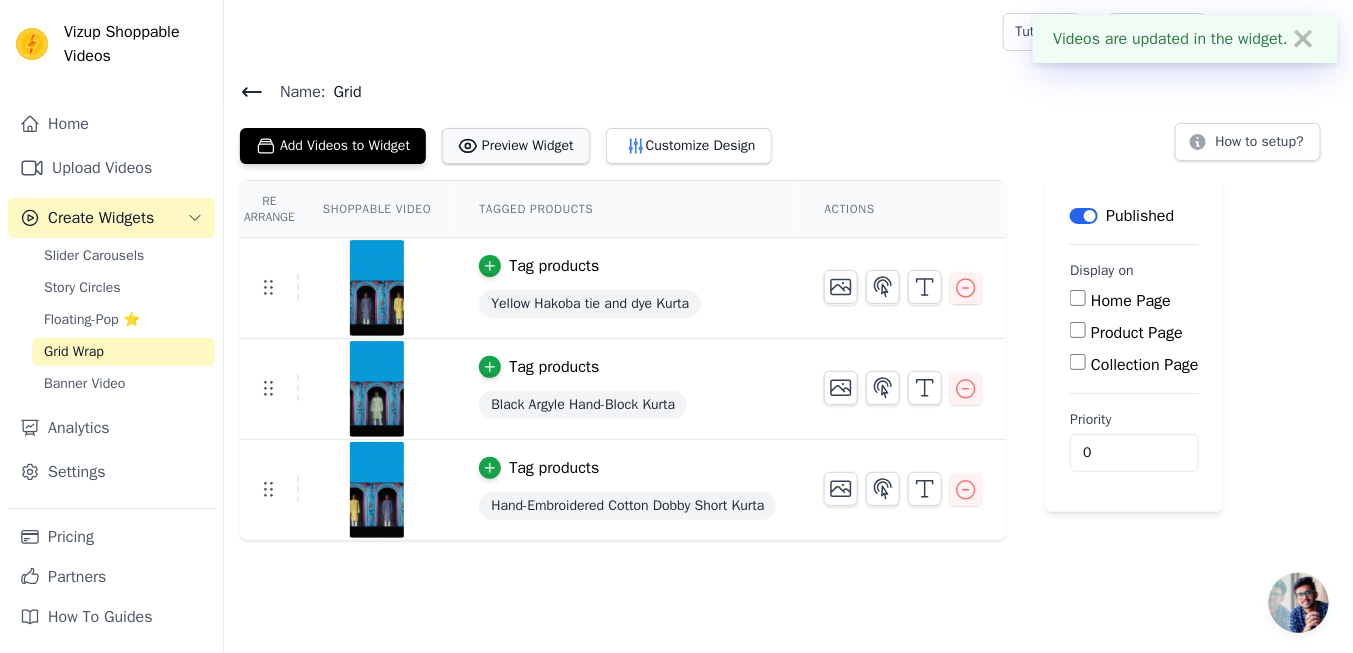 click on "Preview Widget" at bounding box center (516, 146) 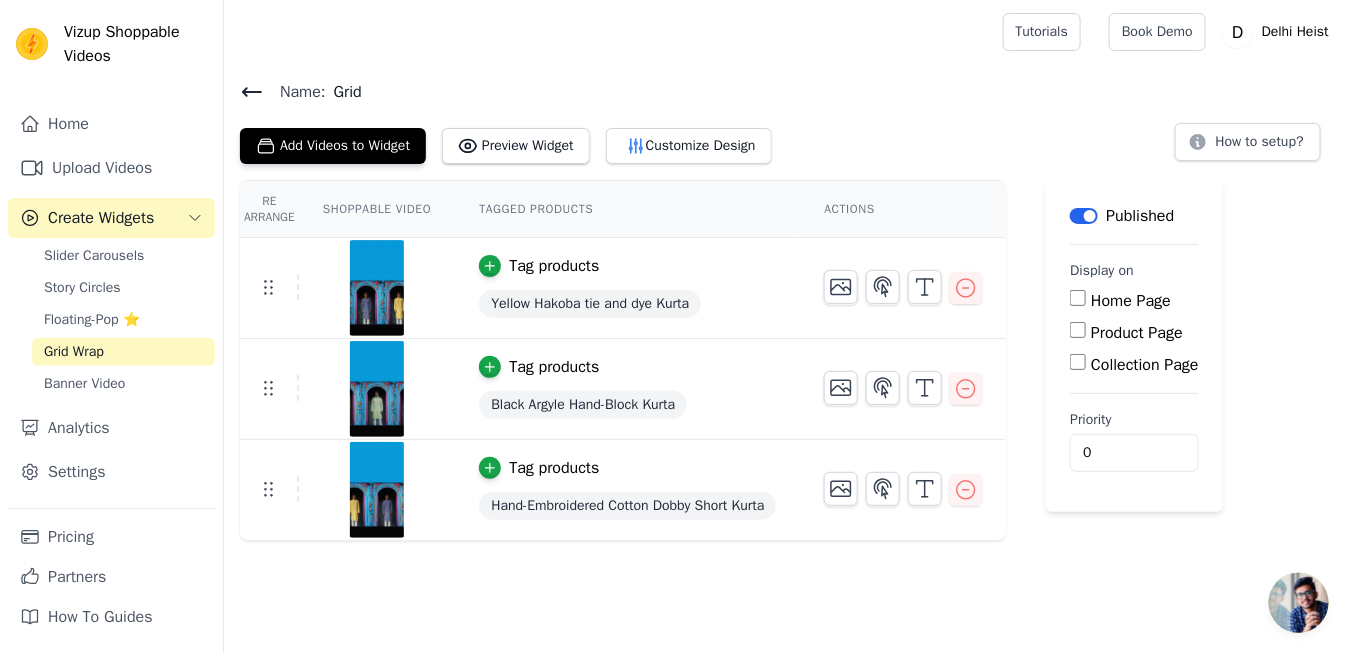 click on "Home Page" at bounding box center [1078, 298] 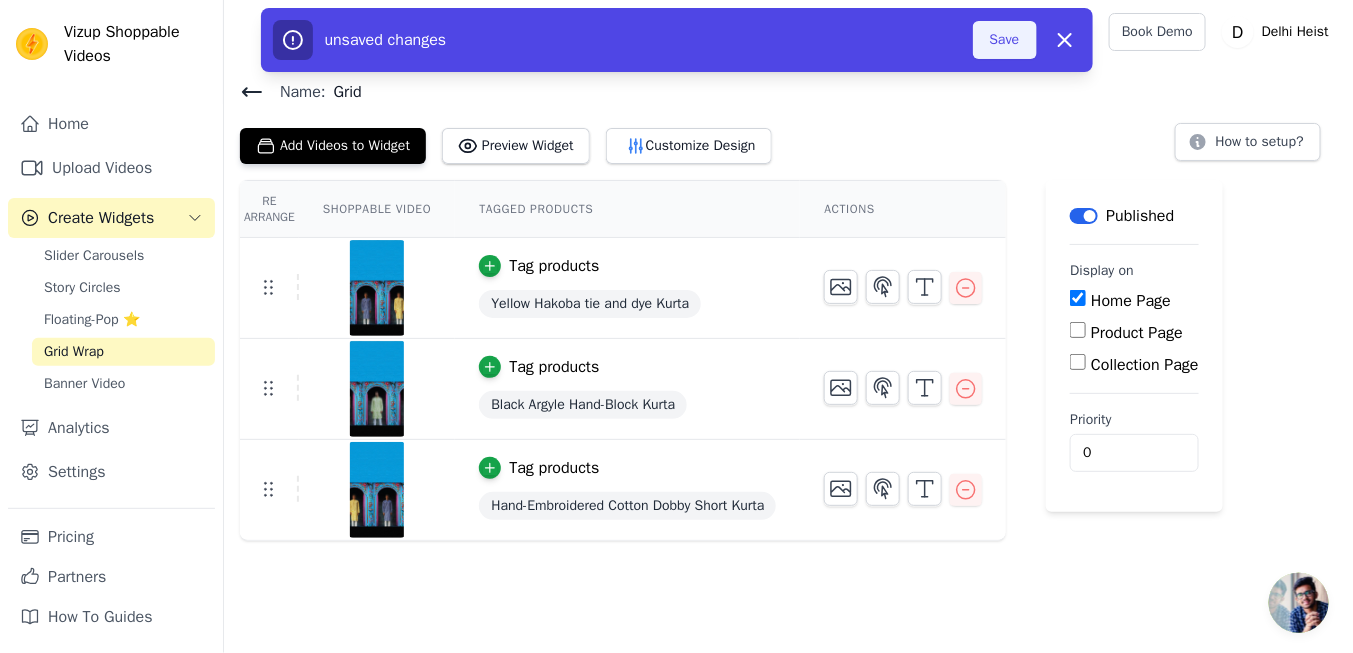 click on "Save" at bounding box center [1005, 40] 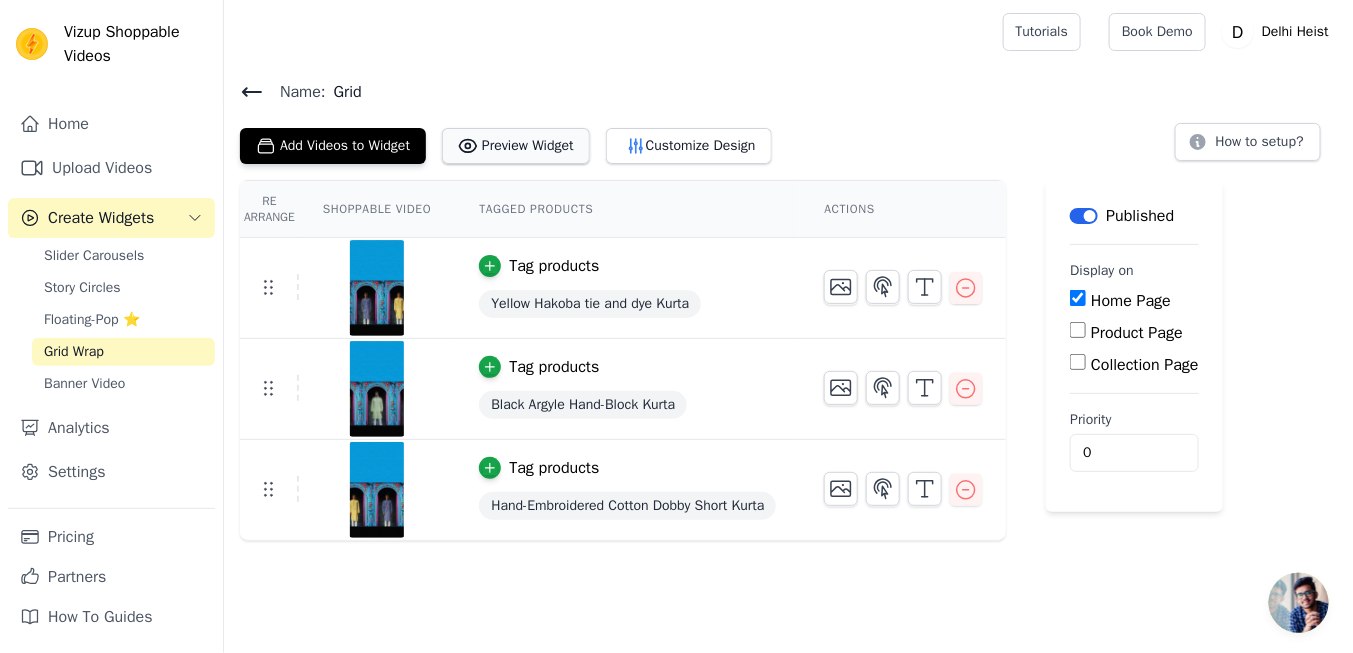 click on "Preview Widget" at bounding box center [516, 146] 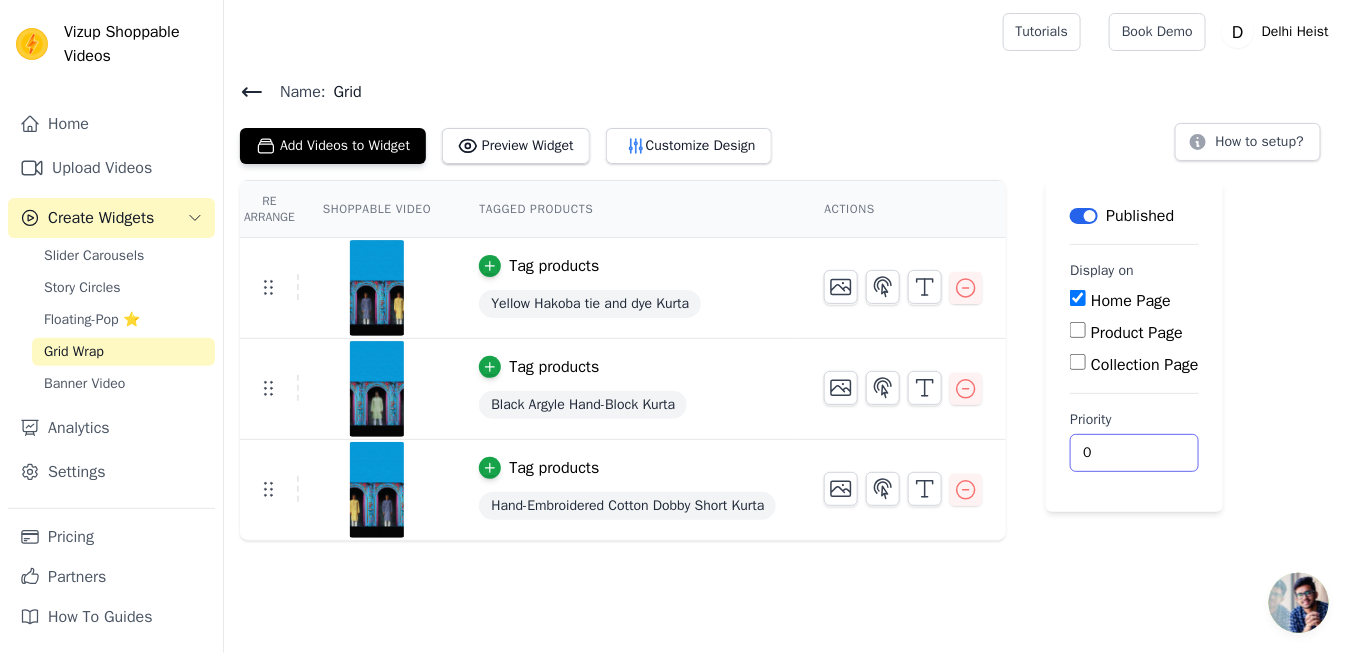 click on "0" at bounding box center (1134, 453) 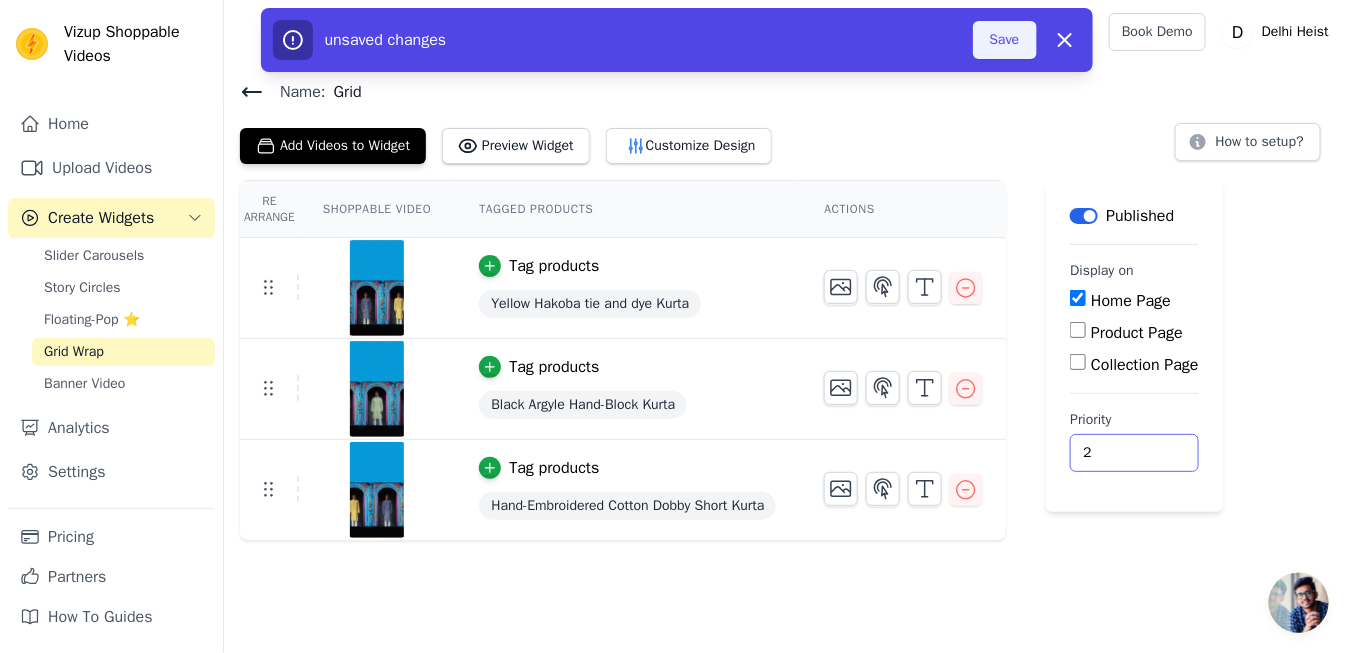 type on "2" 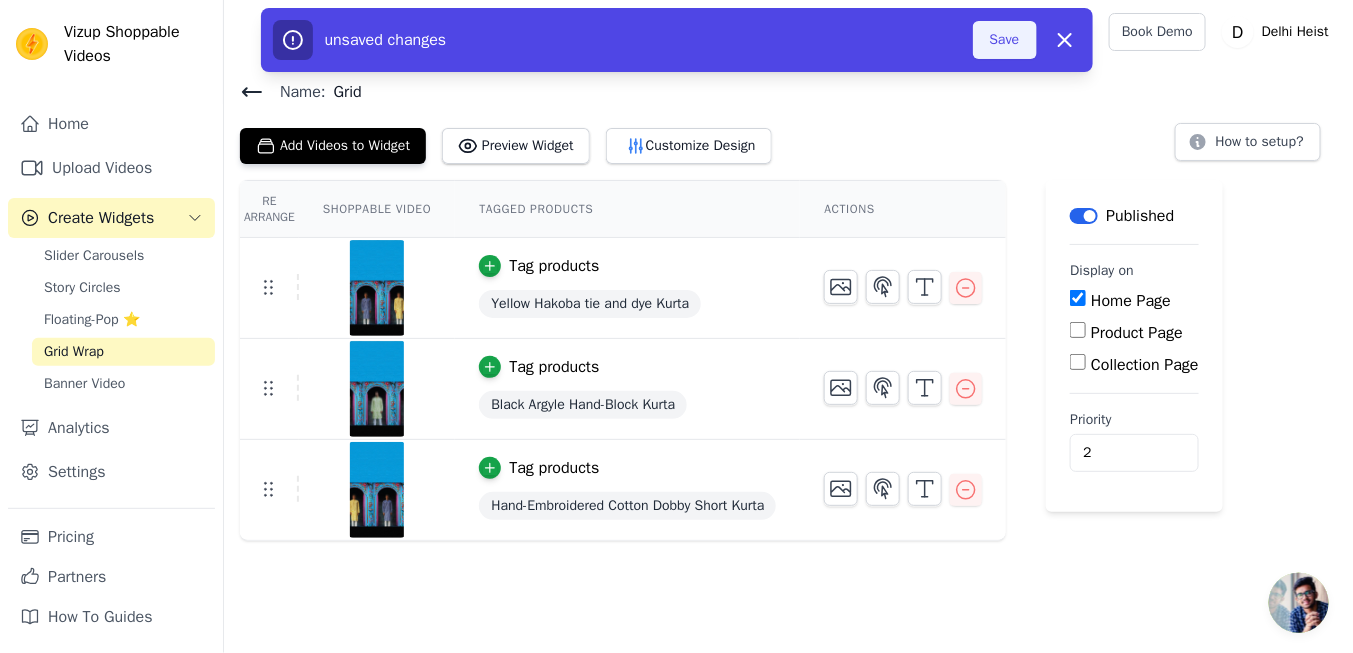 click on "Save" at bounding box center (1005, 40) 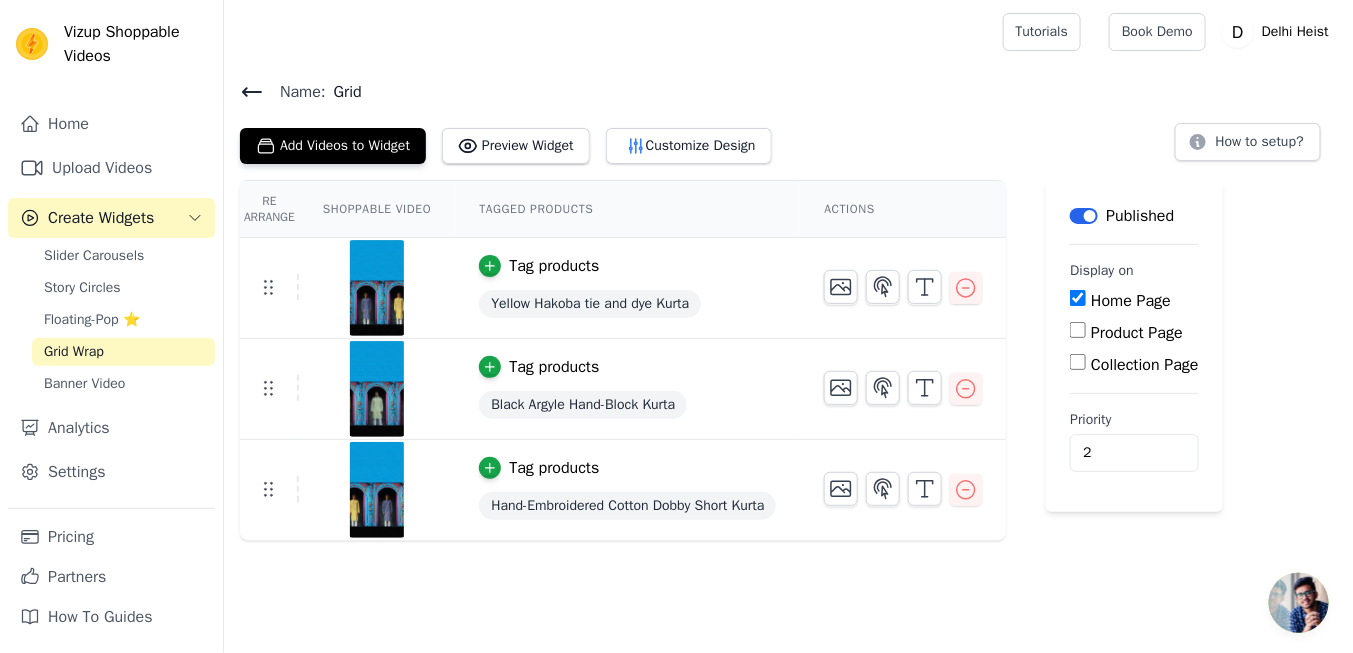 click 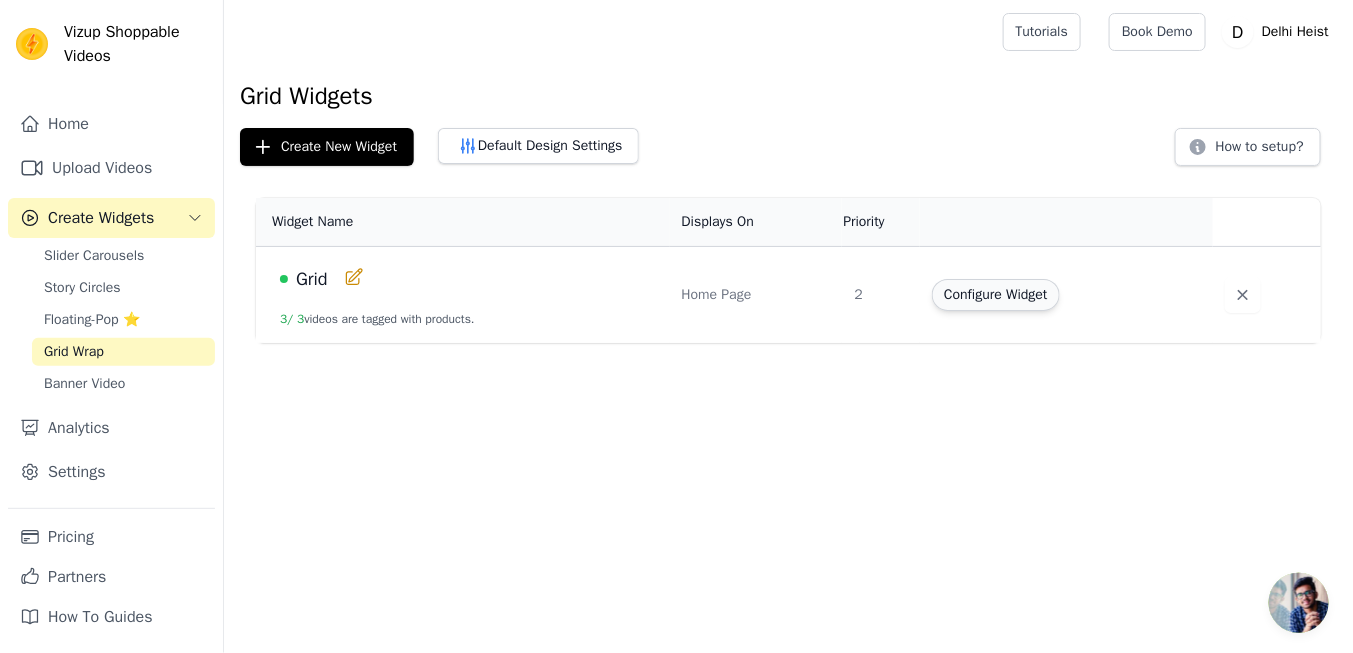 click on "Configure Widget" at bounding box center (995, 295) 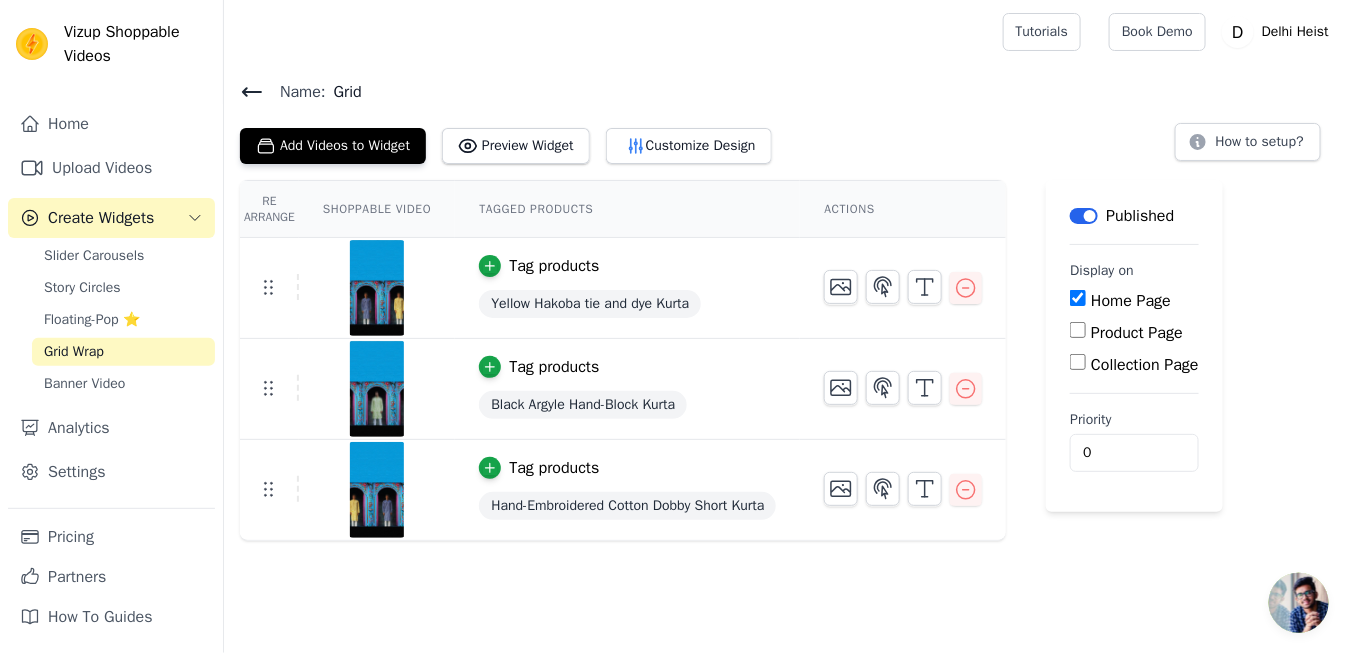 click 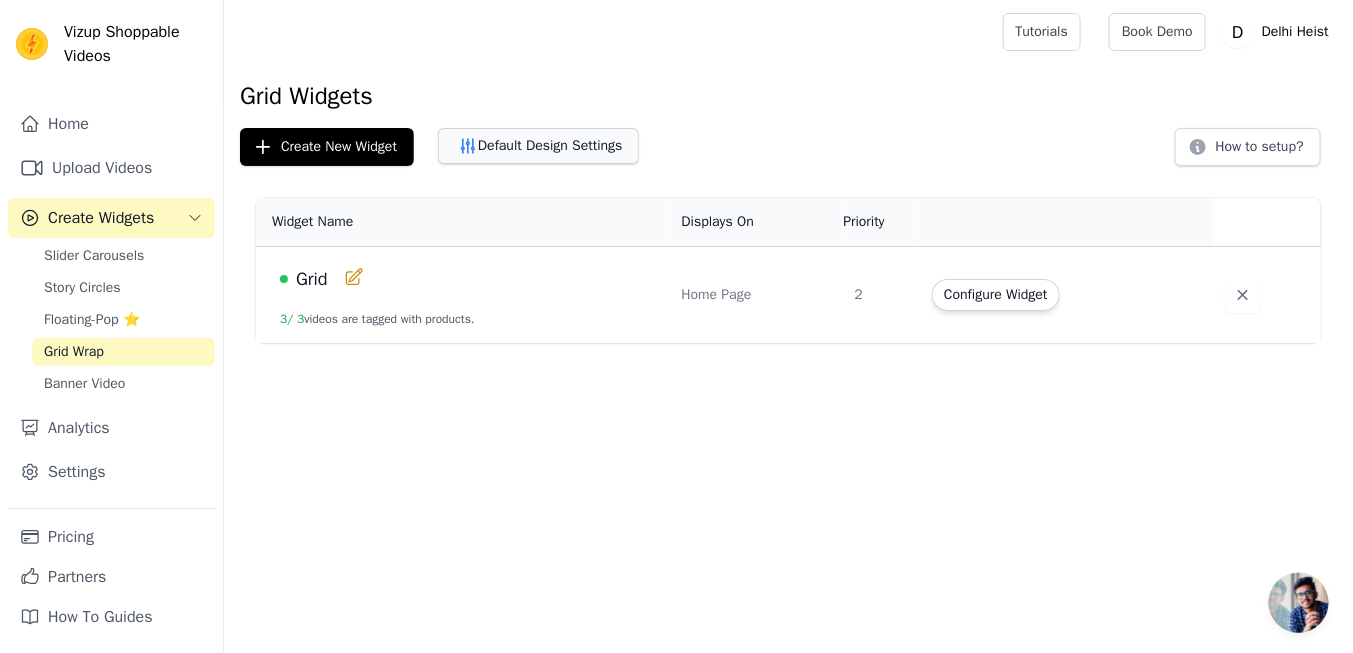 click on "Default Design Settings" at bounding box center (538, 146) 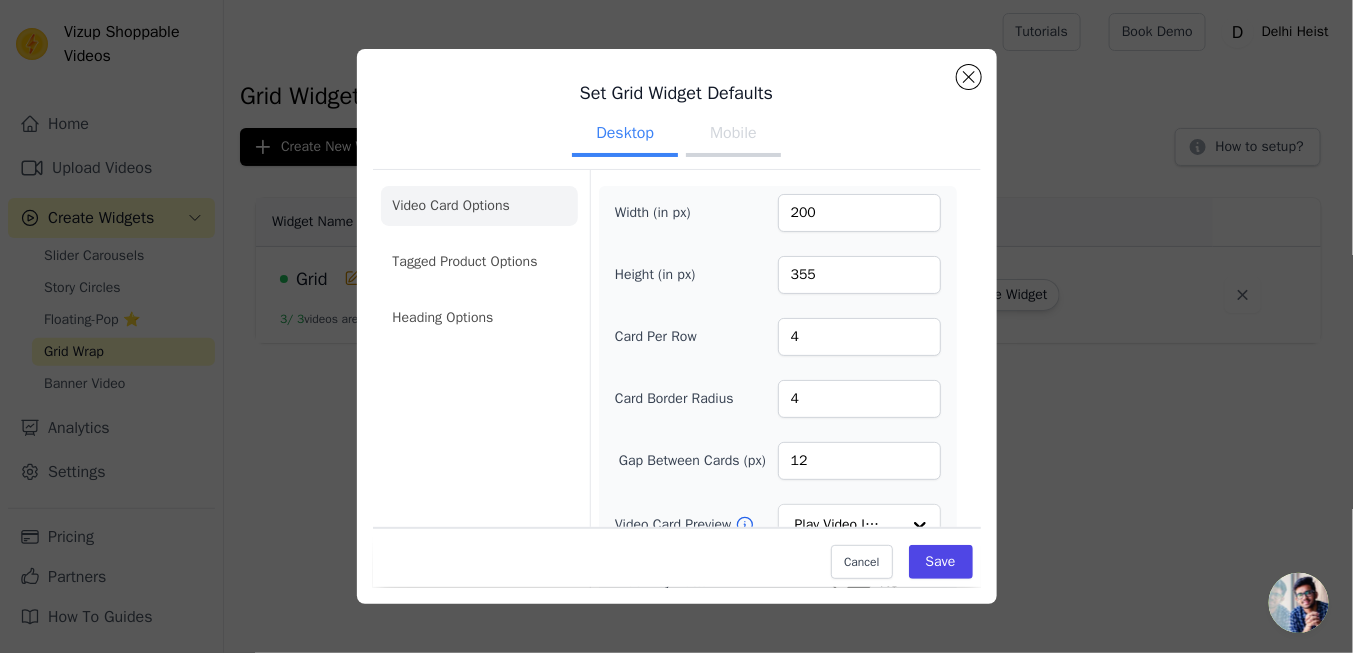 click on "Mobile" at bounding box center (733, 135) 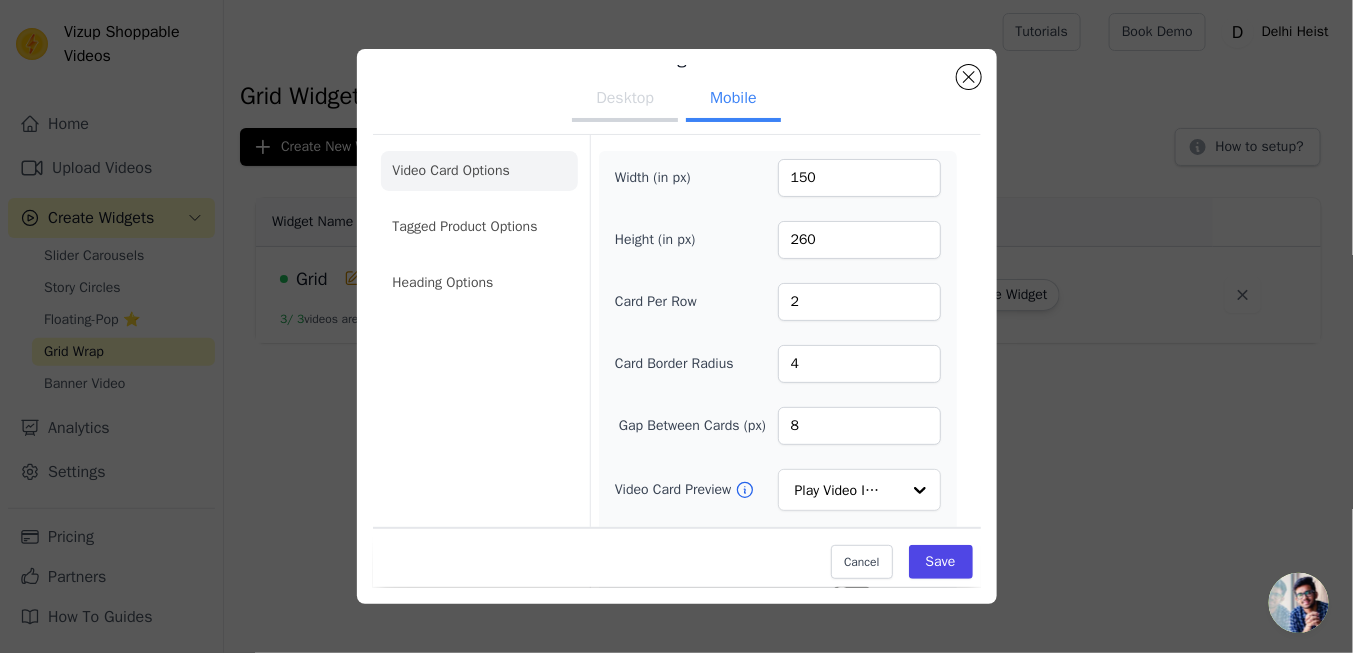 scroll, scrollTop: 0, scrollLeft: 0, axis: both 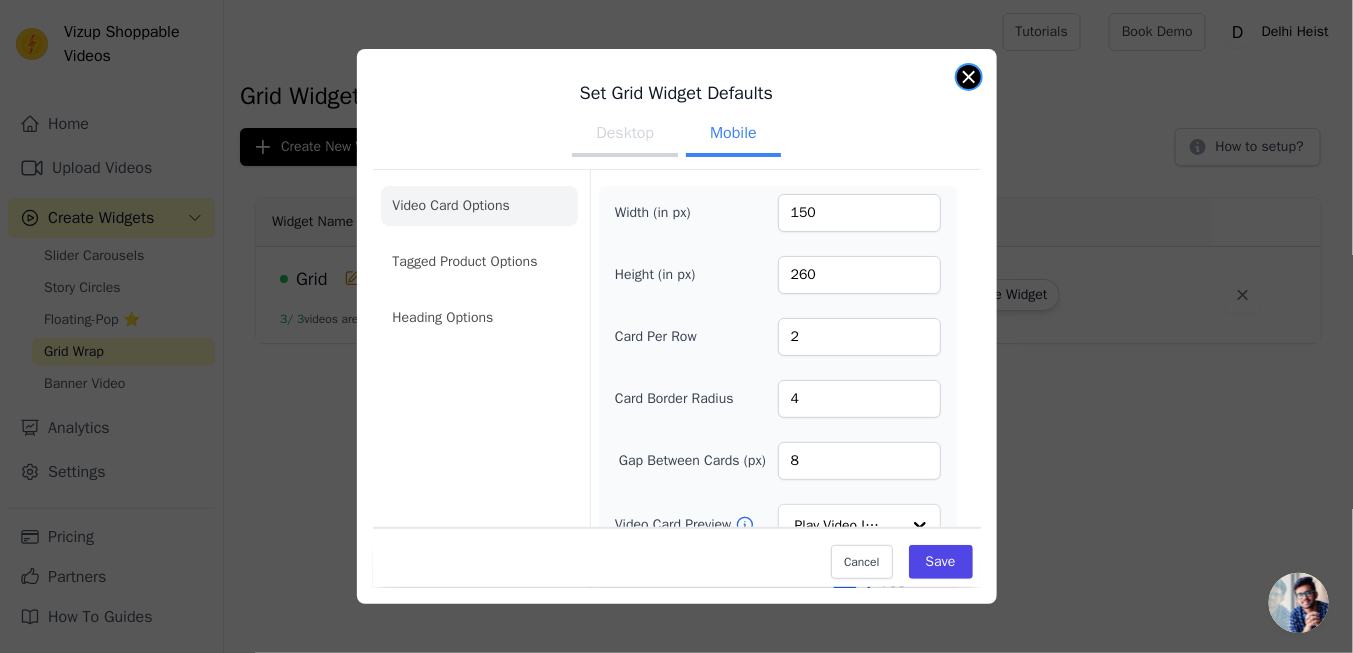 click at bounding box center [969, 77] 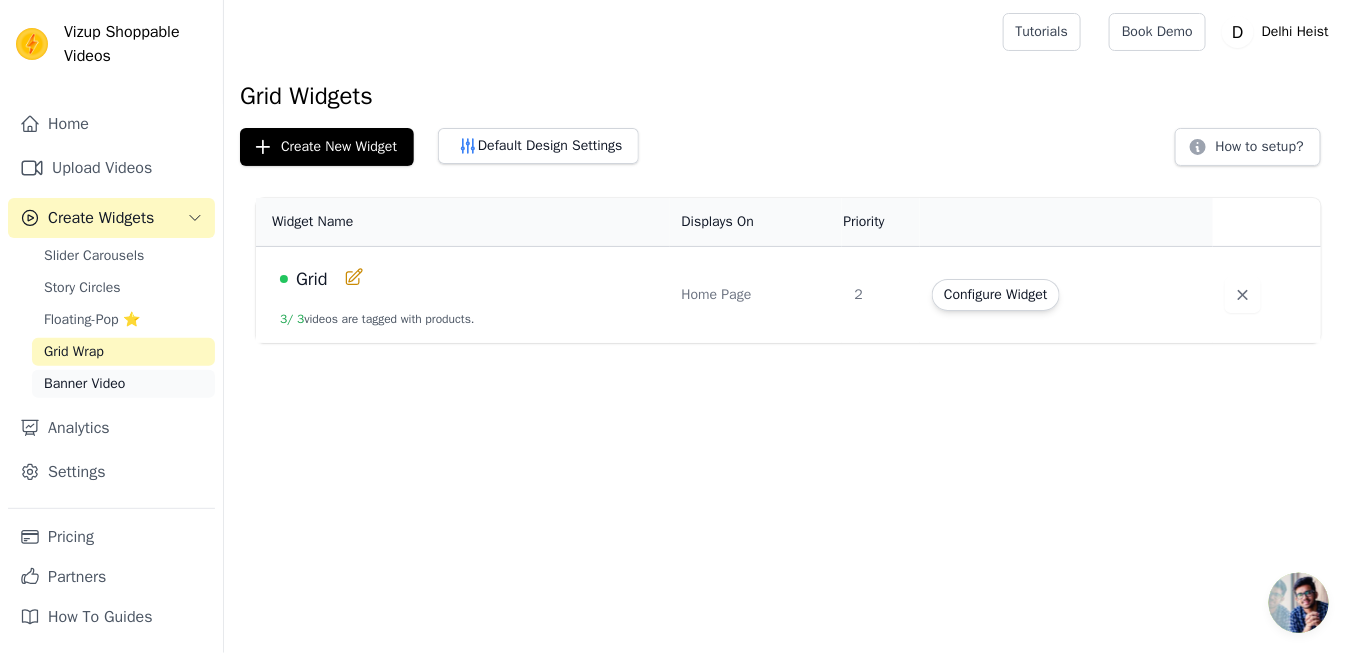 click on "Banner Video" at bounding box center (84, 384) 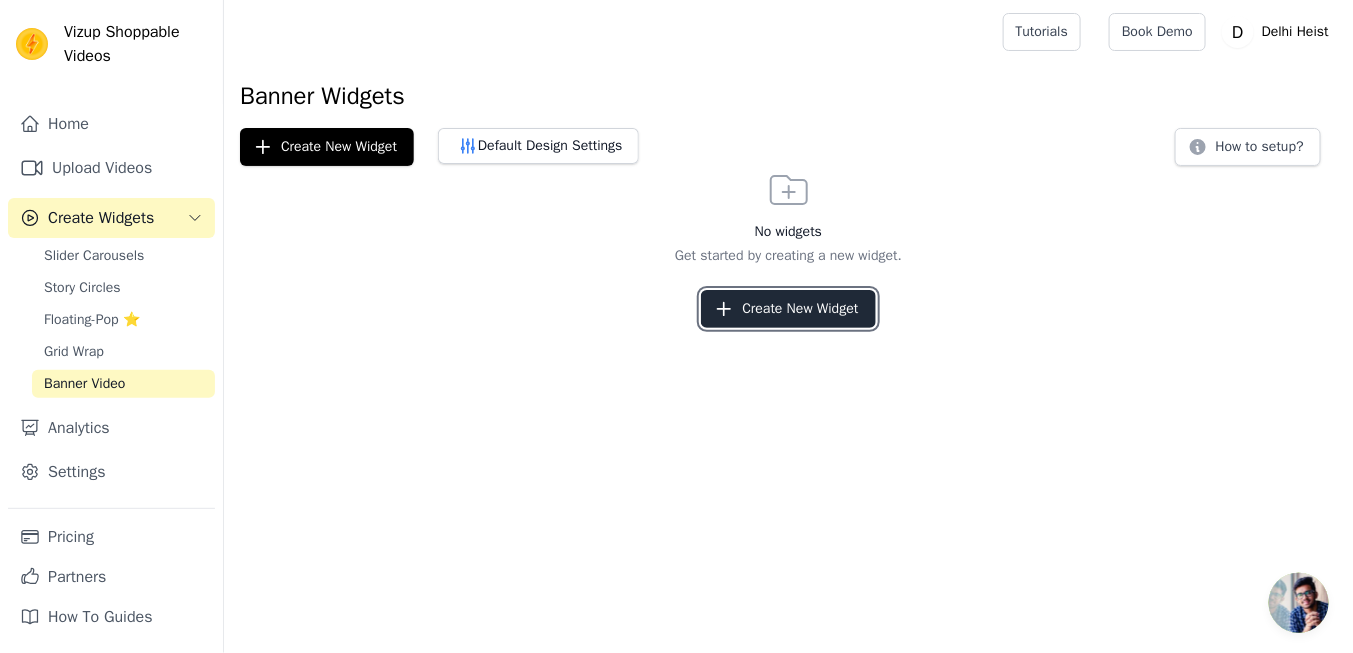 click on "Create New Widget" at bounding box center (788, 309) 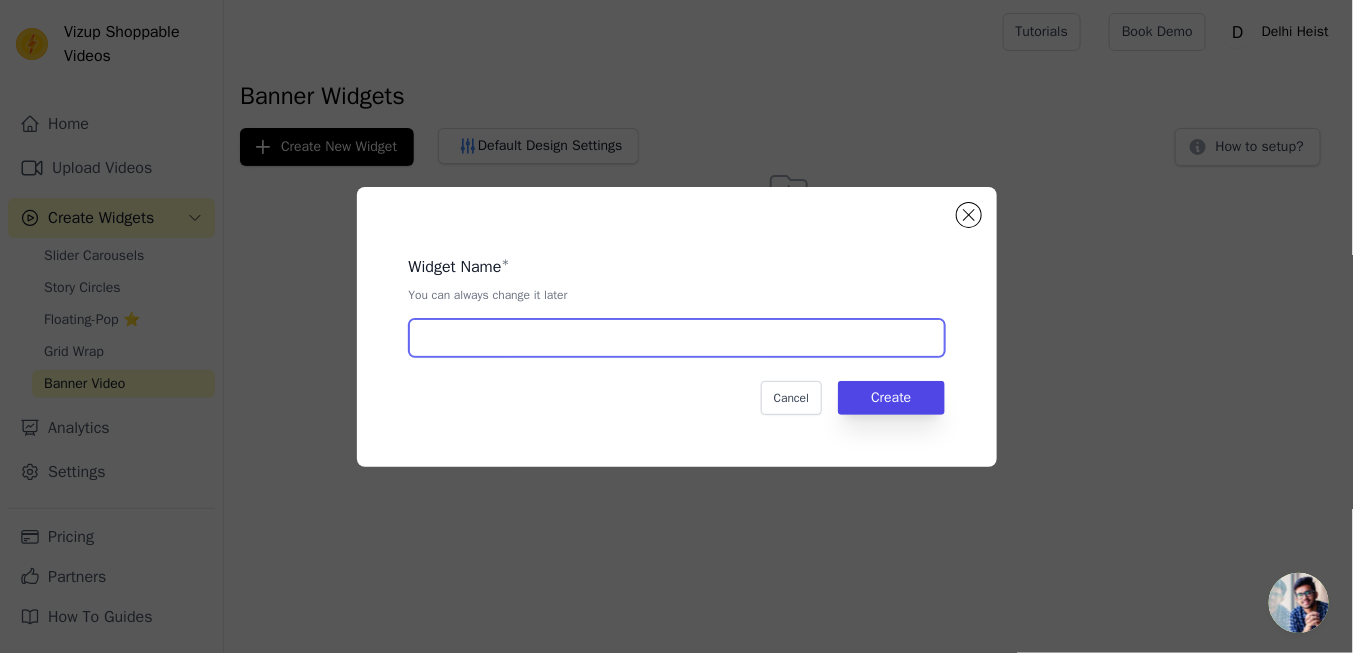 click at bounding box center (677, 338) 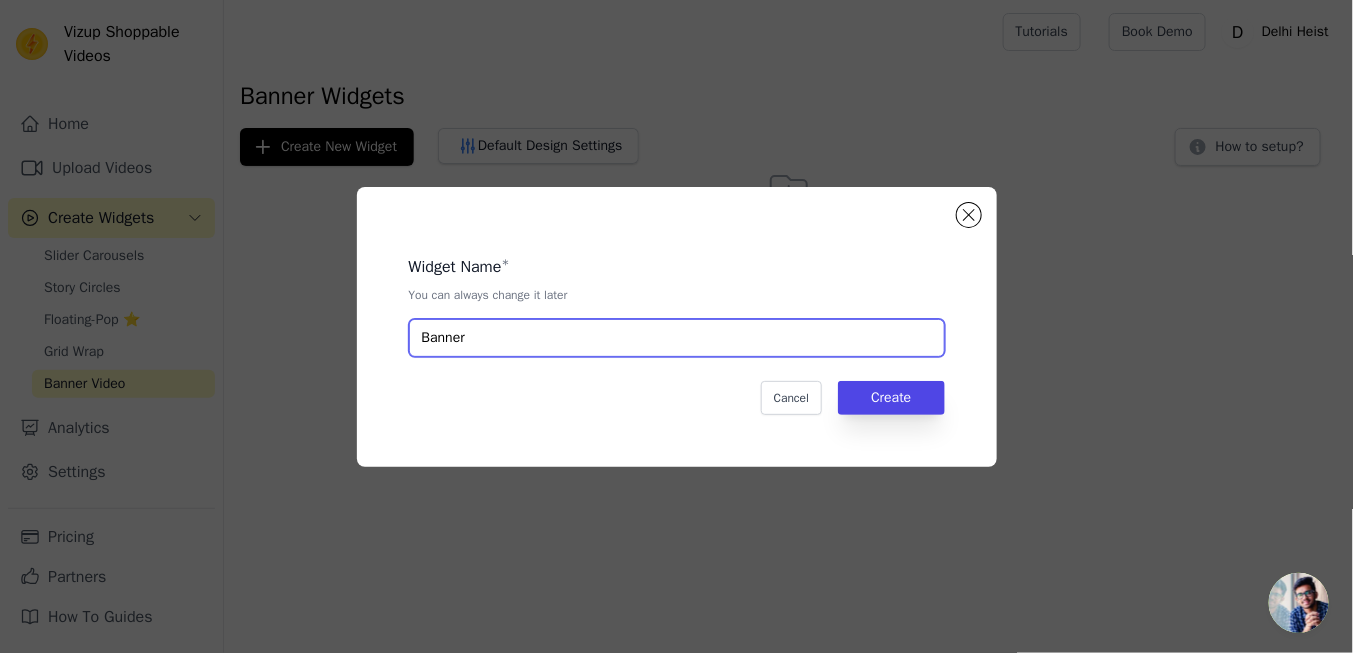 type on "Banner" 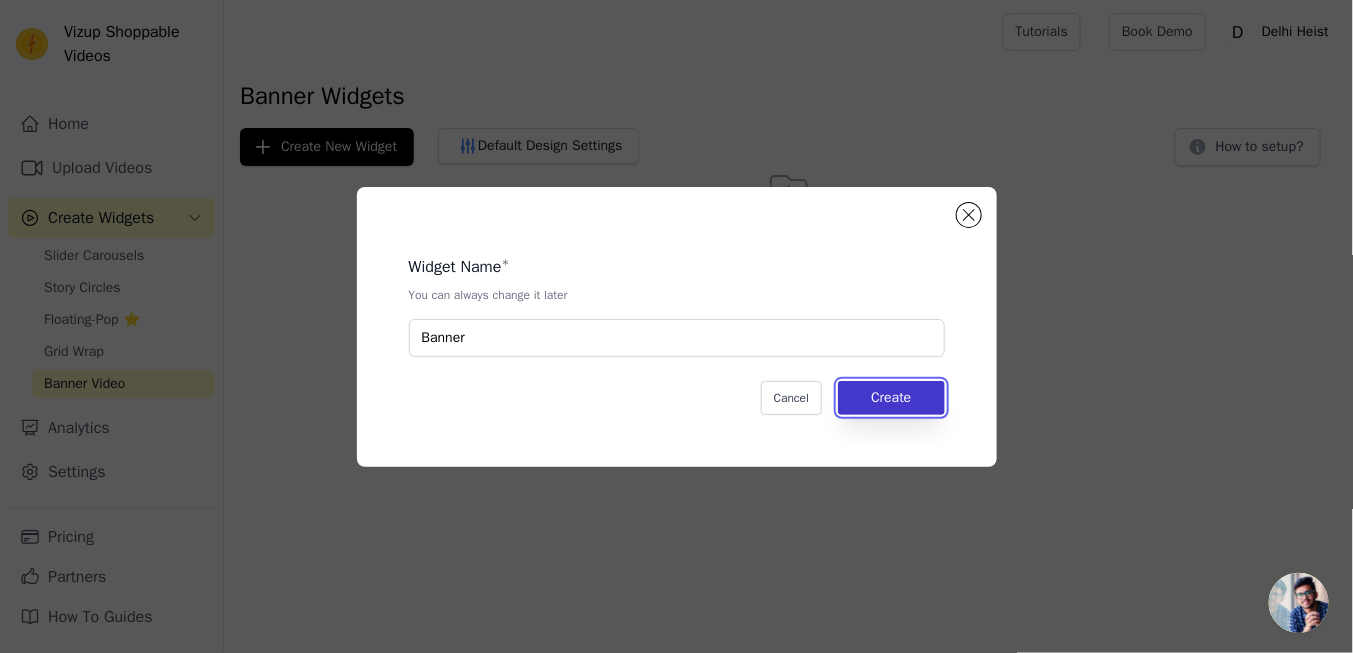 click on "Create" at bounding box center (891, 398) 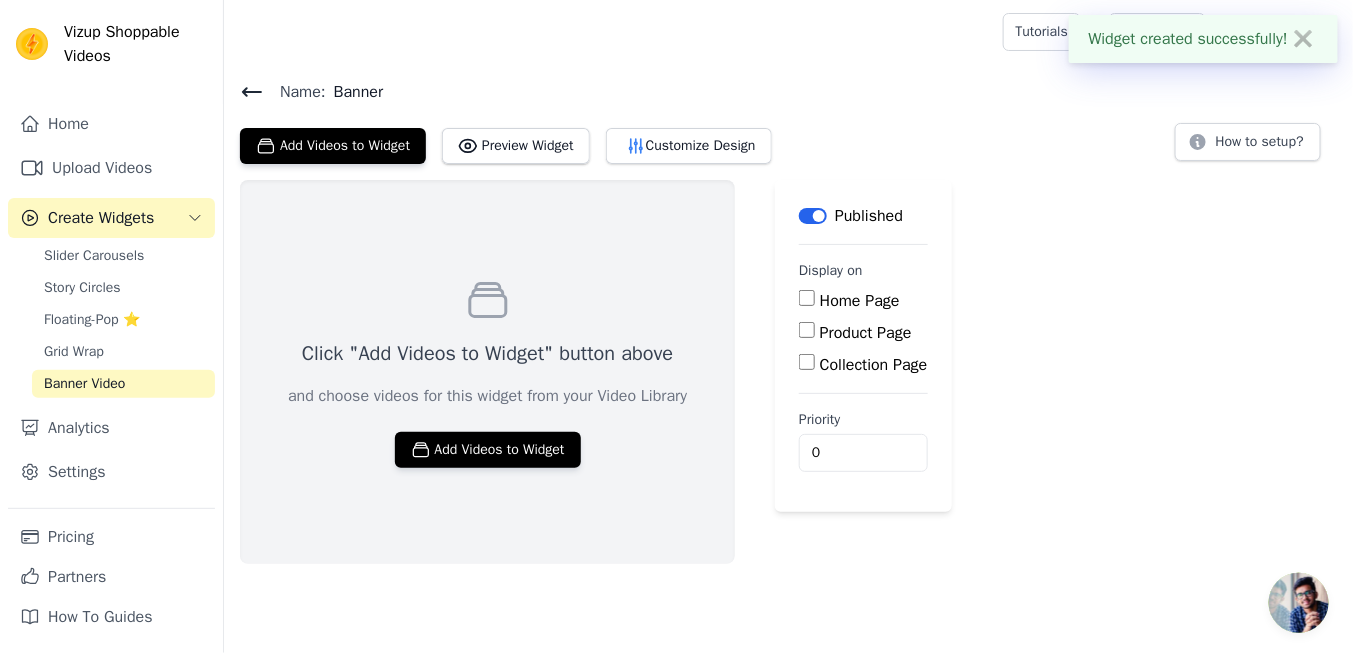 click on "Home Page" at bounding box center [860, 301] 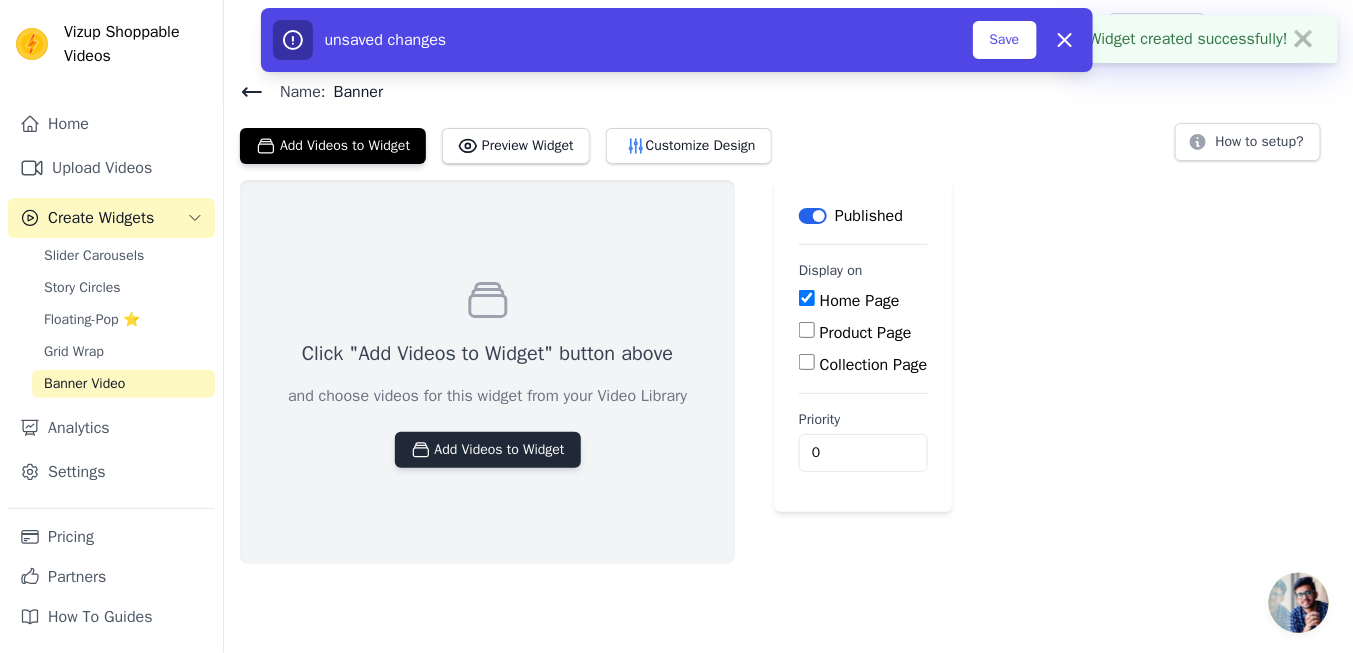 click on "Add Videos to Widget" at bounding box center (488, 450) 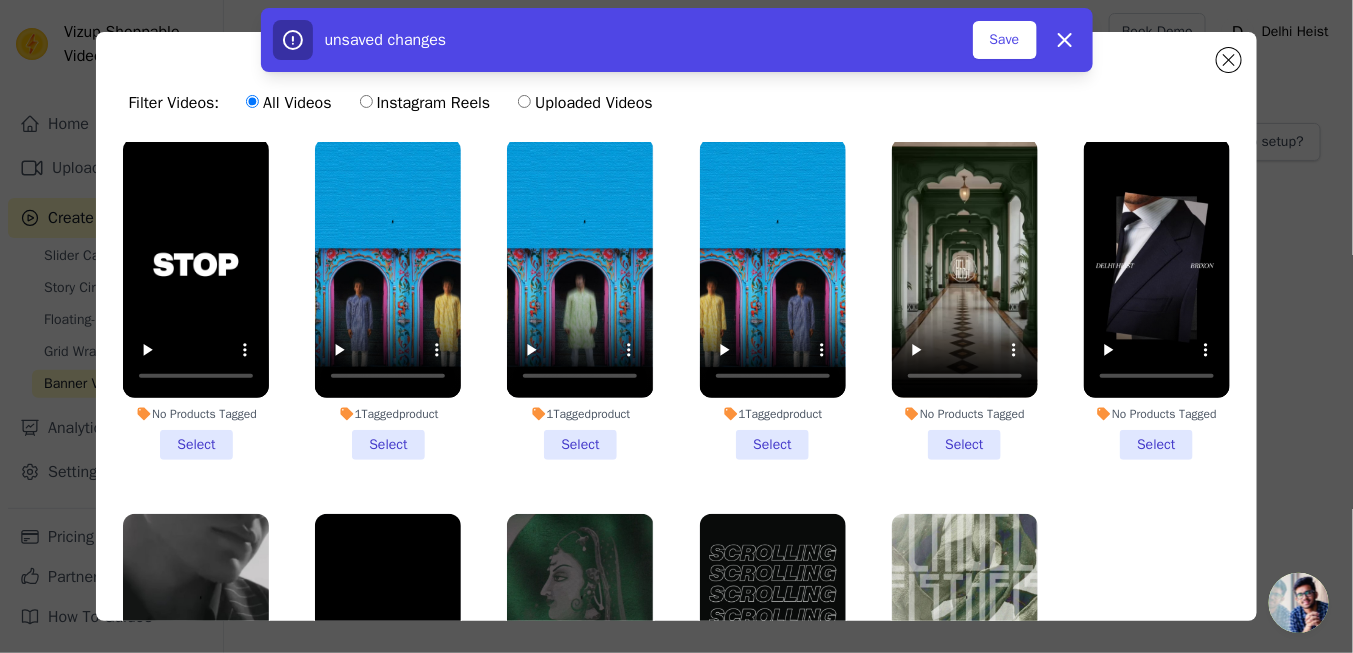 scroll, scrollTop: 0, scrollLeft: 0, axis: both 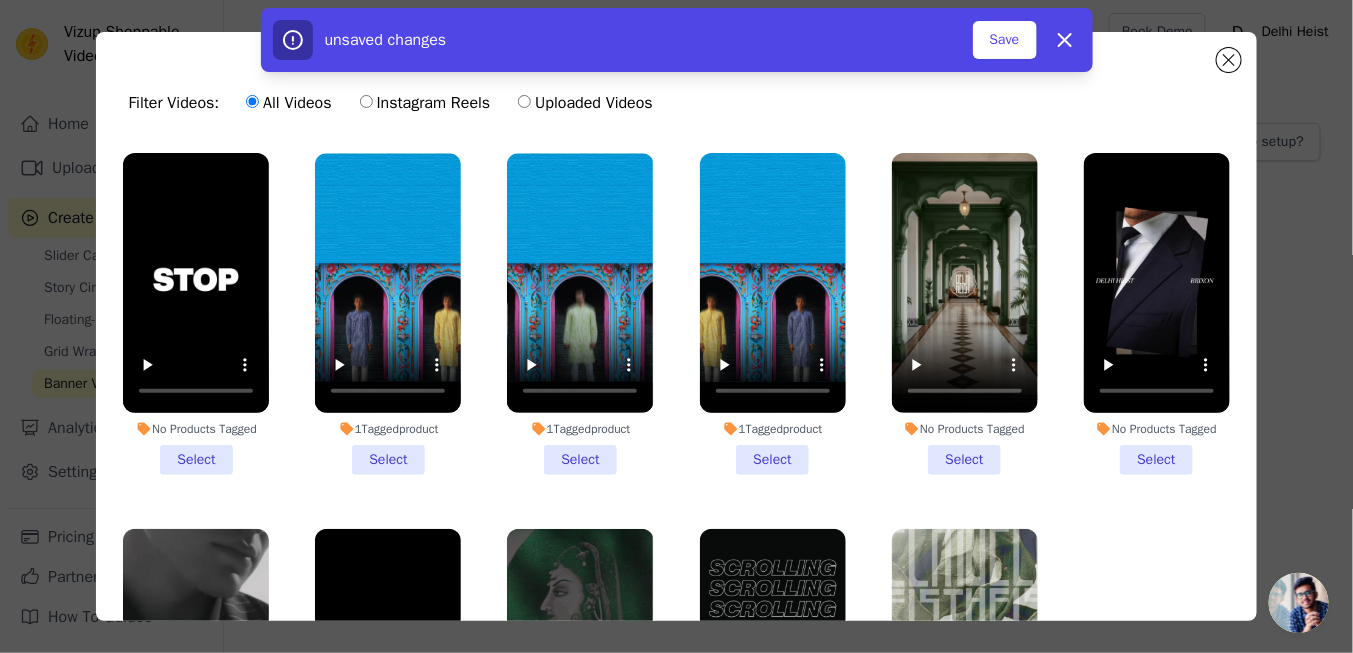click on "No Products Tagged     Select" at bounding box center [965, 314] 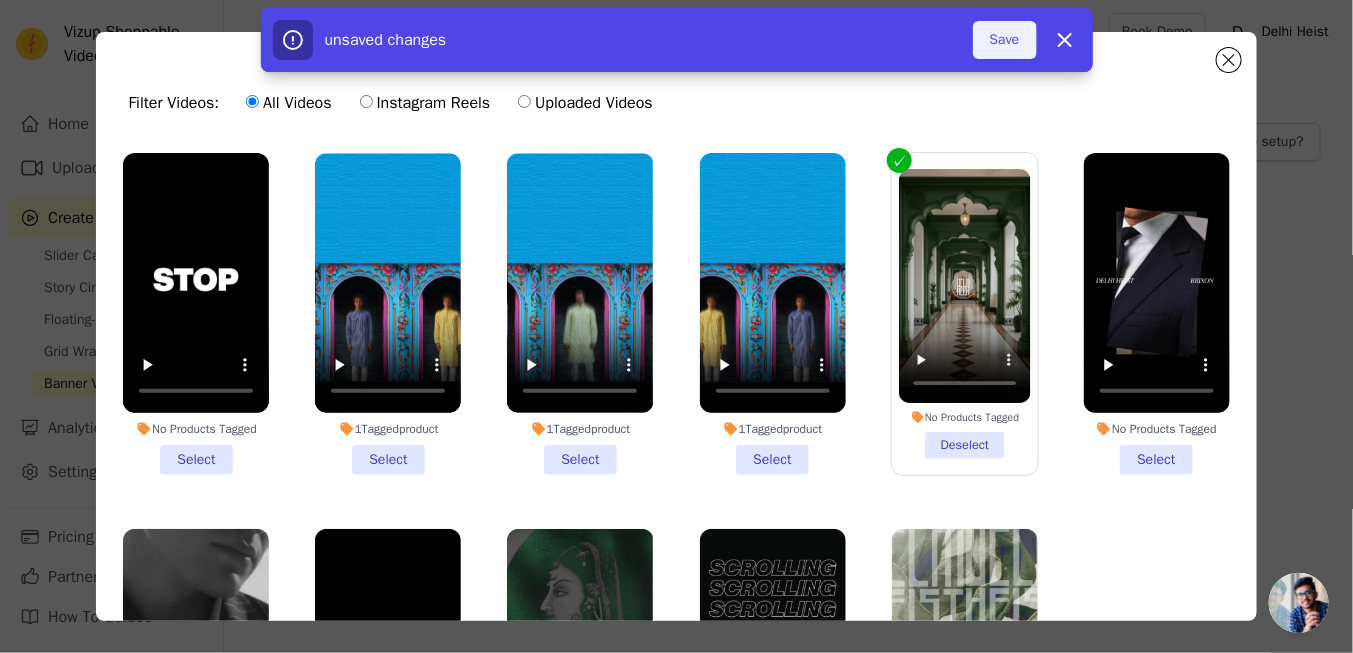 click on "Save" at bounding box center [1005, 40] 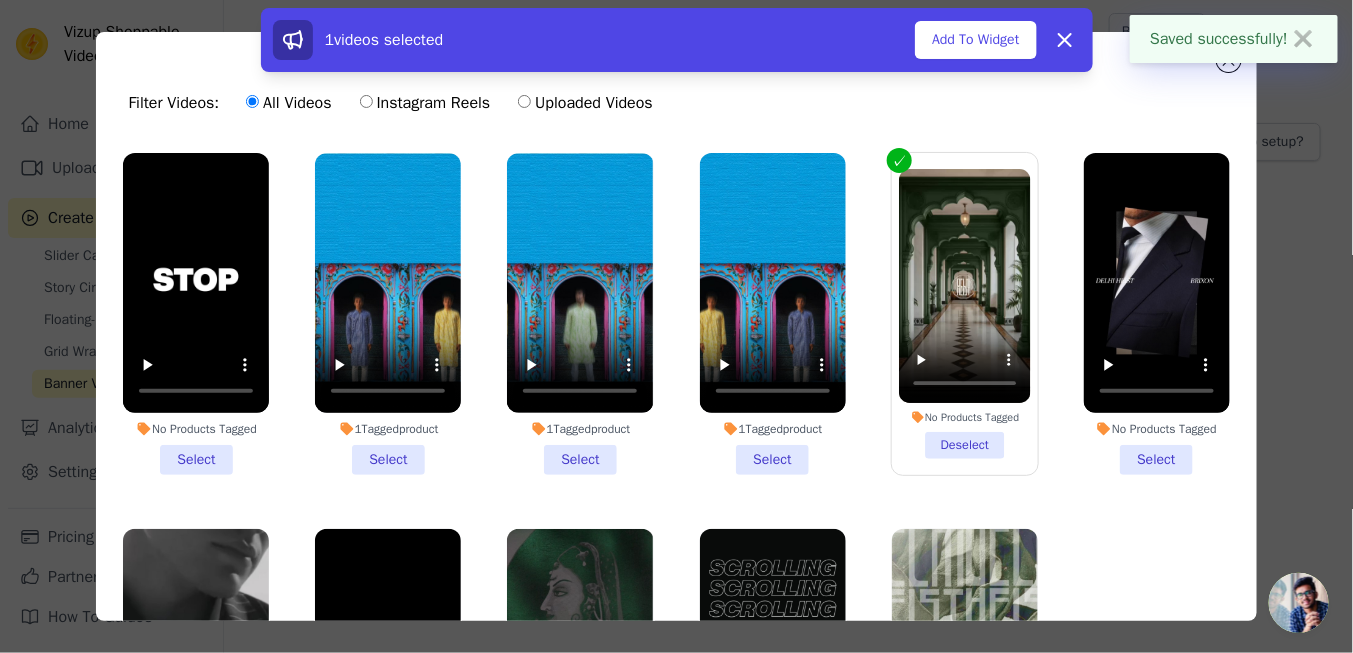 click on "Add To Widget" at bounding box center [975, 40] 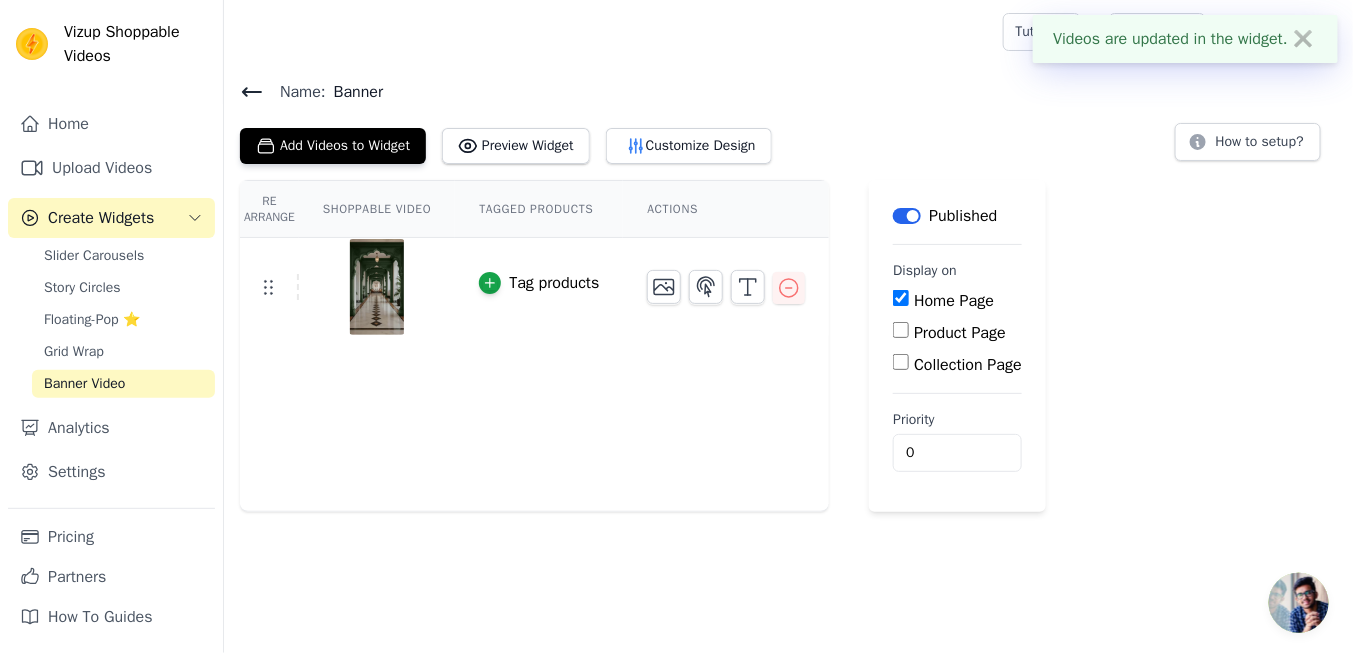 click on "Name:   Banner
Add Videos to Widget
Preview Widget       Customize Design
How to setup?" at bounding box center [788, 122] 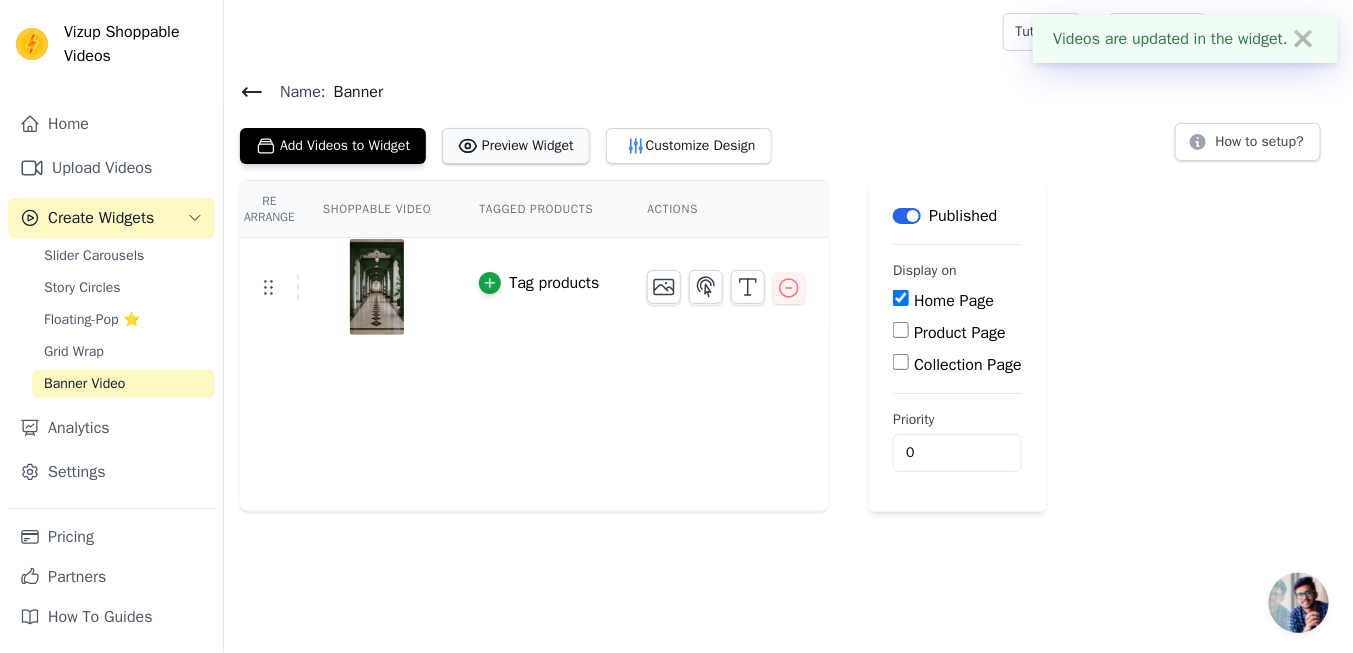 click on "Preview Widget" at bounding box center (516, 146) 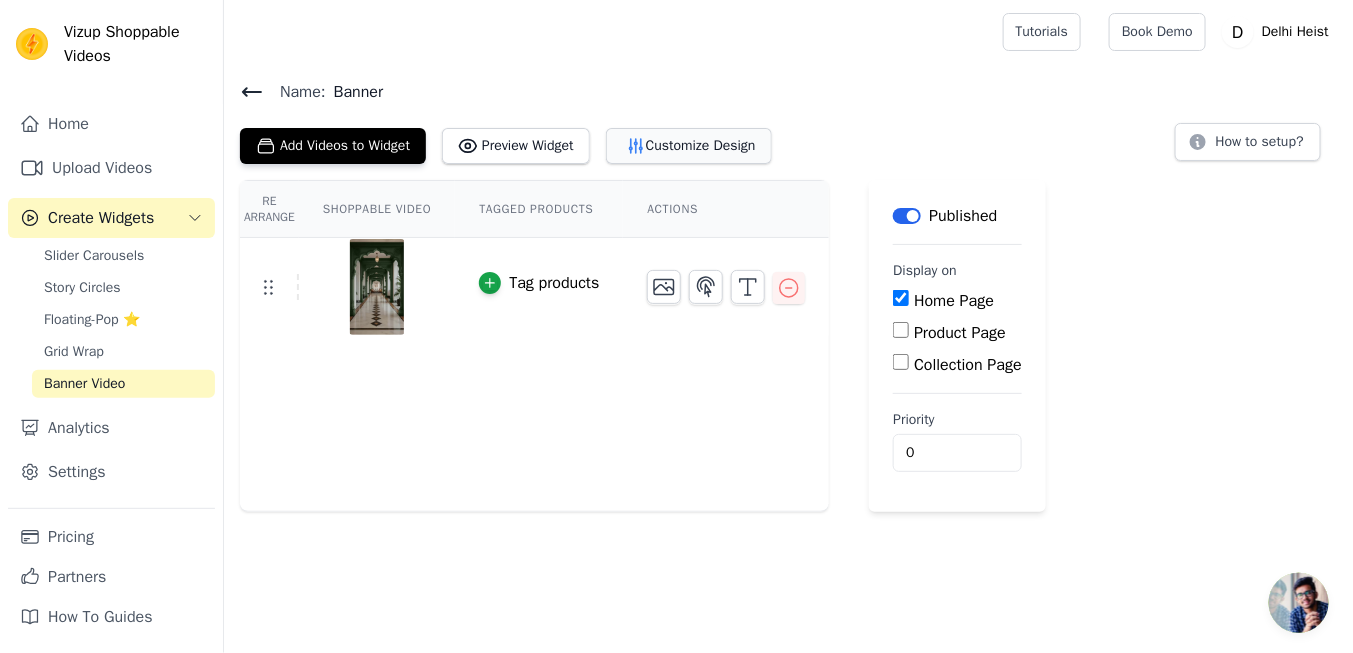 click on "Customize Design" at bounding box center [689, 146] 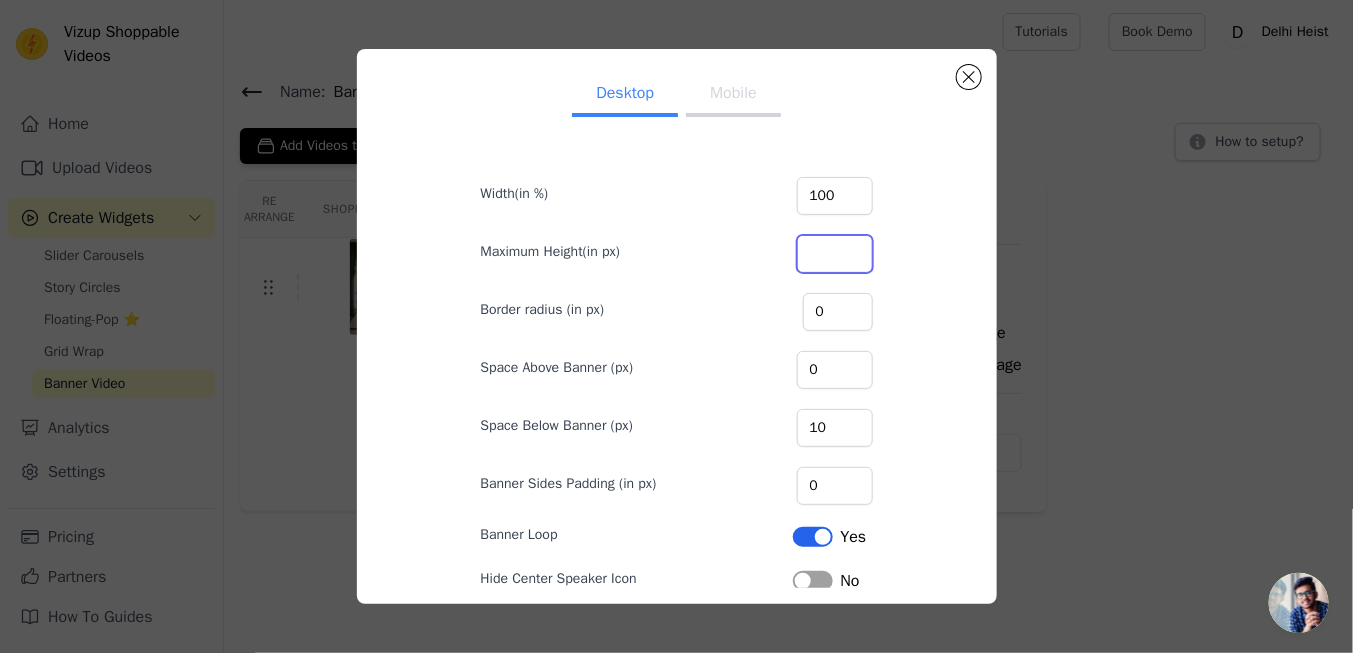 click on "Maximum Height(in px)" at bounding box center (835, 254) 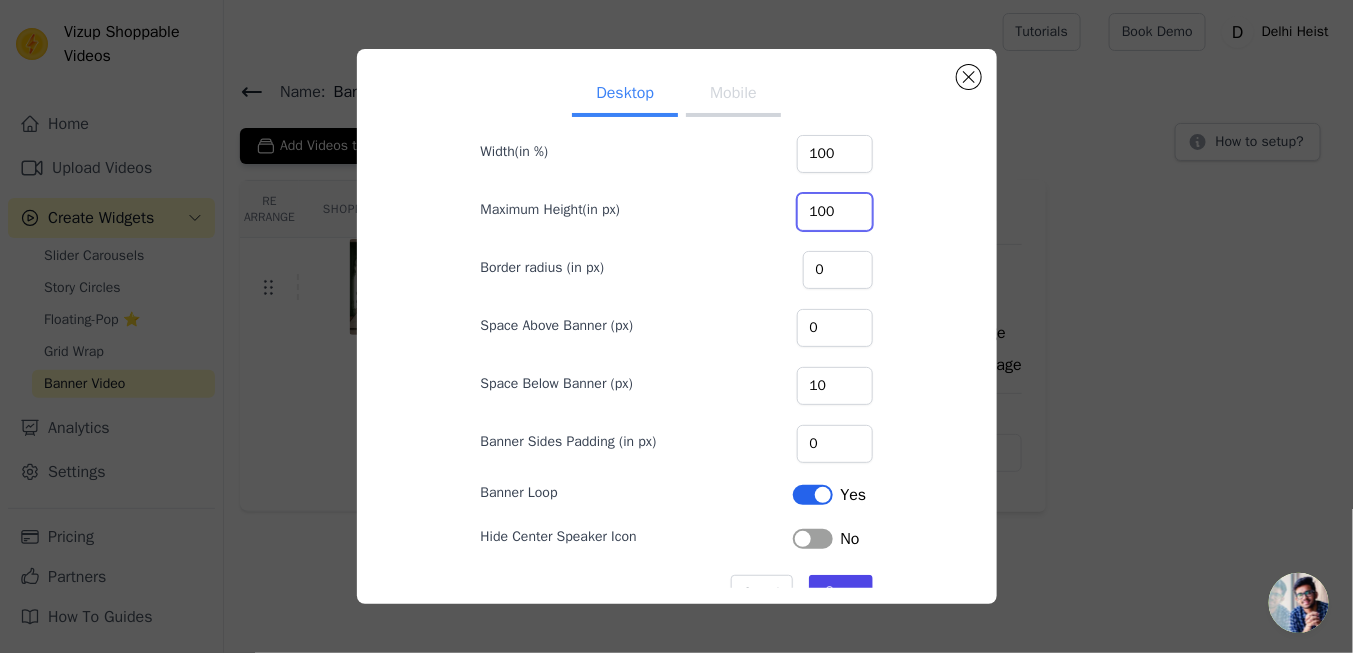 scroll, scrollTop: 90, scrollLeft: 0, axis: vertical 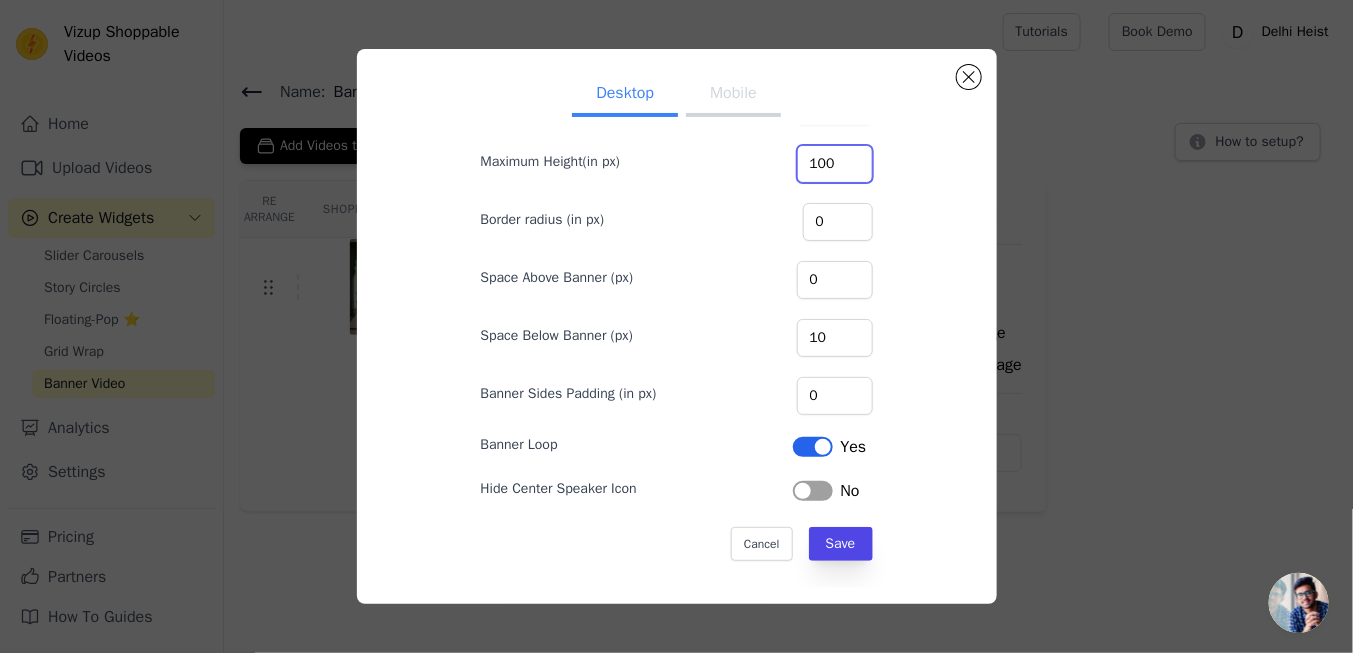 type on "100" 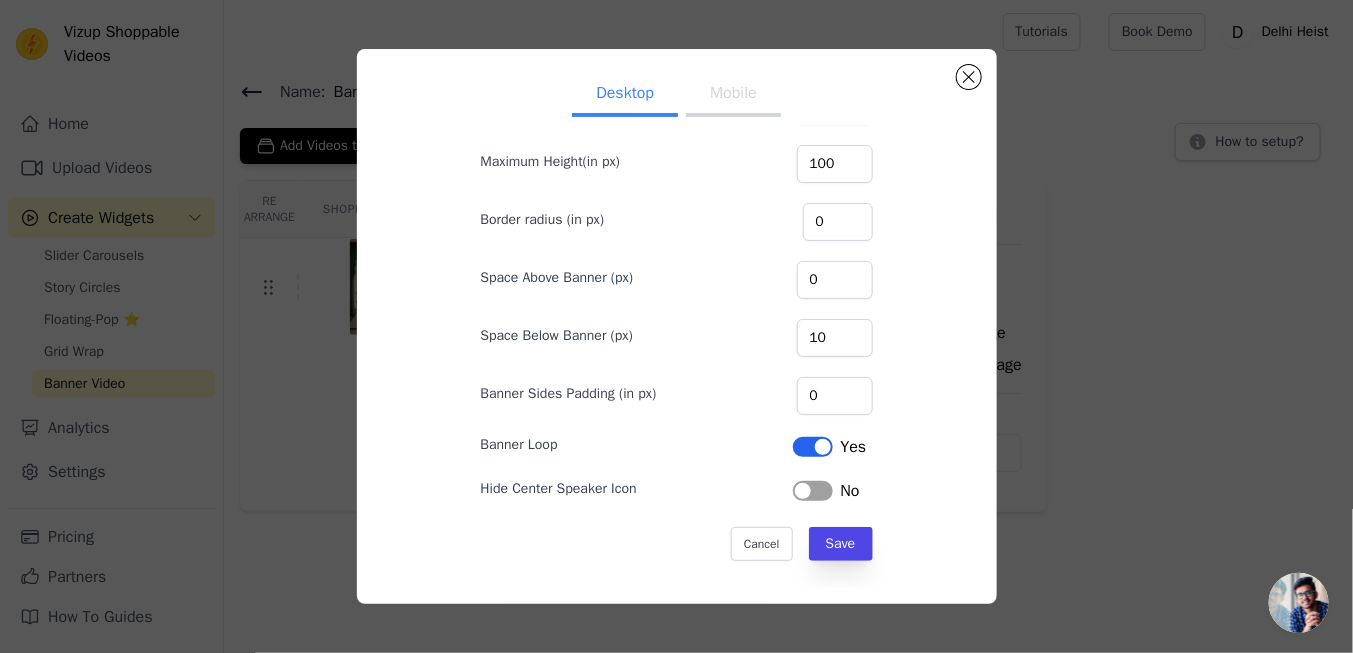 click on "Mobile" at bounding box center [733, 95] 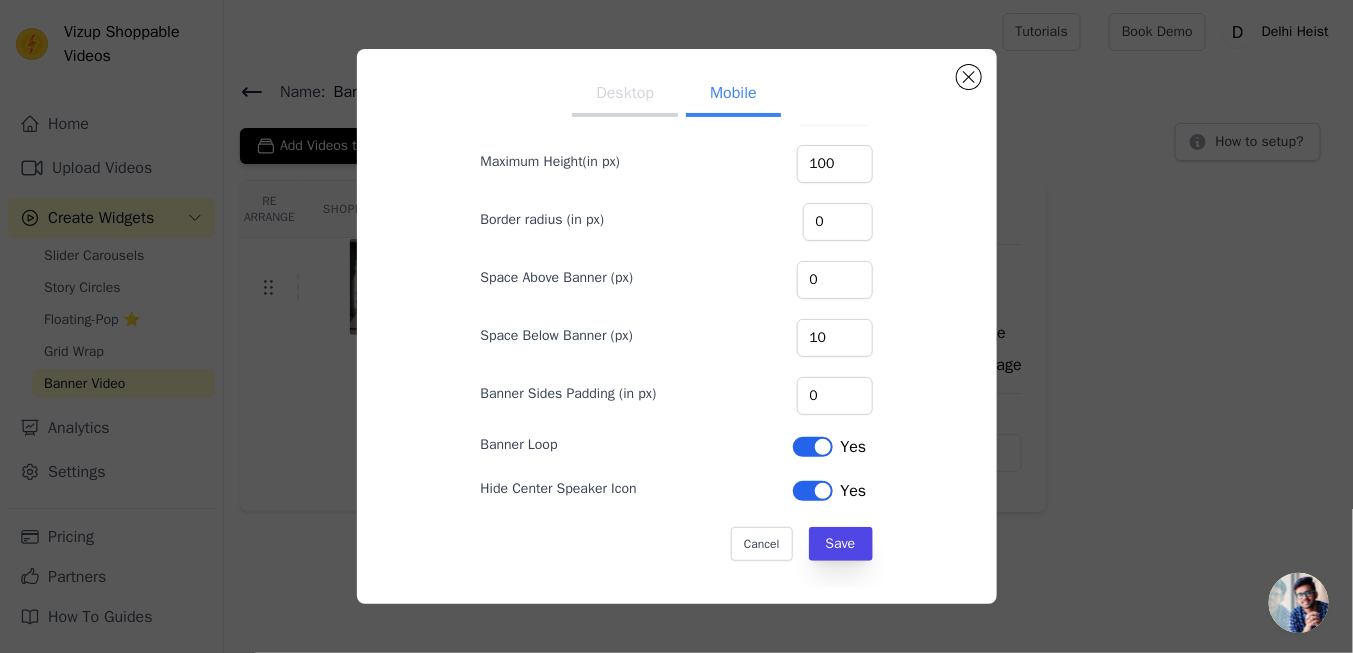 scroll, scrollTop: 0, scrollLeft: 0, axis: both 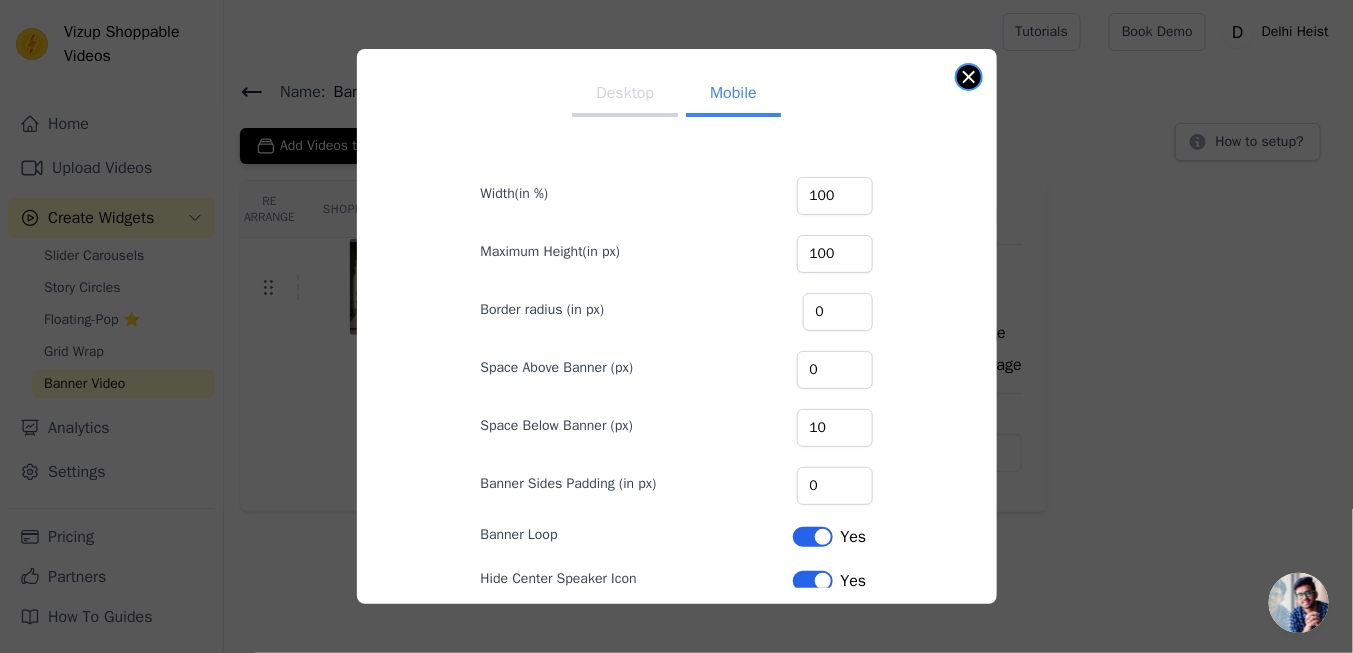 click at bounding box center [969, 77] 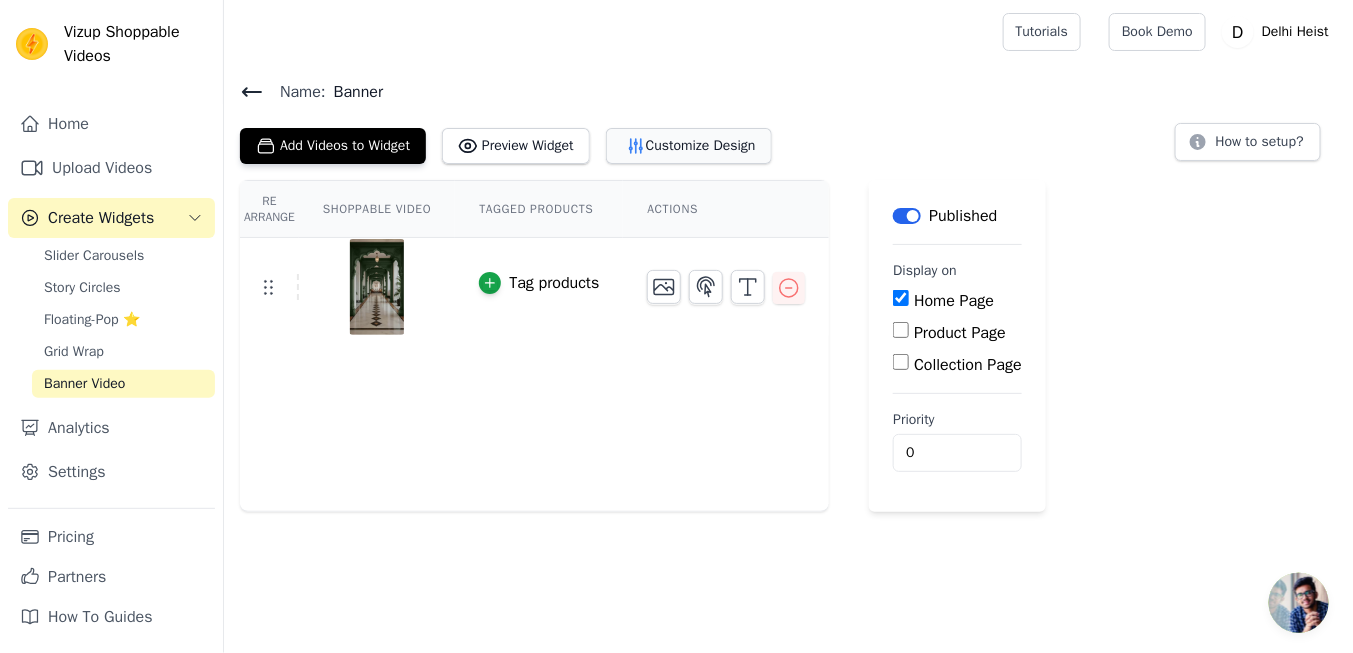 click on "Customize Design" at bounding box center (689, 146) 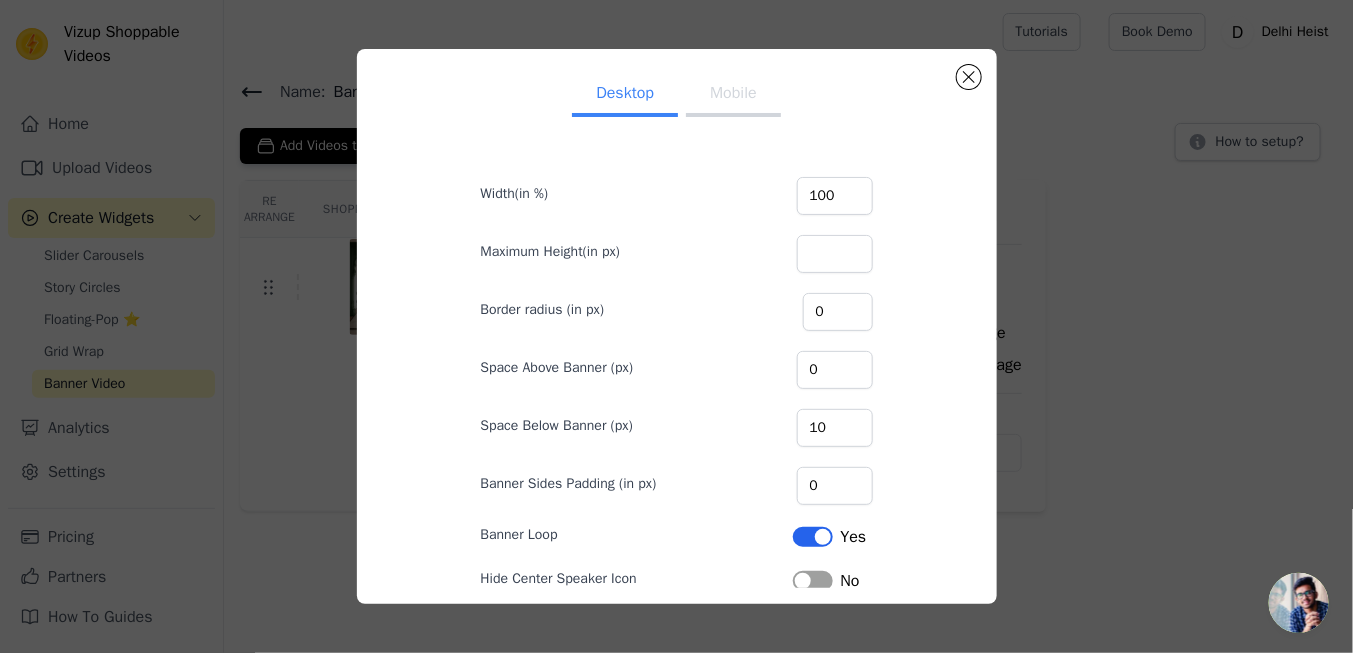 scroll, scrollTop: 90, scrollLeft: 0, axis: vertical 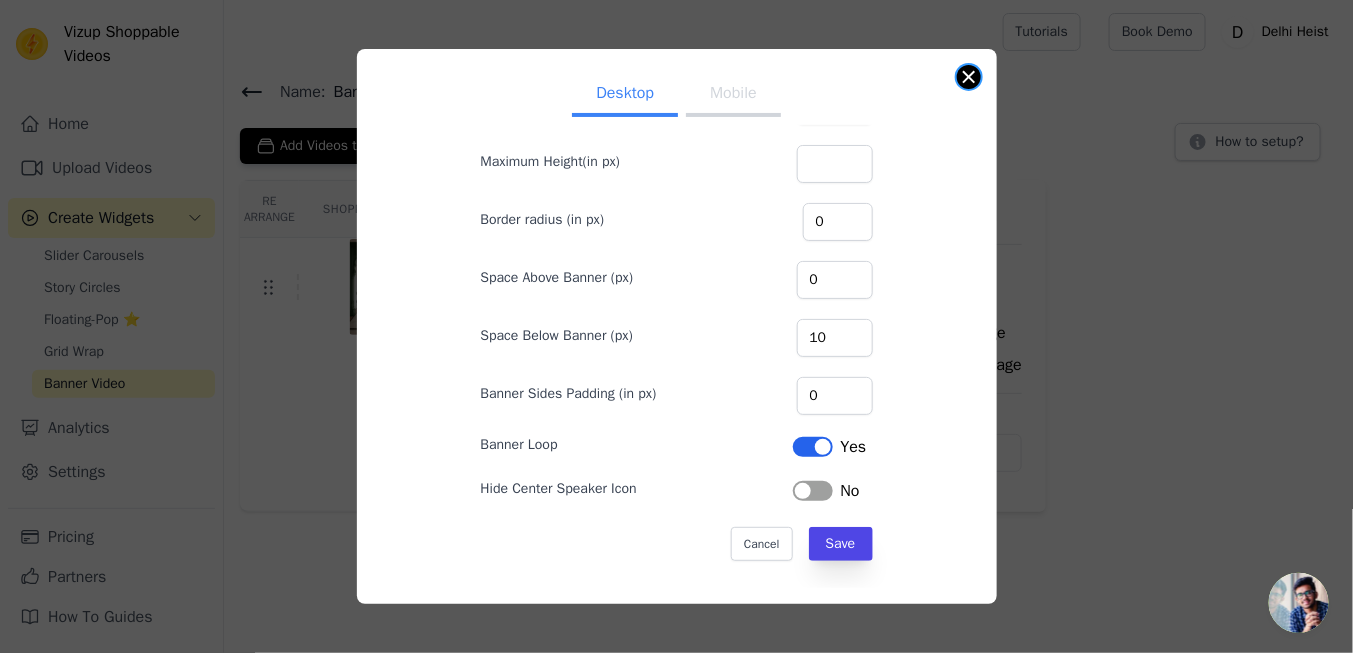 click at bounding box center (969, 77) 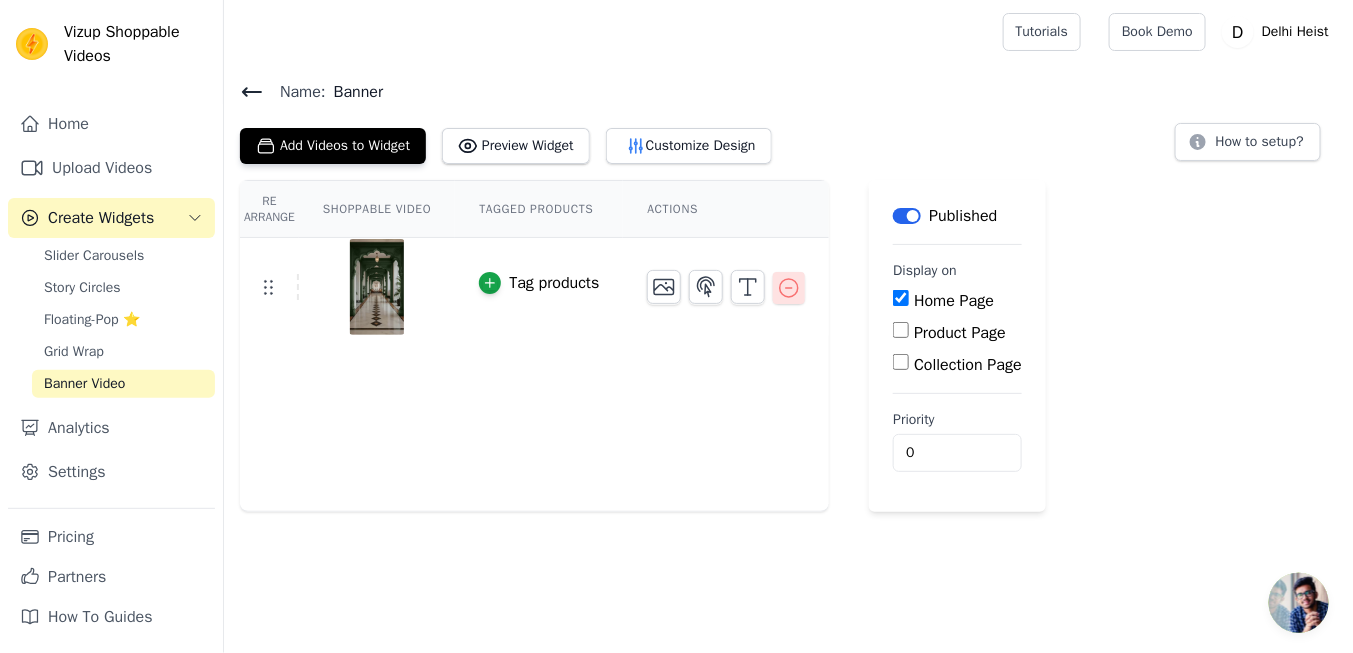 click at bounding box center [789, 288] 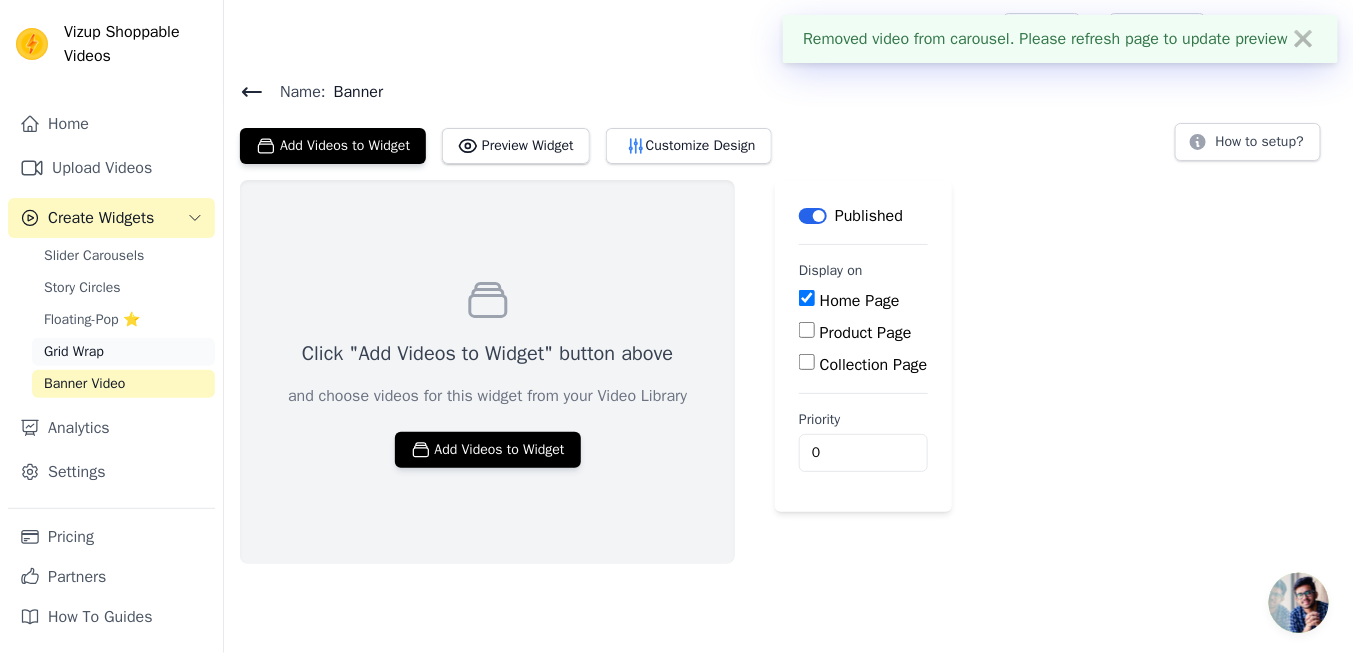 click on "Grid Wrap" at bounding box center [123, 352] 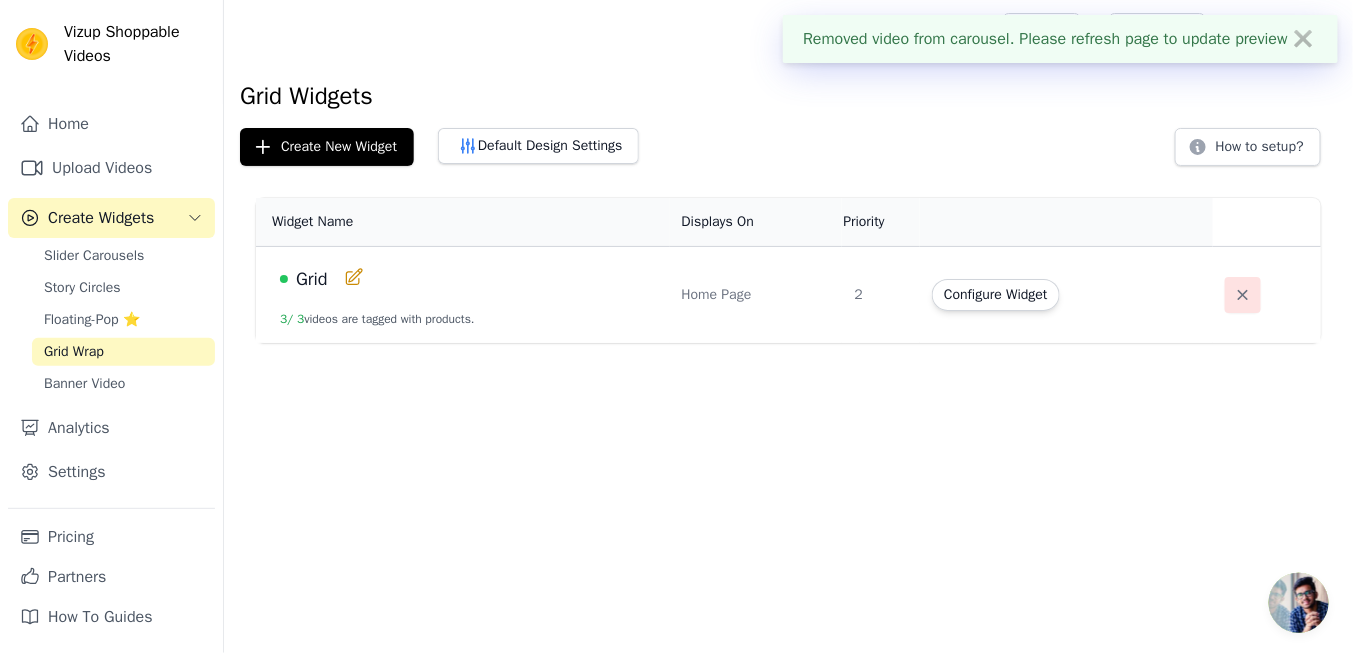 click 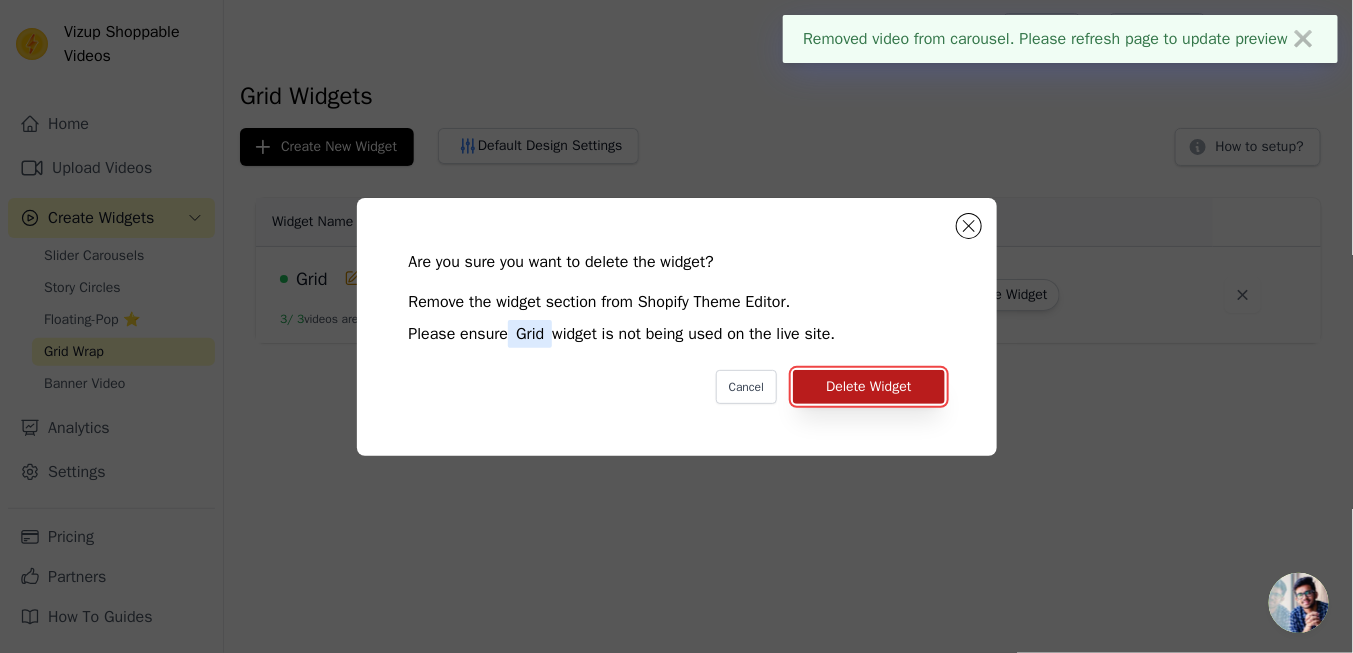 click on "Delete Widget" at bounding box center [868, 387] 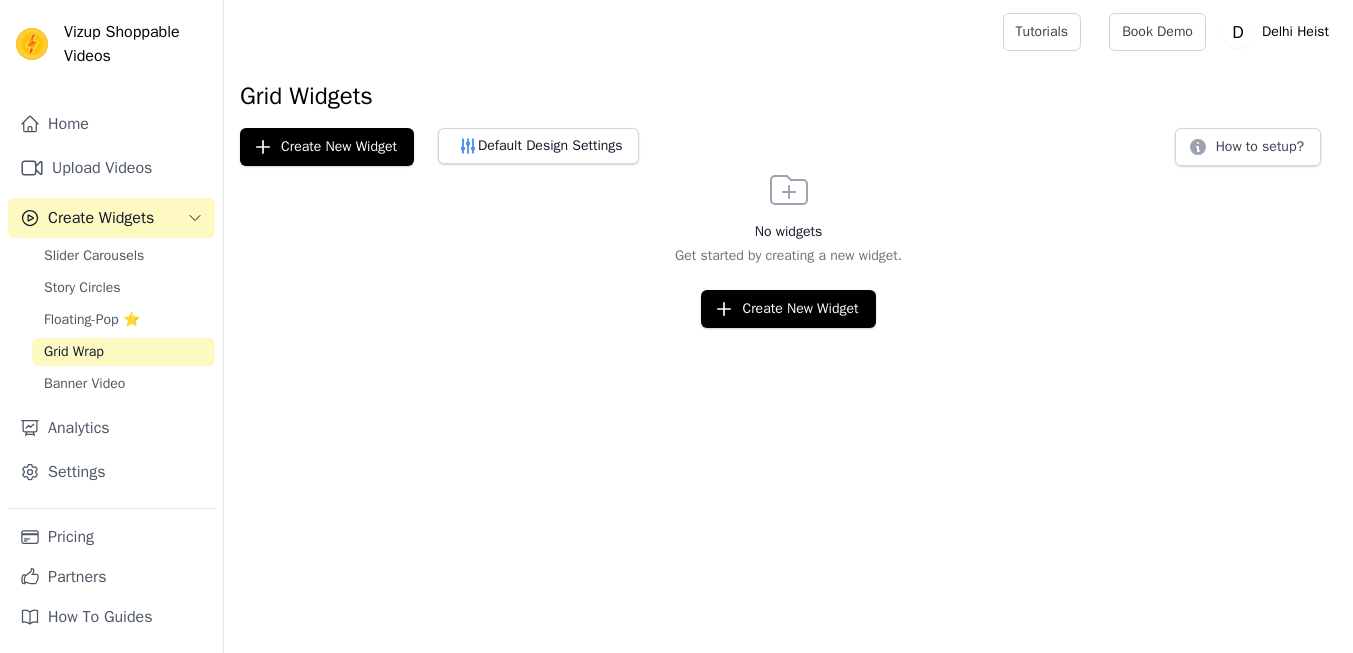 scroll, scrollTop: 0, scrollLeft: 0, axis: both 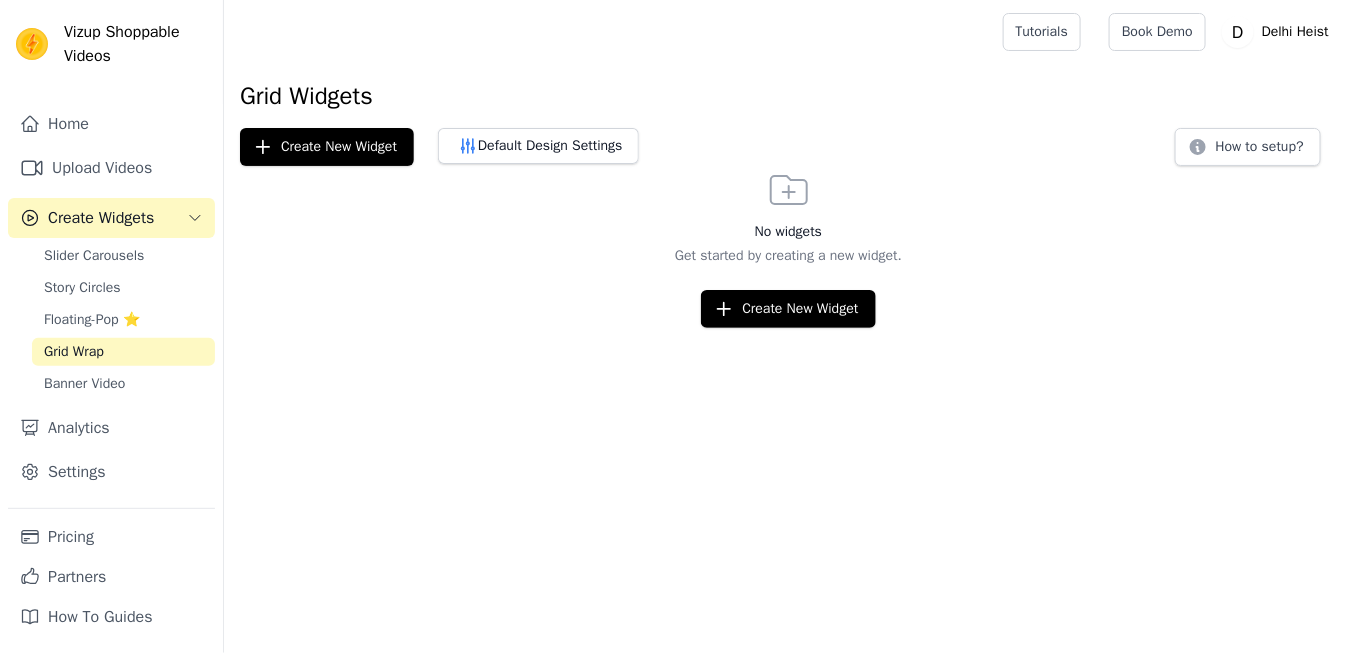 click on "Floating-Pop ⭐" at bounding box center [92, 320] 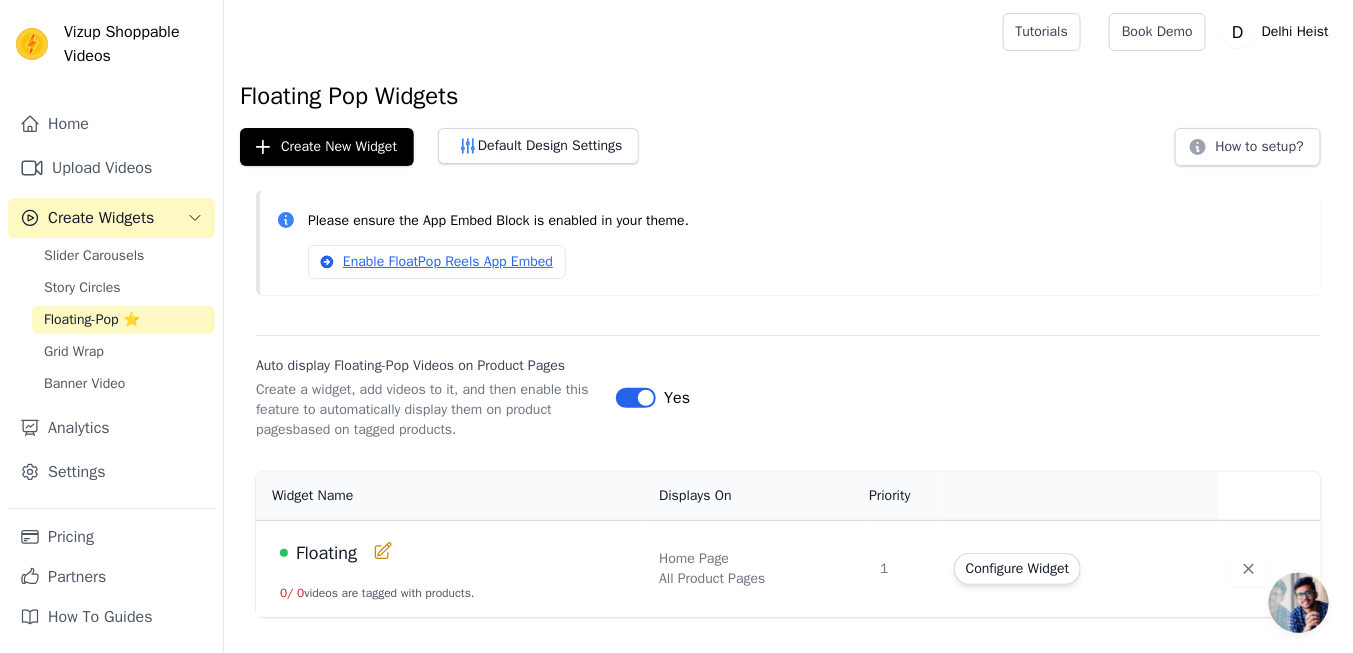click on "Label" at bounding box center (636, 398) 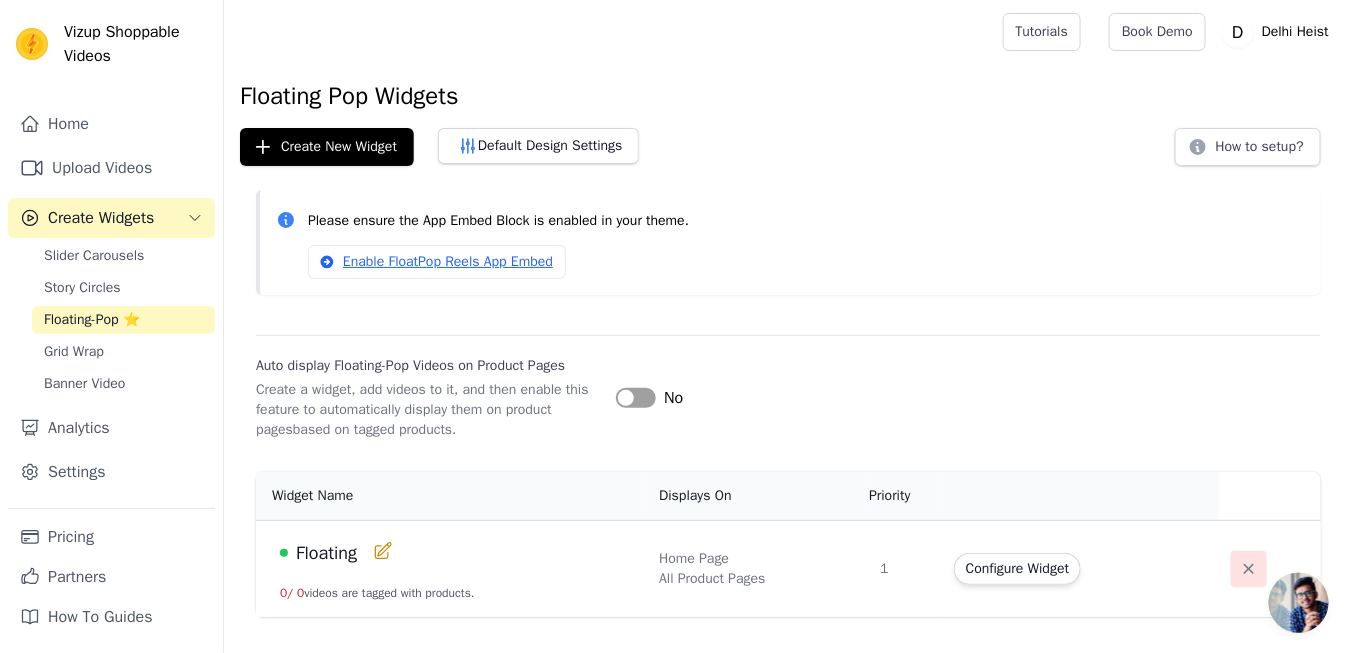 click 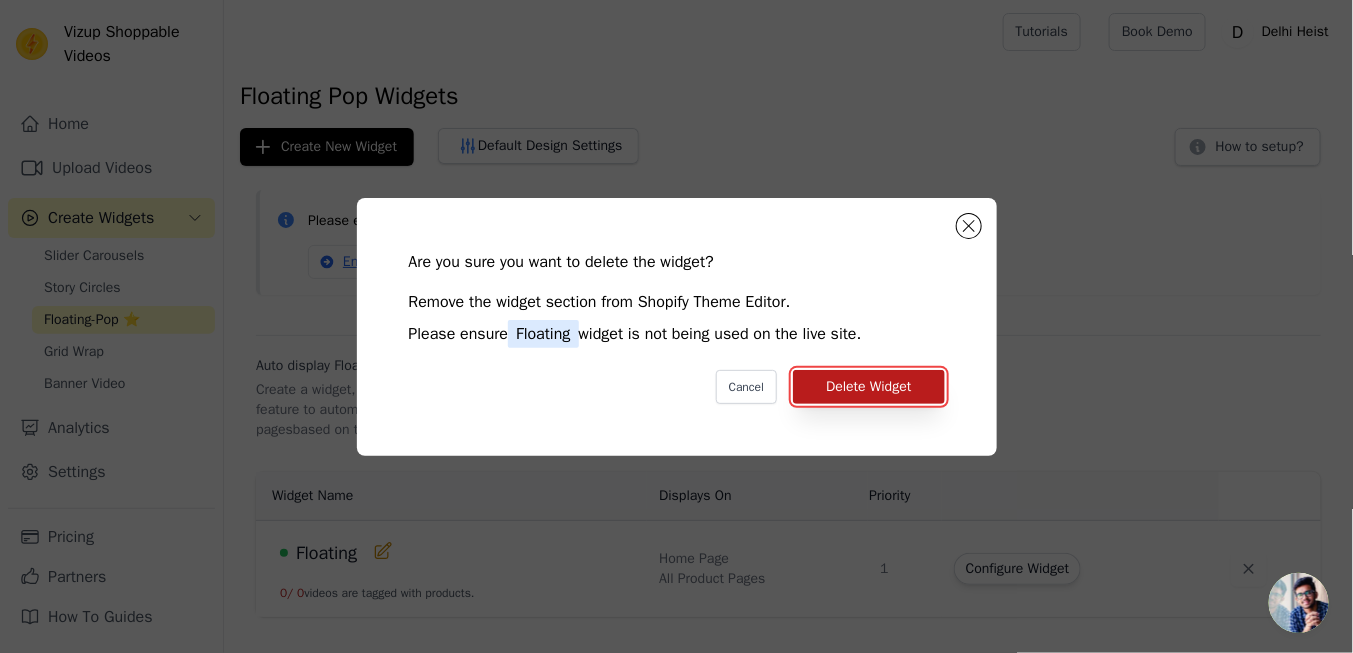 click on "Delete Widget" at bounding box center [868, 387] 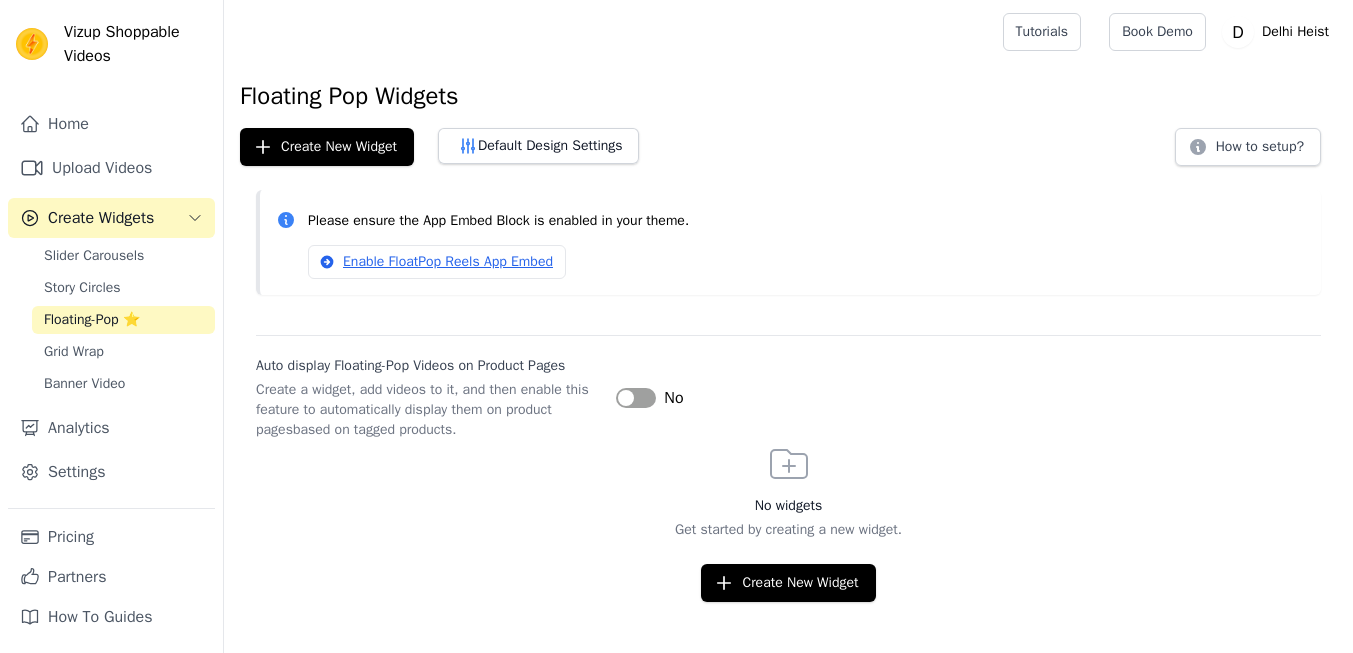 scroll, scrollTop: 0, scrollLeft: 0, axis: both 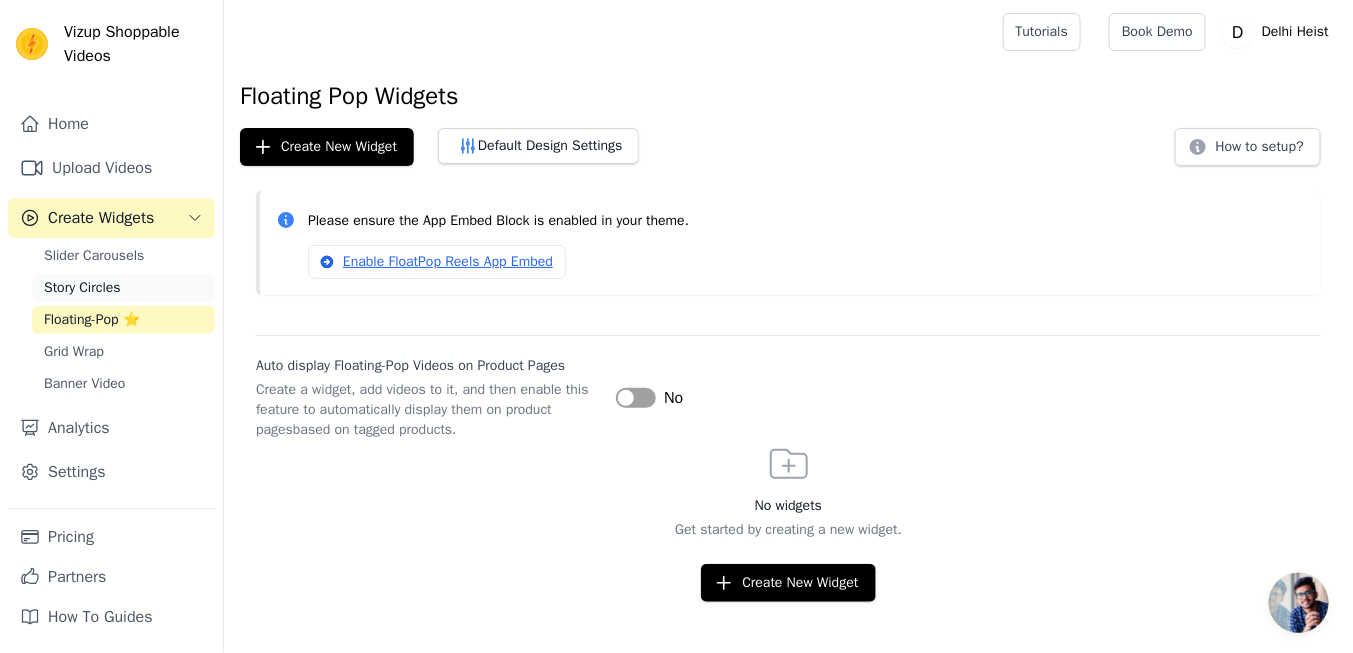 click on "Story Circles" at bounding box center [82, 288] 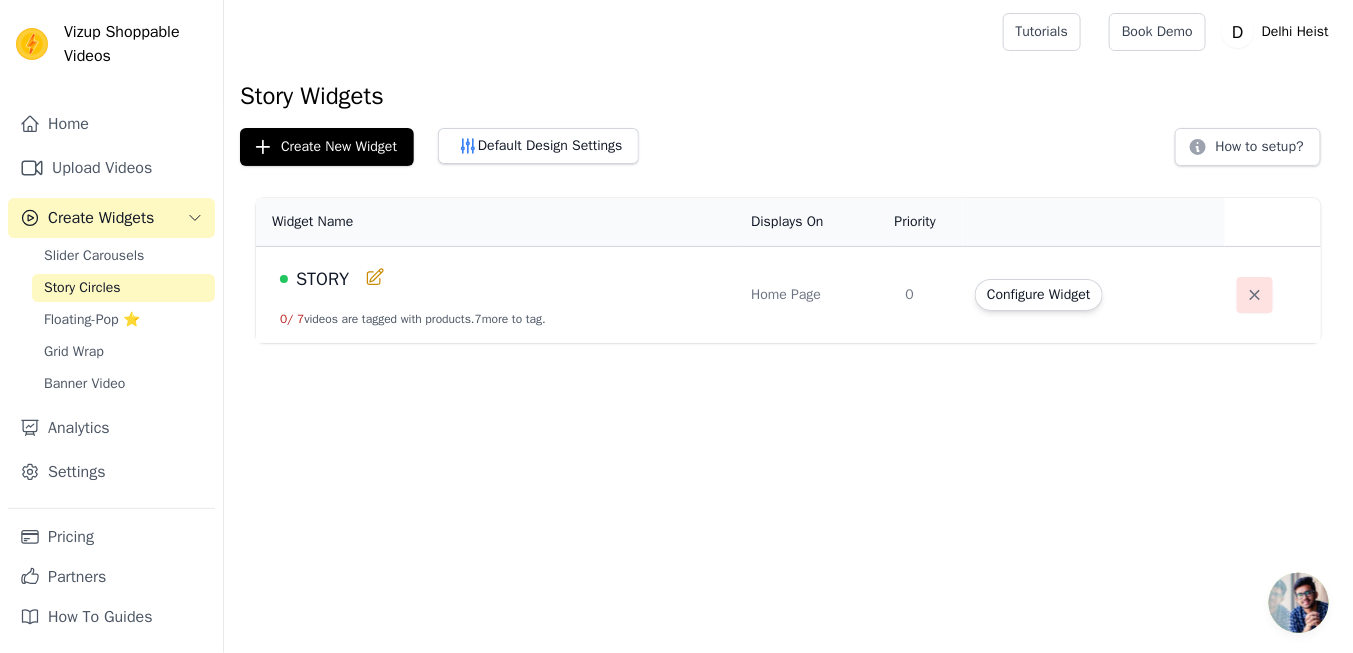 click 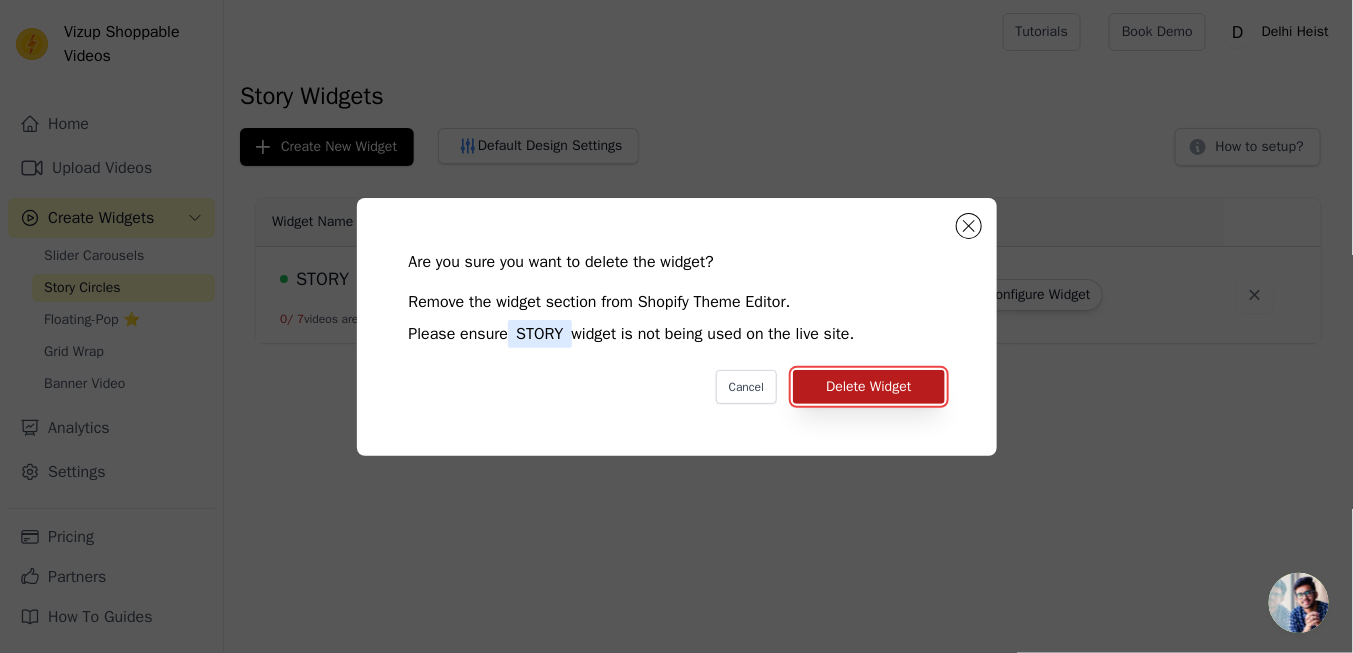 click on "Delete Widget" at bounding box center [868, 387] 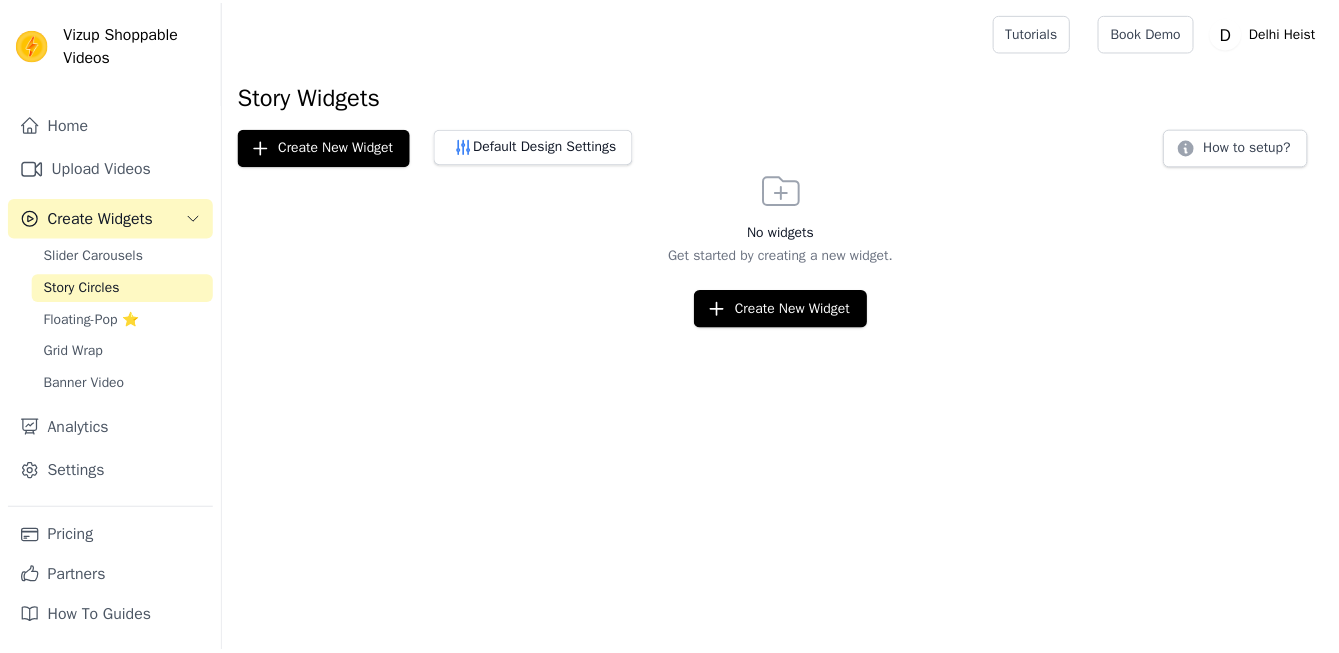 scroll, scrollTop: 0, scrollLeft: 0, axis: both 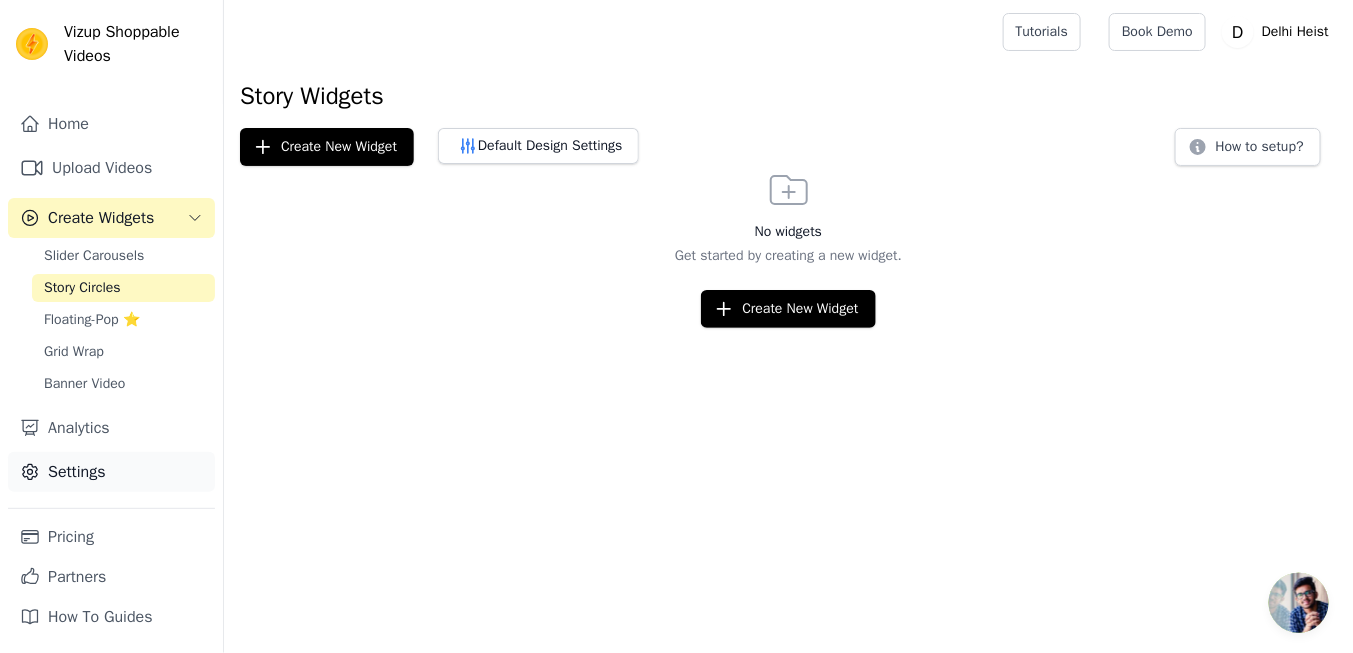 click on "Settings" at bounding box center (111, 472) 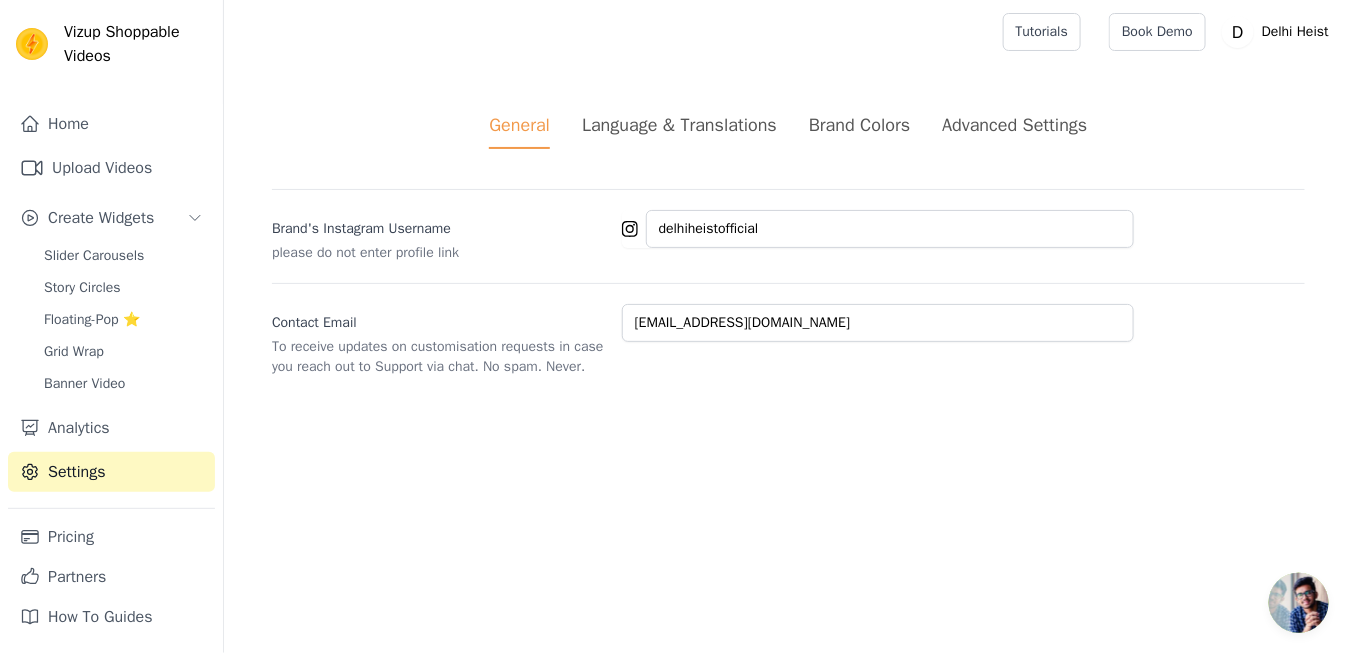 click on "Brand Colors" at bounding box center (859, 125) 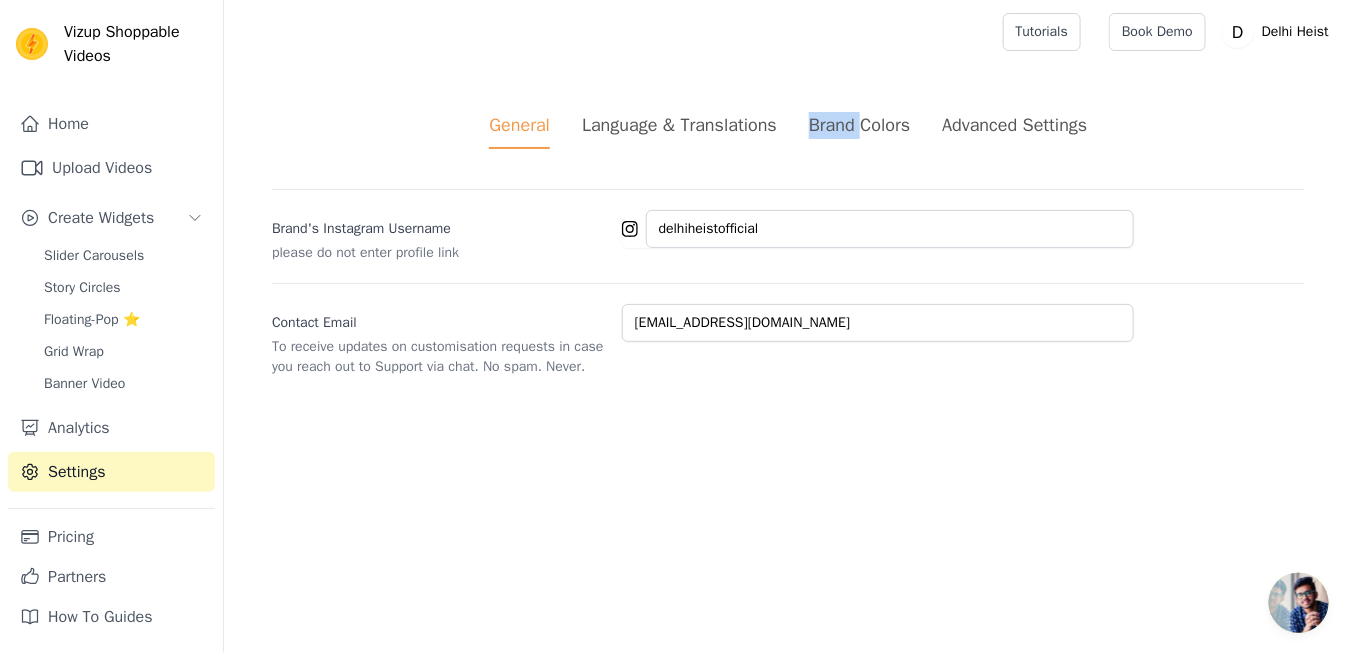 click on "Brand Colors" at bounding box center (859, 125) 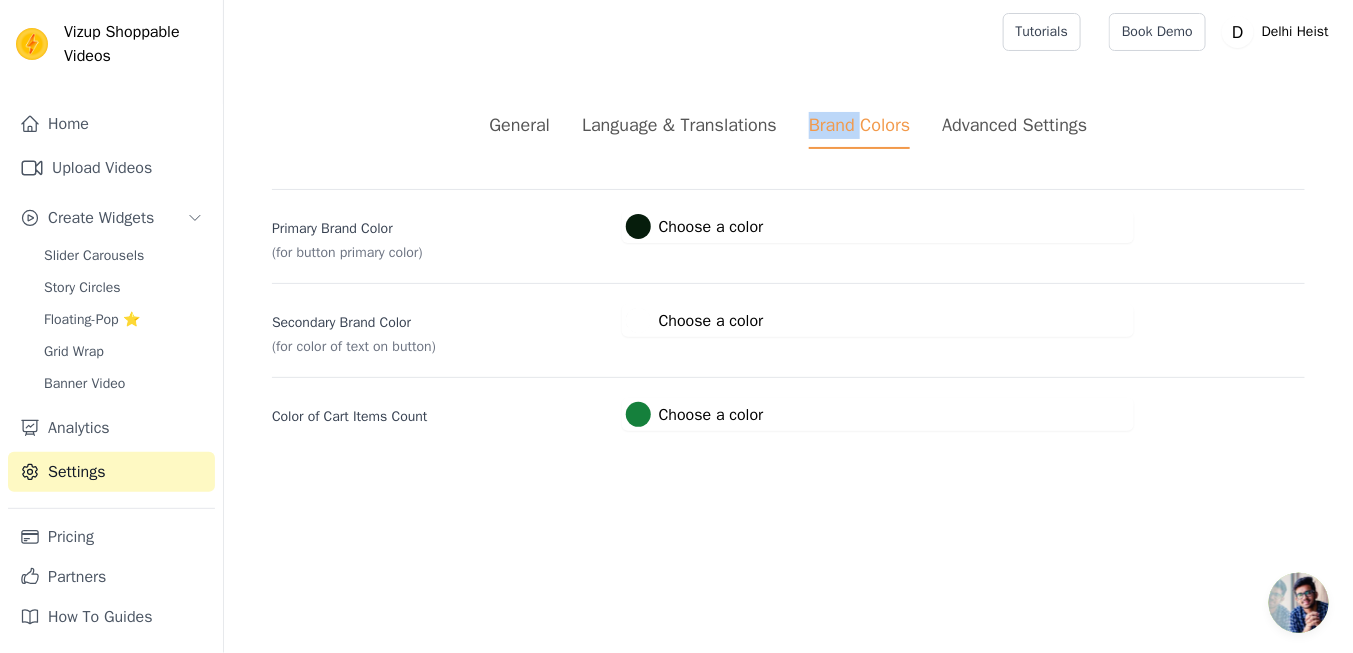 click on "General   Language & Translations   Brand Colors   Advanced Settings" at bounding box center [788, 130] 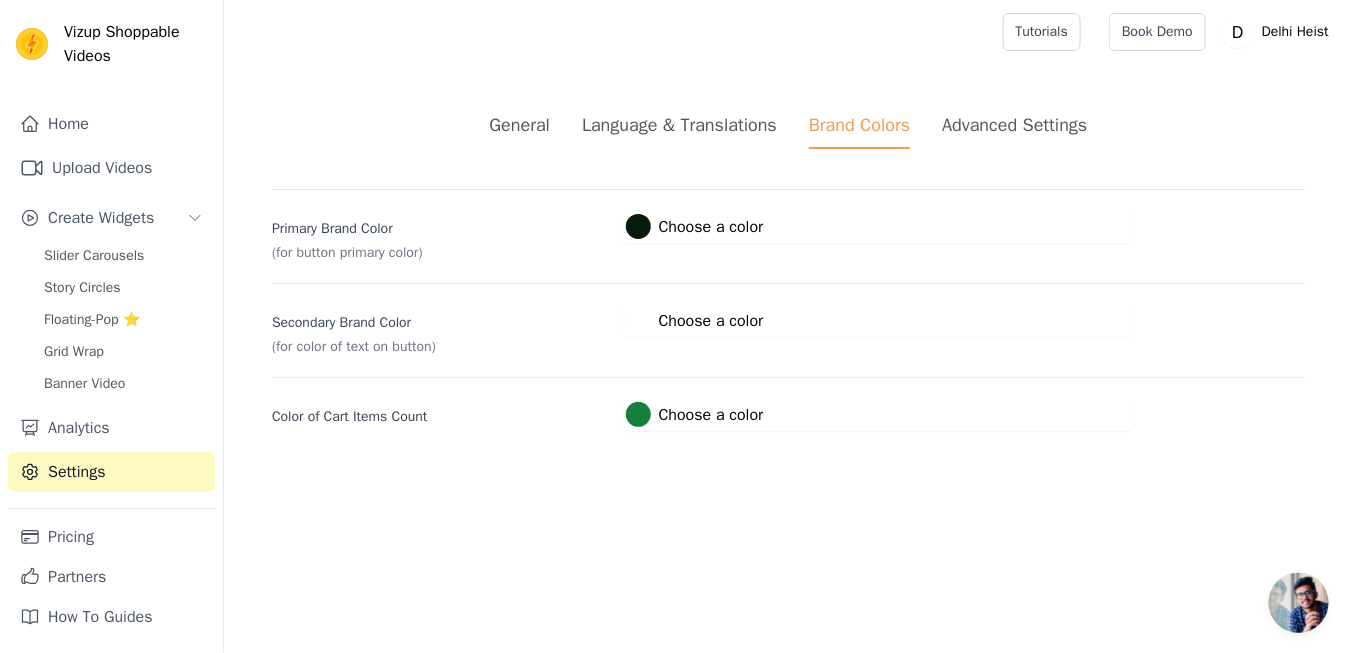 click on "General   Language & Translations   Brand Colors   Advanced Settings" at bounding box center [788, 130] 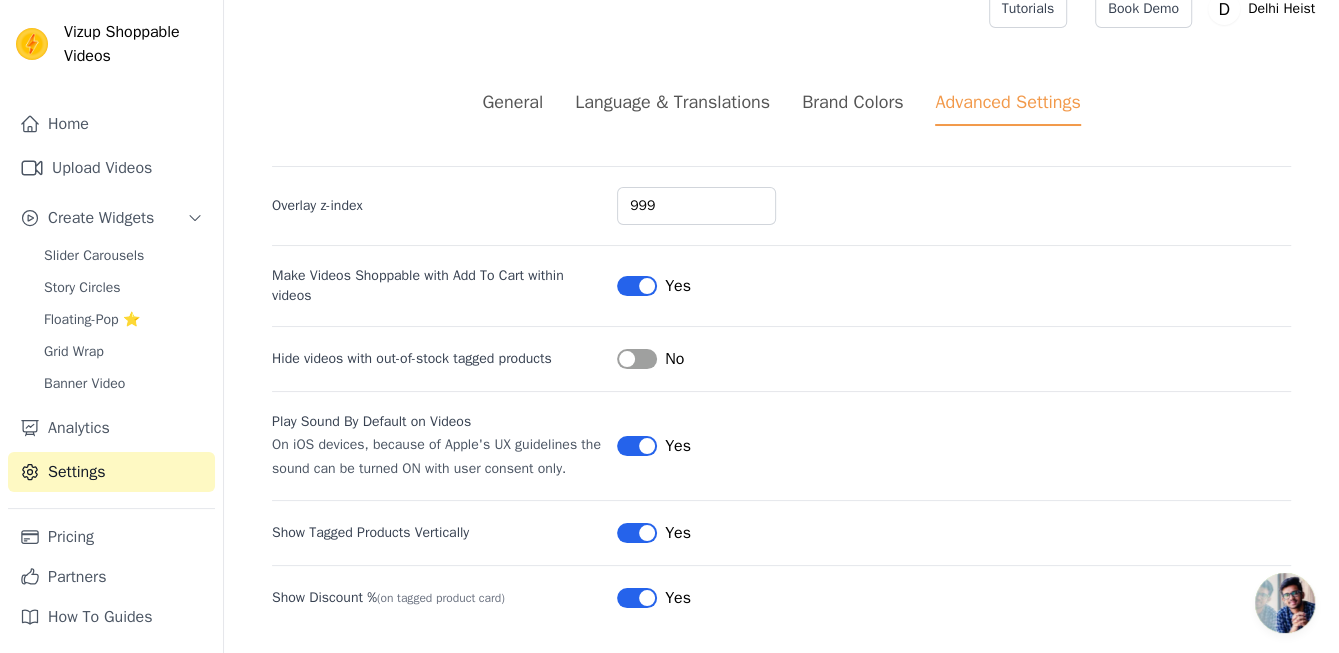 scroll, scrollTop: 24, scrollLeft: 0, axis: vertical 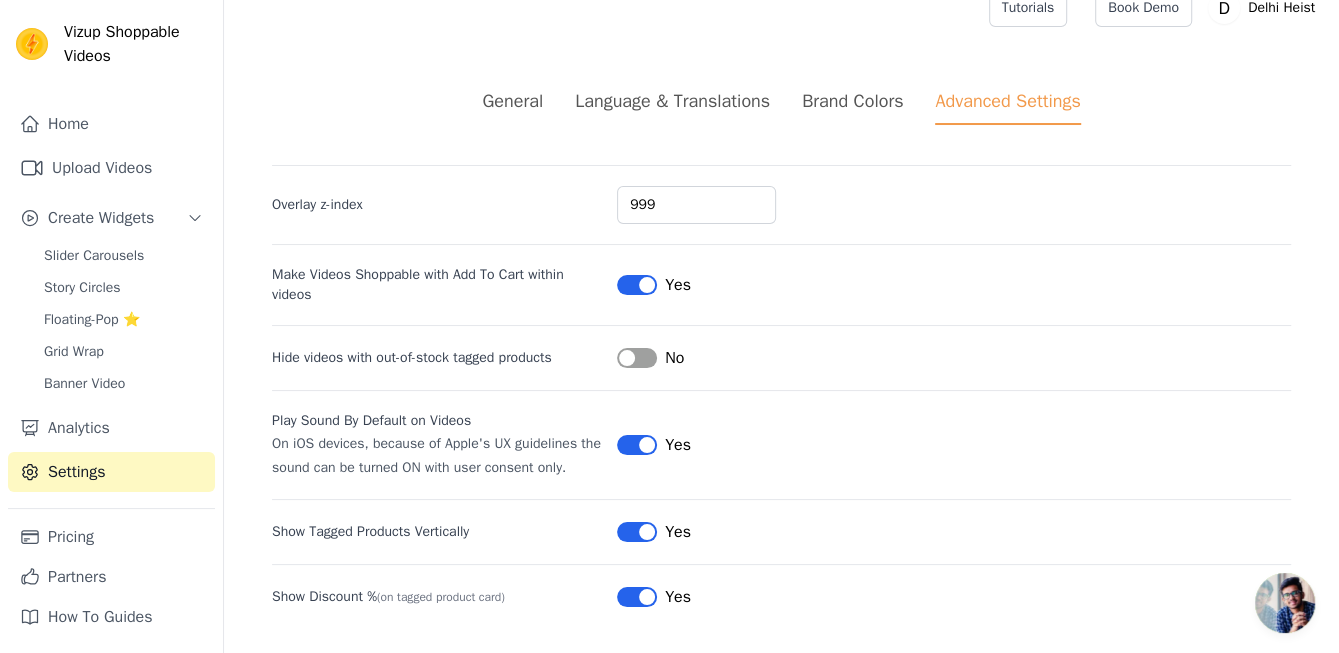 drag, startPoint x: 718, startPoint y: 312, endPoint x: 639, endPoint y: 527, distance: 229.05458 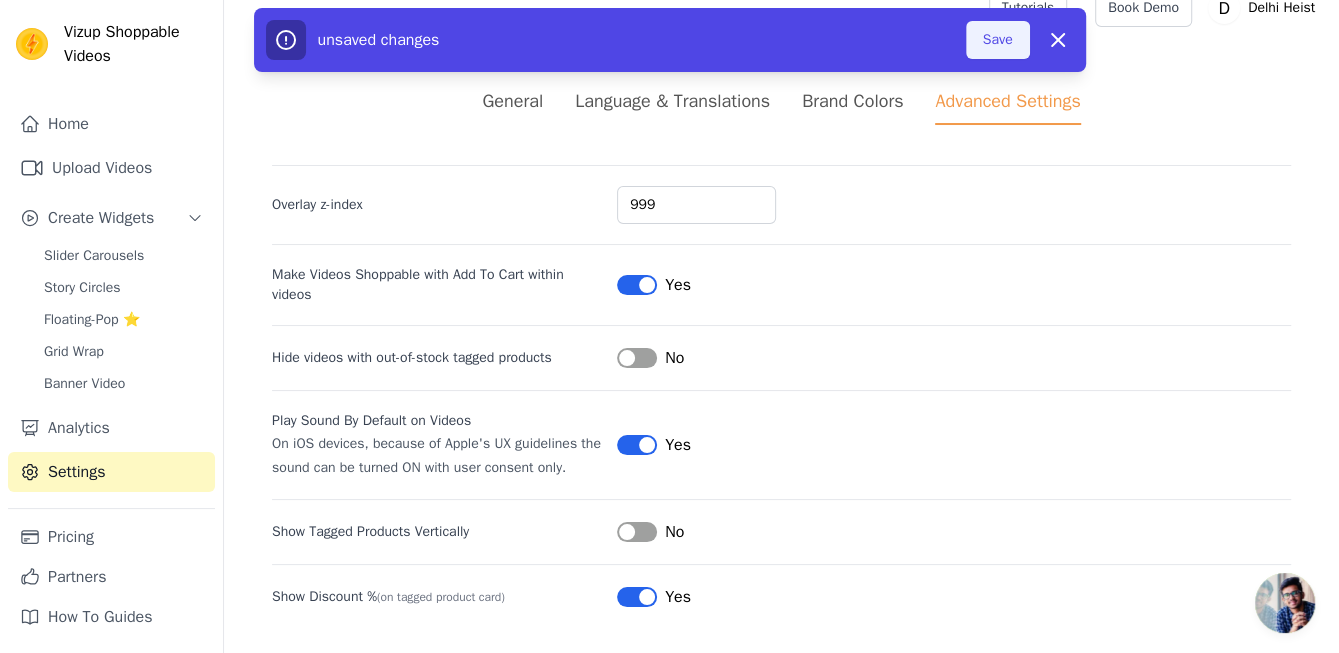 click on "Save" at bounding box center (998, 40) 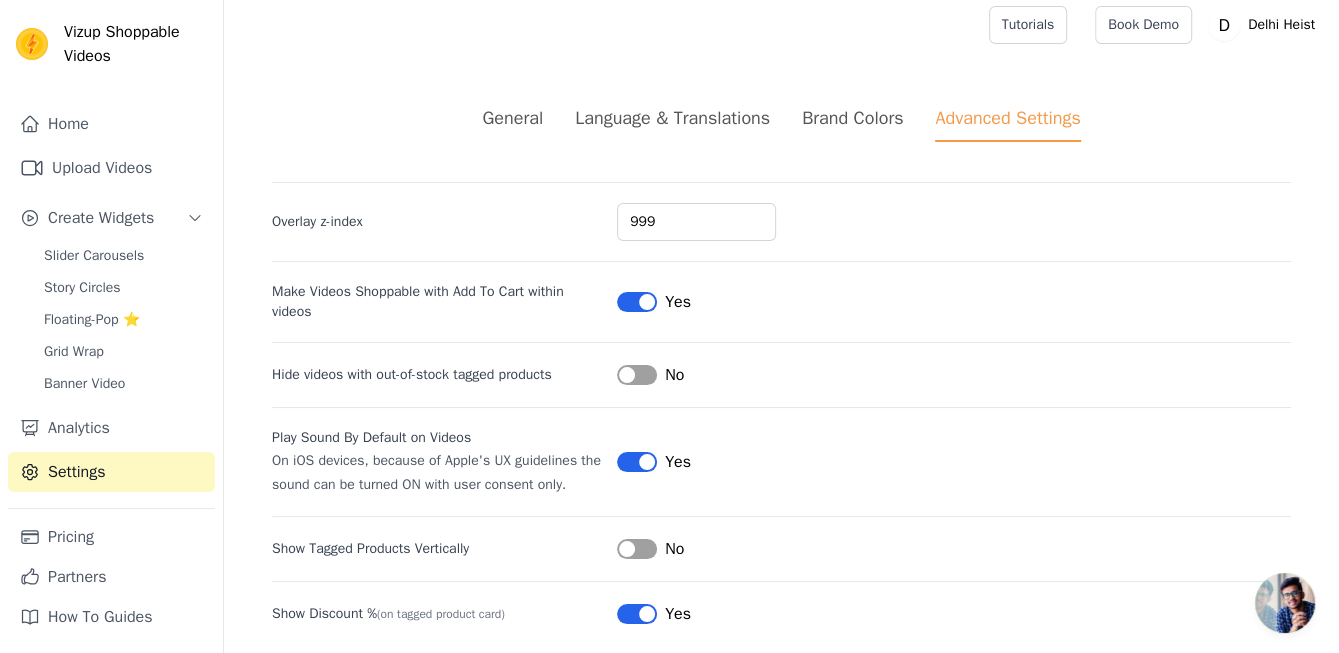 scroll, scrollTop: 0, scrollLeft: 0, axis: both 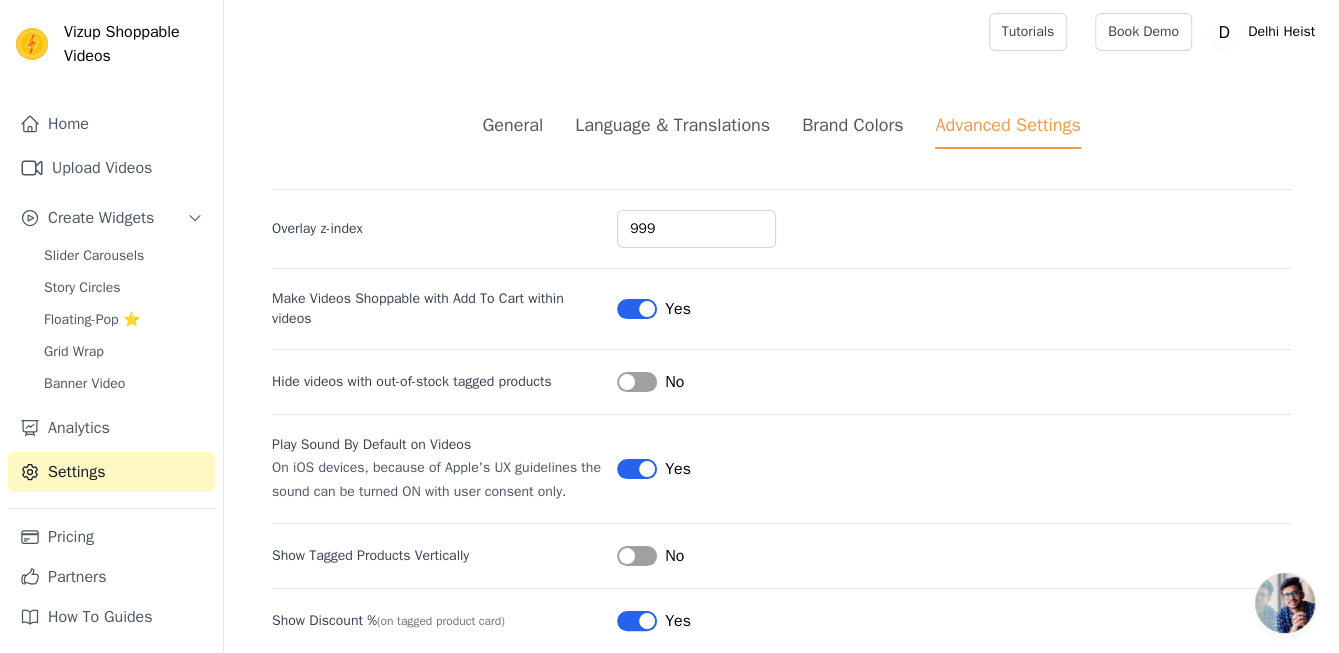 click at bounding box center (1285, 603) 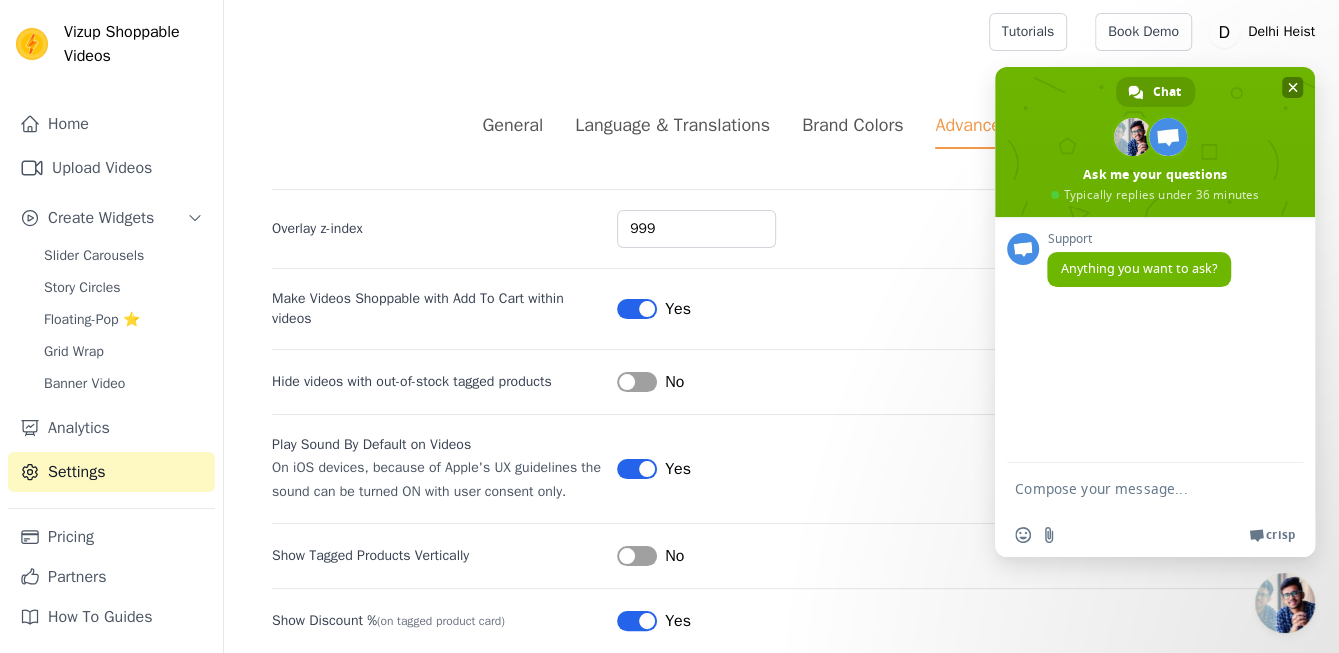 click at bounding box center [1155, 142] 